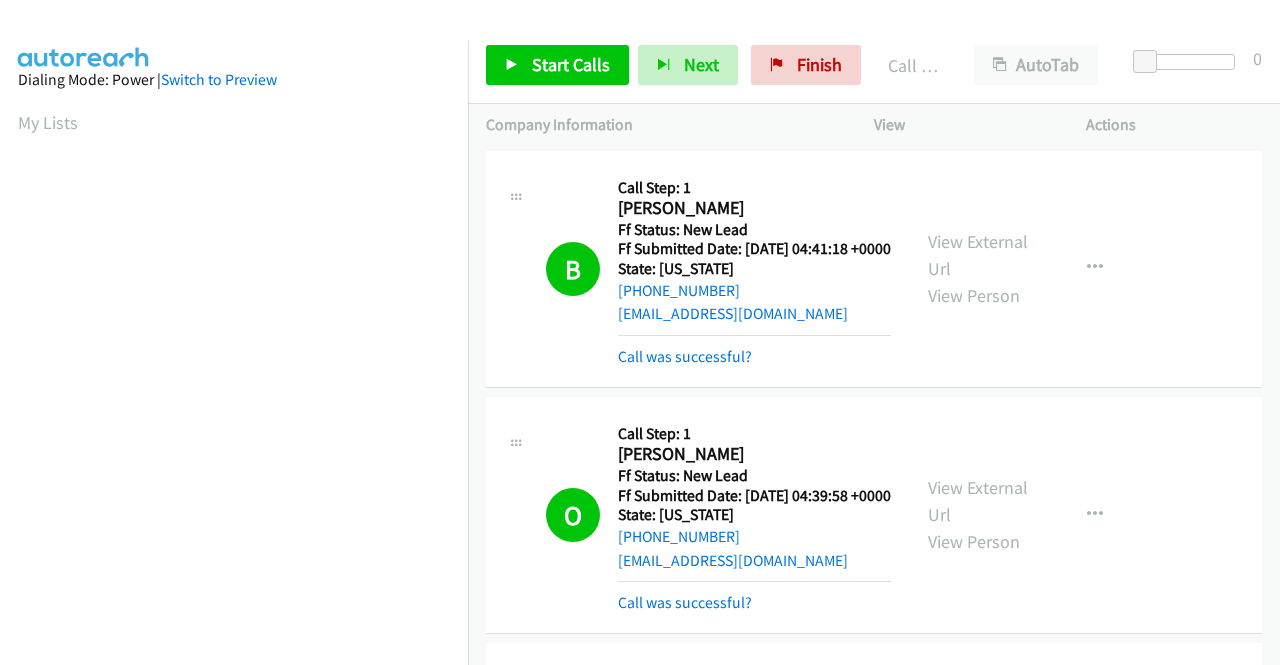 scroll, scrollTop: 0, scrollLeft: 0, axis: both 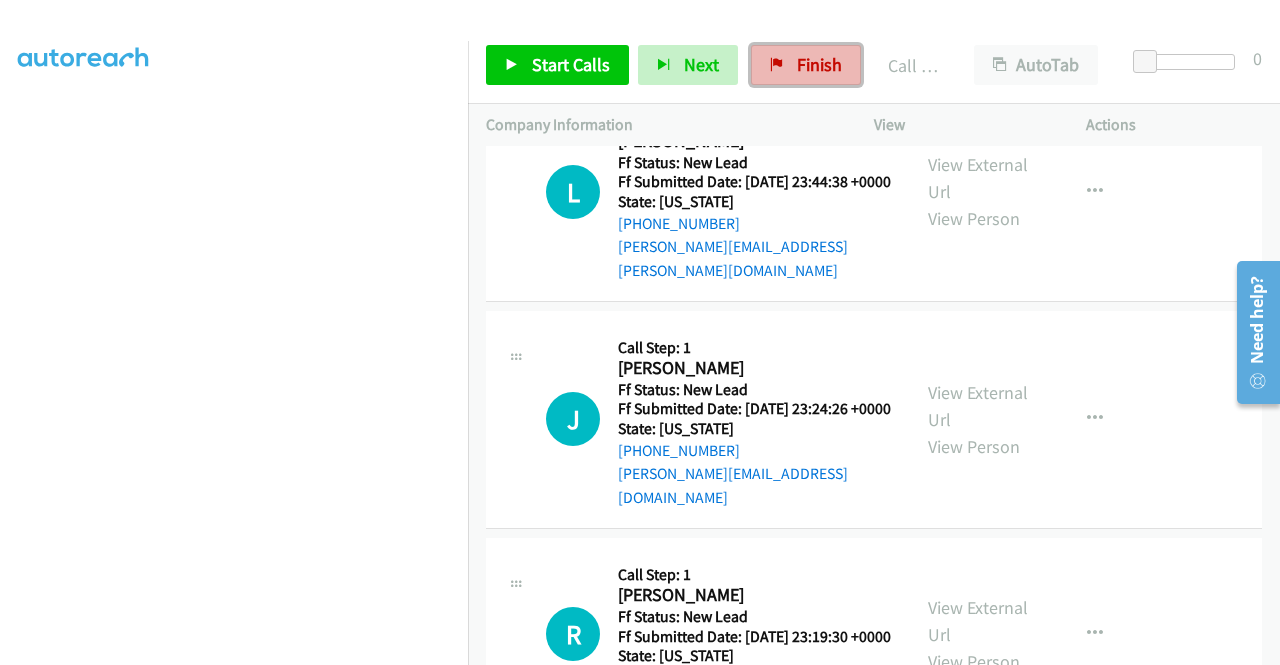 click on "Finish" at bounding box center [819, 64] 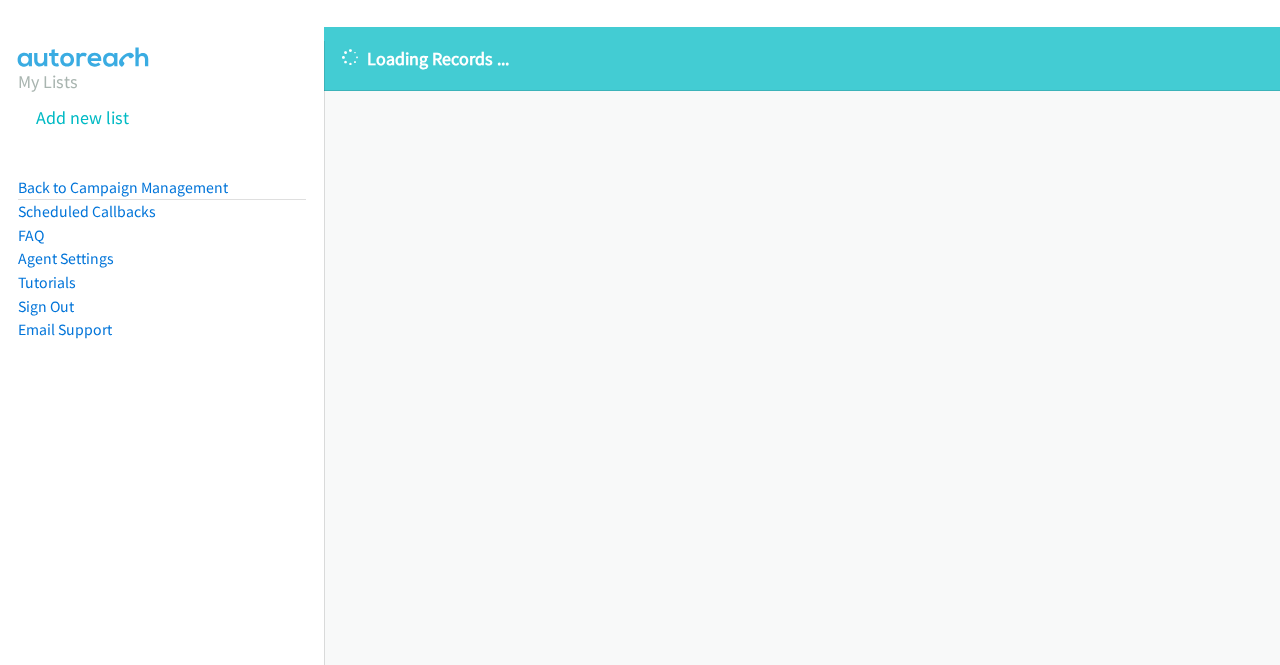 scroll, scrollTop: 0, scrollLeft: 0, axis: both 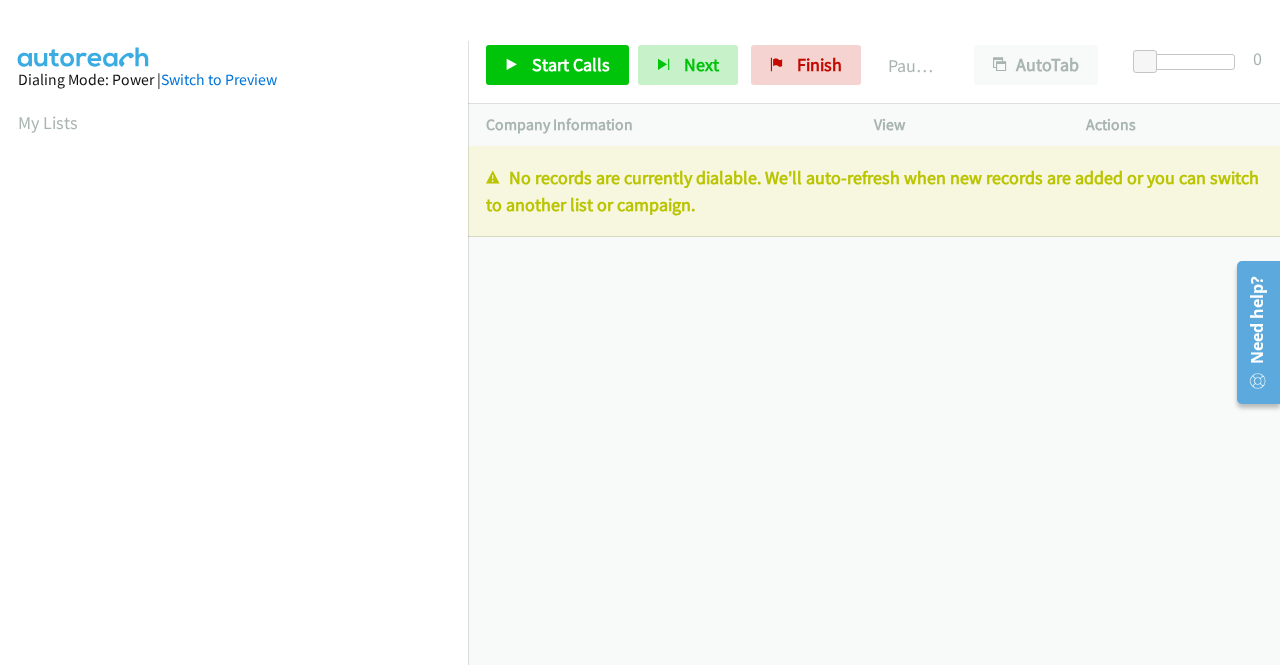 click on "+1 415-964-1034
Call failed - Please reload the list and try again
The Callbar Failed to Load Please Open it and Reload the Page
Hmm something isn't quite right.. Please refresh the page
Hmm something isn't quite right.. Please refresh the page
No records are currently dialable. We'll auto-refresh when new records are added or you can switch to another list or campaign.
Loading New Records ...
Reverse Compact View
|
Popout Window
|
Email Support
© 2021 AutoReach" at bounding box center [874, 405] 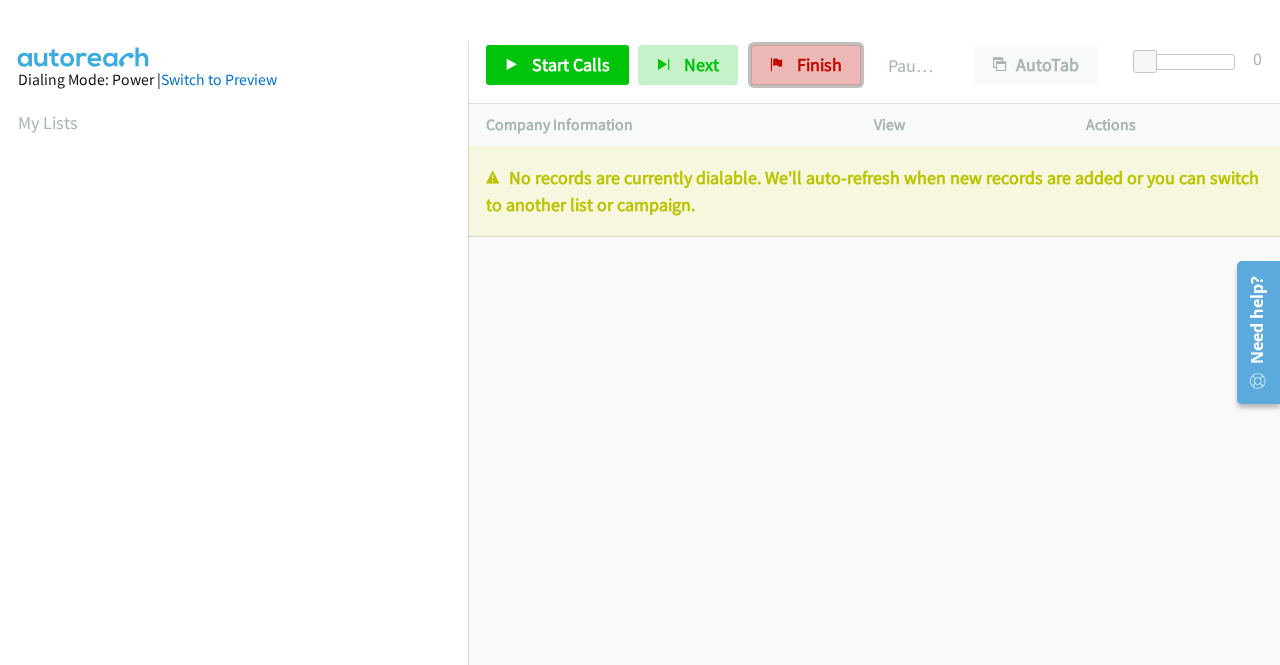 click on "Finish" at bounding box center (819, 64) 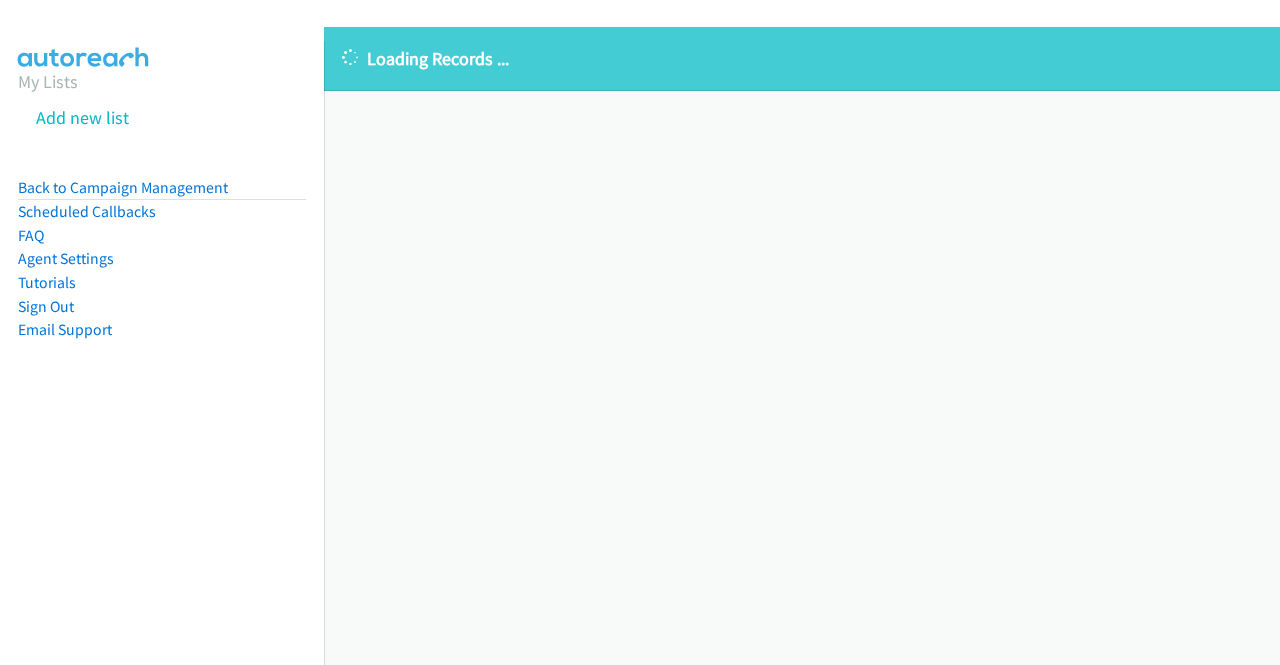 scroll, scrollTop: 0, scrollLeft: 0, axis: both 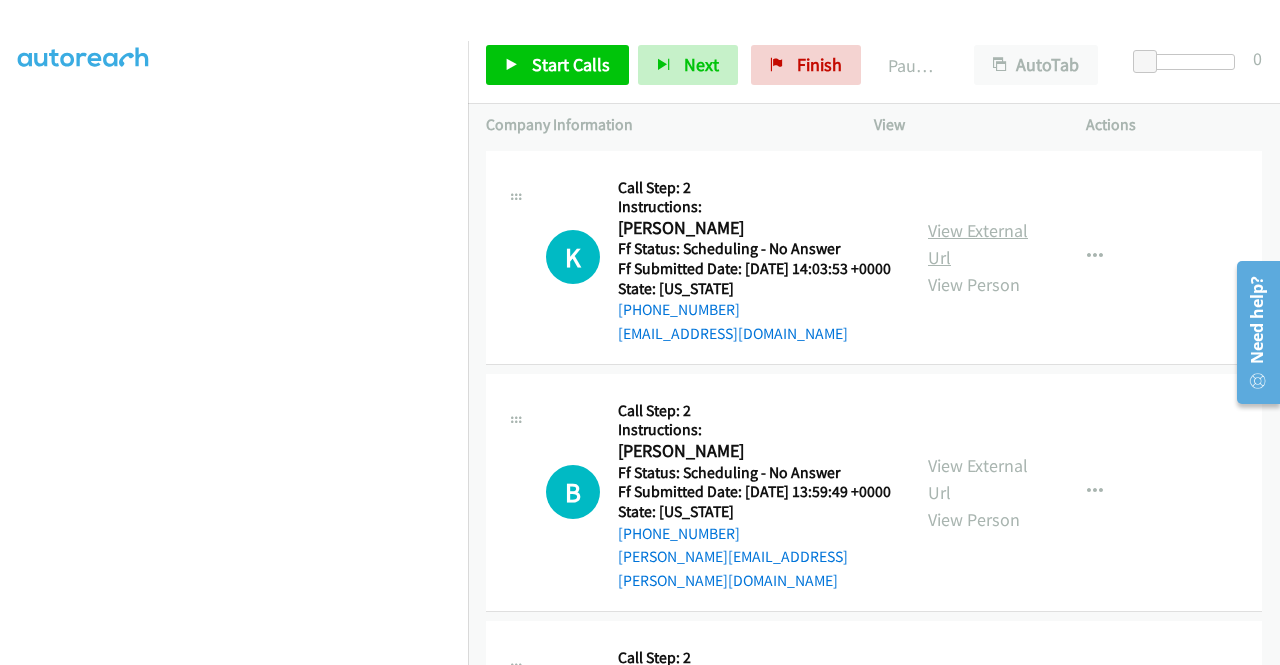 click on "View External Url" at bounding box center [978, 244] 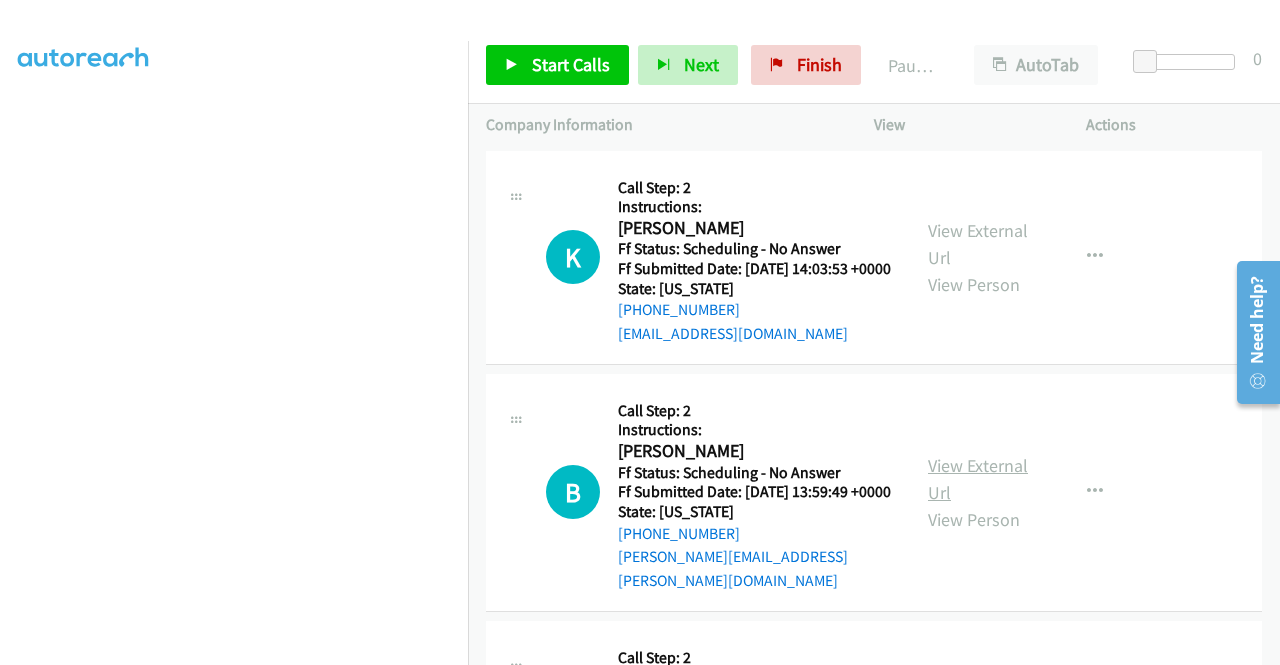 click on "View External Url" at bounding box center (978, 479) 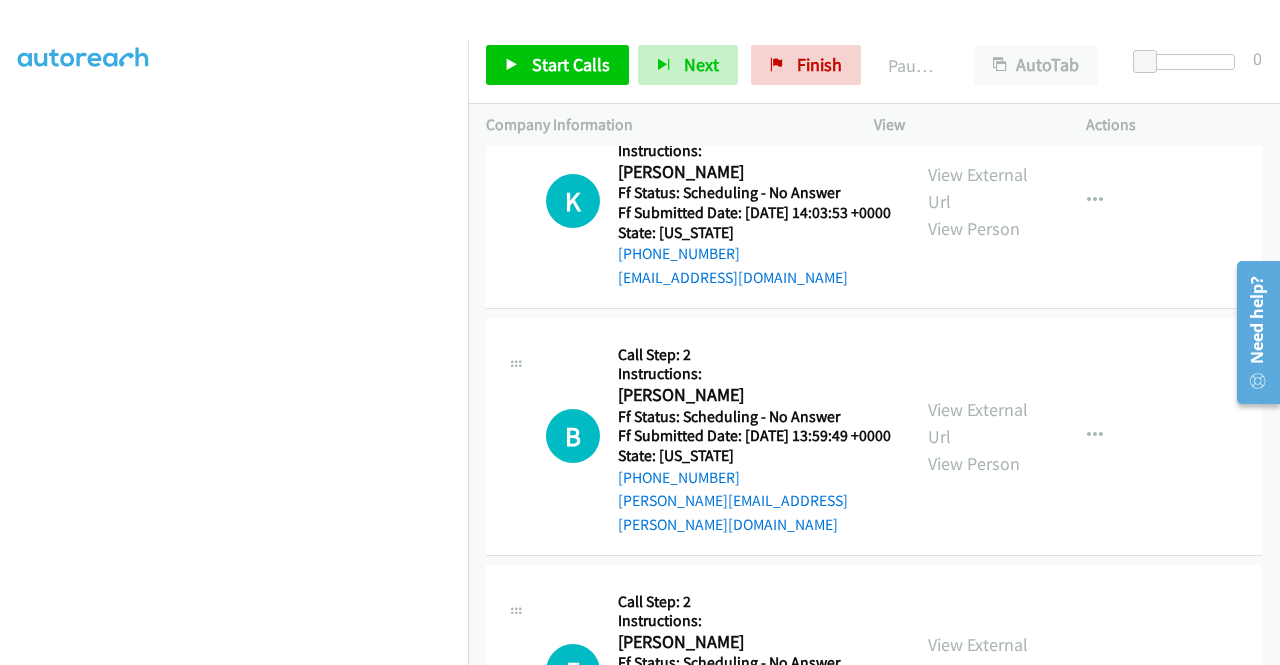 scroll, scrollTop: 100, scrollLeft: 0, axis: vertical 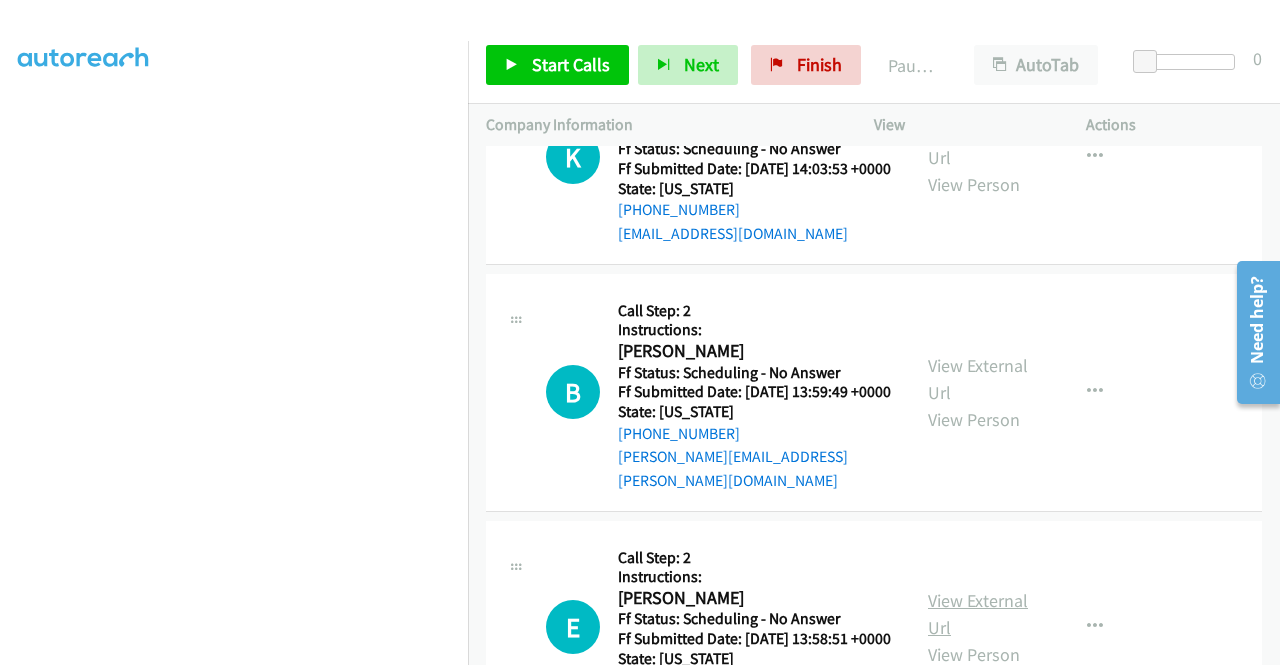 click on "View External Url" at bounding box center [978, 614] 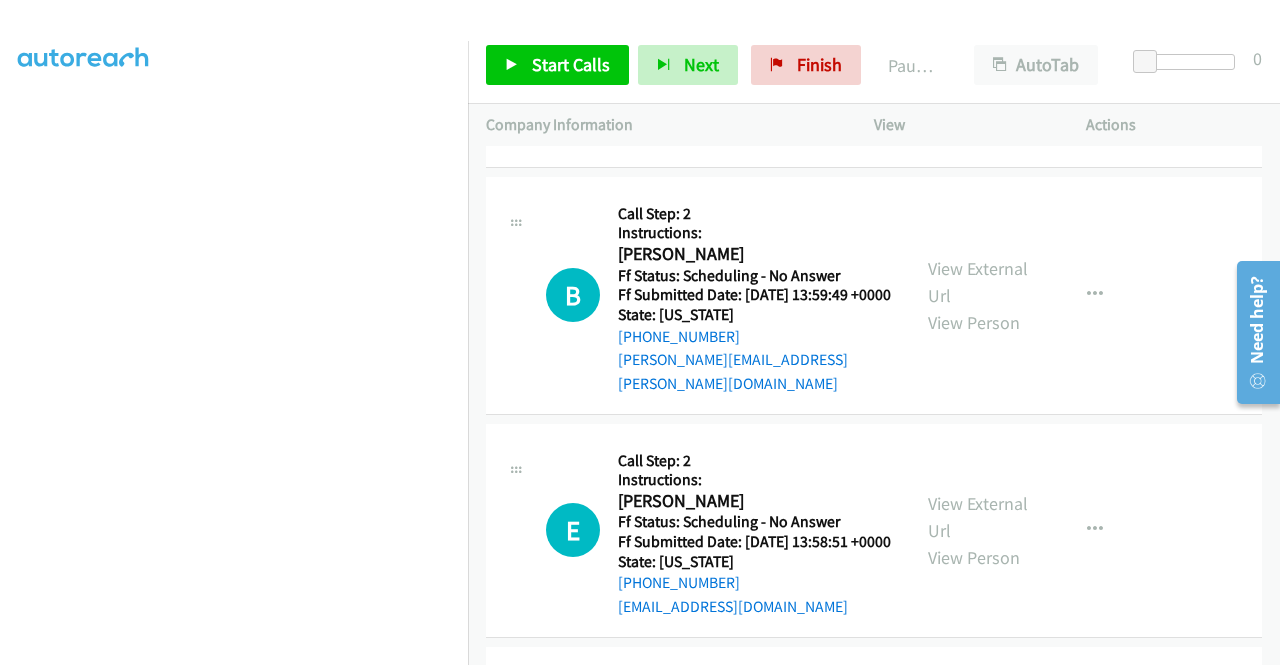 scroll, scrollTop: 400, scrollLeft: 0, axis: vertical 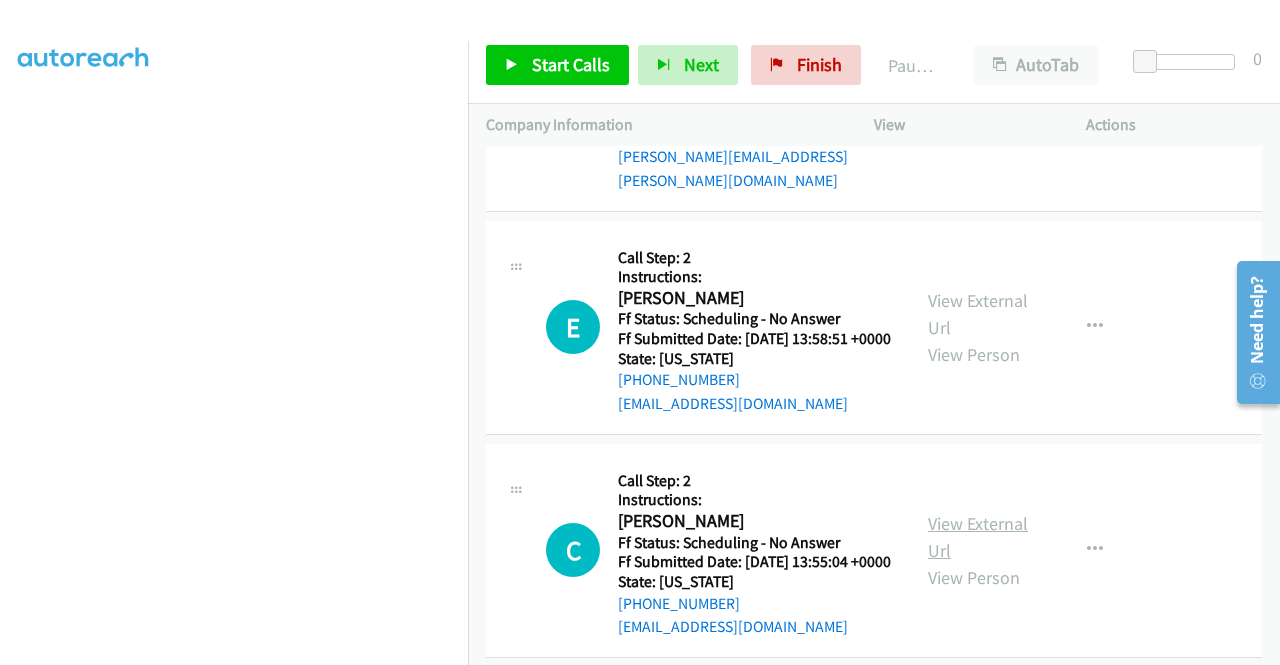 click on "View External Url" at bounding box center [978, 537] 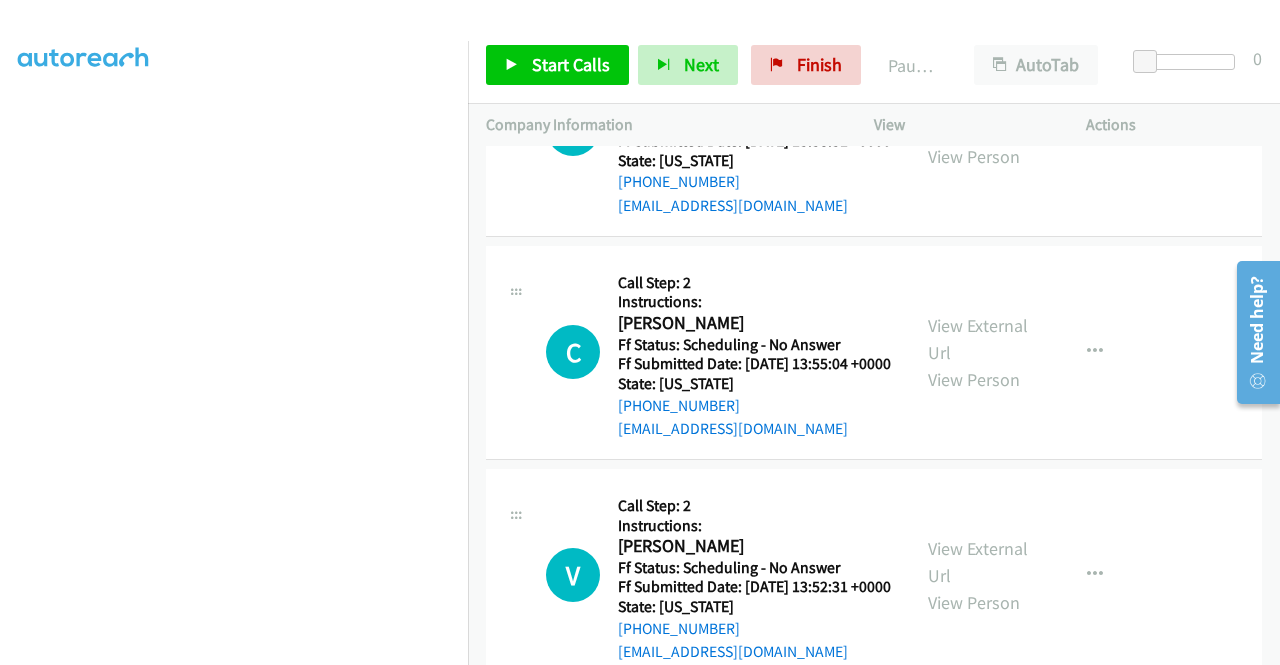 scroll, scrollTop: 600, scrollLeft: 0, axis: vertical 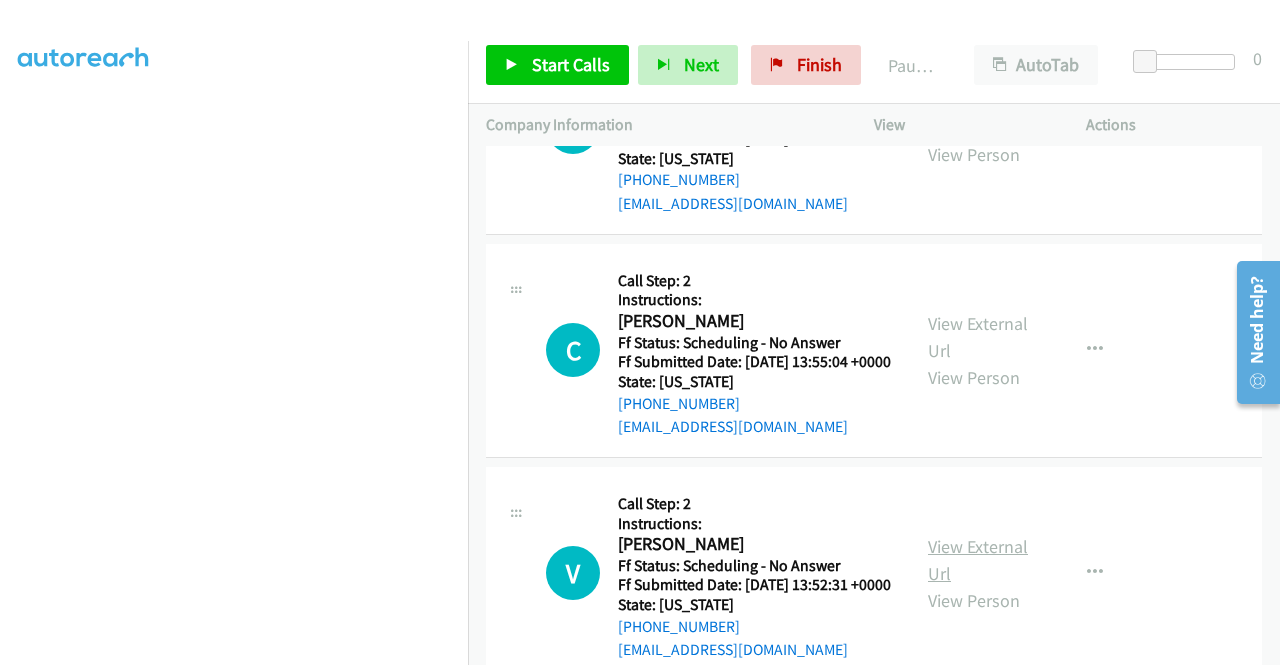 click on "View External Url" at bounding box center (978, 560) 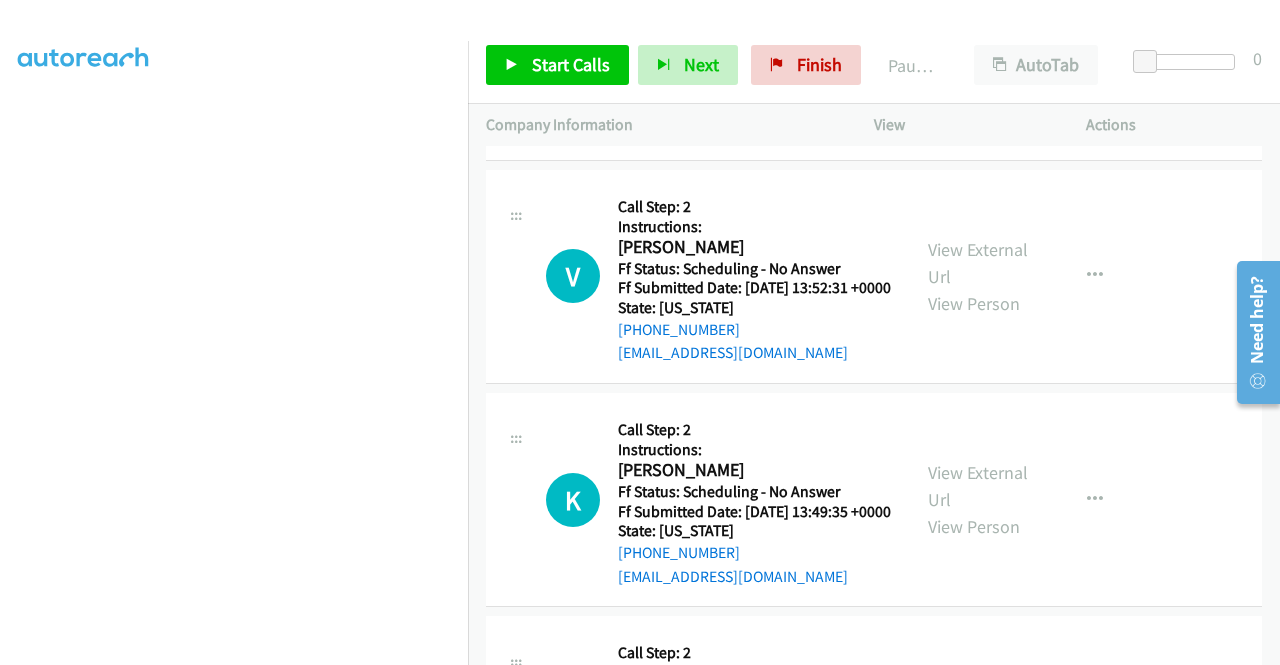 scroll, scrollTop: 900, scrollLeft: 0, axis: vertical 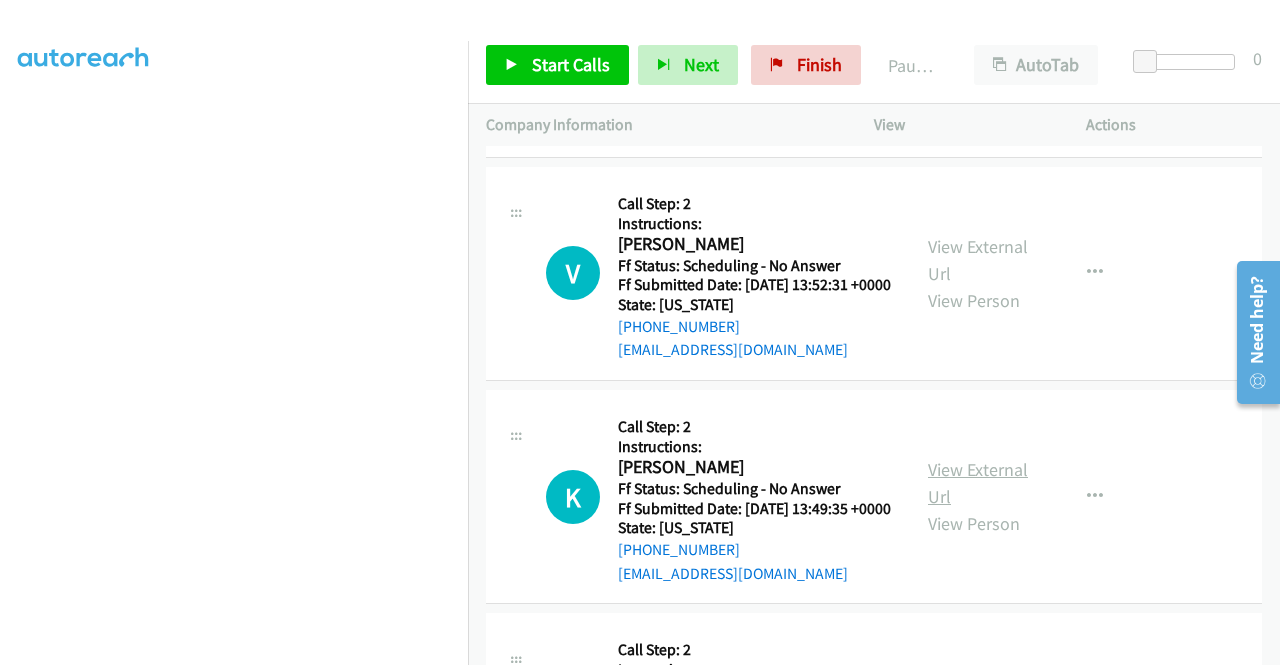 click on "View External Url" at bounding box center (978, 483) 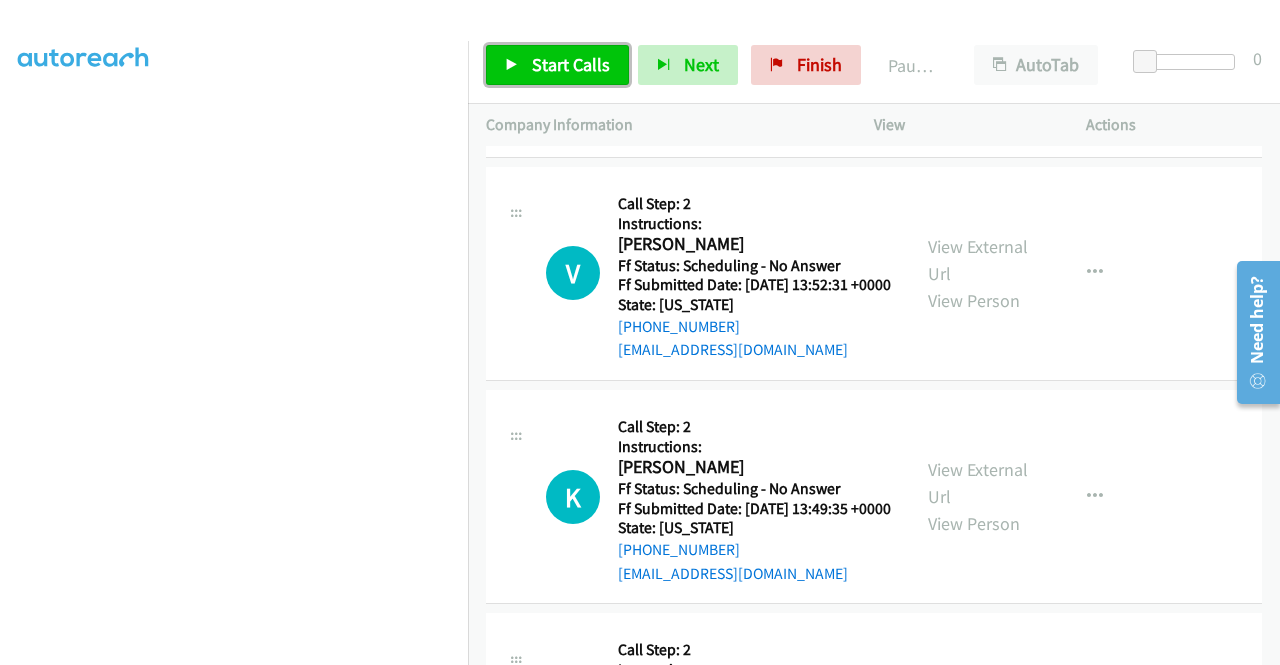 click on "Start Calls" at bounding box center (557, 65) 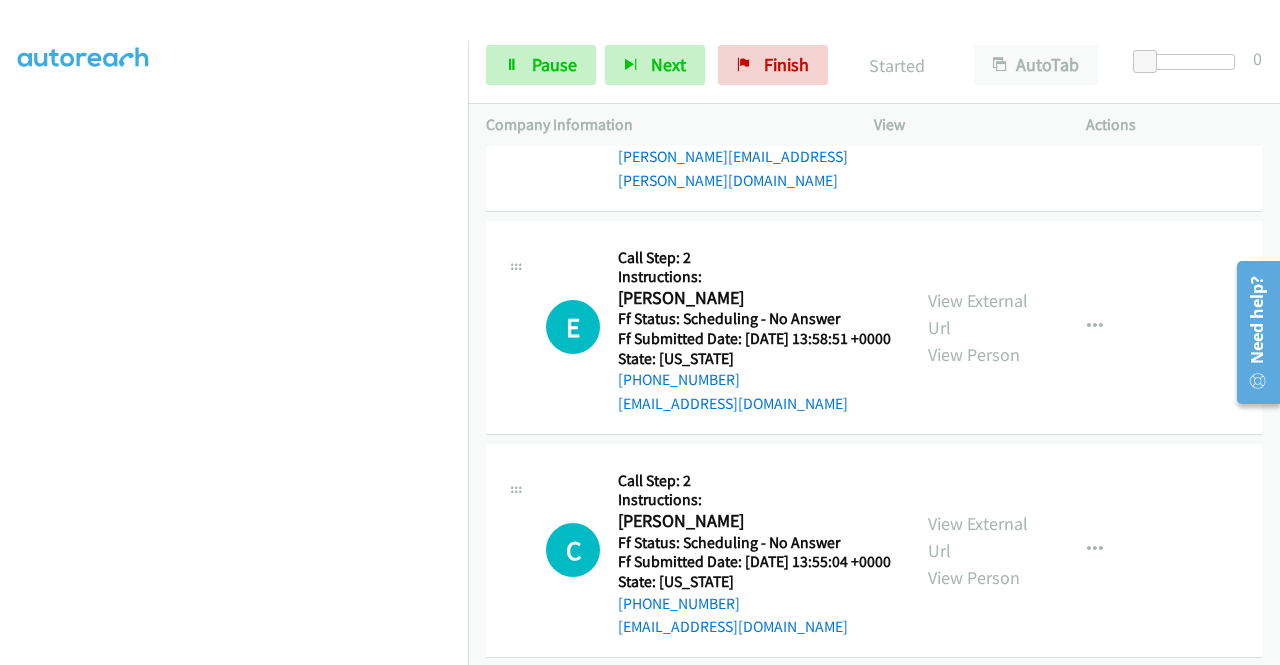 scroll, scrollTop: 0, scrollLeft: 0, axis: both 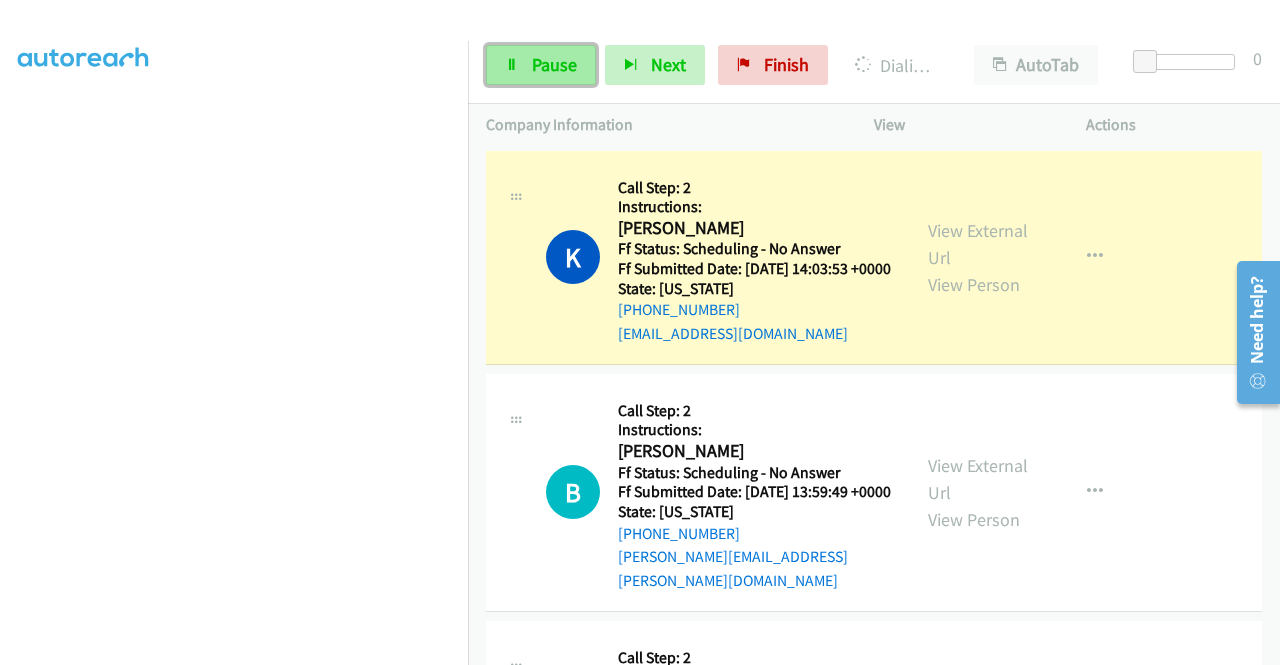 click on "Pause" at bounding box center (554, 64) 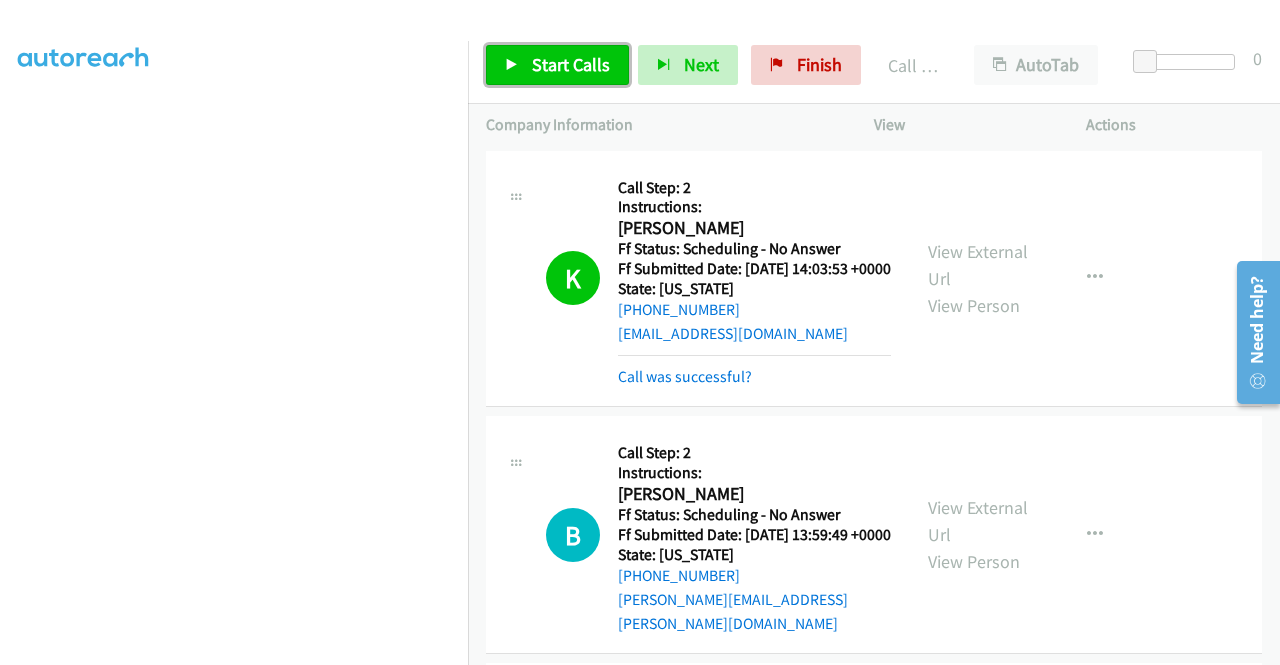 click at bounding box center [512, 66] 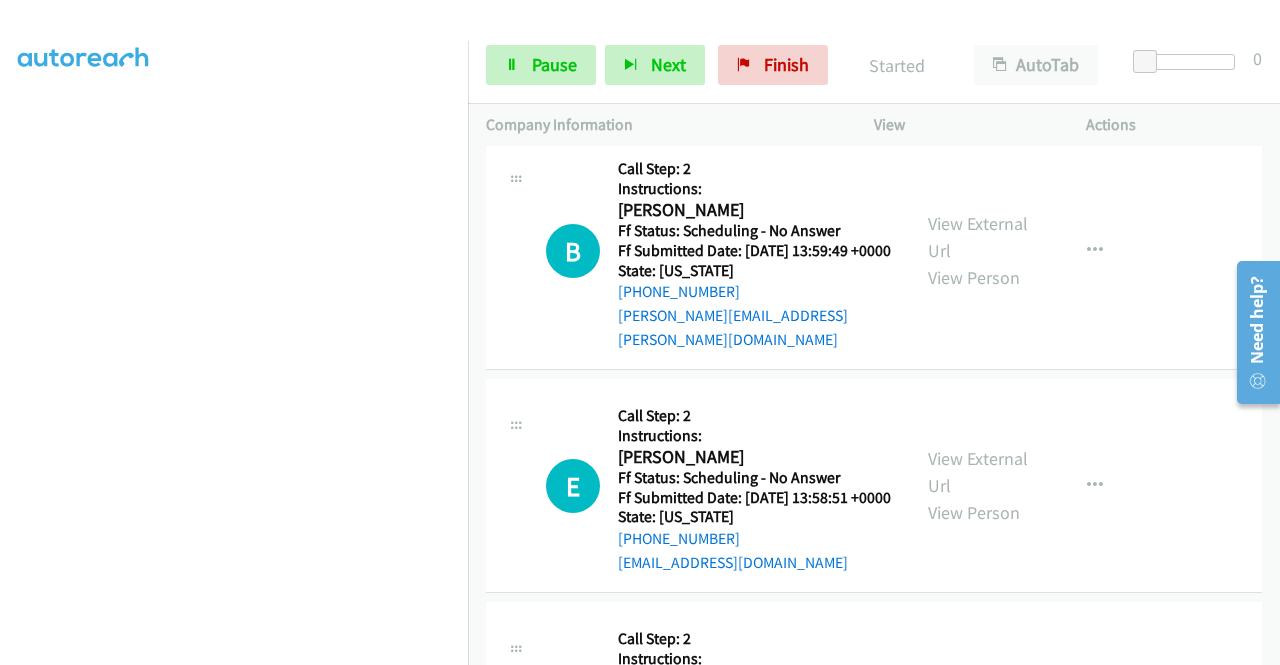 scroll, scrollTop: 300, scrollLeft: 0, axis: vertical 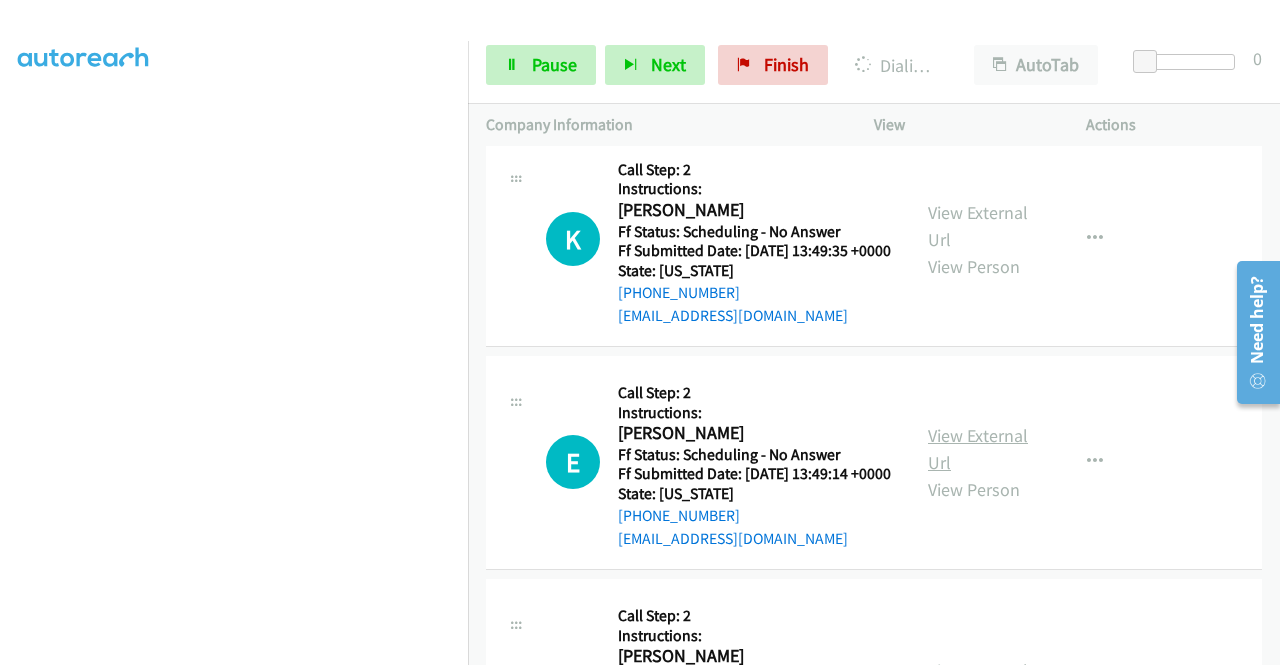 click on "View External Url" at bounding box center (978, 449) 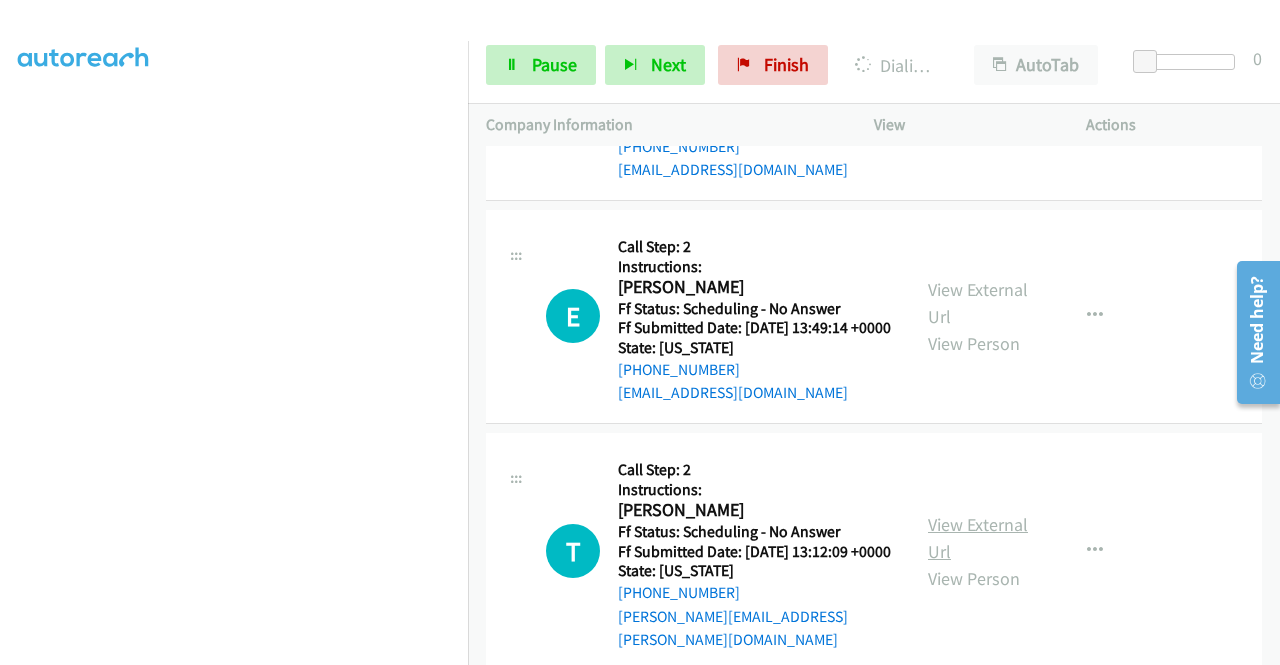 scroll, scrollTop: 1500, scrollLeft: 0, axis: vertical 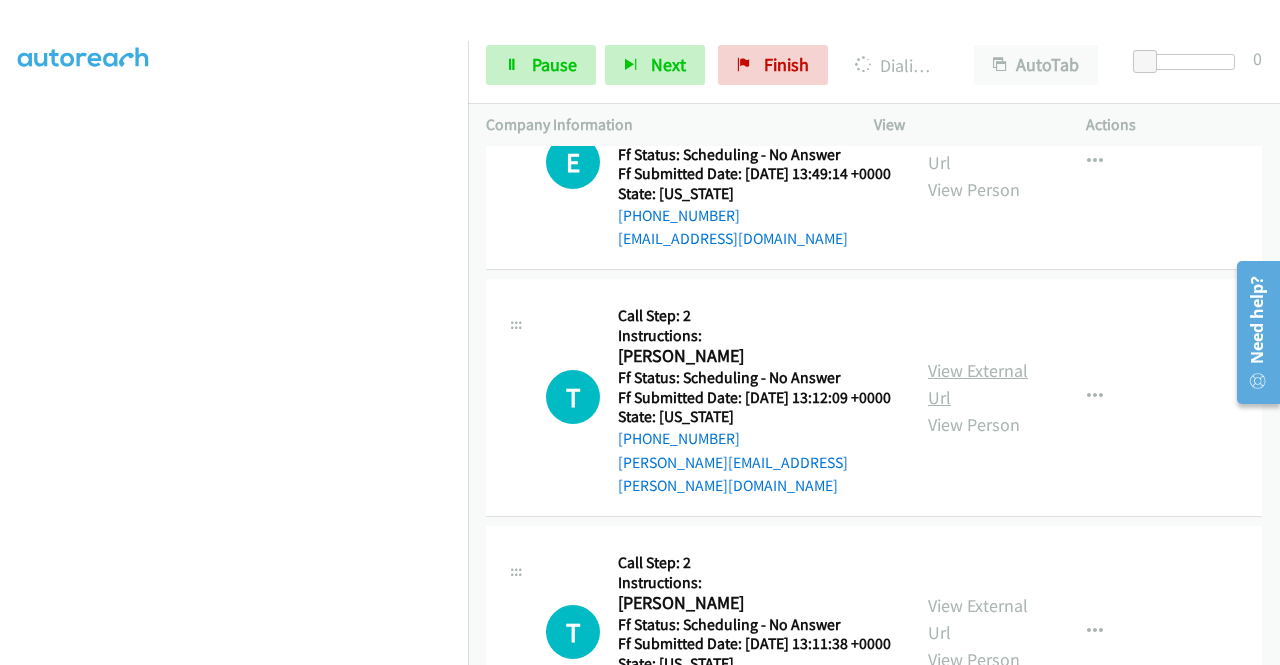 click on "View External Url" at bounding box center [978, 384] 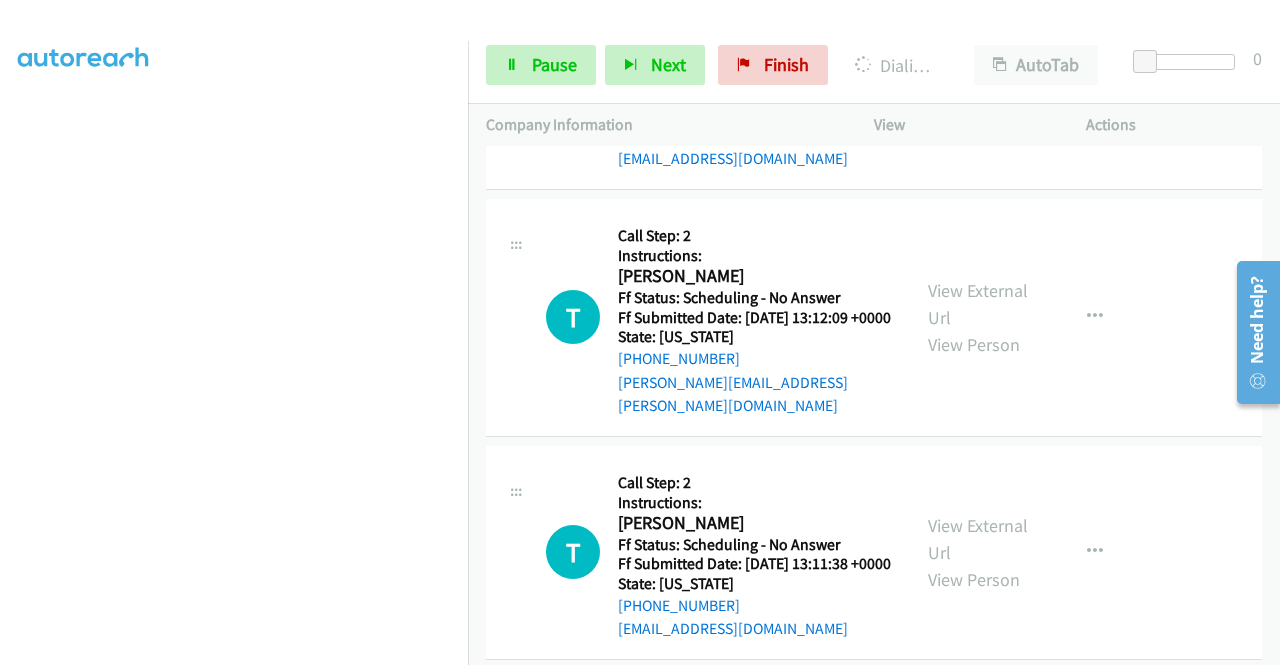 scroll, scrollTop: 1700, scrollLeft: 0, axis: vertical 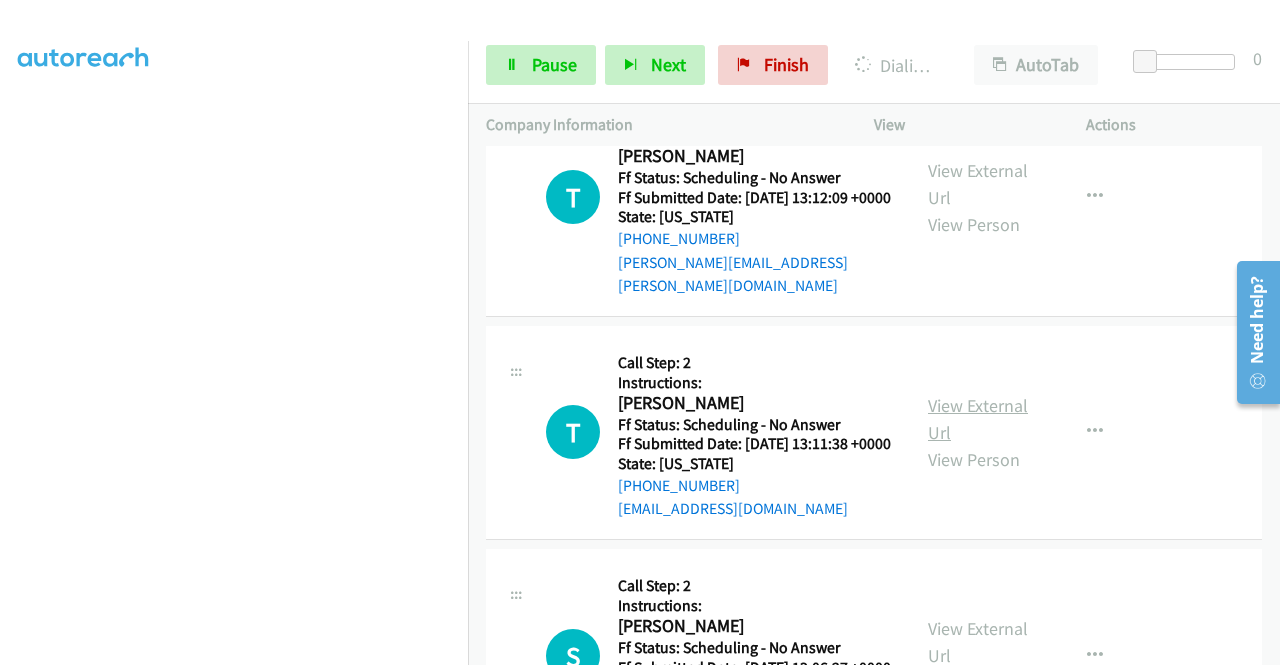click on "View External Url" at bounding box center [978, 419] 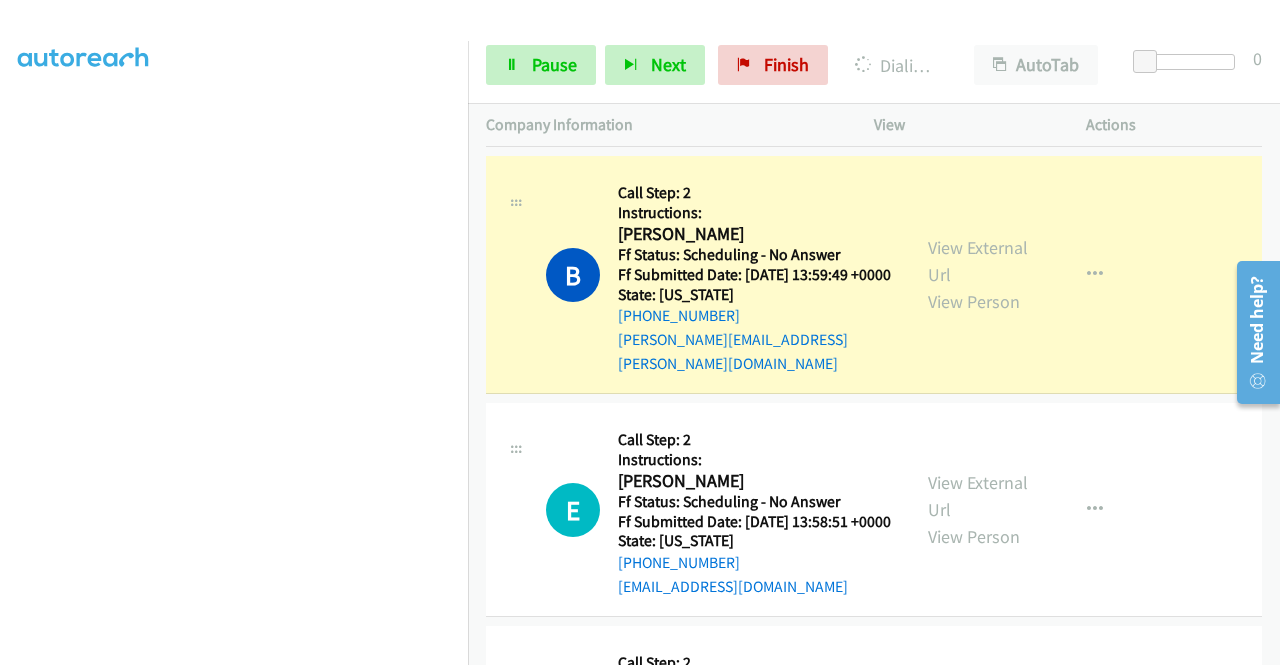 scroll, scrollTop: 300, scrollLeft: 0, axis: vertical 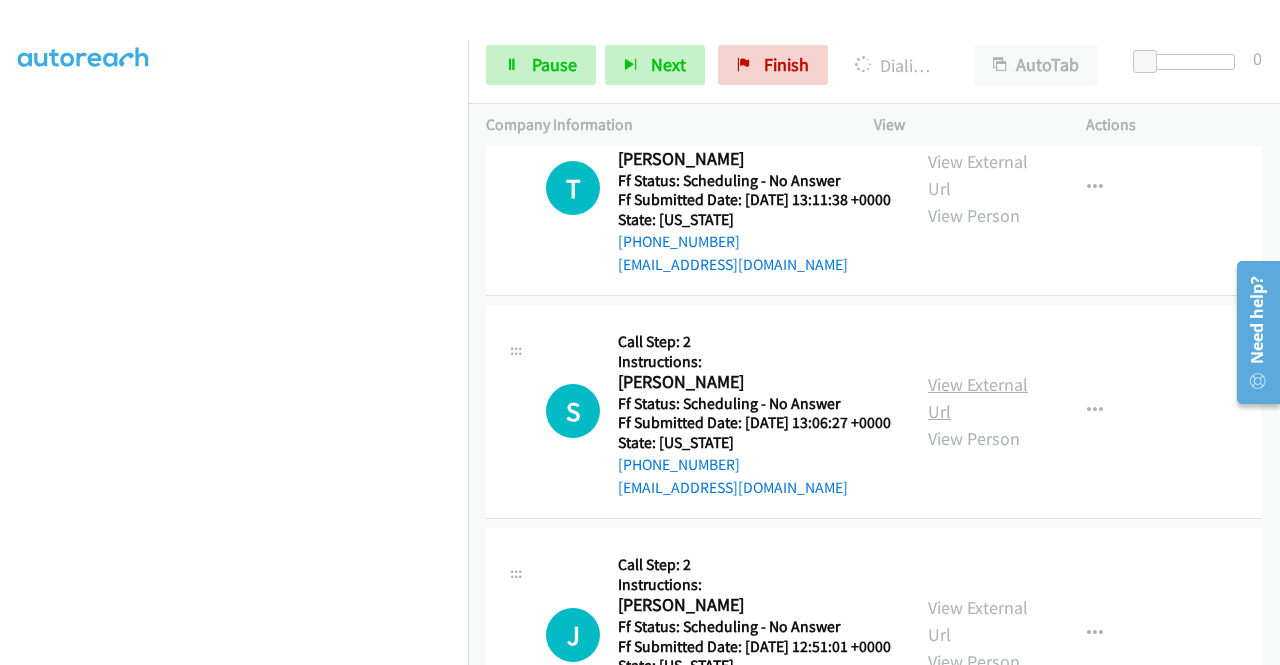 click on "View External Url" at bounding box center (978, 398) 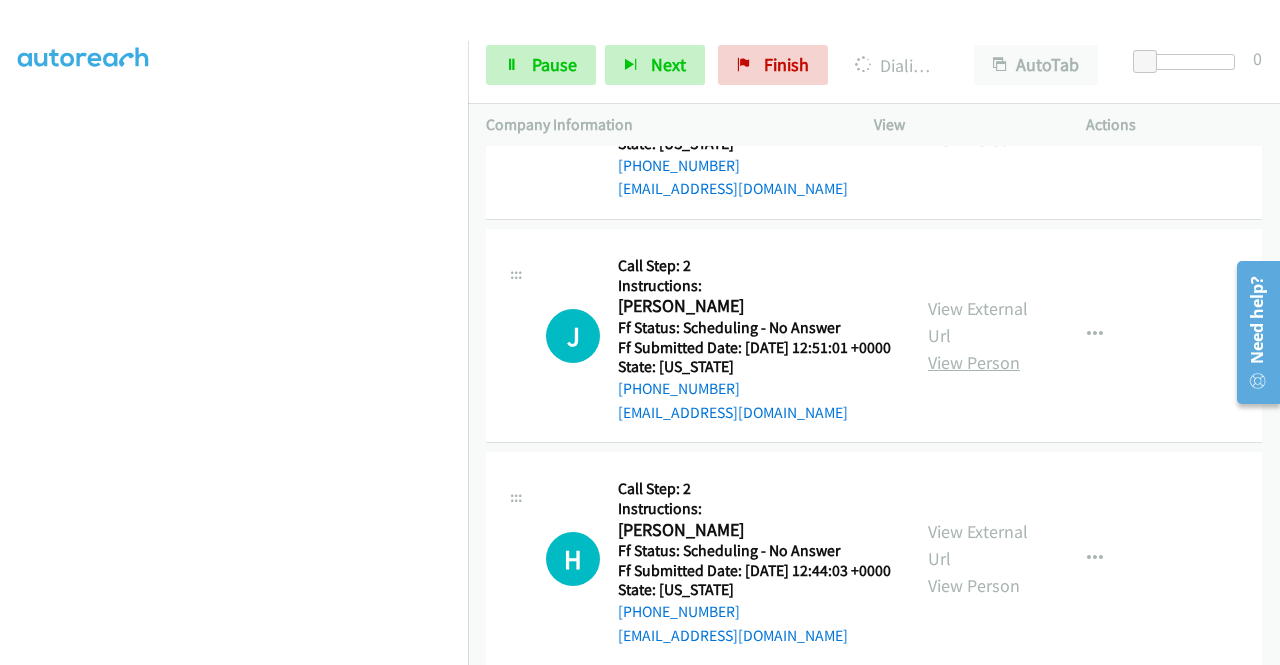 scroll, scrollTop: 2500, scrollLeft: 0, axis: vertical 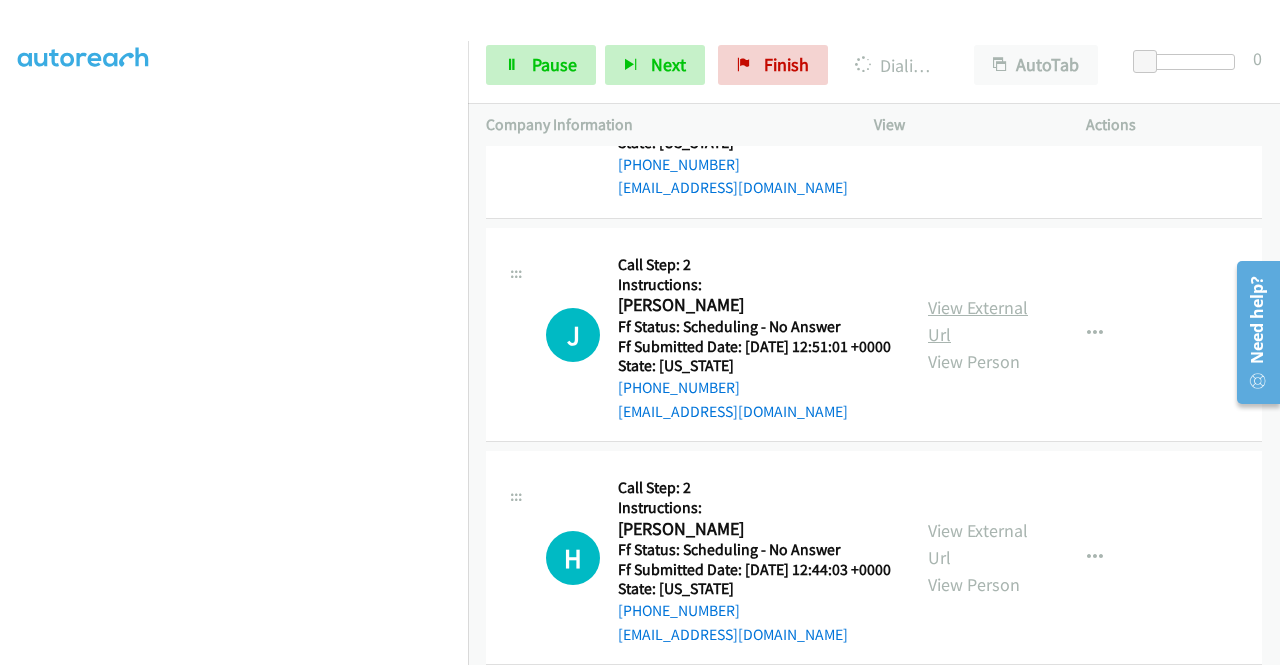 click on "View External Url" at bounding box center [978, 321] 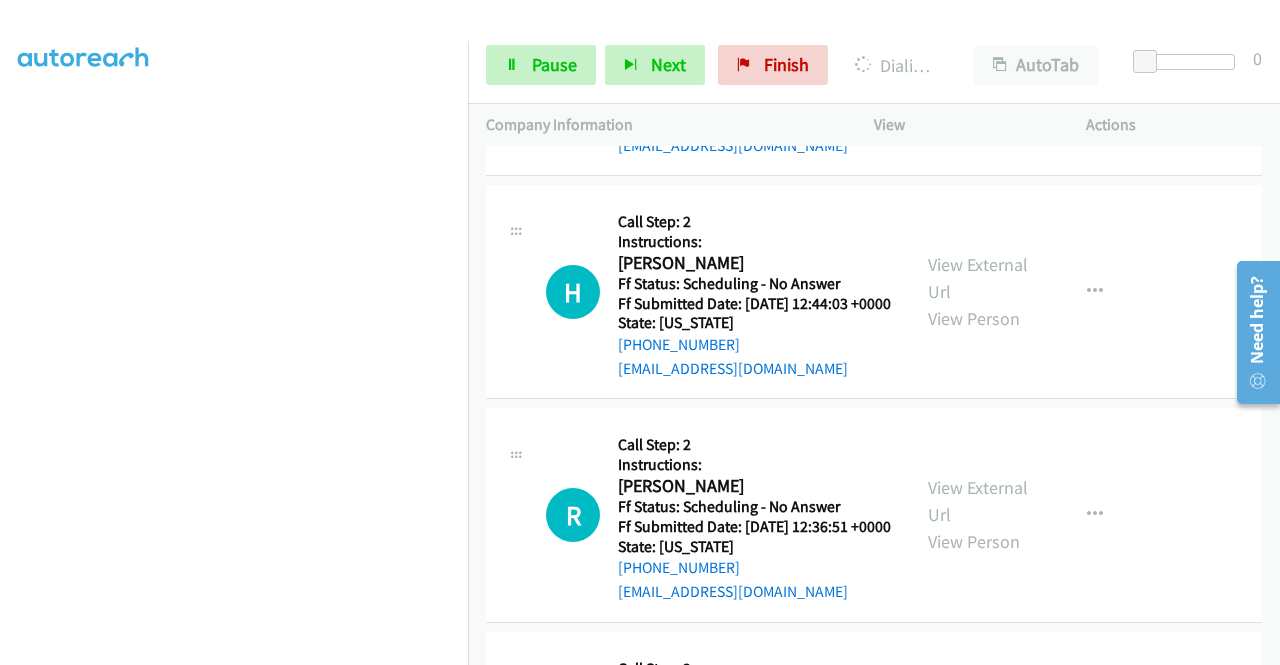 scroll, scrollTop: 2800, scrollLeft: 0, axis: vertical 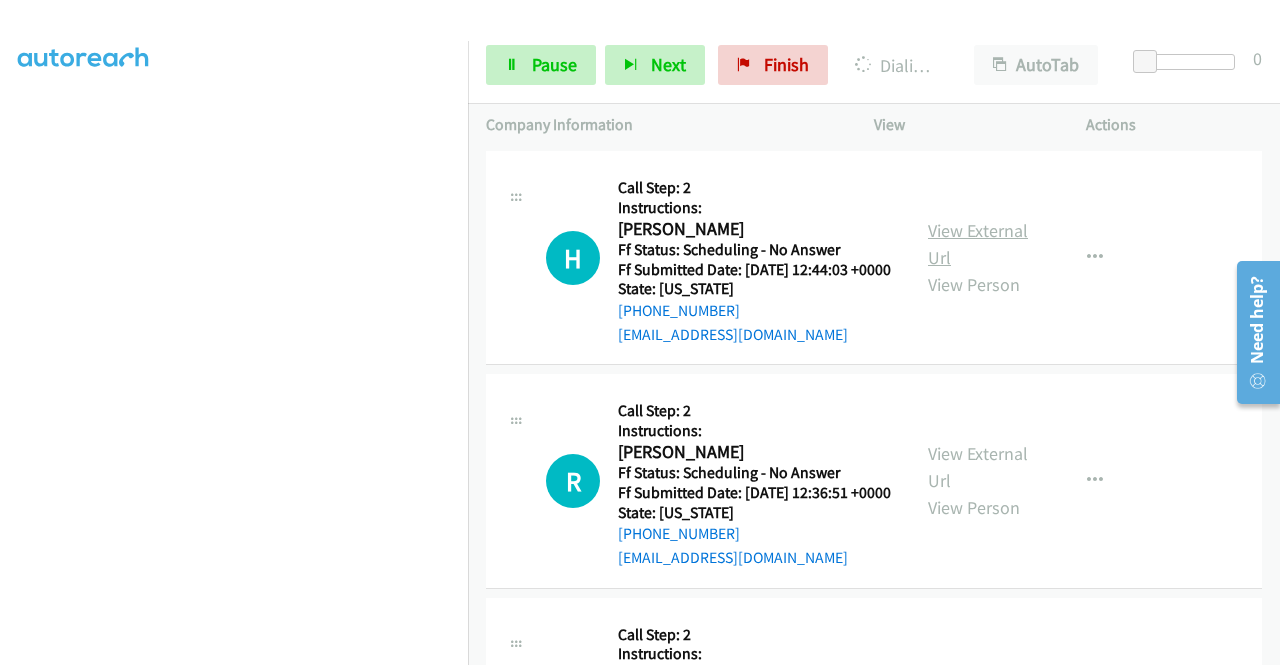 click on "View External Url" at bounding box center [978, 244] 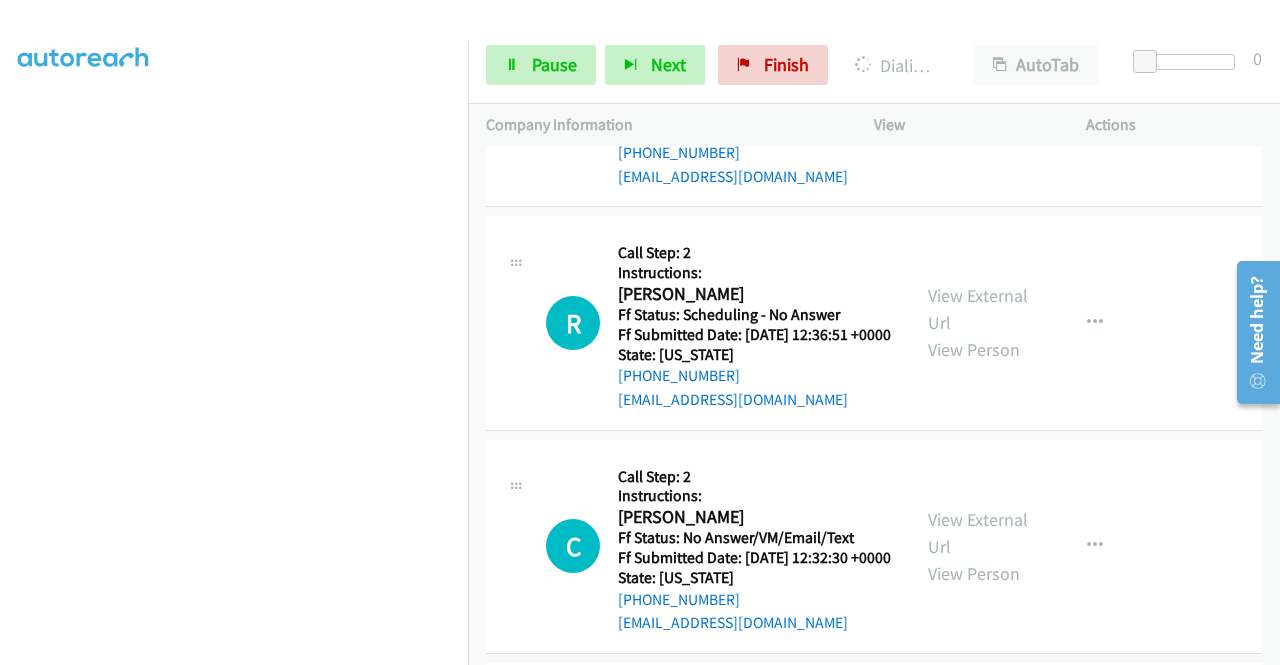scroll, scrollTop: 3000, scrollLeft: 0, axis: vertical 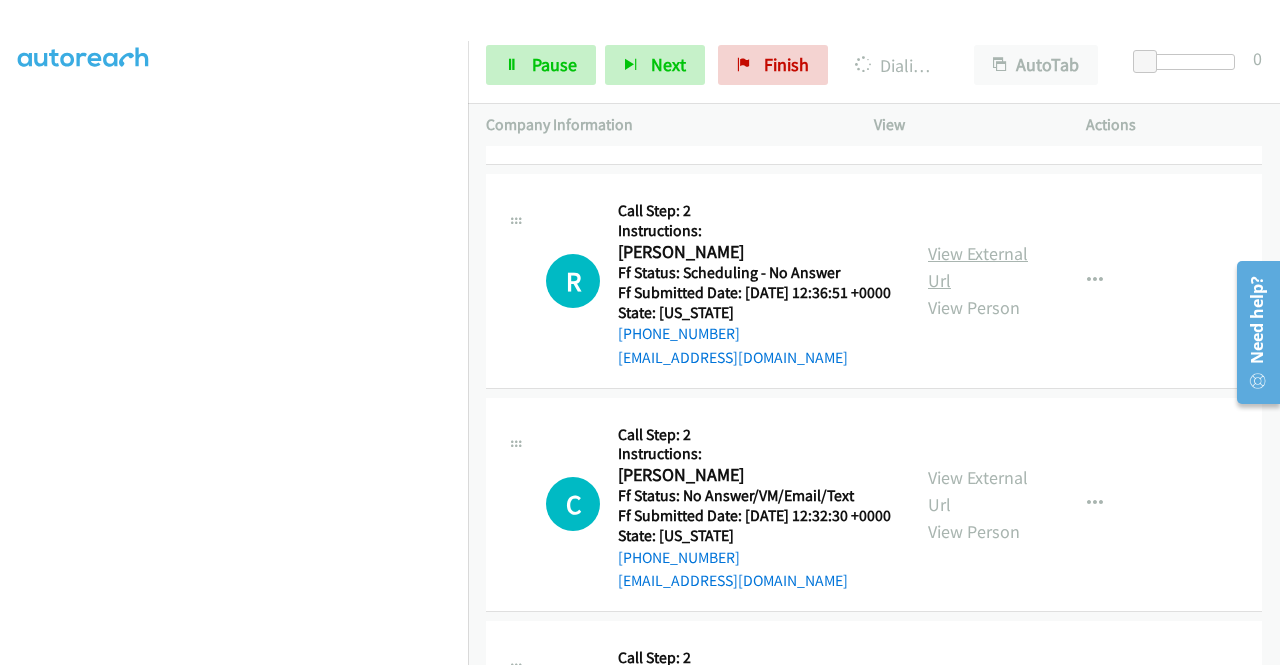 click on "View External Url" at bounding box center (978, 267) 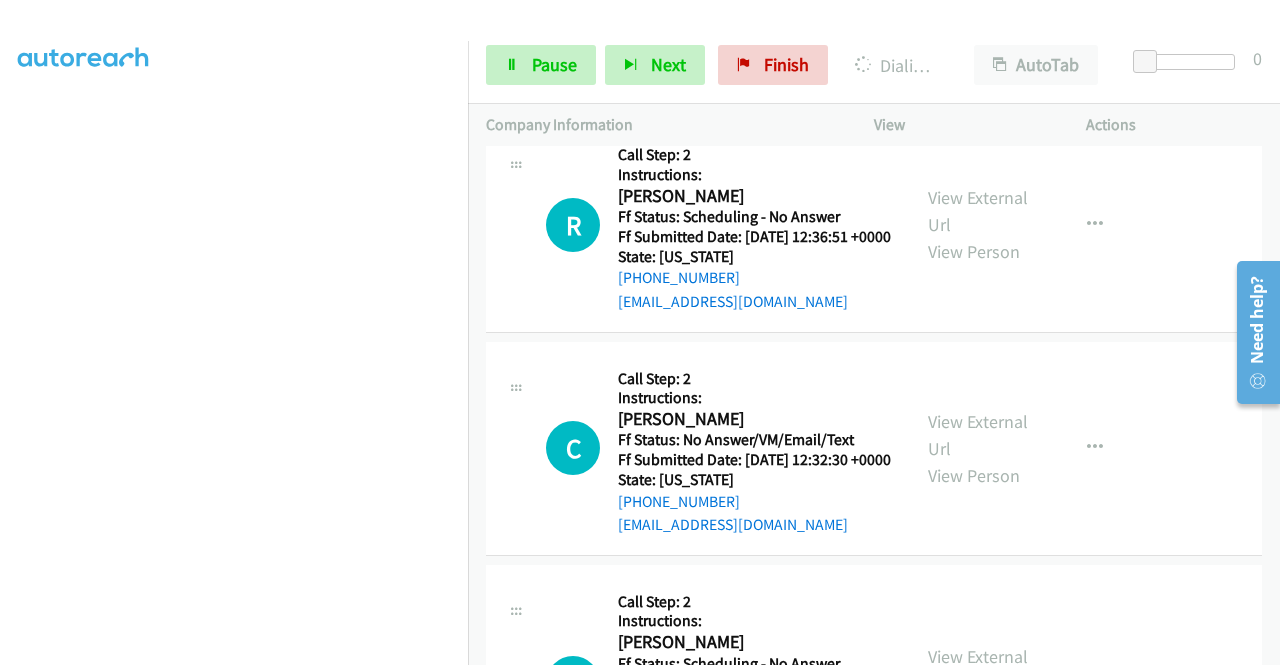 scroll, scrollTop: 3200, scrollLeft: 0, axis: vertical 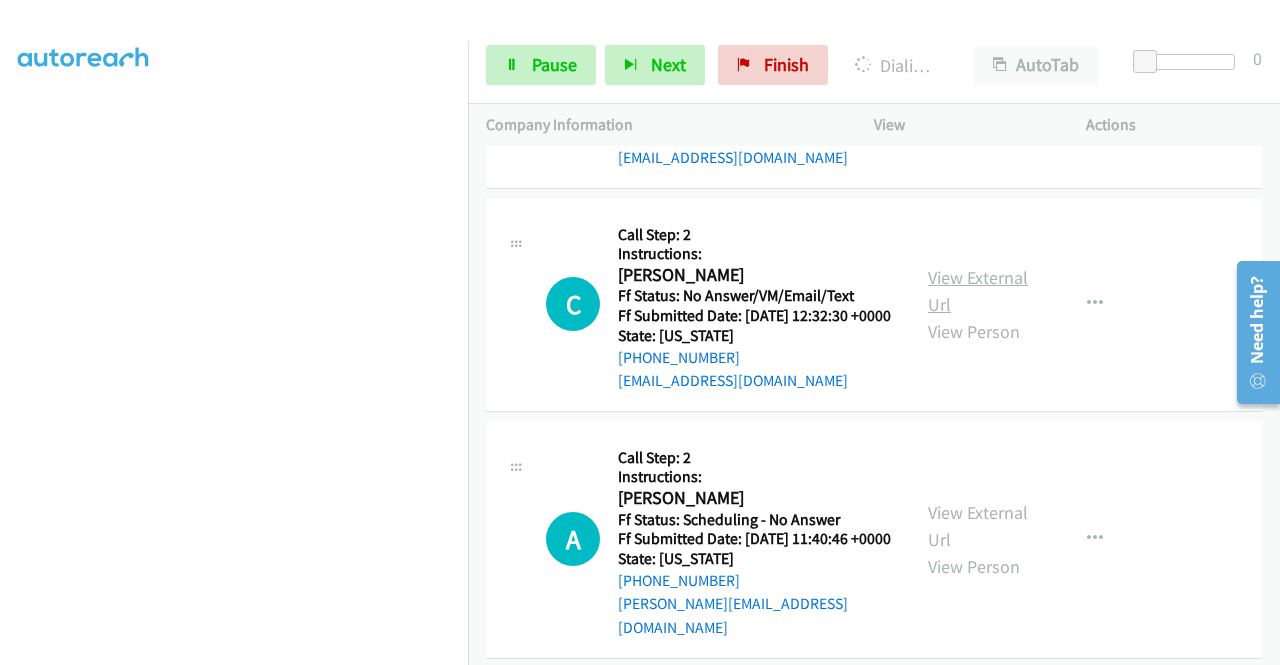 click on "View External Url" at bounding box center (978, 291) 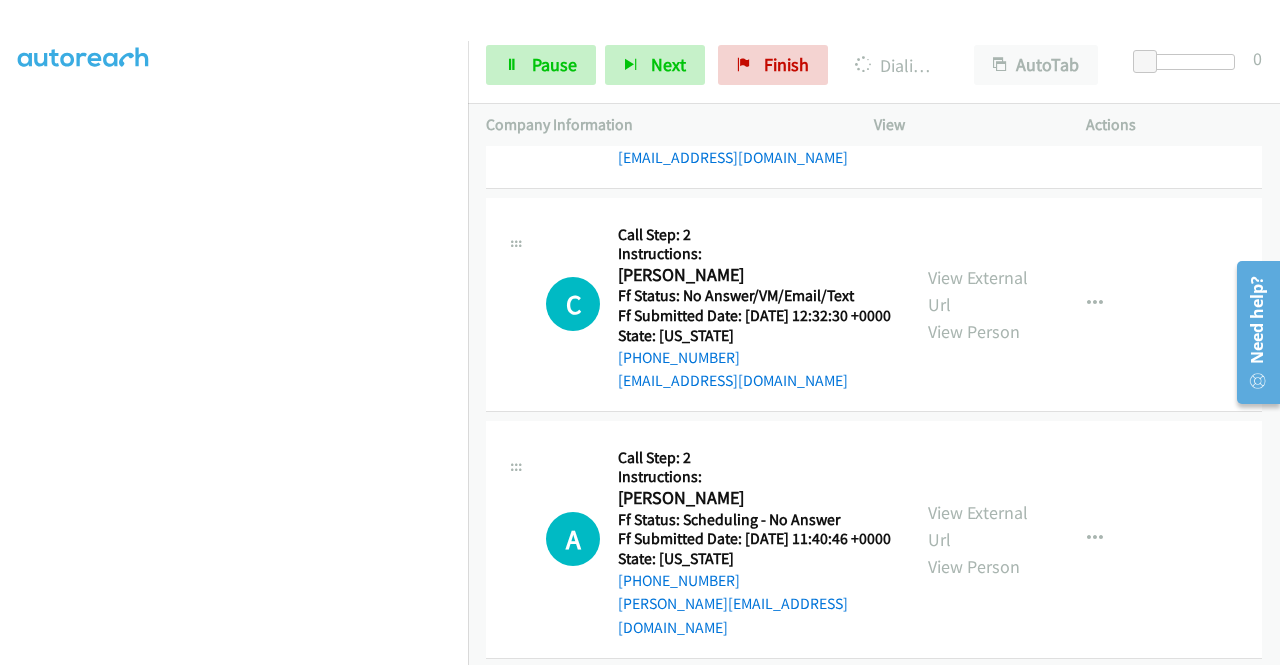 scroll, scrollTop: 3400, scrollLeft: 0, axis: vertical 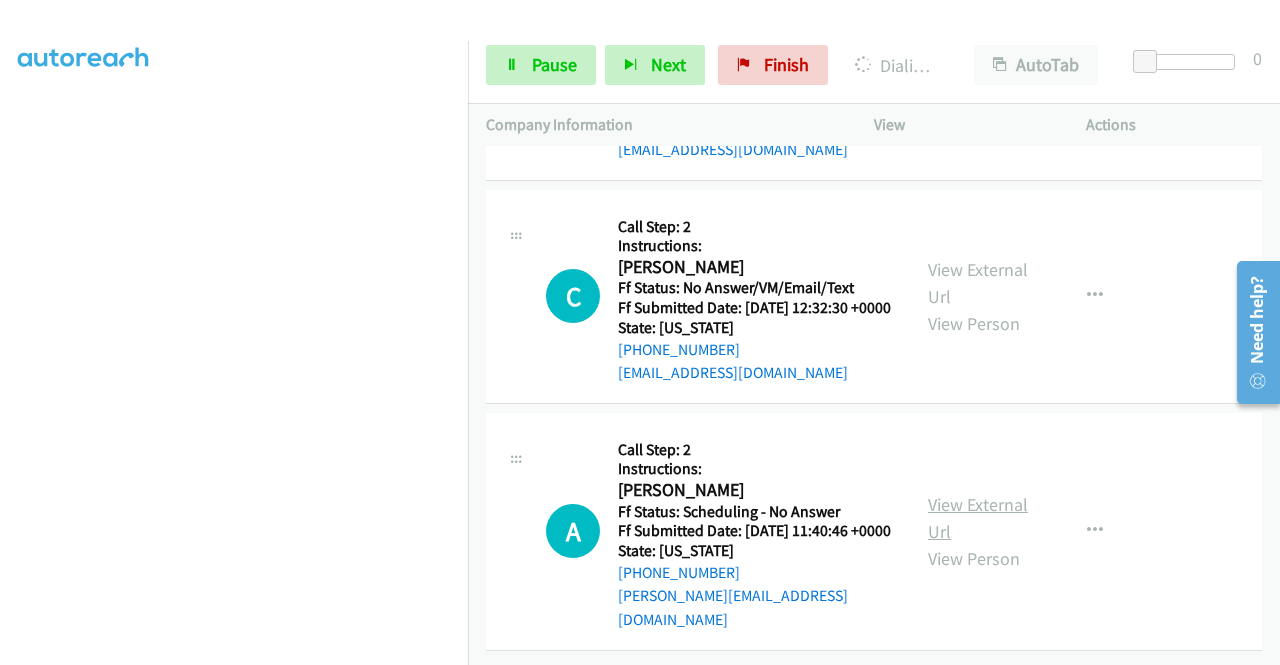 click on "View External Url" at bounding box center [978, 518] 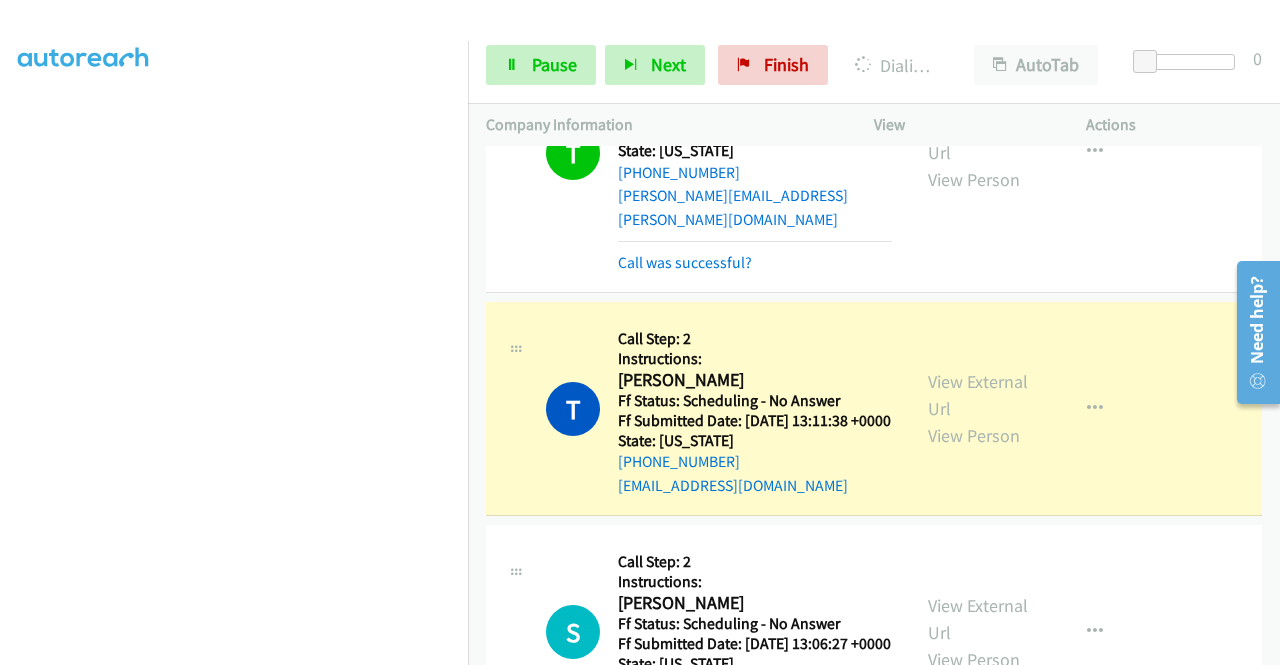 scroll, scrollTop: 2100, scrollLeft: 0, axis: vertical 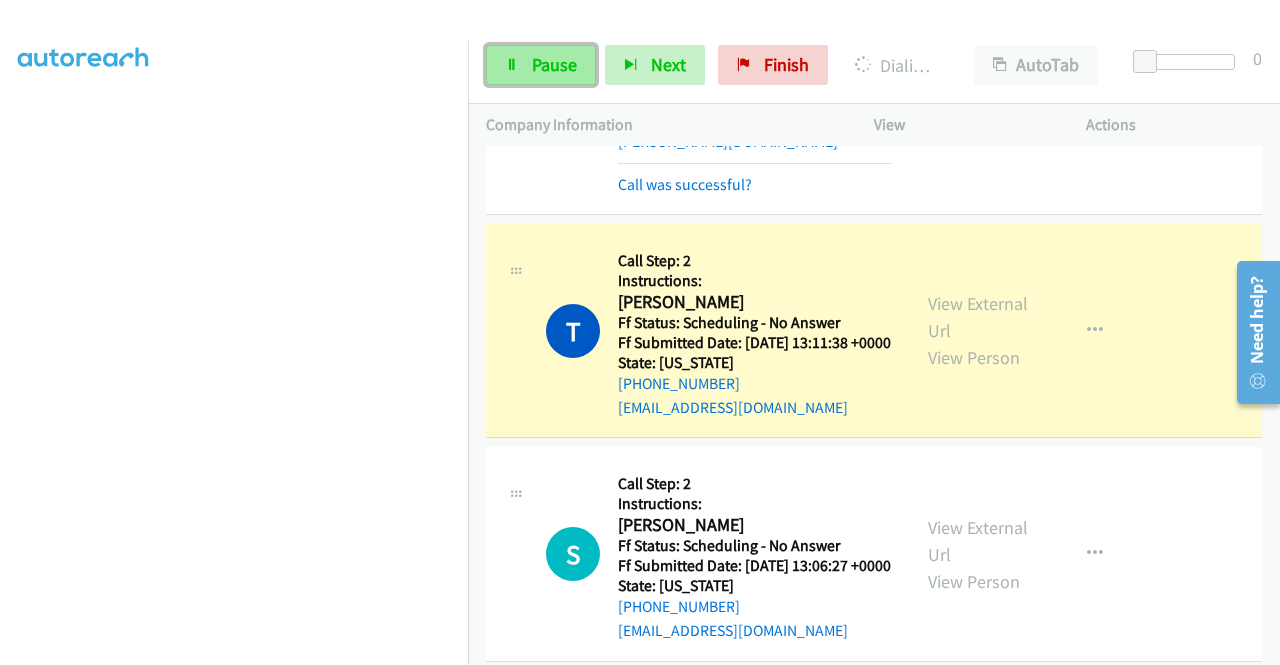 click on "Pause" at bounding box center (554, 64) 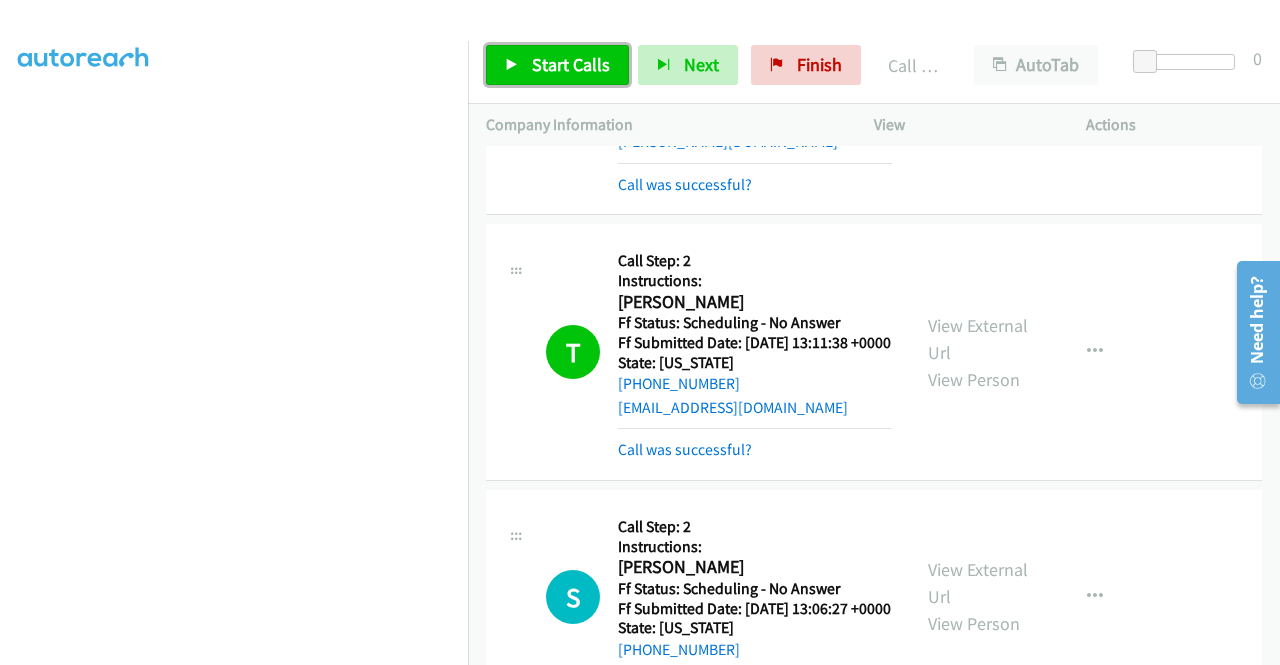 click on "Start Calls" at bounding box center [557, 65] 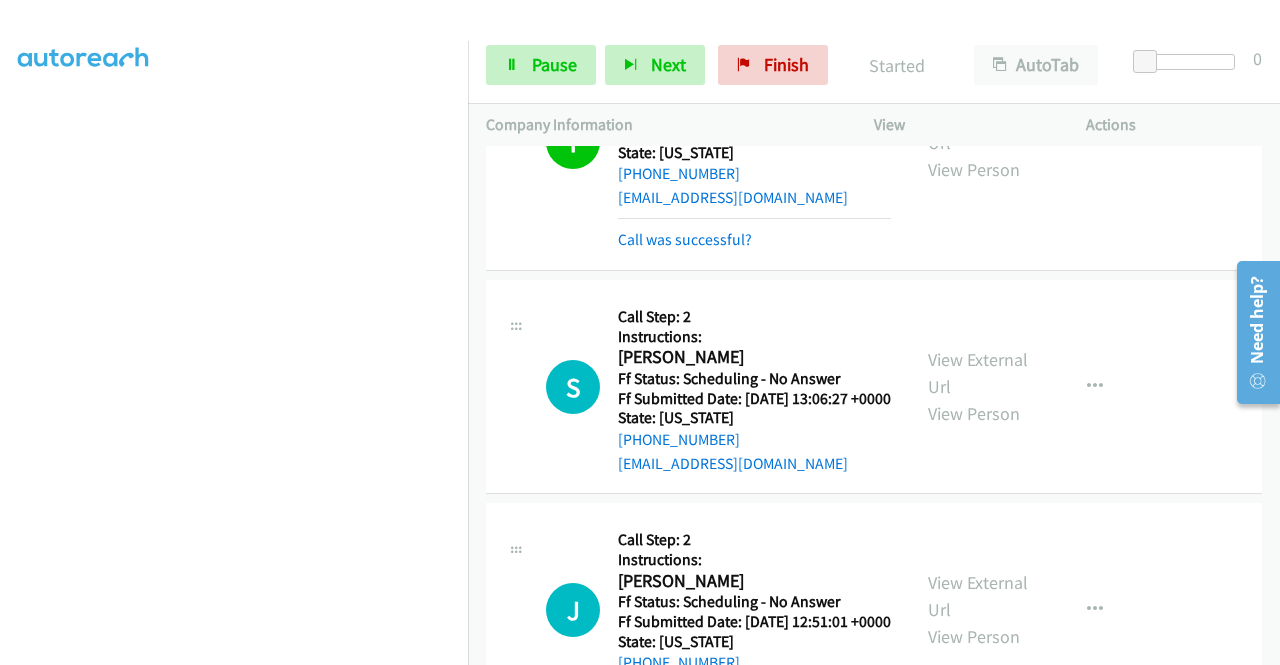 scroll, scrollTop: 2400, scrollLeft: 0, axis: vertical 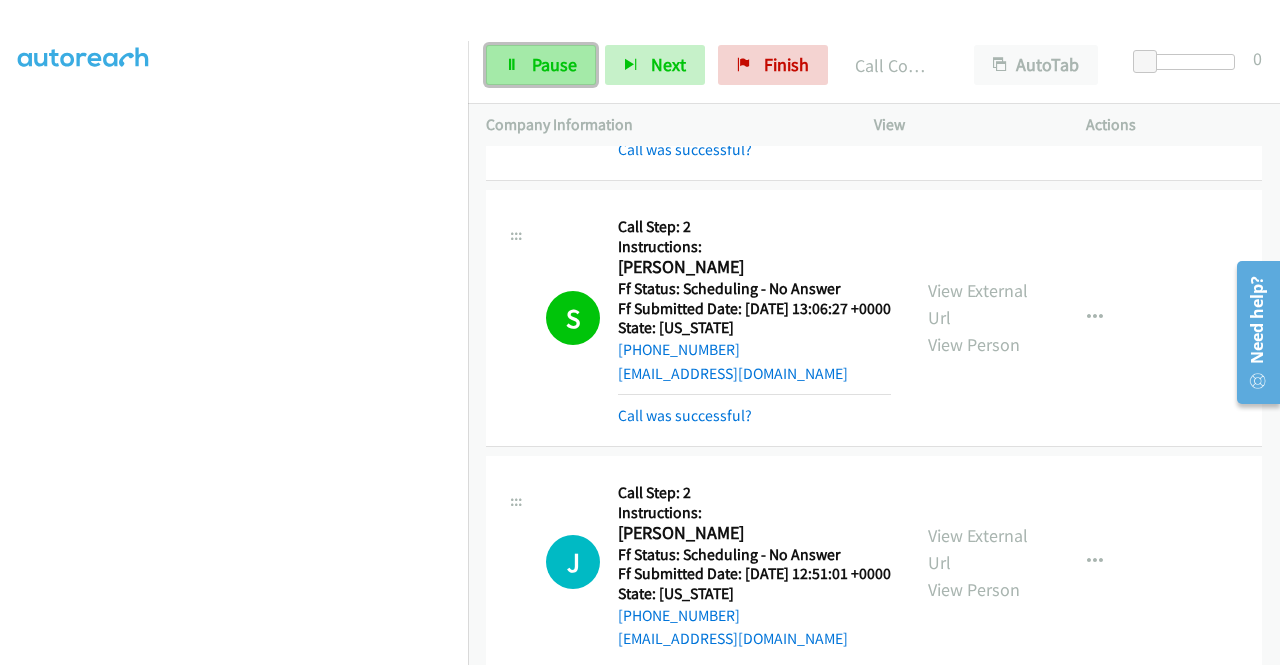 click on "Pause" at bounding box center [554, 64] 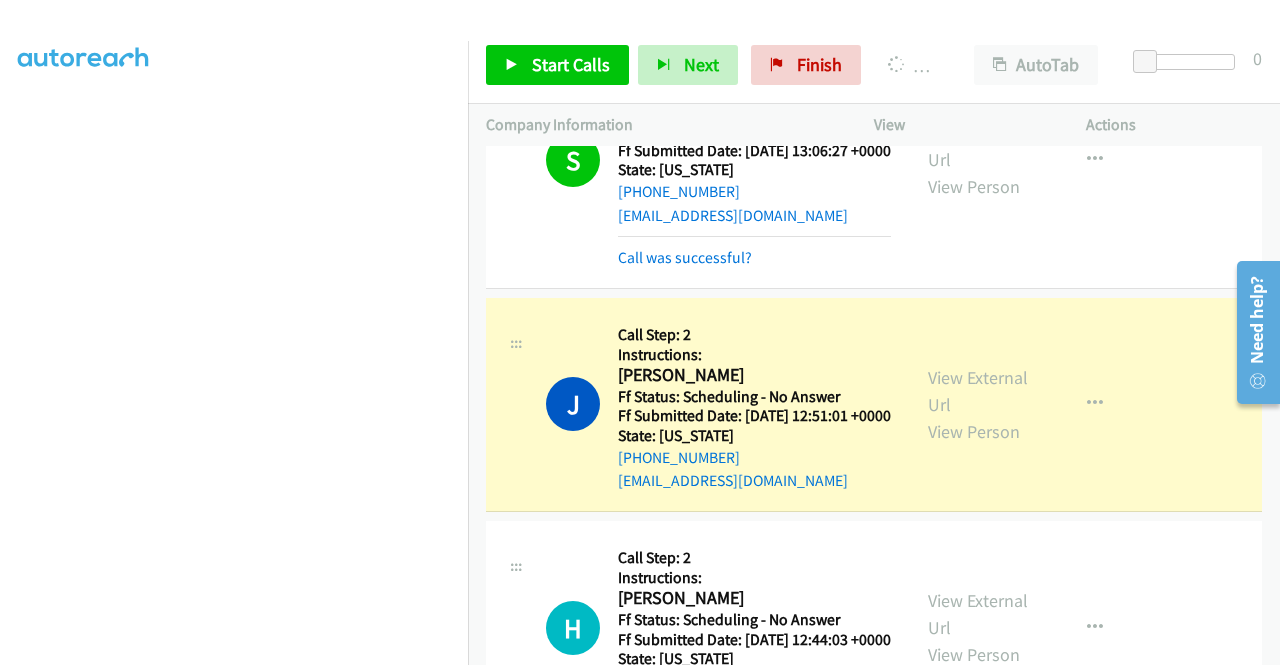 scroll, scrollTop: 2700, scrollLeft: 0, axis: vertical 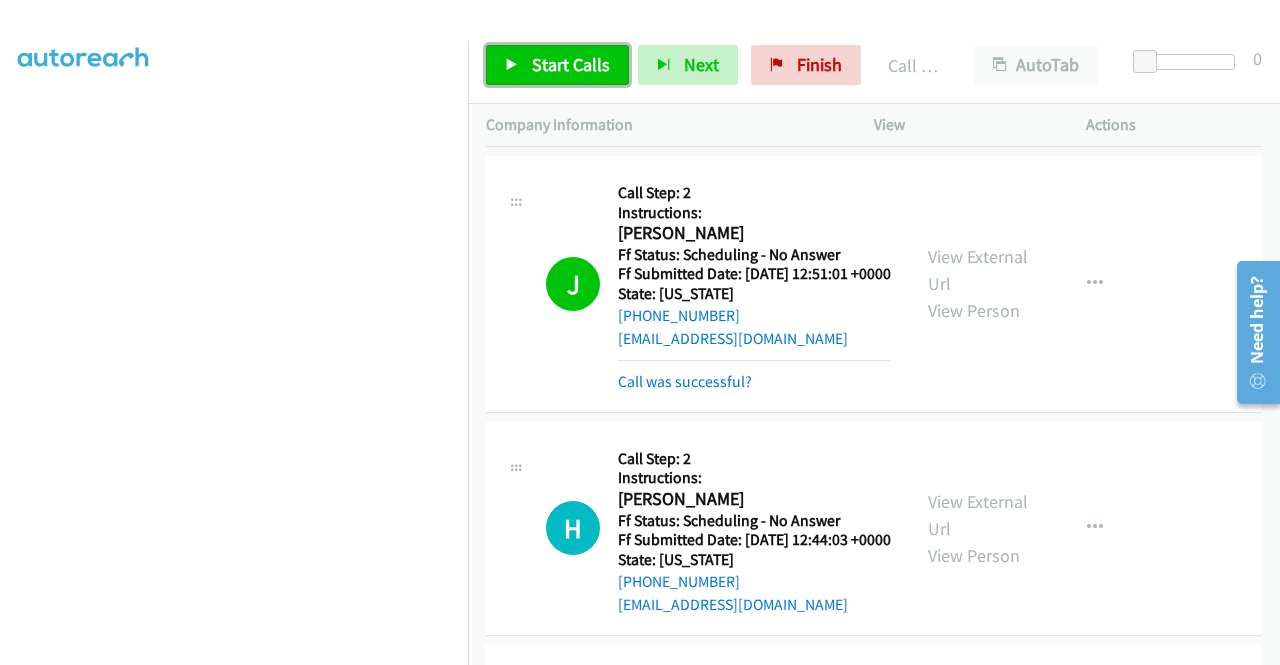 click on "Start Calls" at bounding box center (571, 64) 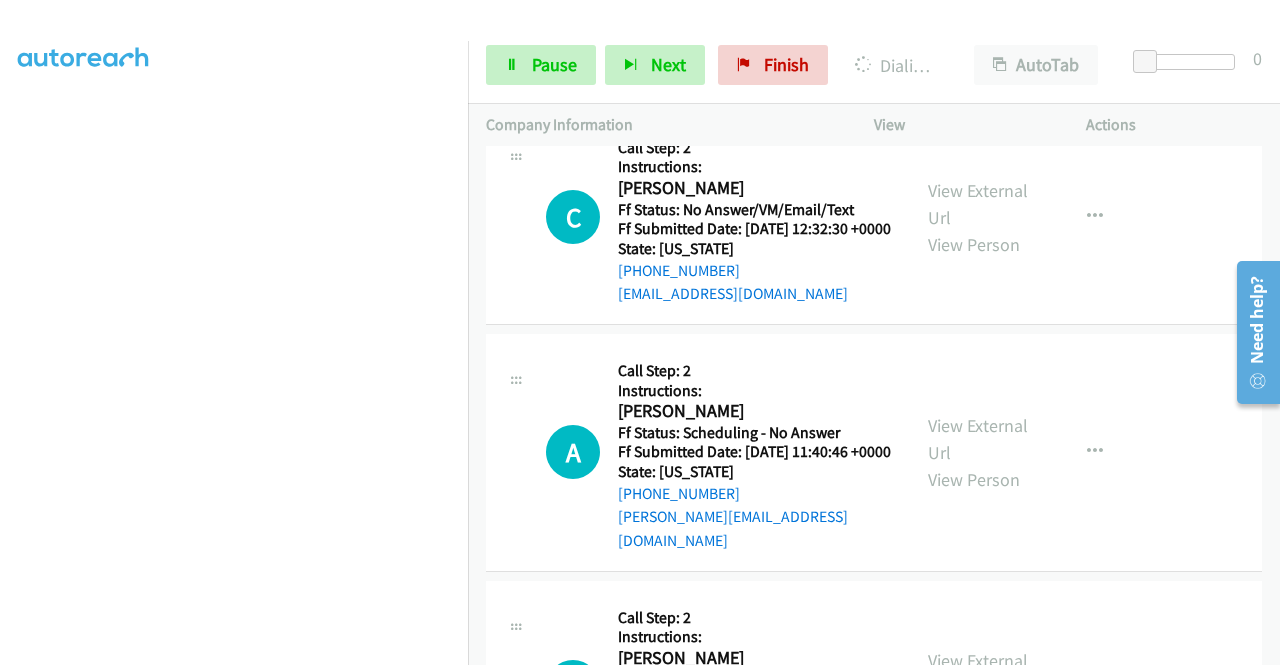 scroll, scrollTop: 3800, scrollLeft: 0, axis: vertical 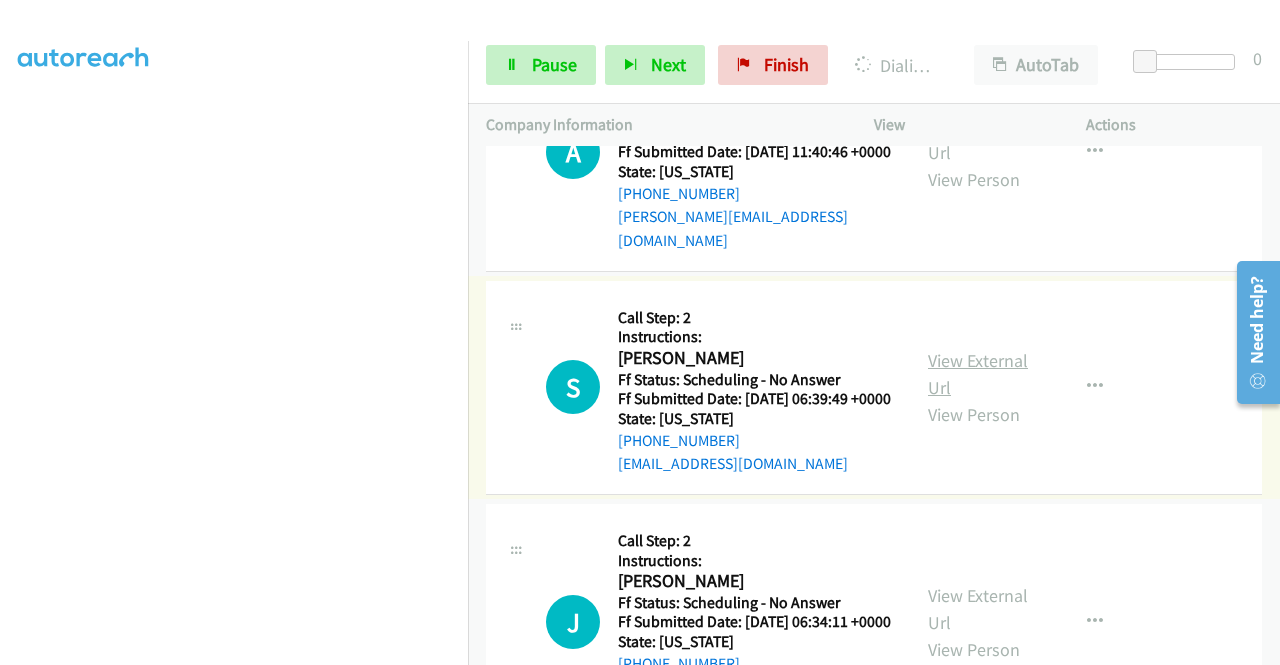click on "View External Url" at bounding box center [978, 374] 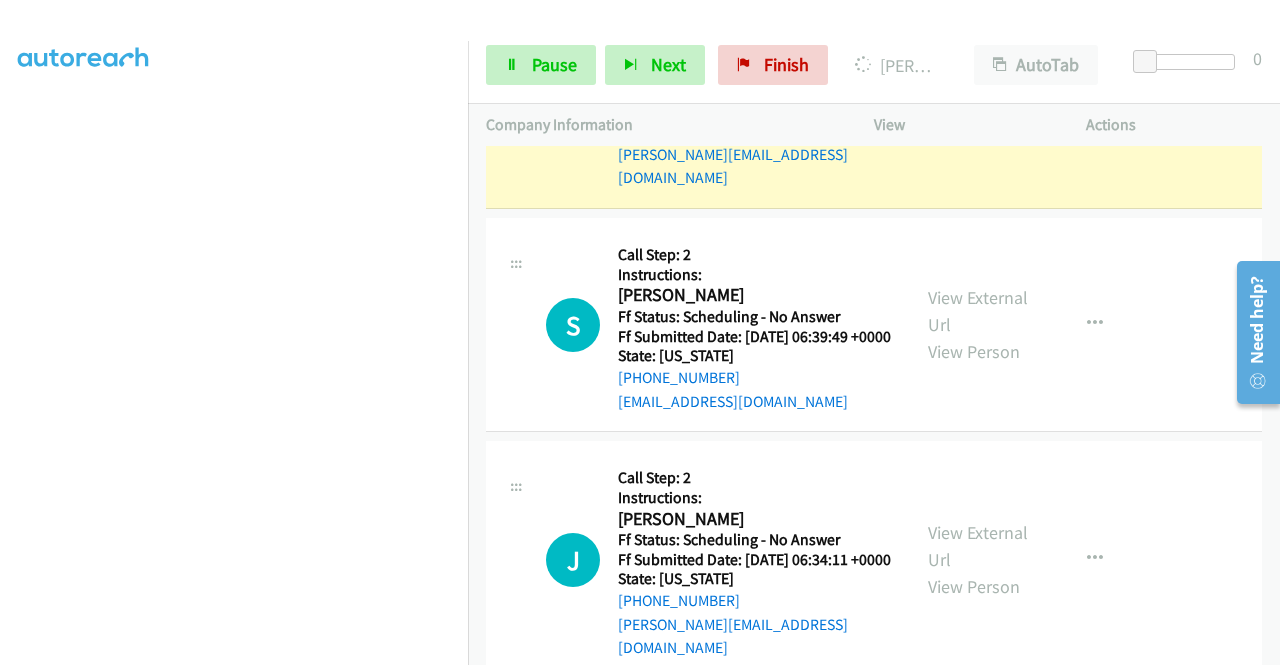 scroll, scrollTop: 4142, scrollLeft: 0, axis: vertical 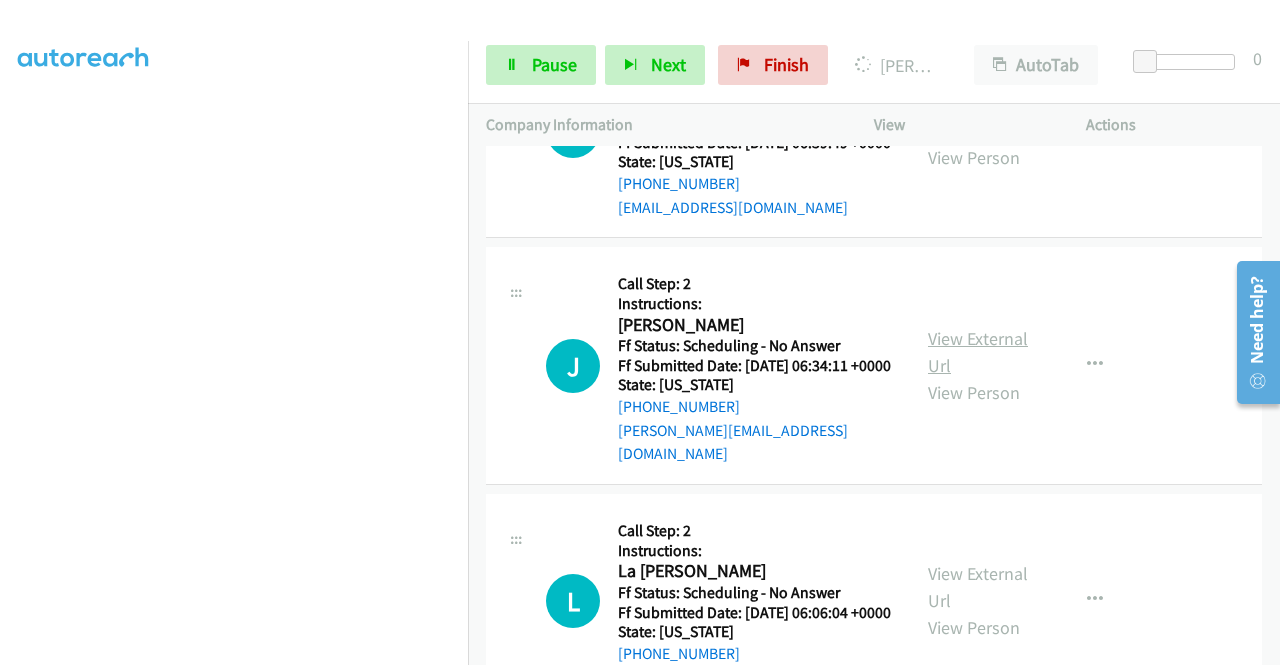 click on "View External Url" at bounding box center [978, 352] 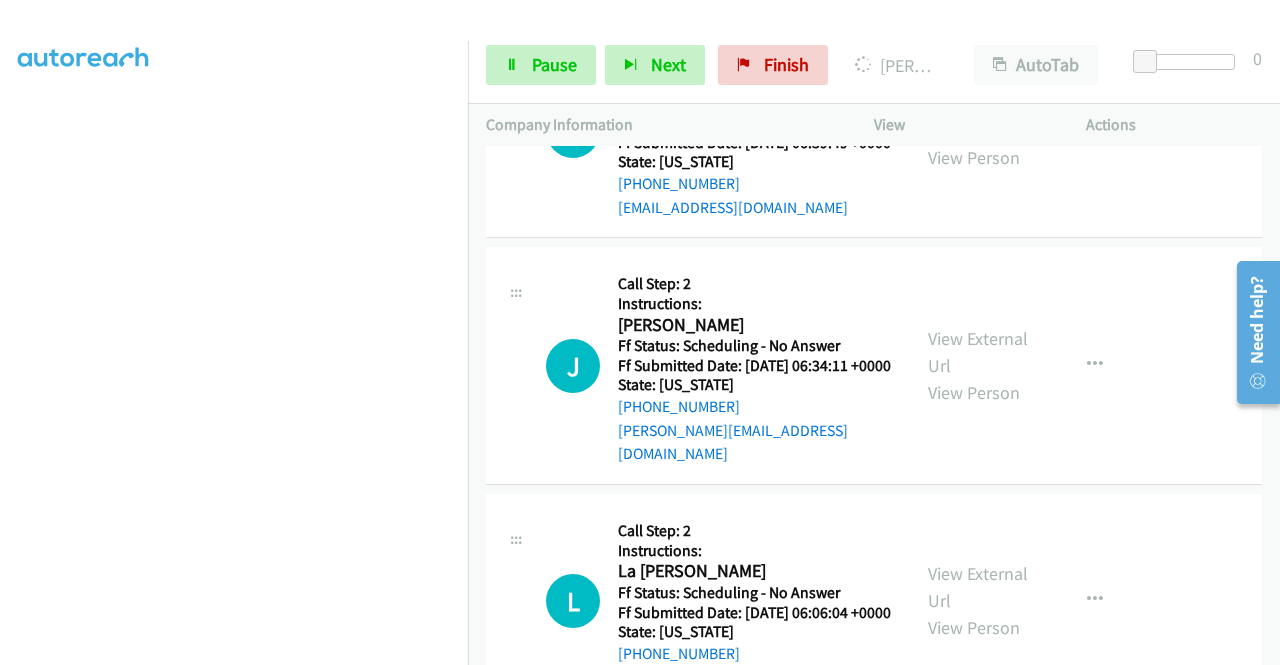 scroll, scrollTop: 56, scrollLeft: 0, axis: vertical 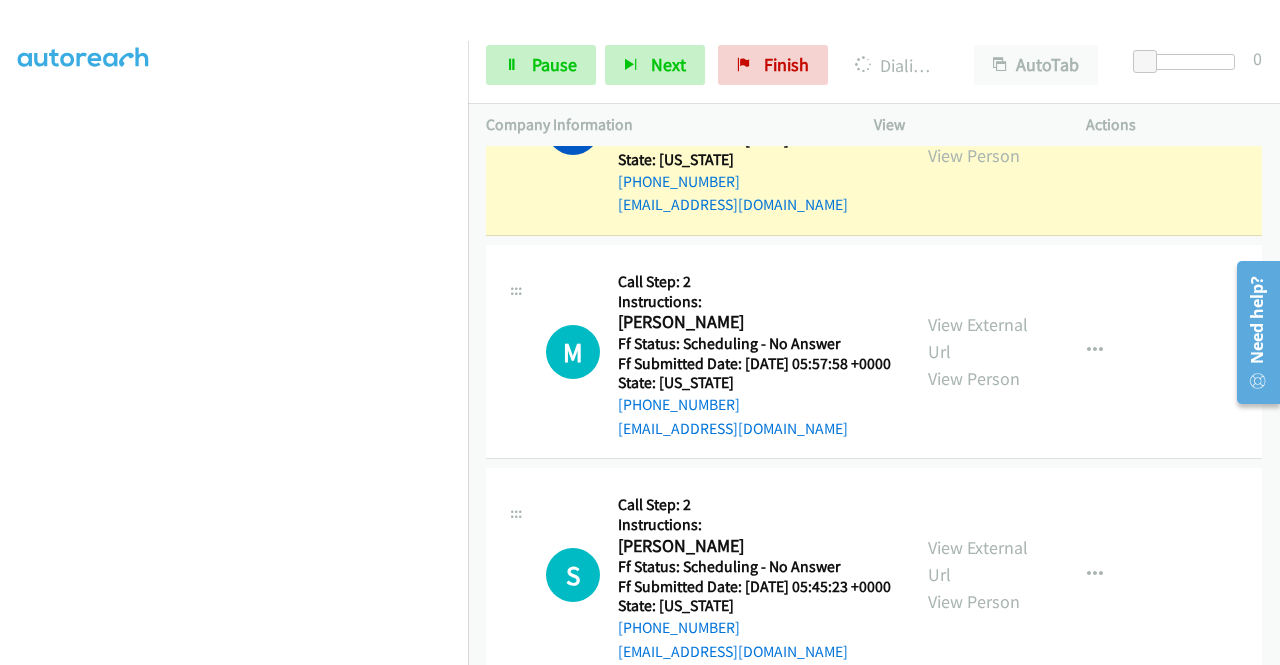 click on "View External Url" at bounding box center [978, 115] 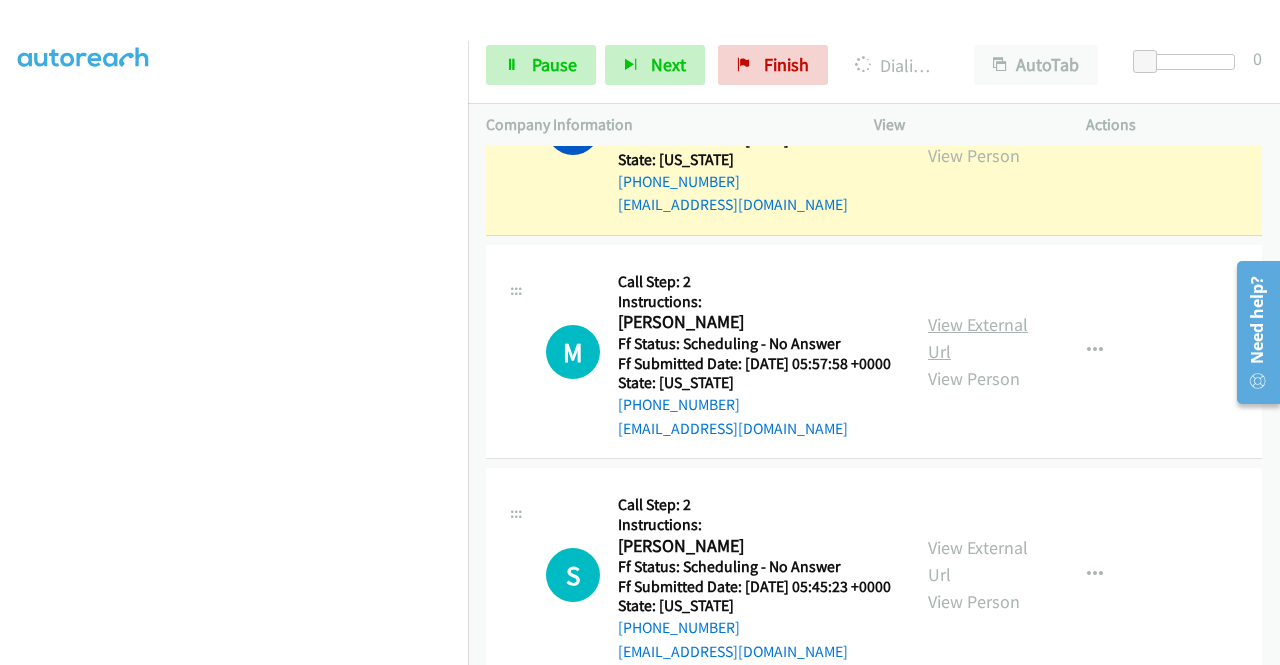 click on "View External Url" at bounding box center (978, 338) 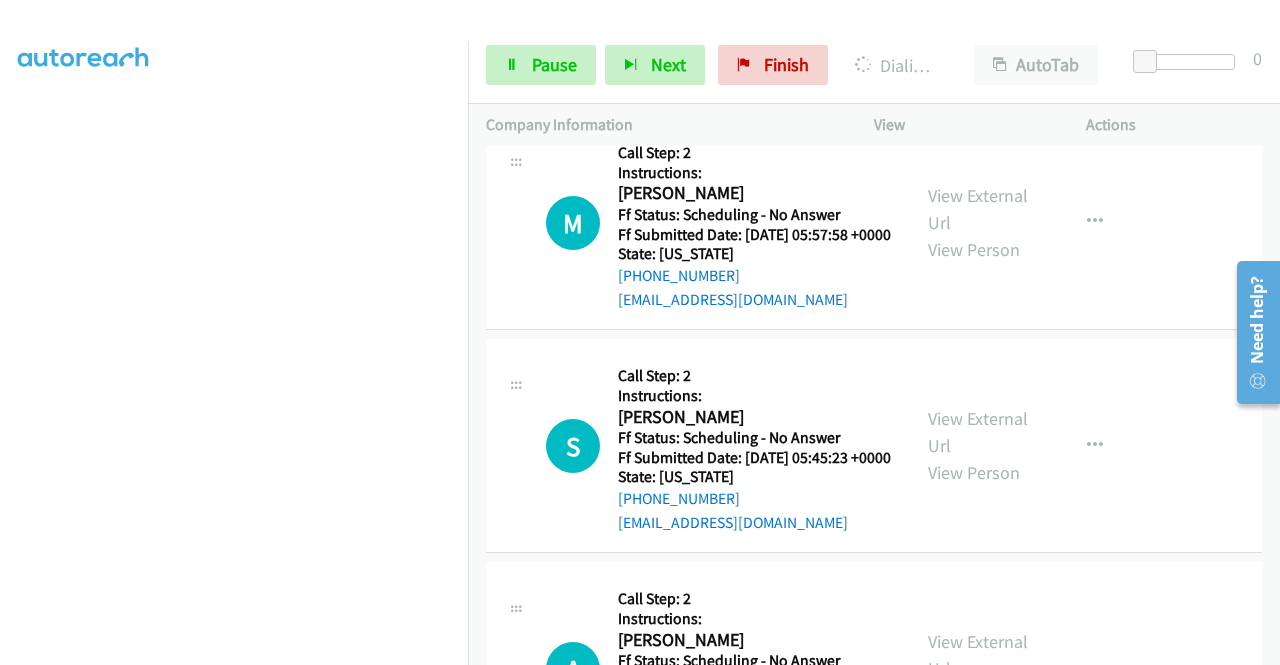 scroll, scrollTop: 5042, scrollLeft: 0, axis: vertical 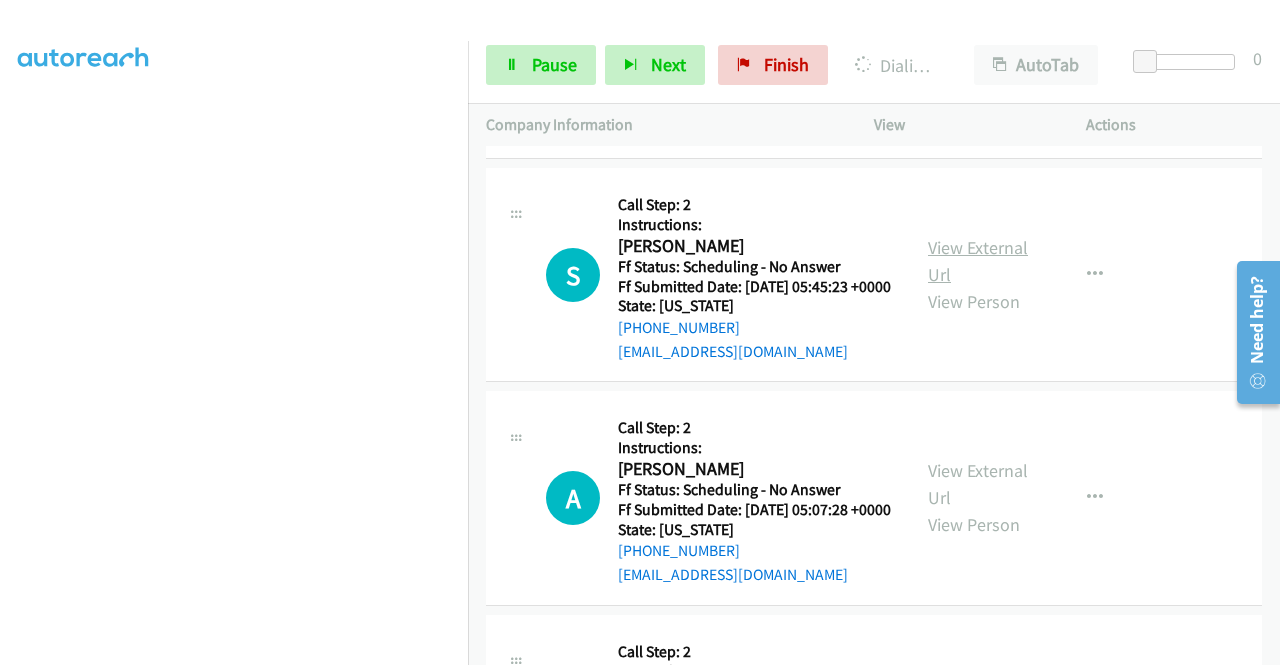 click on "View External Url" at bounding box center (978, 261) 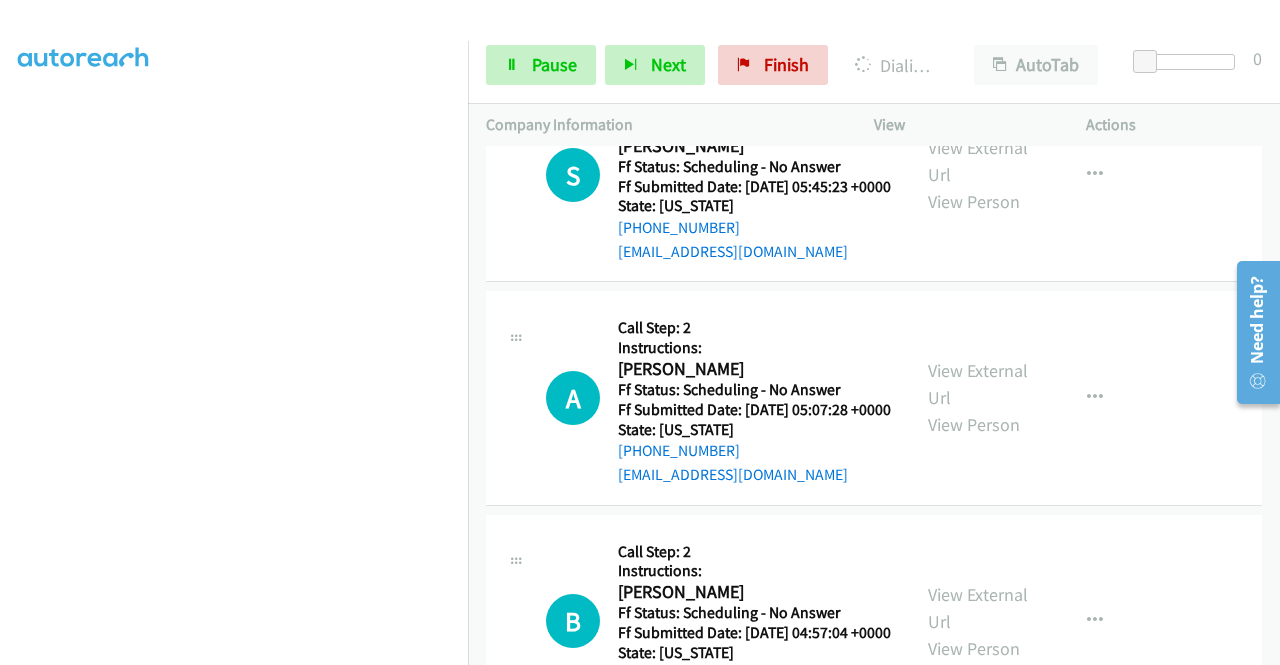 scroll, scrollTop: 5342, scrollLeft: 0, axis: vertical 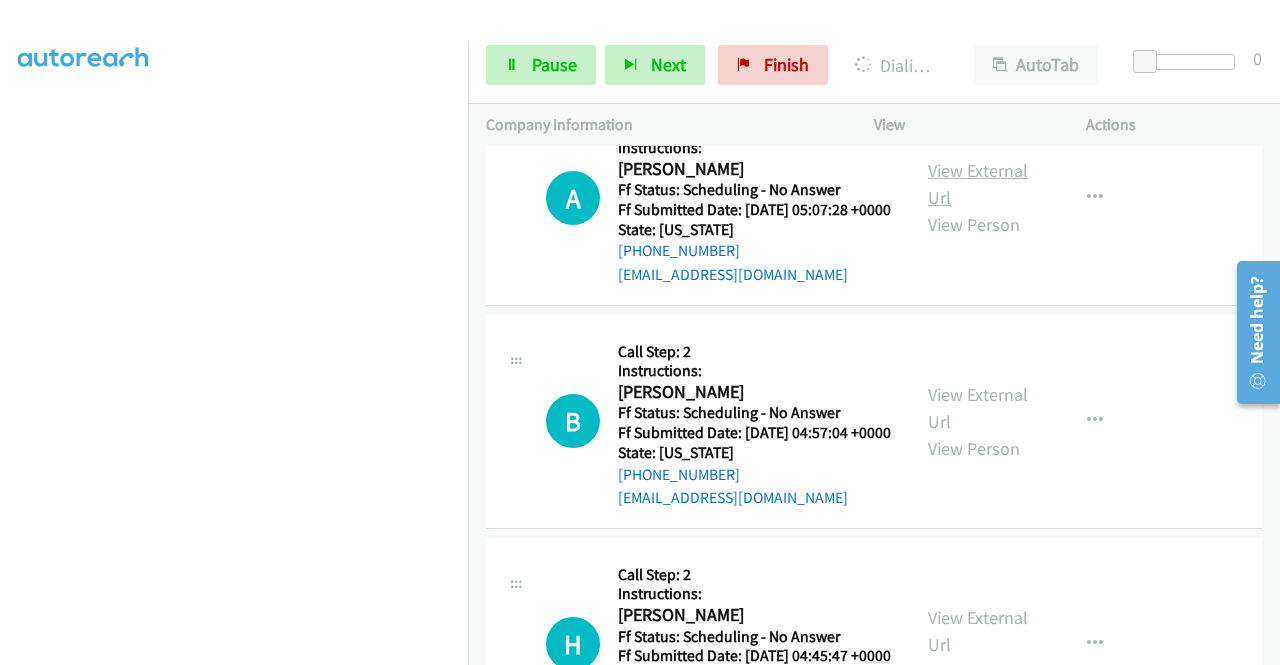 click on "View External Url" at bounding box center [978, 184] 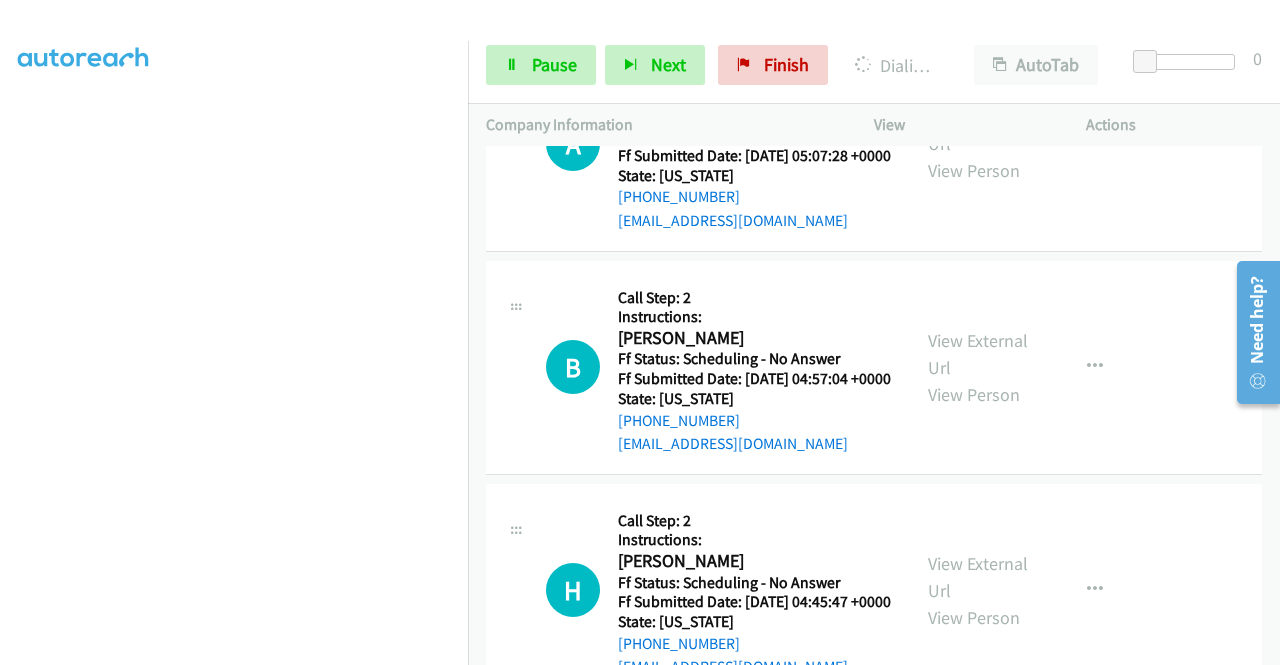 scroll, scrollTop: 5442, scrollLeft: 0, axis: vertical 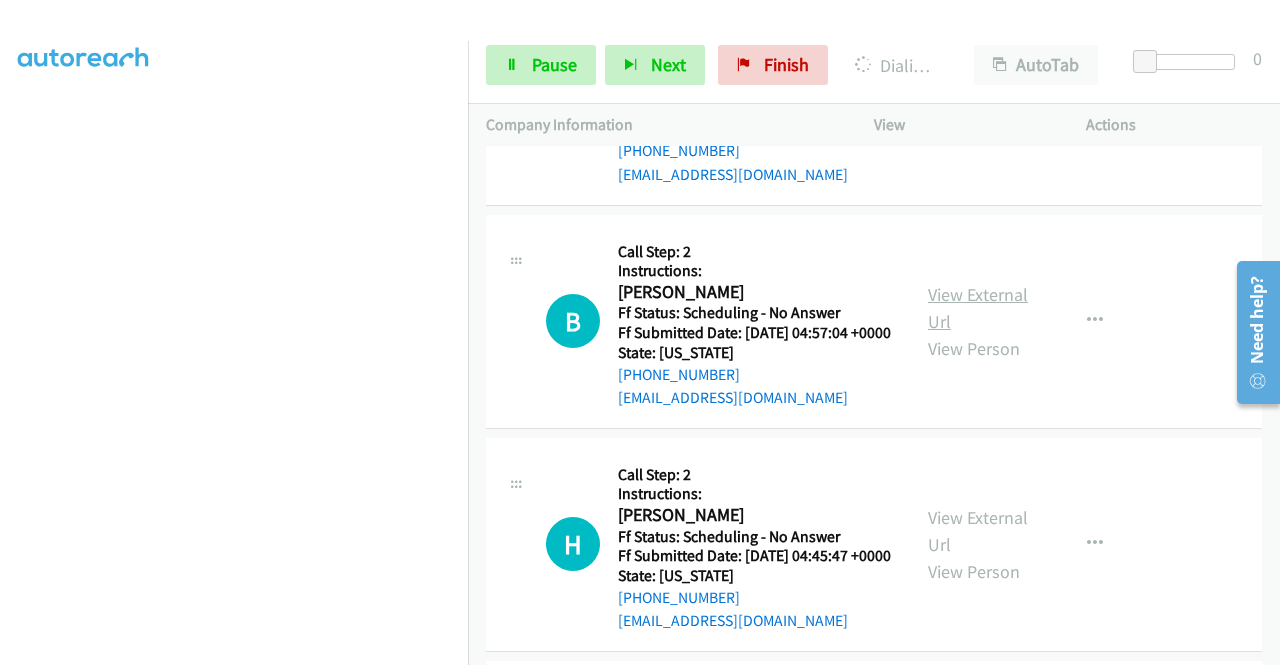 click on "View External Url" at bounding box center (978, 308) 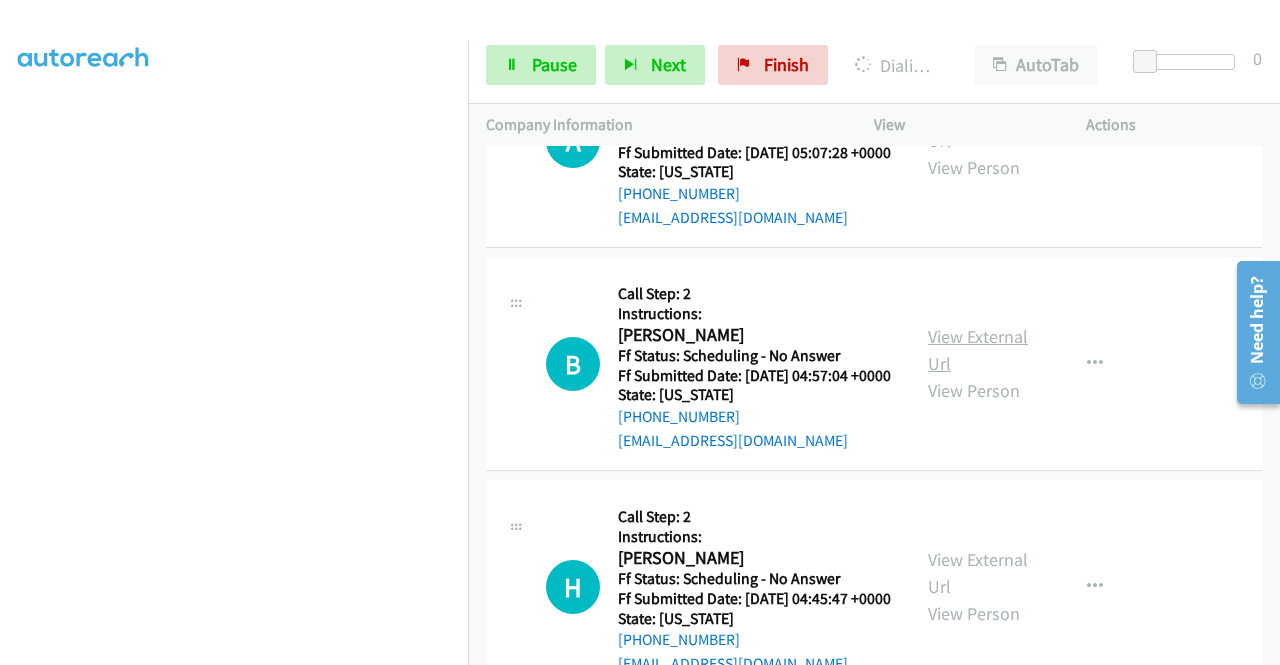 scroll, scrollTop: 5484, scrollLeft: 0, axis: vertical 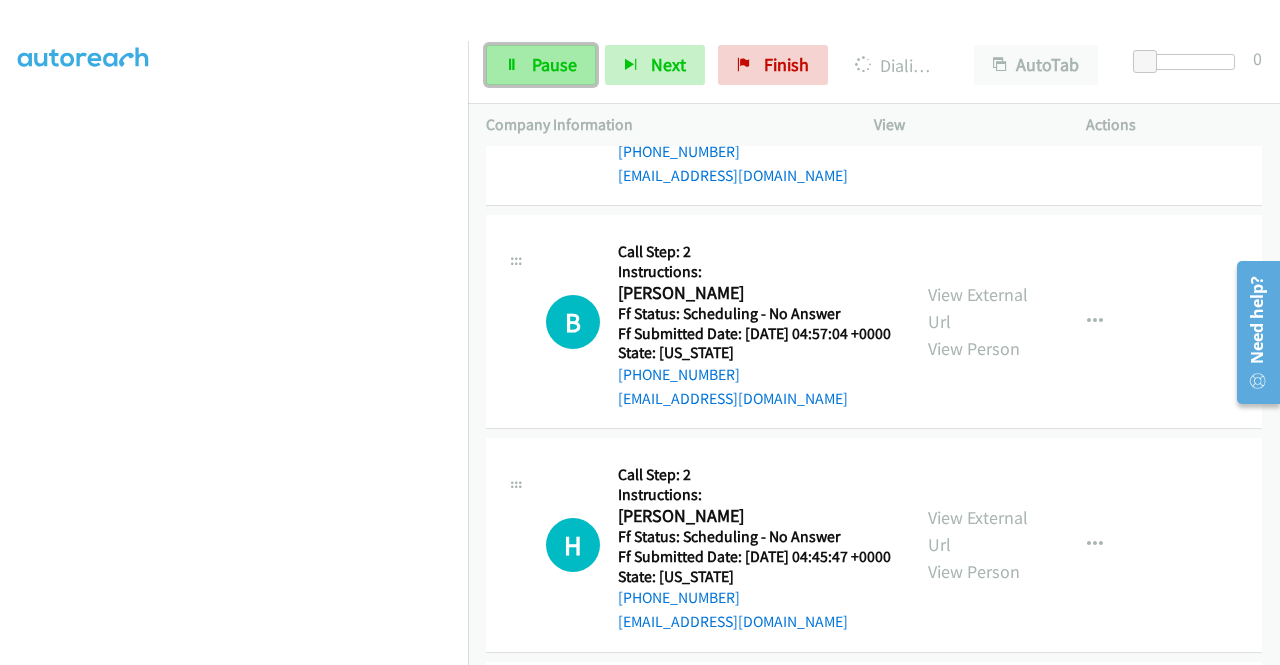 click on "Pause" at bounding box center (554, 64) 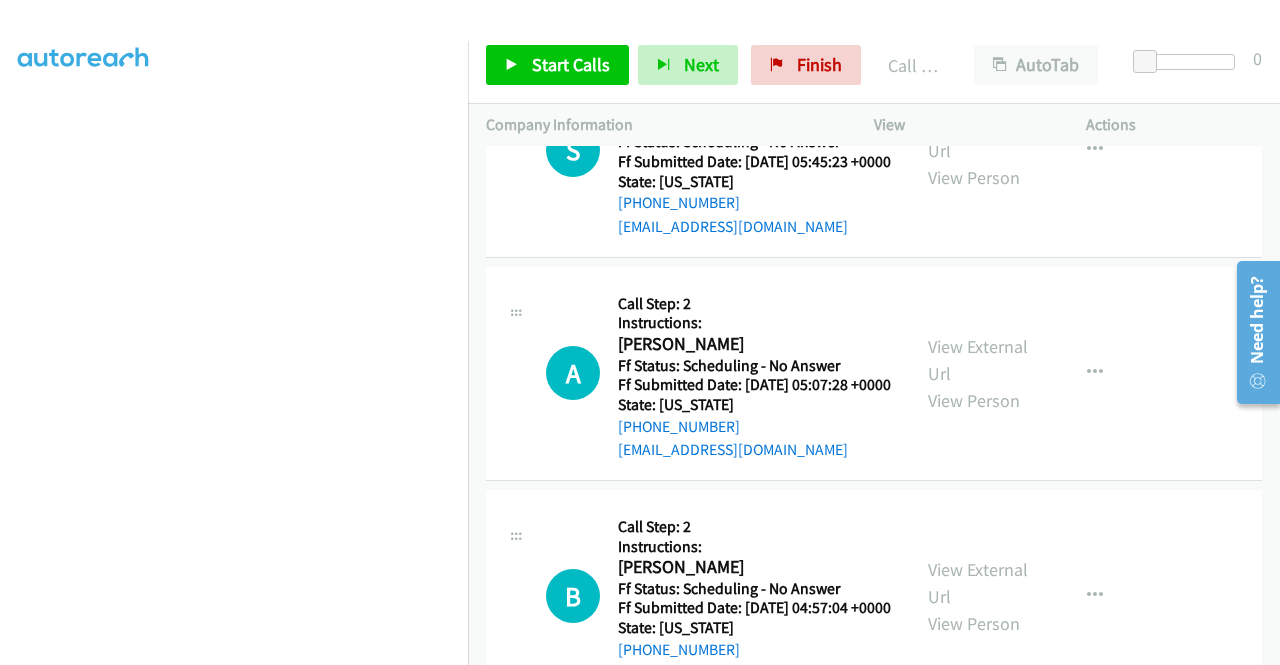 scroll, scrollTop: 5284, scrollLeft: 0, axis: vertical 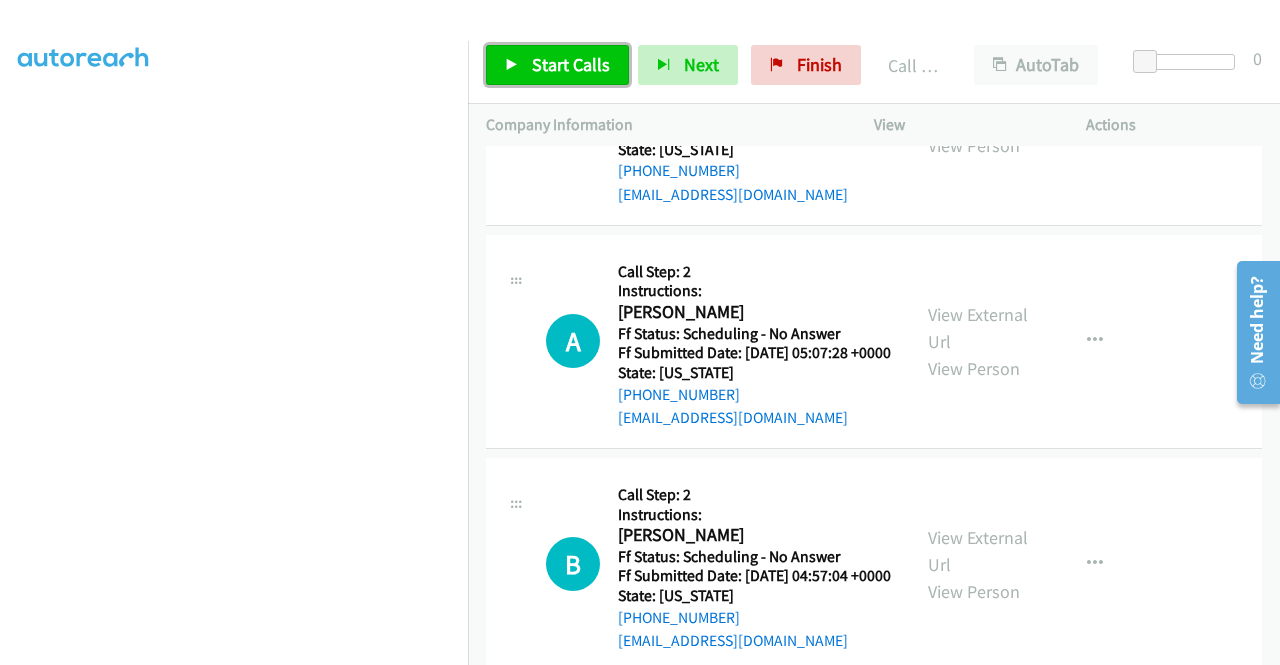 click on "Start Calls" at bounding box center [571, 64] 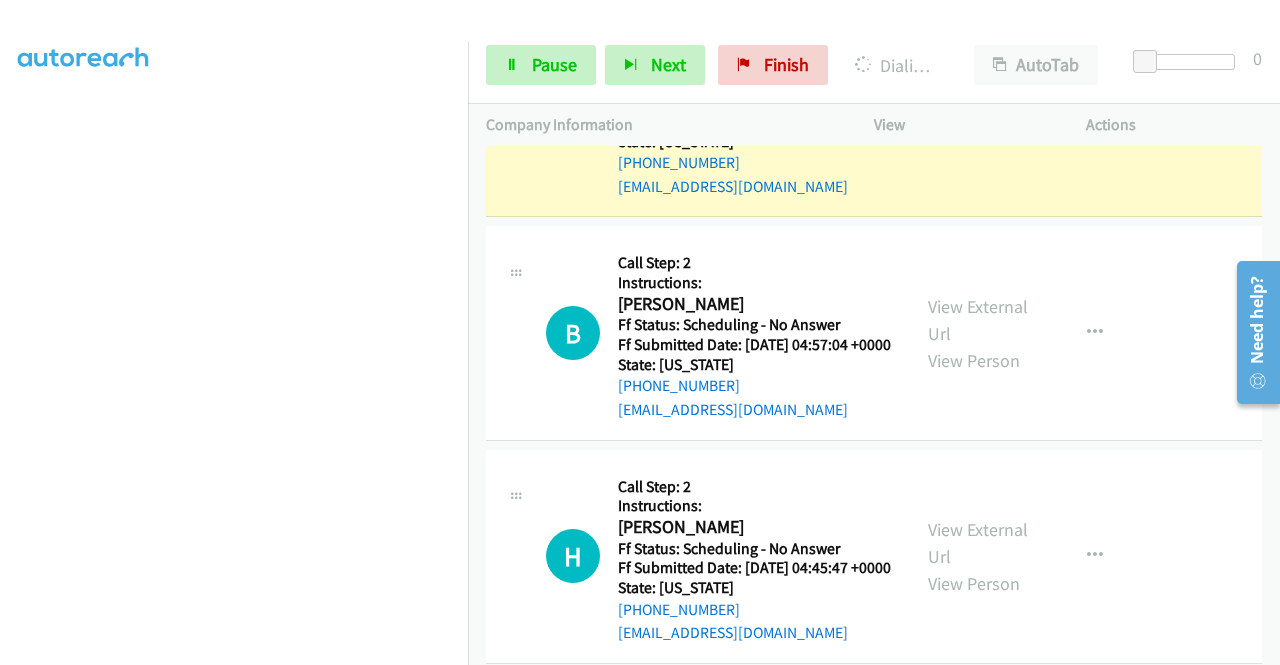 scroll, scrollTop: 5584, scrollLeft: 0, axis: vertical 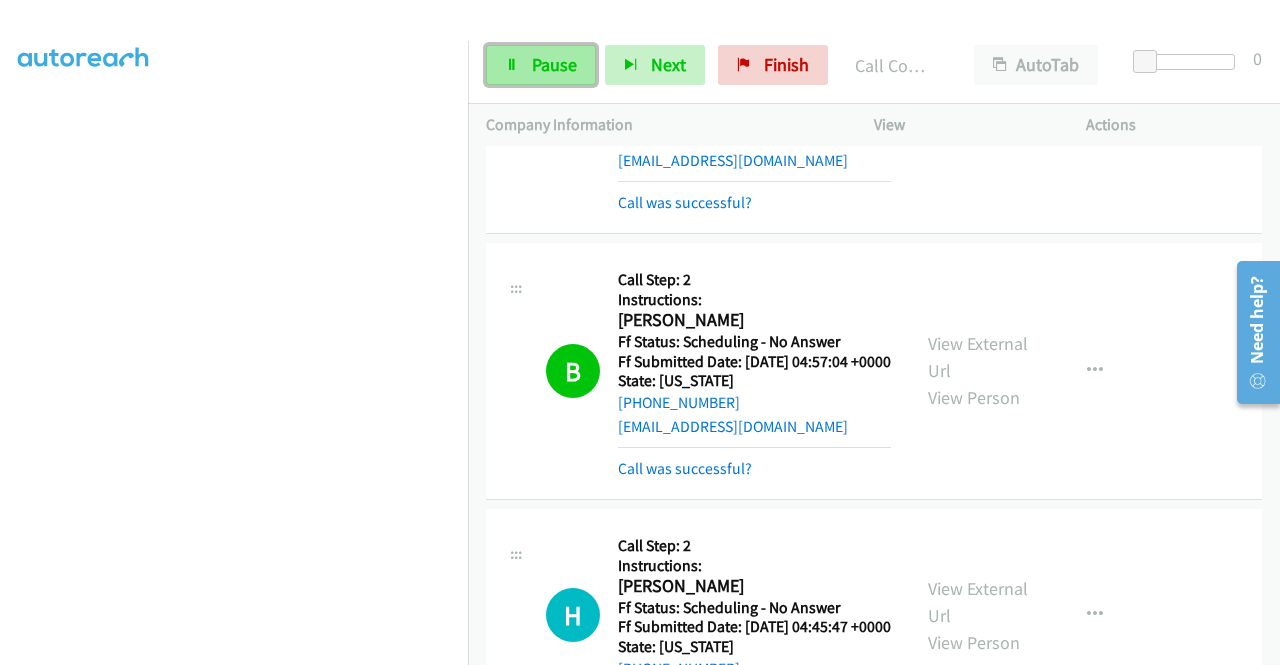 click on "Pause" at bounding box center (541, 65) 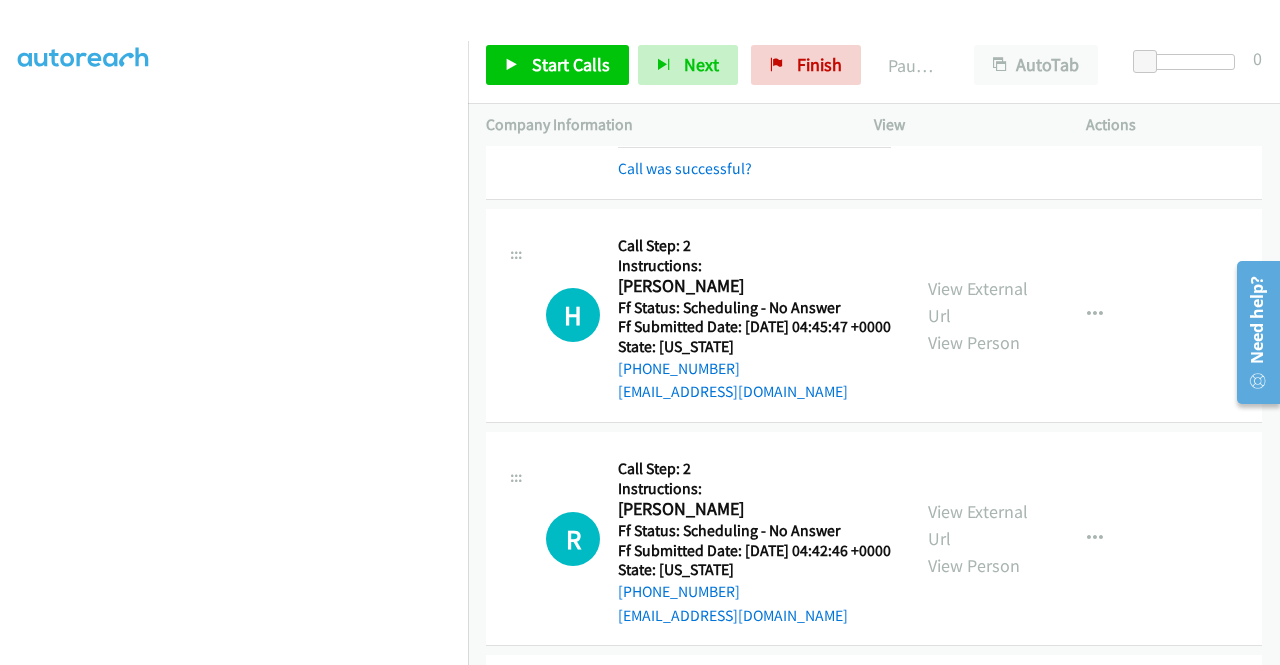 scroll, scrollTop: 6084, scrollLeft: 0, axis: vertical 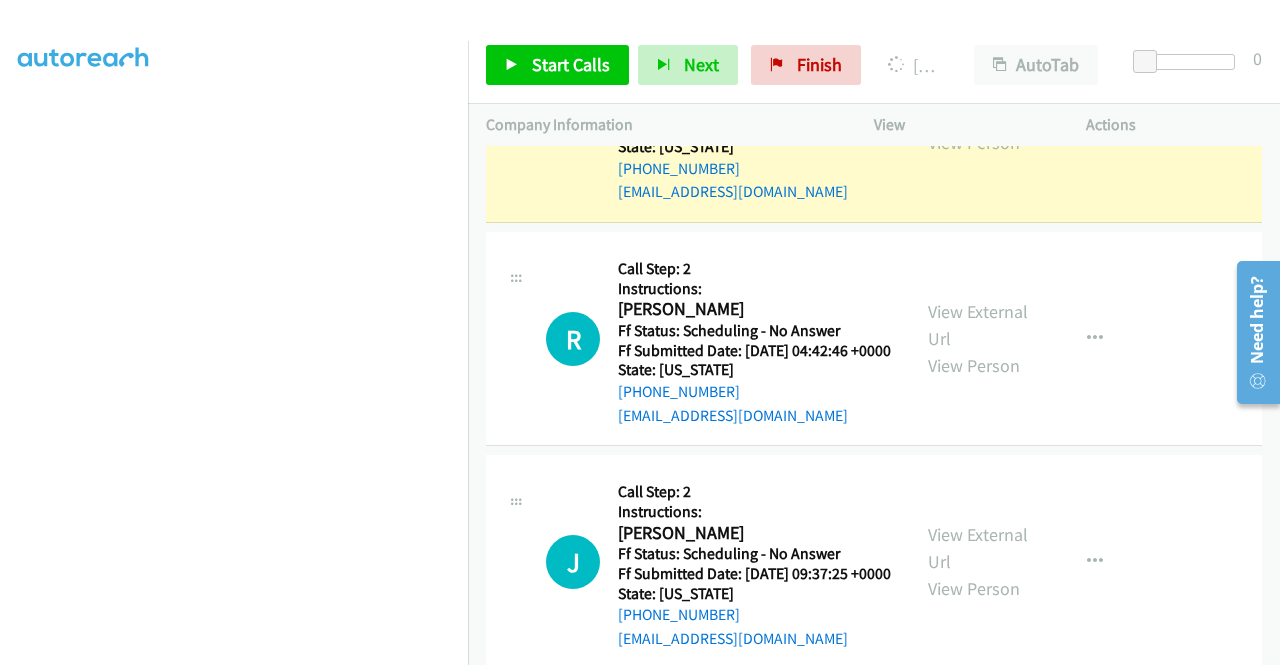 click on "View External Url" at bounding box center (978, 102) 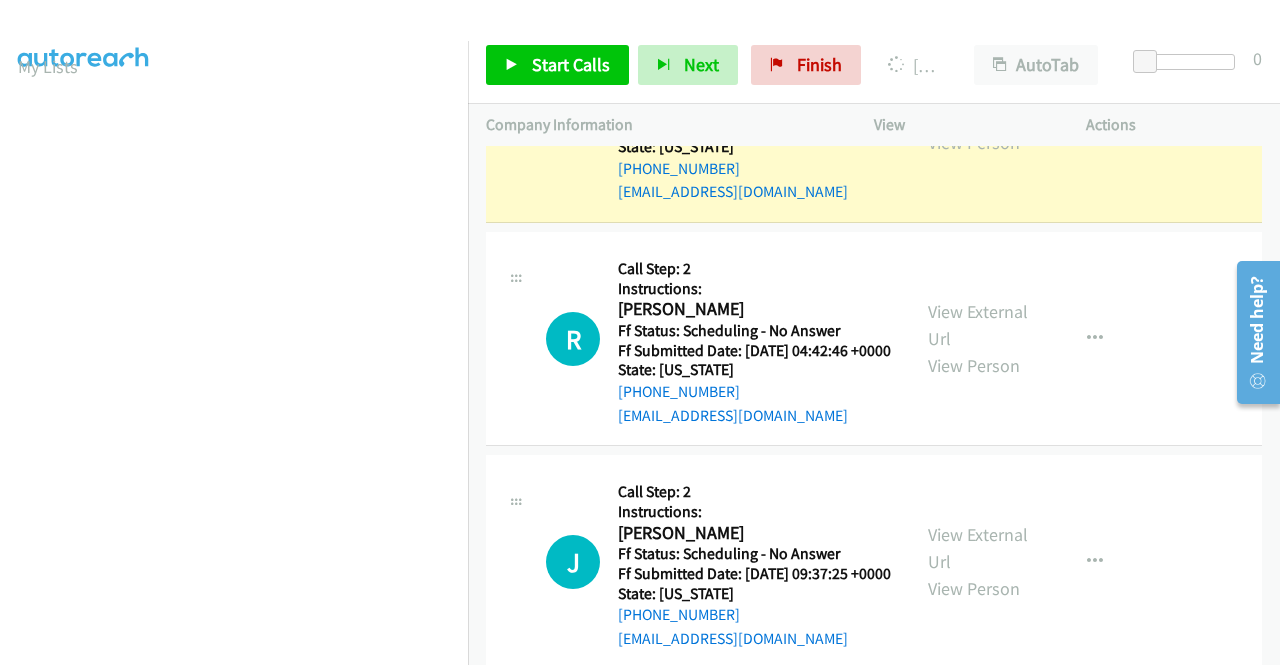 scroll, scrollTop: 456, scrollLeft: 0, axis: vertical 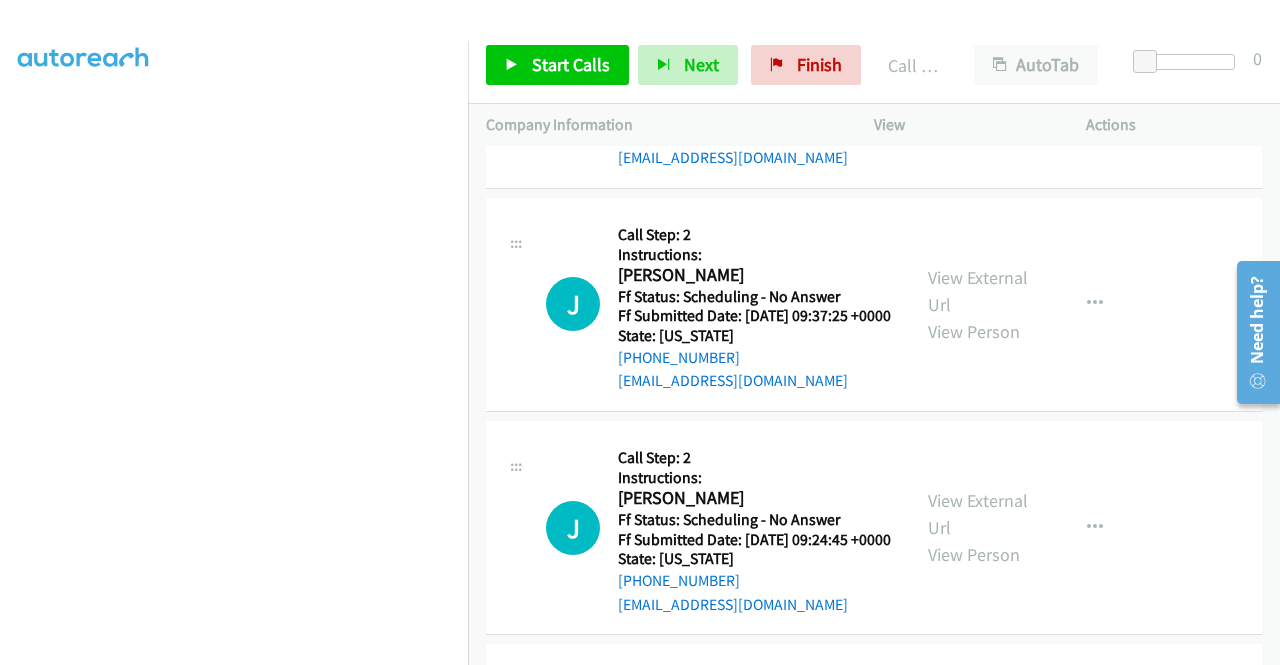 click on "View External Url" at bounding box center [978, 68] 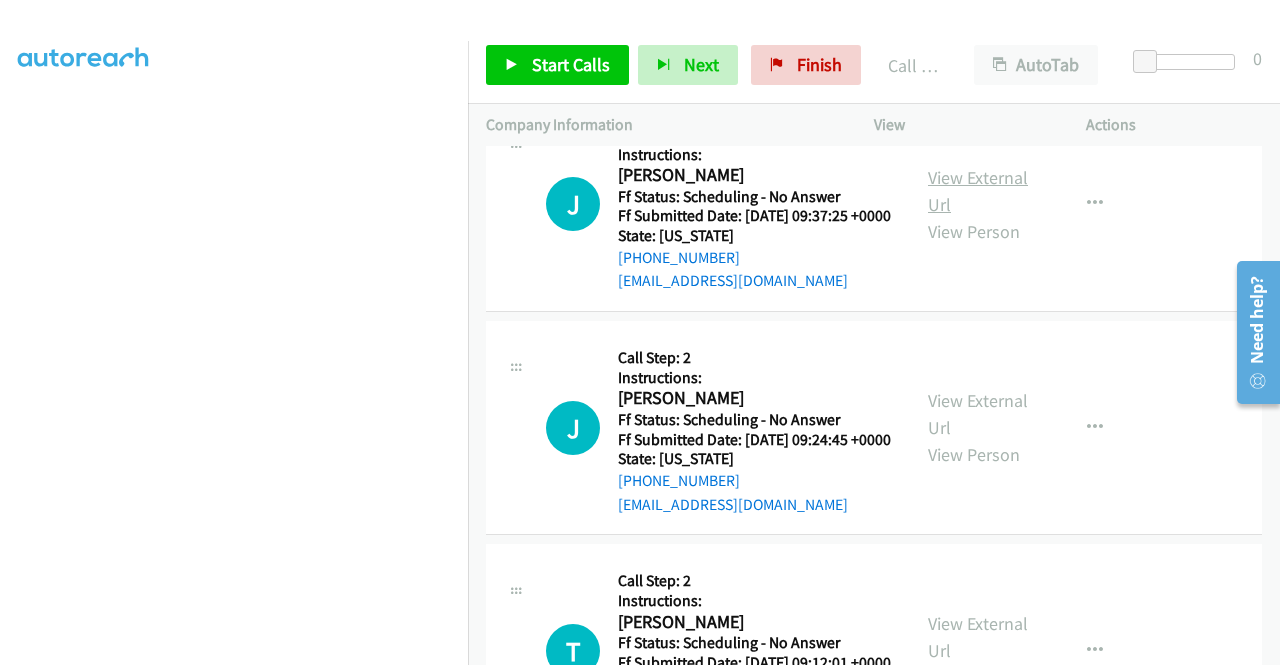 click on "View External Url" at bounding box center (978, 191) 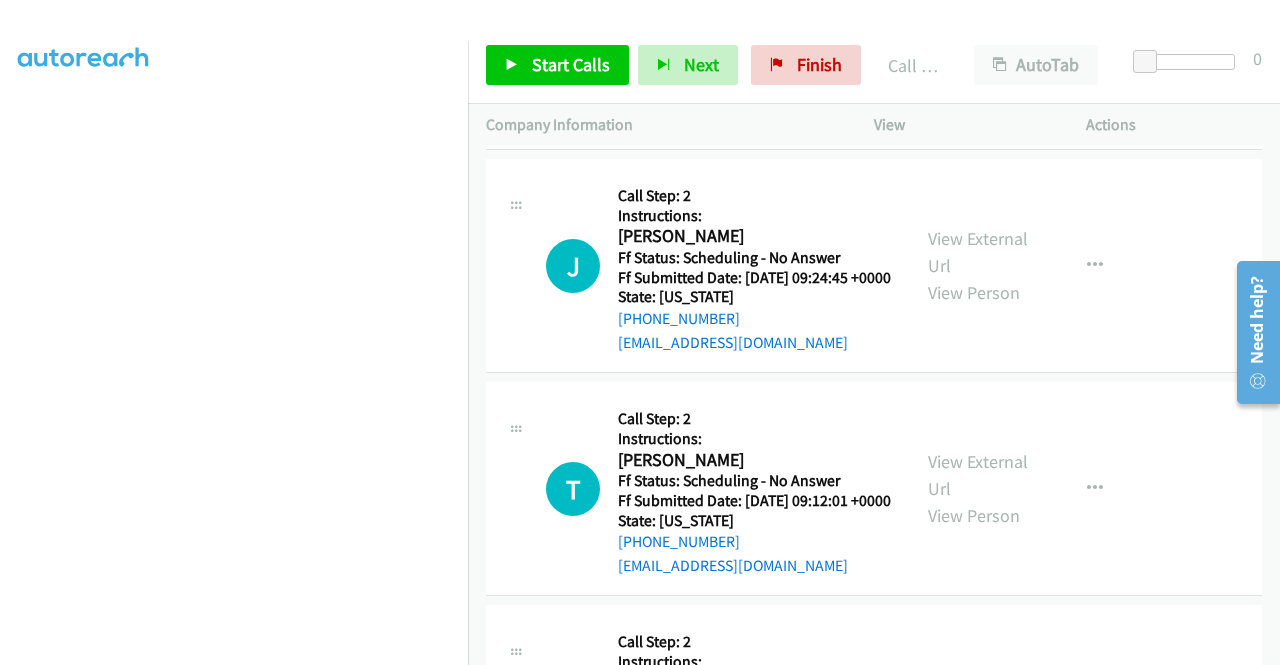 scroll, scrollTop: 6684, scrollLeft: 0, axis: vertical 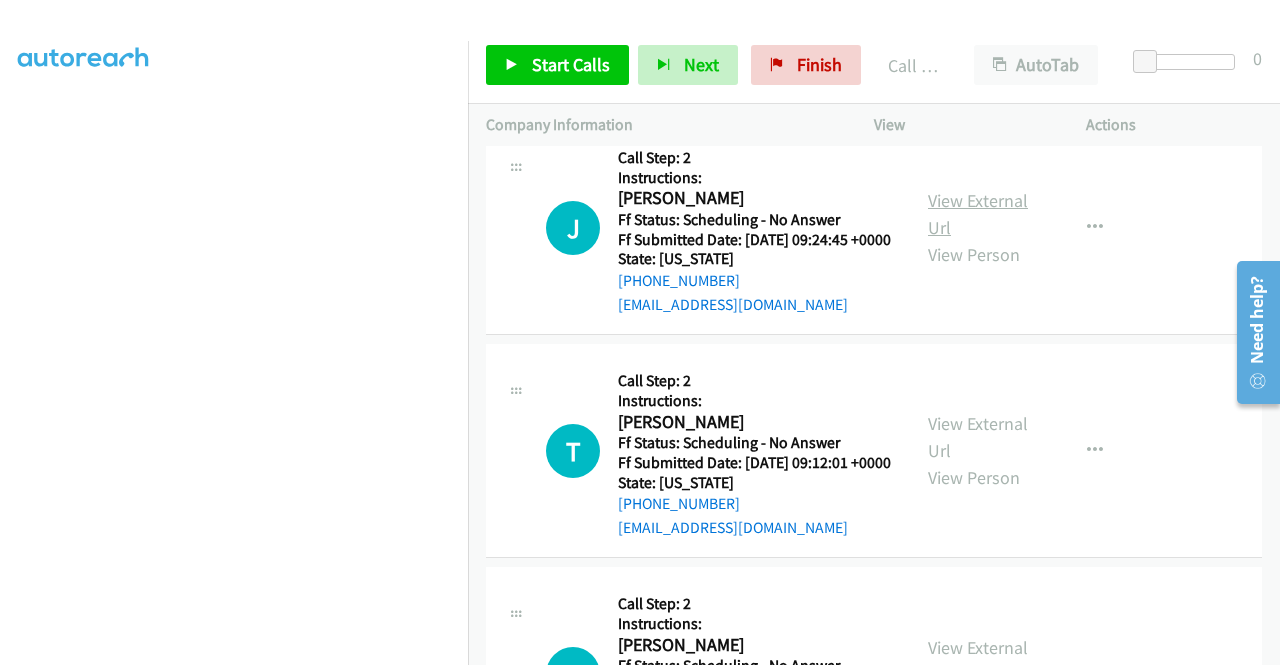 click on "View External Url" at bounding box center (978, 214) 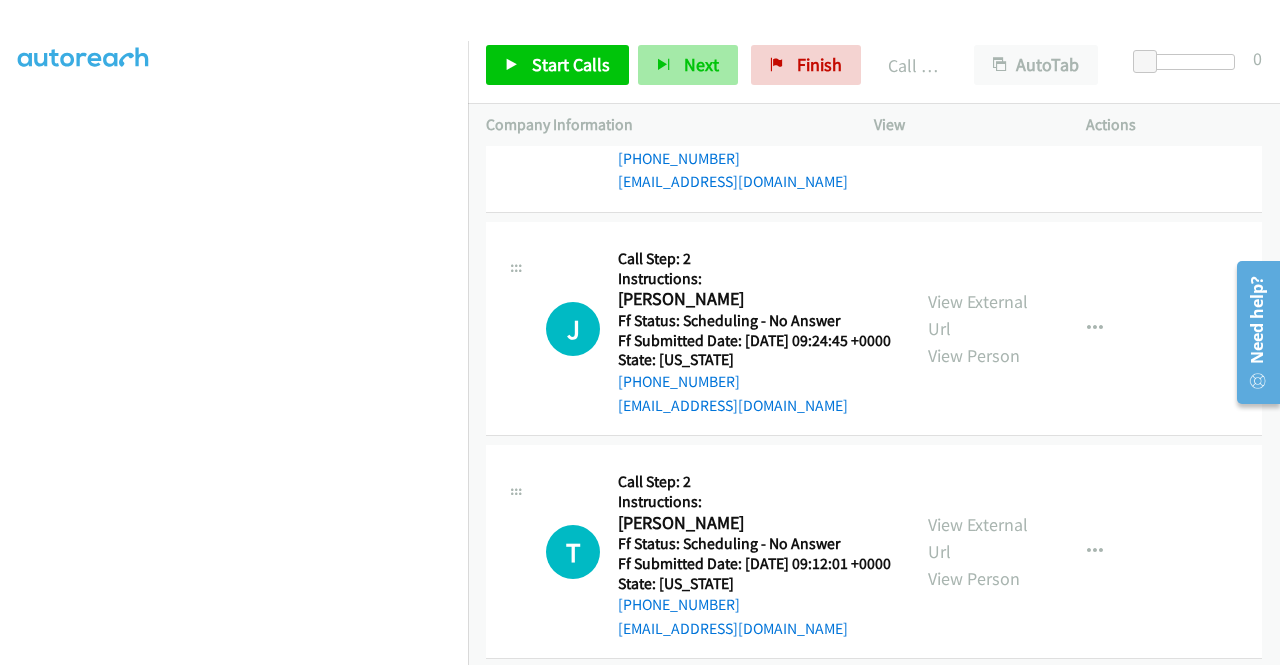 scroll, scrollTop: 6584, scrollLeft: 0, axis: vertical 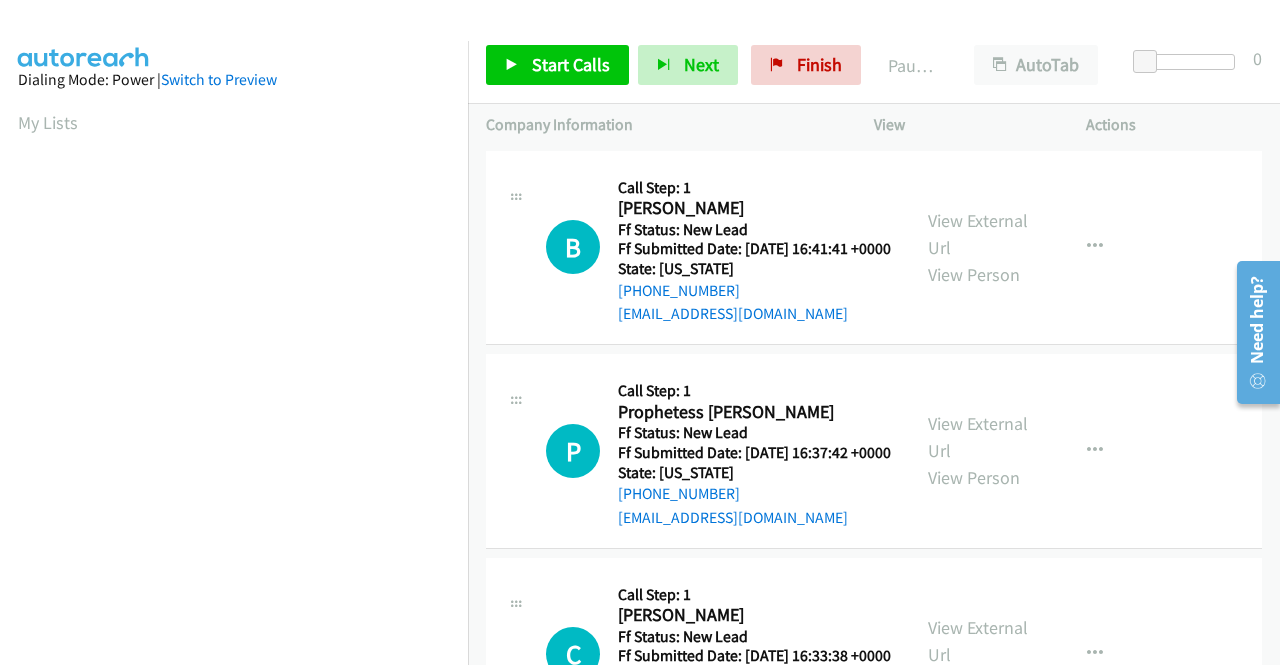 click on "B
Callback Scheduled
Call Step: 1
Bill Khanna
America/Los_Angeles
Ff Status: New Lead
Ff Submitted Date: 2025-07-18 16:41:41 +0000
State: Washington
+1 435-351-0100
billk25@hotmail.com
Call was successful?
View External Url
View Person
View External Url
Email
Schedule/Manage Callback
Skip Call
Add to do not call list" at bounding box center (874, 248) 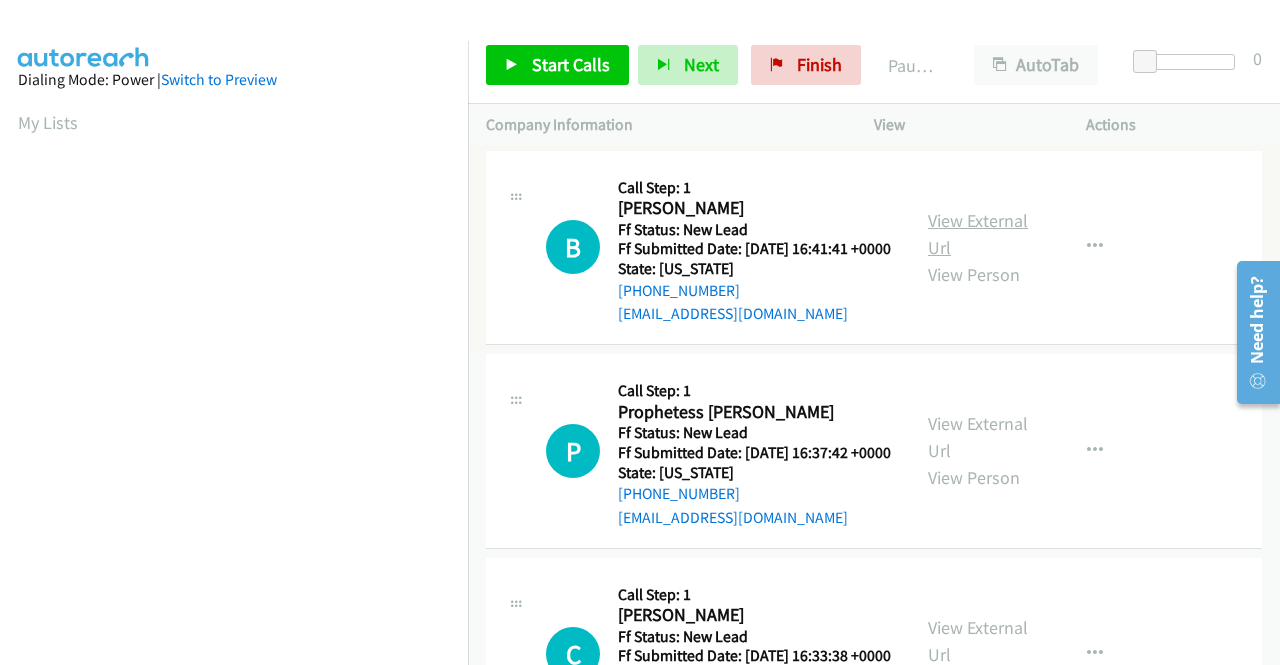 click on "View External Url" at bounding box center (978, 234) 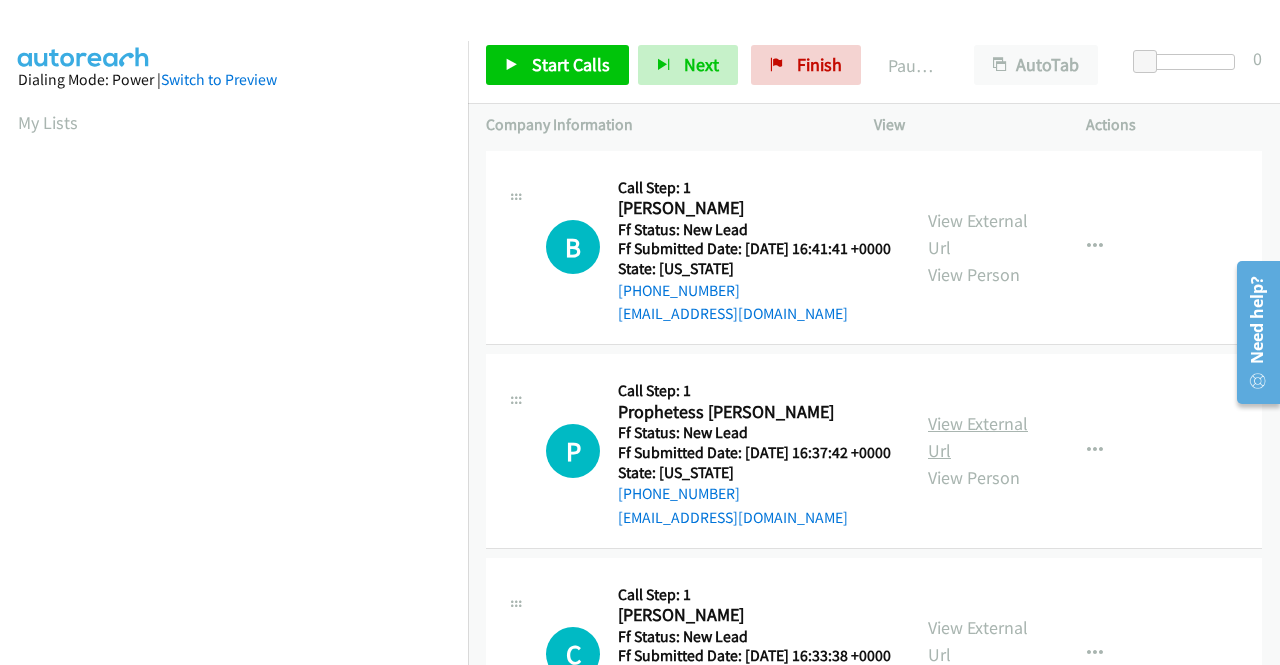 click on "View External Url" at bounding box center [978, 437] 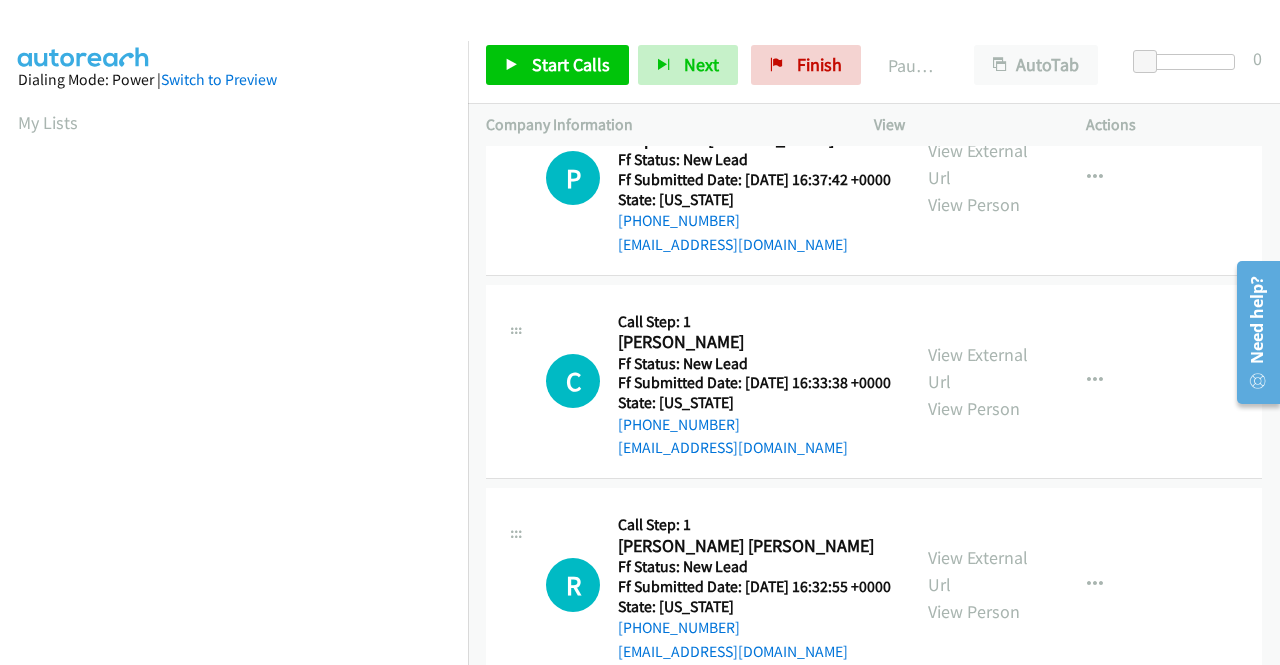 scroll, scrollTop: 300, scrollLeft: 0, axis: vertical 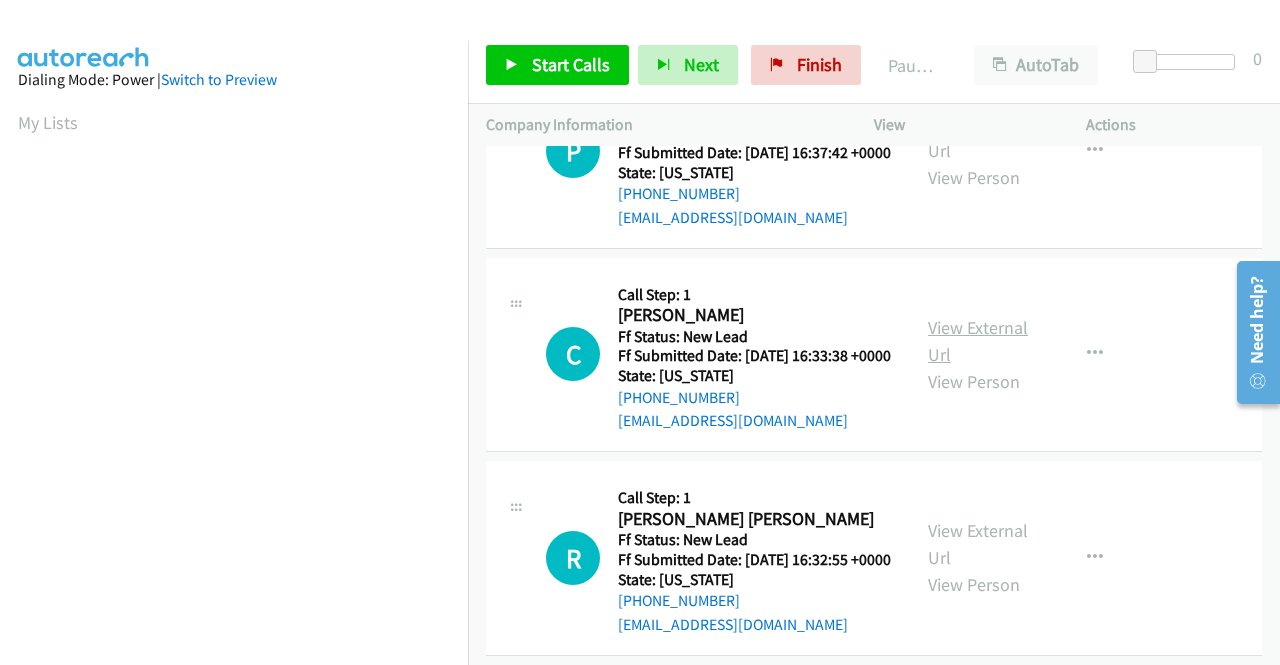 click on "View External Url" at bounding box center [978, 341] 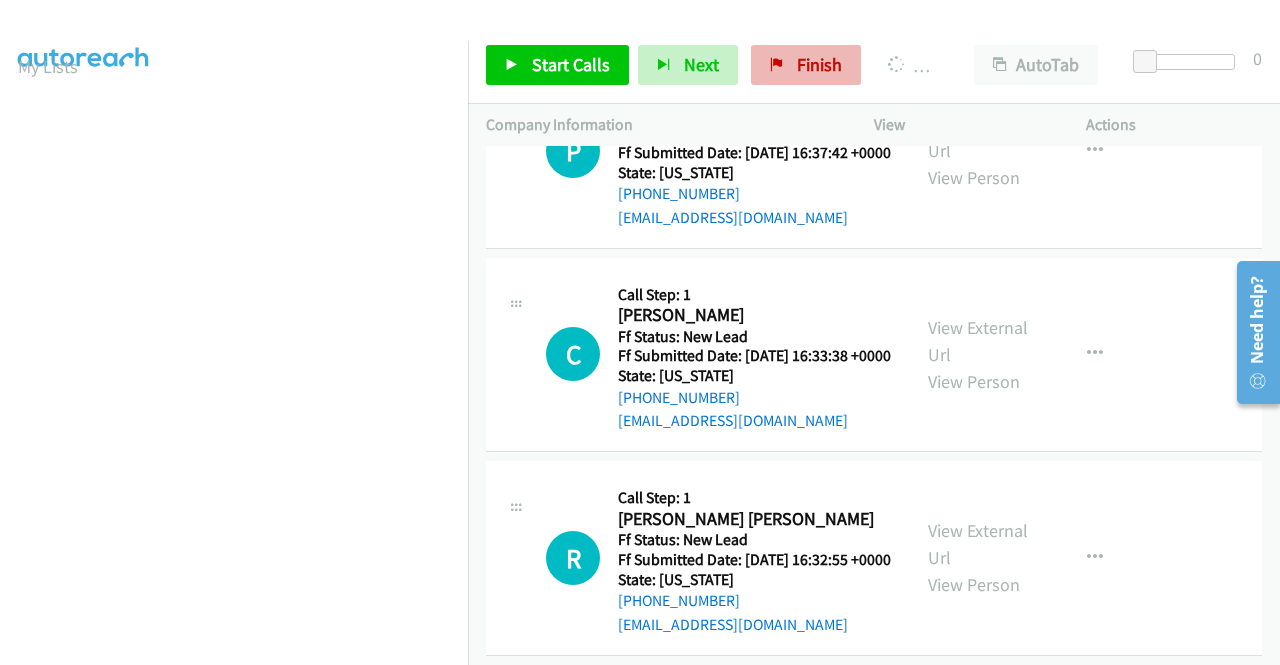 scroll, scrollTop: 20, scrollLeft: 0, axis: vertical 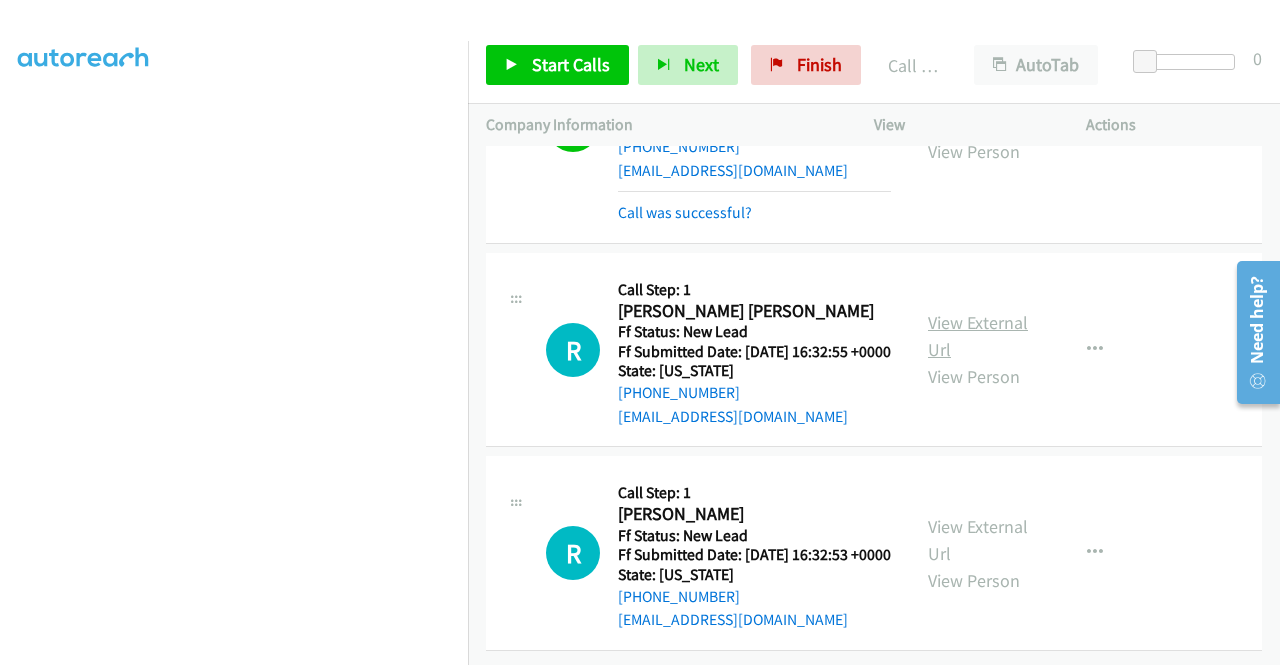 click on "View External Url" at bounding box center (978, 336) 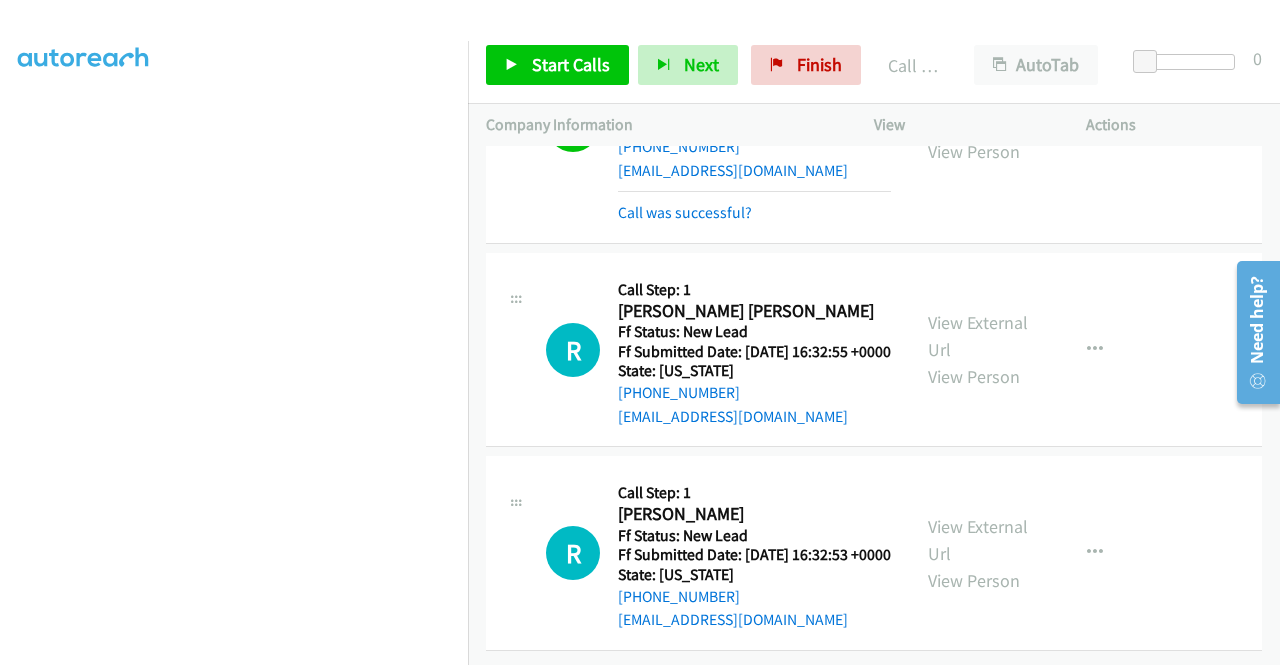 scroll, scrollTop: 747, scrollLeft: 0, axis: vertical 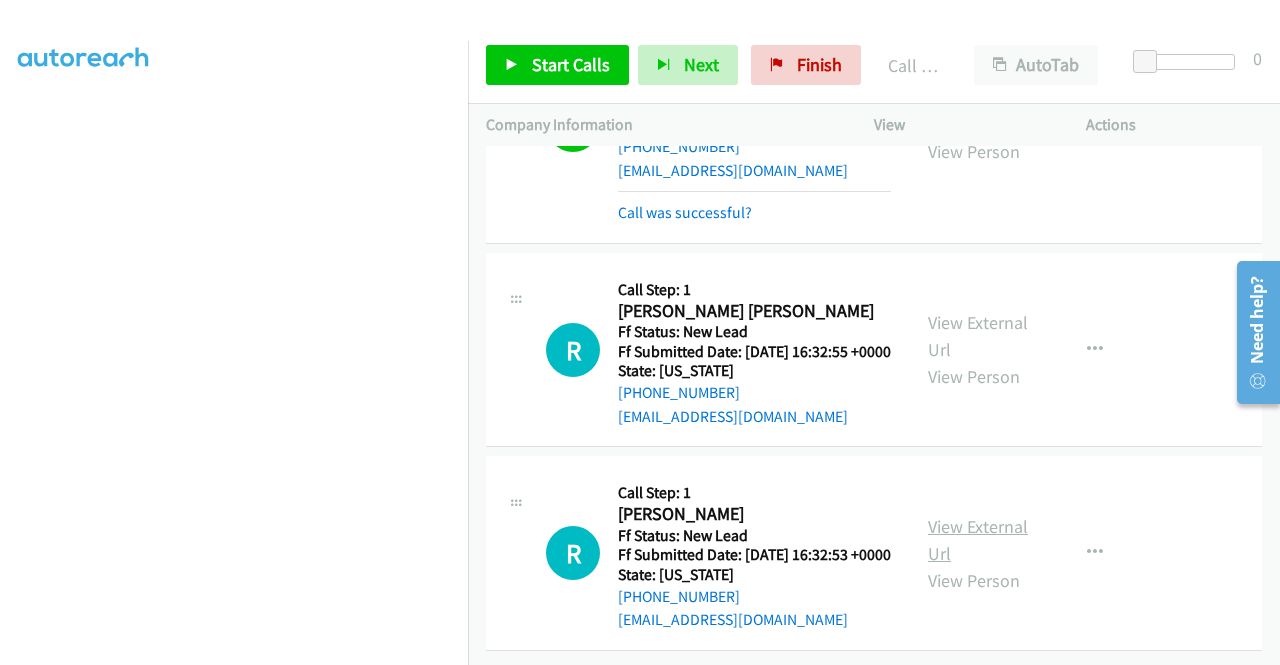click on "View External Url" at bounding box center [978, 540] 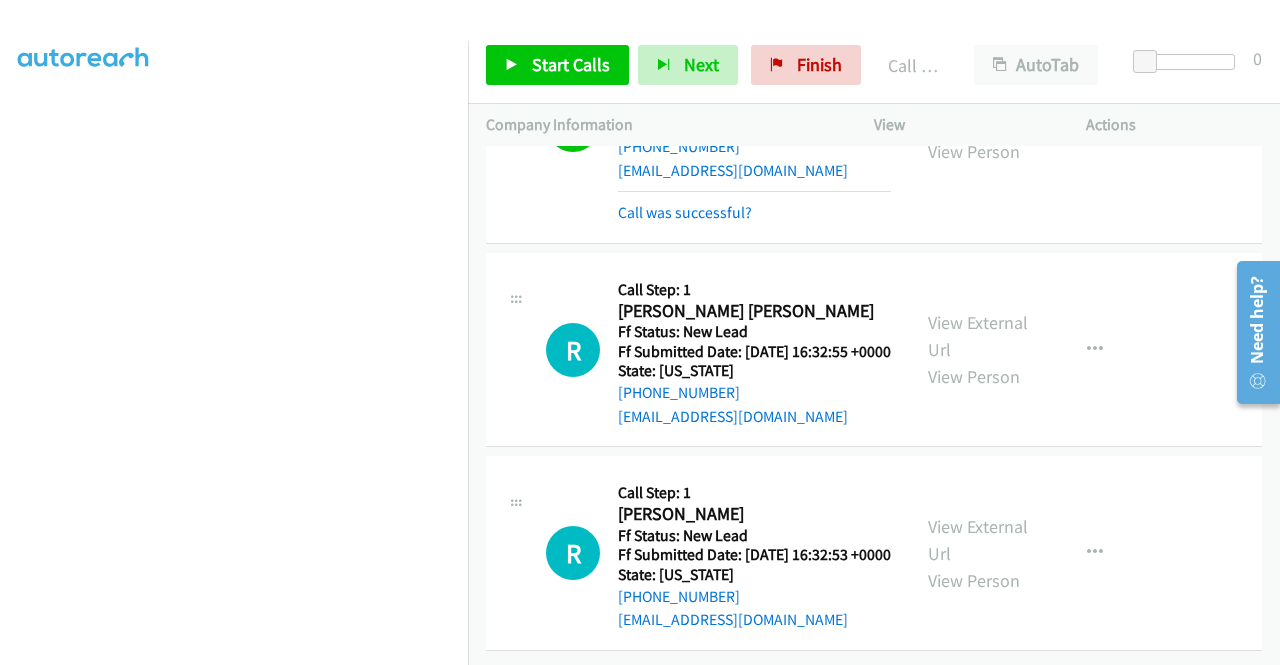 scroll, scrollTop: 747, scrollLeft: 0, axis: vertical 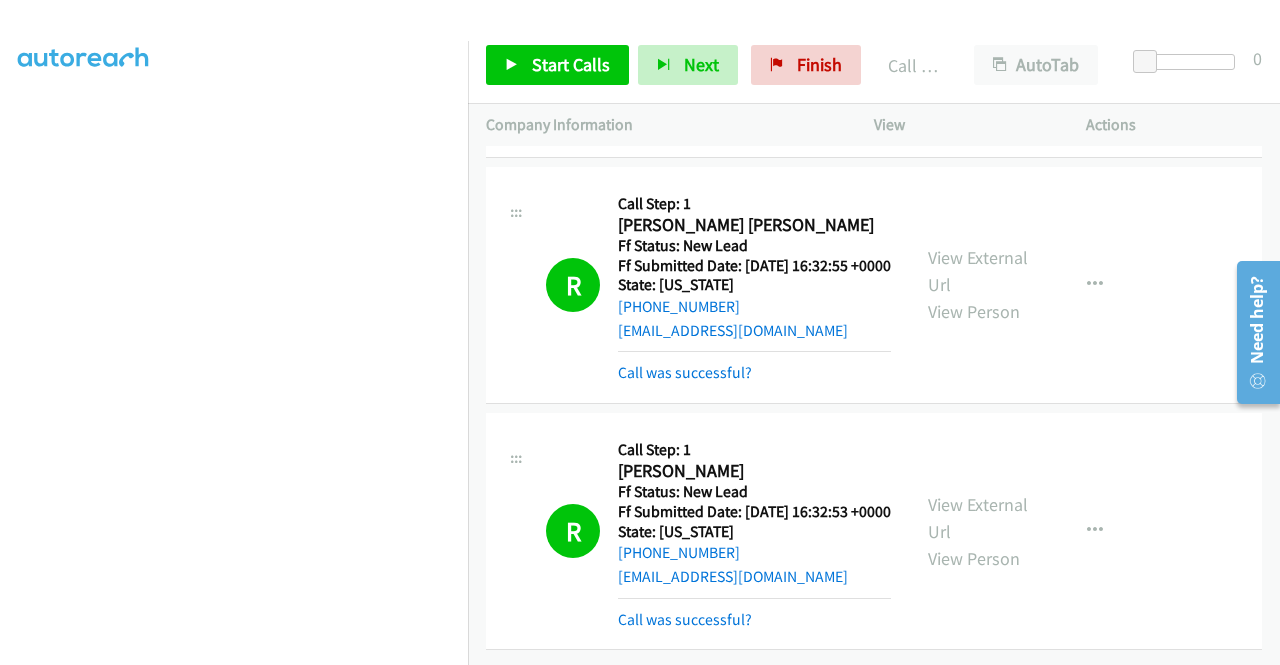 drag, startPoint x: 1166, startPoint y: 372, endPoint x: 1134, endPoint y: 429, distance: 65.36819 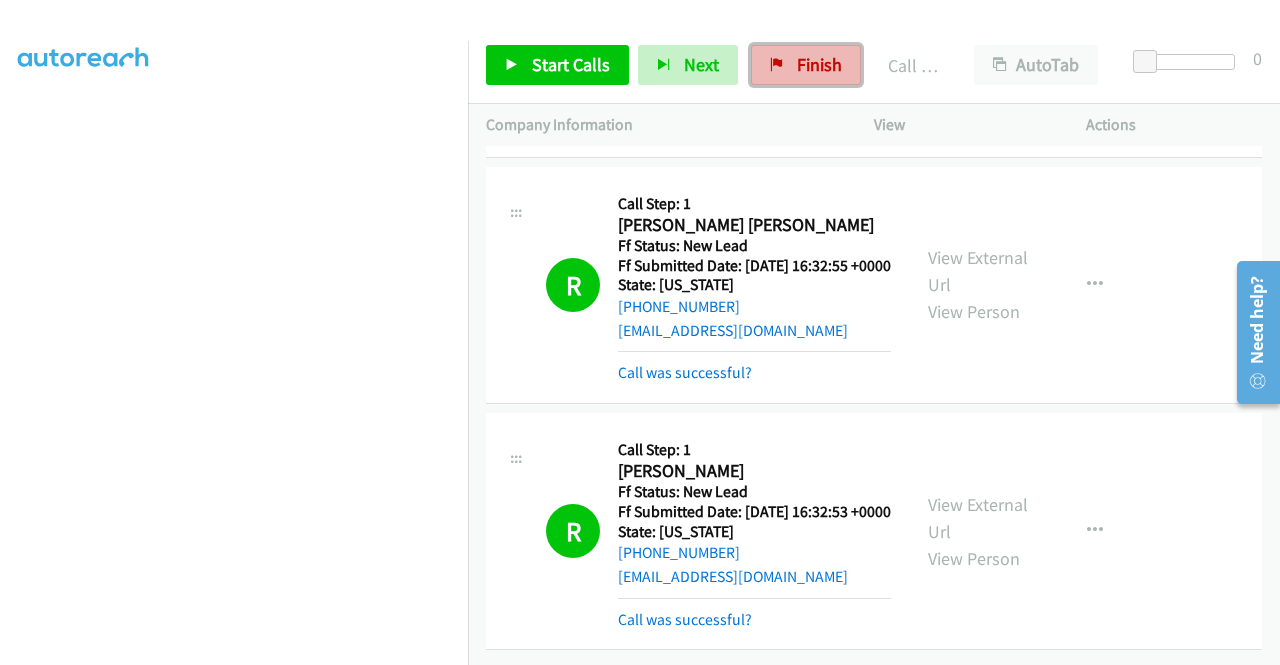 click on "Finish" at bounding box center [819, 64] 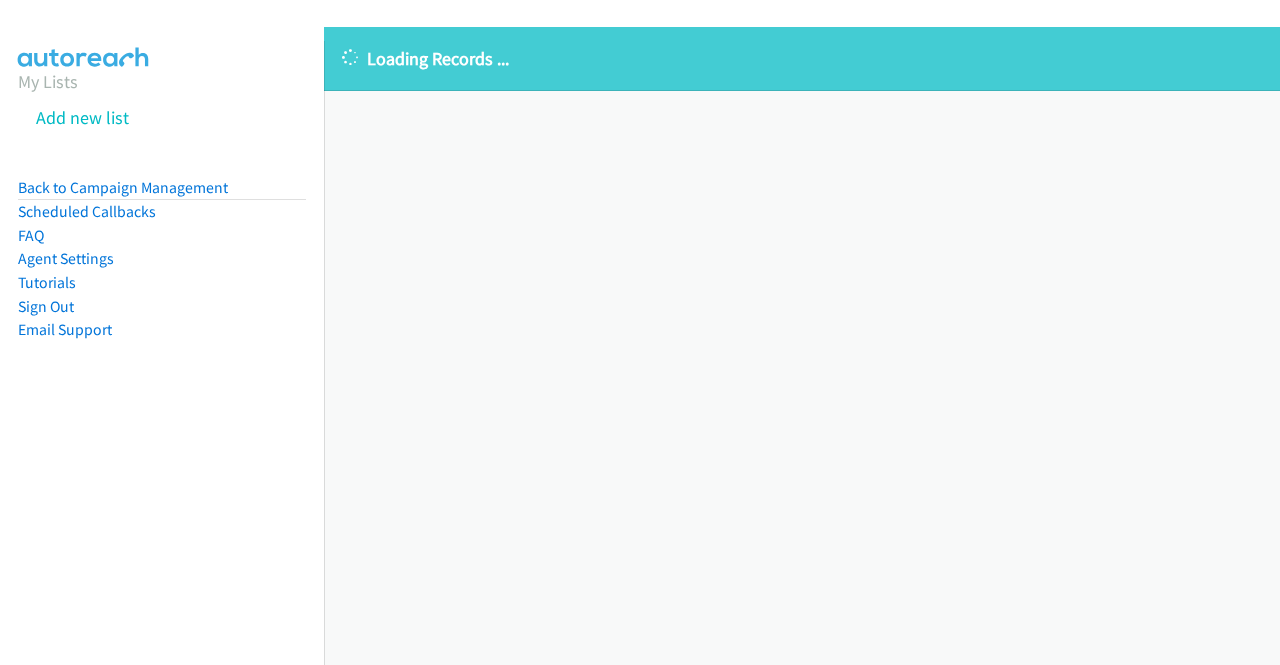 scroll, scrollTop: 0, scrollLeft: 0, axis: both 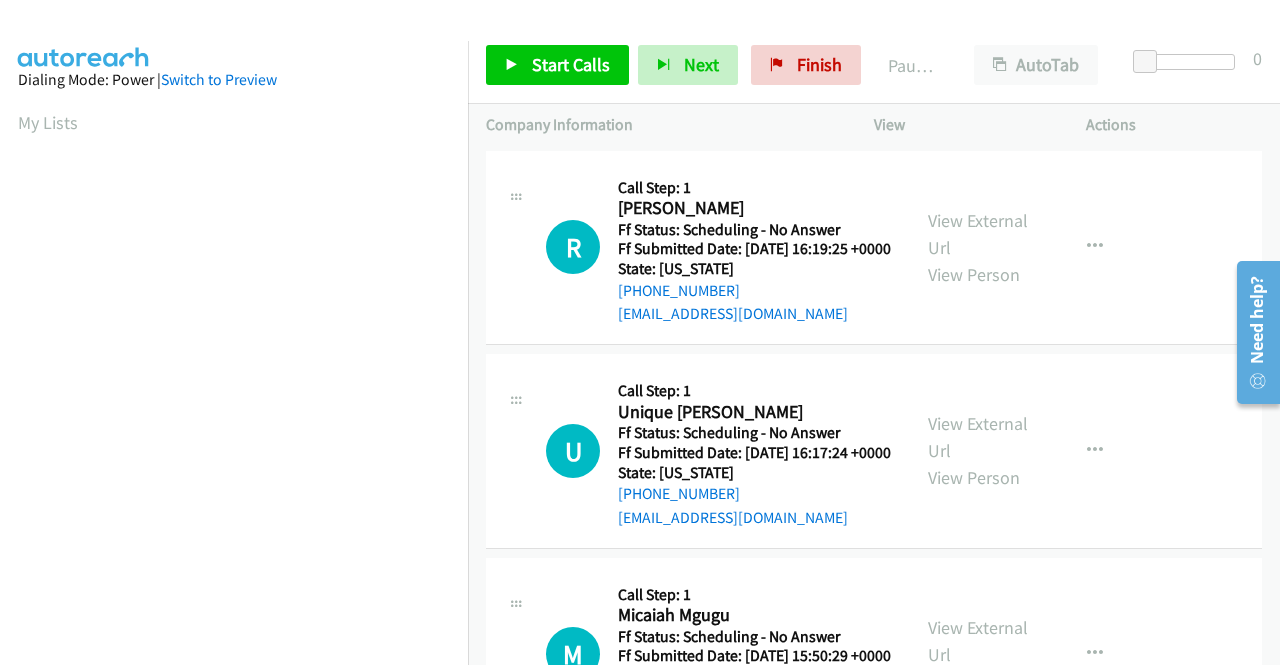 click on "R
Callback Scheduled
Call Step: 1
[PERSON_NAME]
America/Phoenix
Ff Status: Scheduling - No Answer
Ff Submitted Date: [DATE] 16:19:25 +0000
State: [US_STATE]
[PHONE_NUMBER]
[EMAIL_ADDRESS][DOMAIN_NAME]
Call was successful?
View External Url
View Person
View External Url
Email
Schedule/Manage Callback
Skip Call
Add to do not call list" at bounding box center [874, 248] 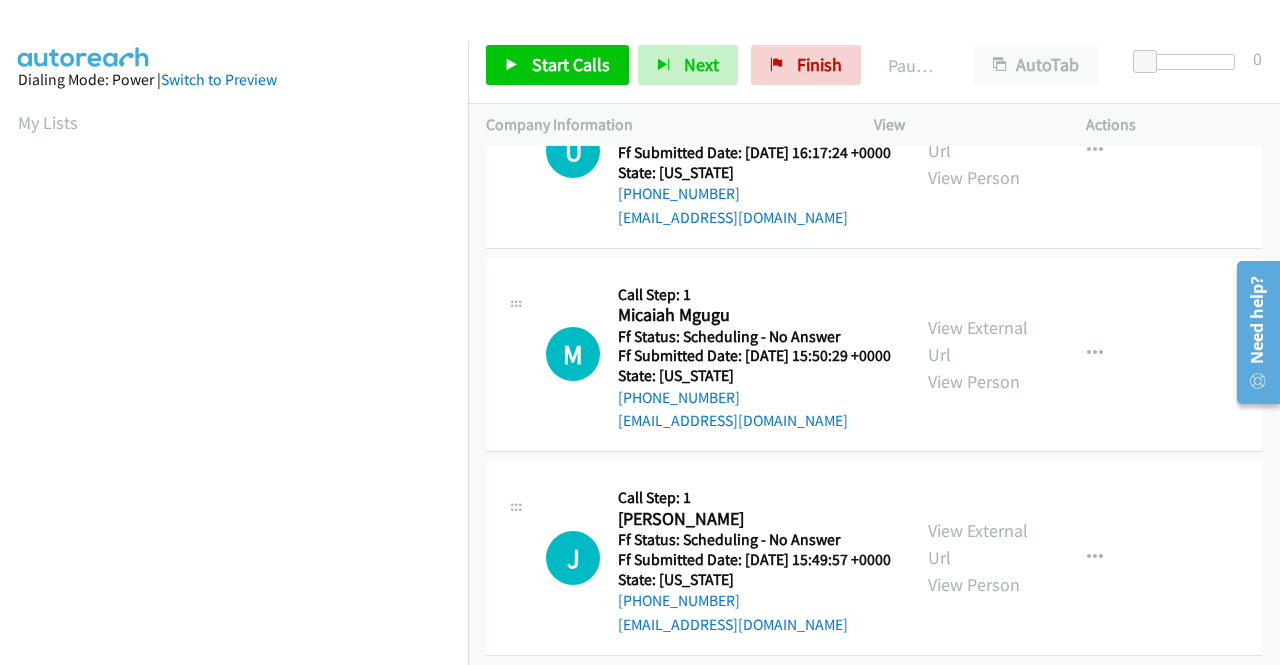 scroll, scrollTop: 0, scrollLeft: 0, axis: both 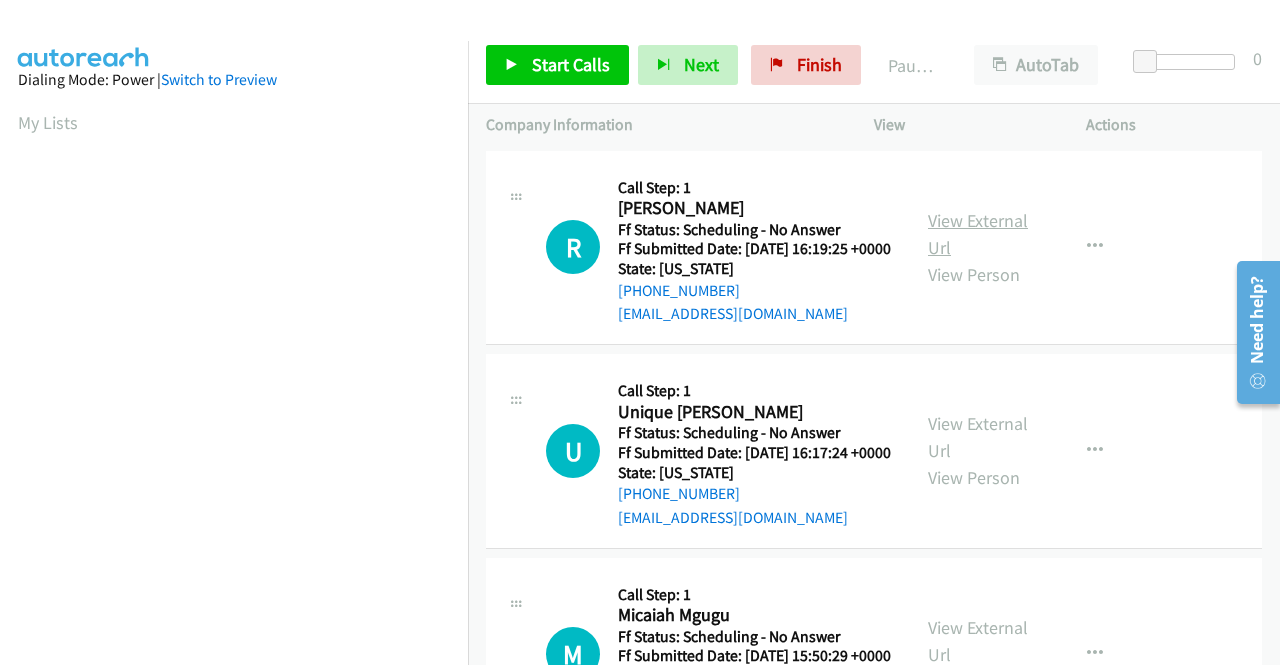 click on "View External Url" at bounding box center (978, 234) 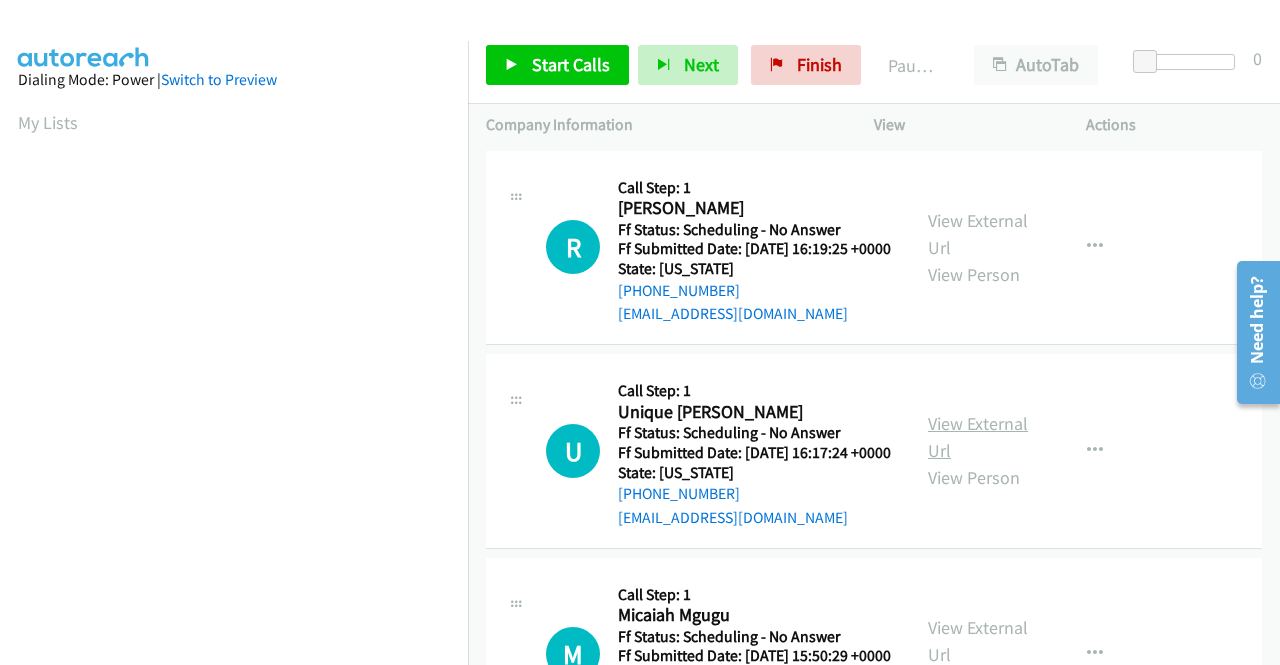 click on "View External Url" at bounding box center (978, 437) 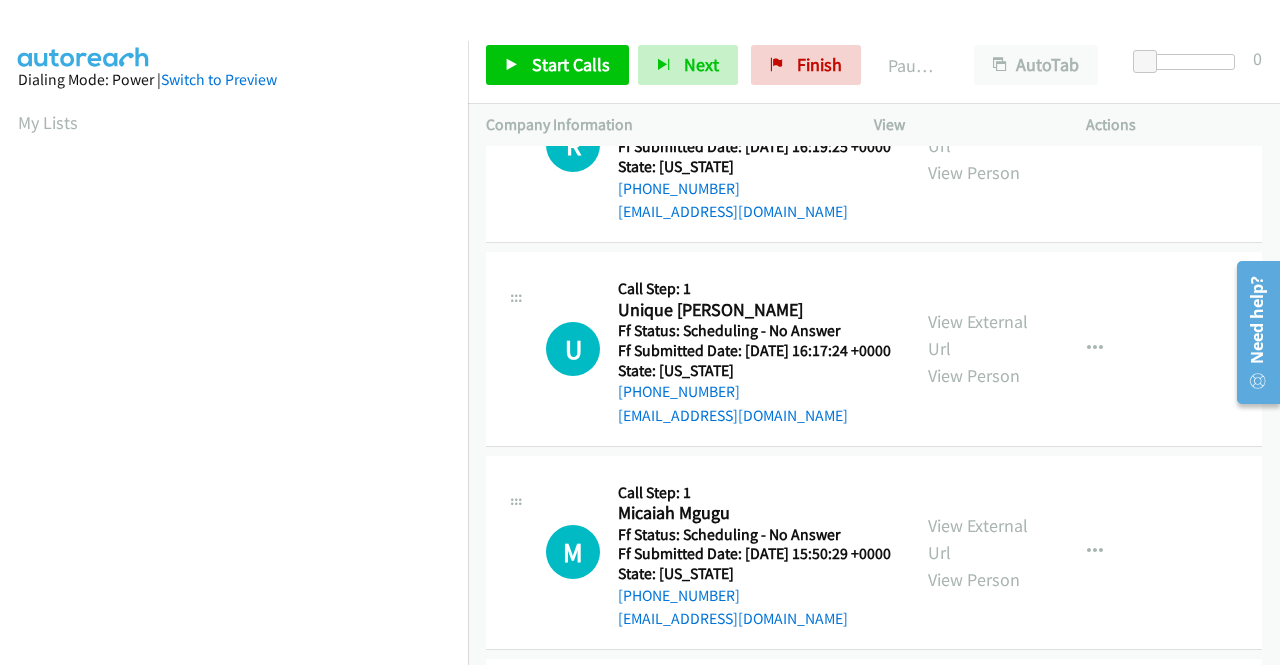 scroll, scrollTop: 200, scrollLeft: 0, axis: vertical 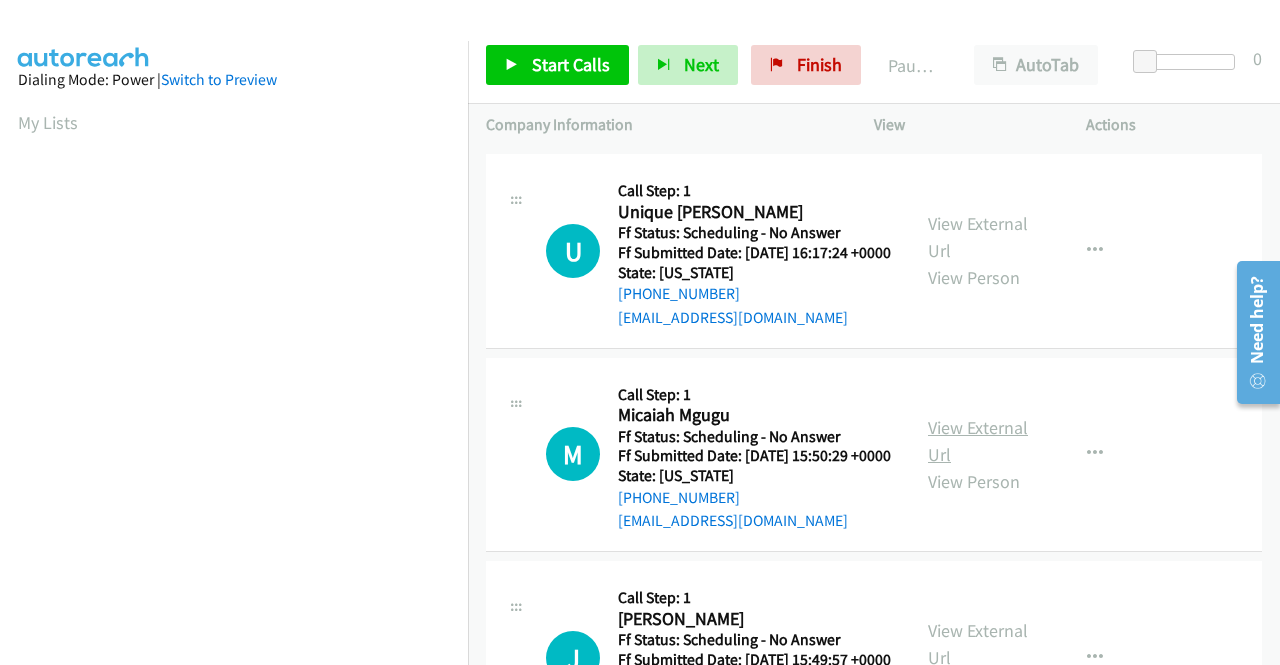 click on "View External Url" at bounding box center [978, 441] 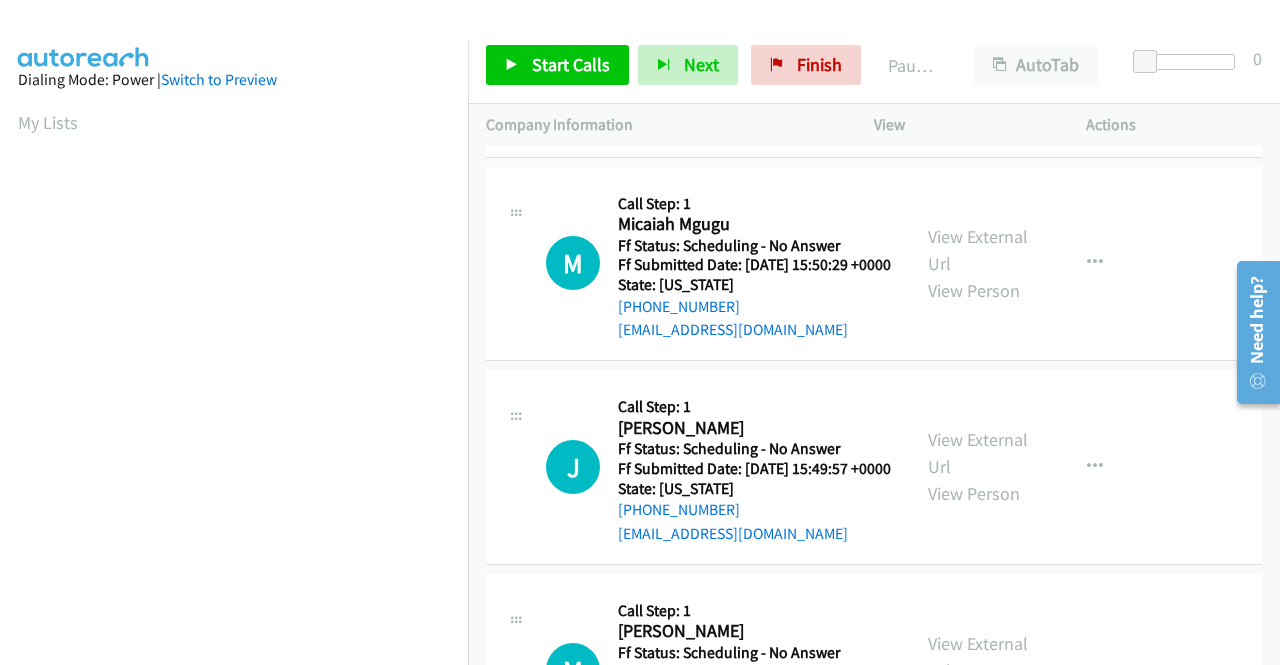 scroll, scrollTop: 400, scrollLeft: 0, axis: vertical 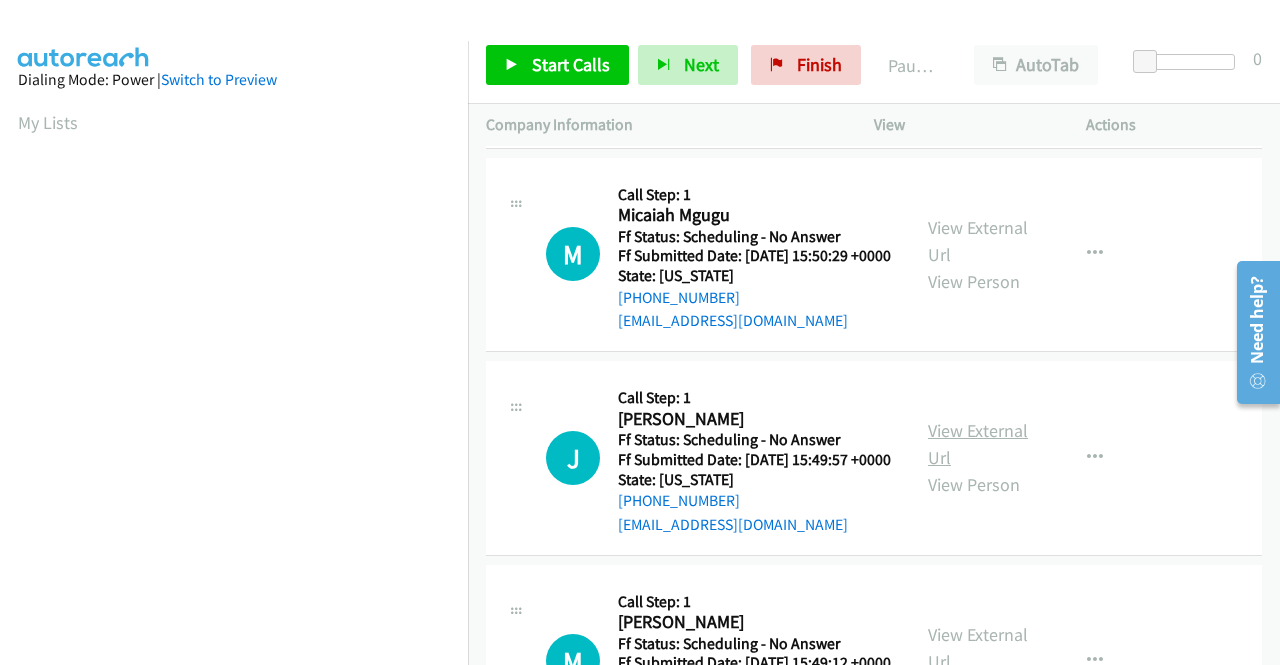 click on "View External Url" at bounding box center (978, 444) 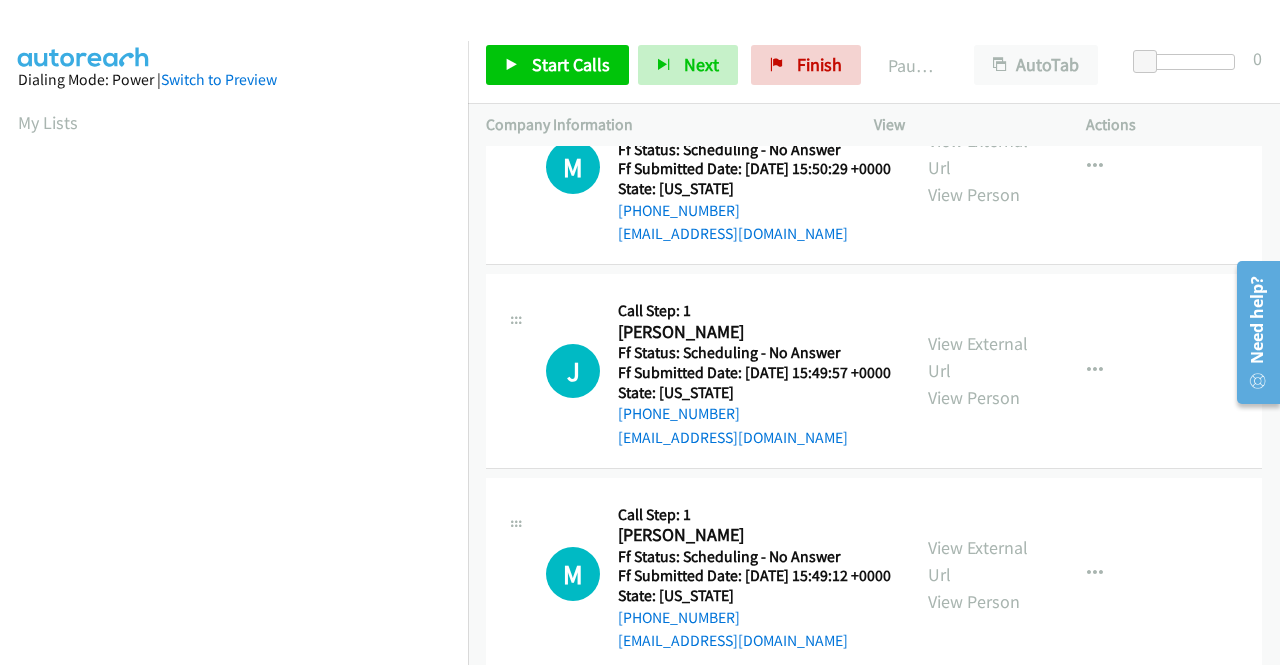 scroll, scrollTop: 600, scrollLeft: 0, axis: vertical 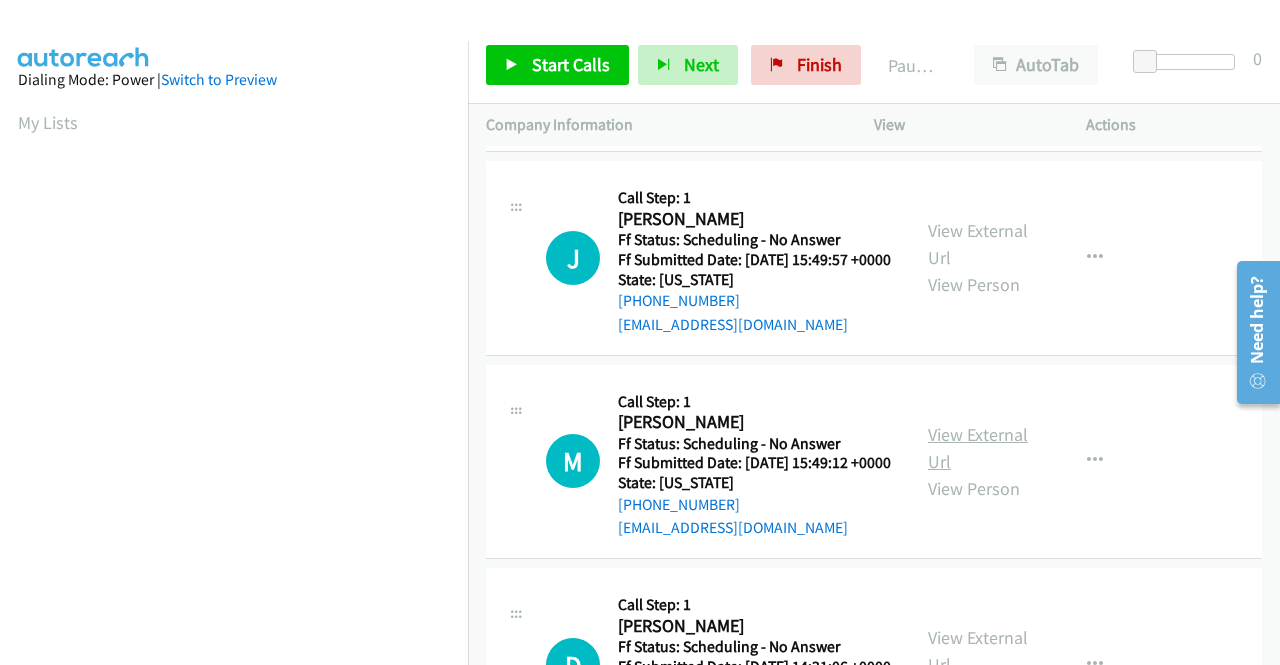 click on "View External Url" at bounding box center [978, 448] 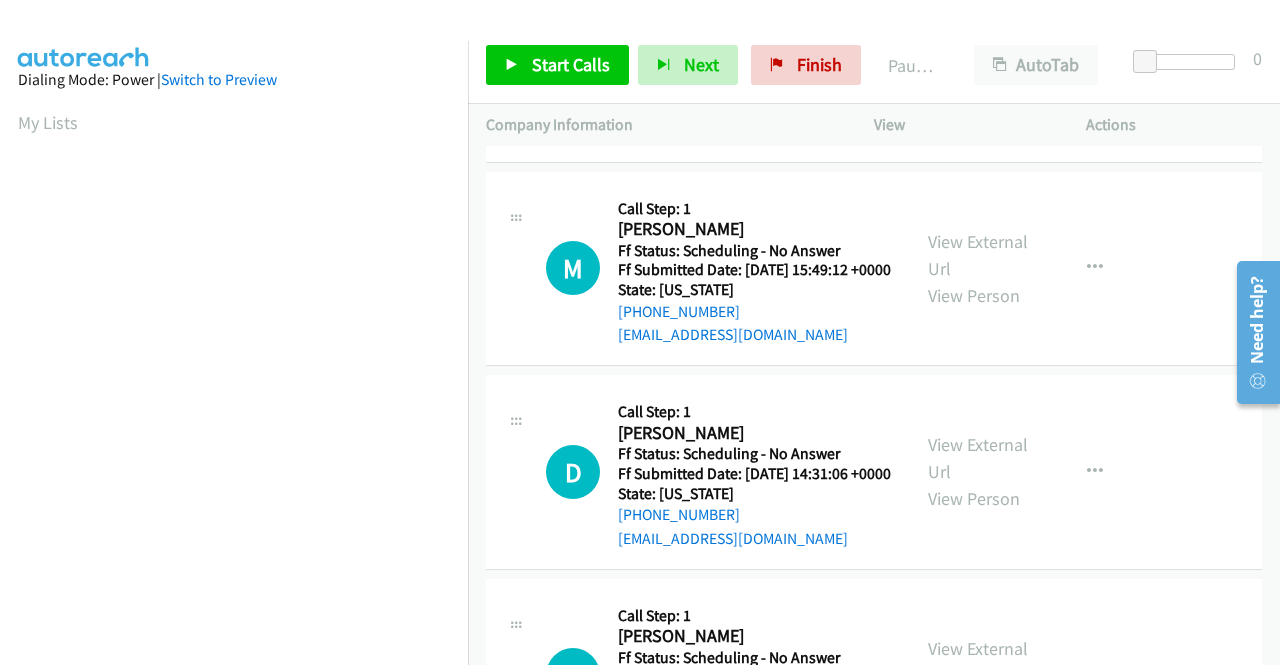 scroll, scrollTop: 800, scrollLeft: 0, axis: vertical 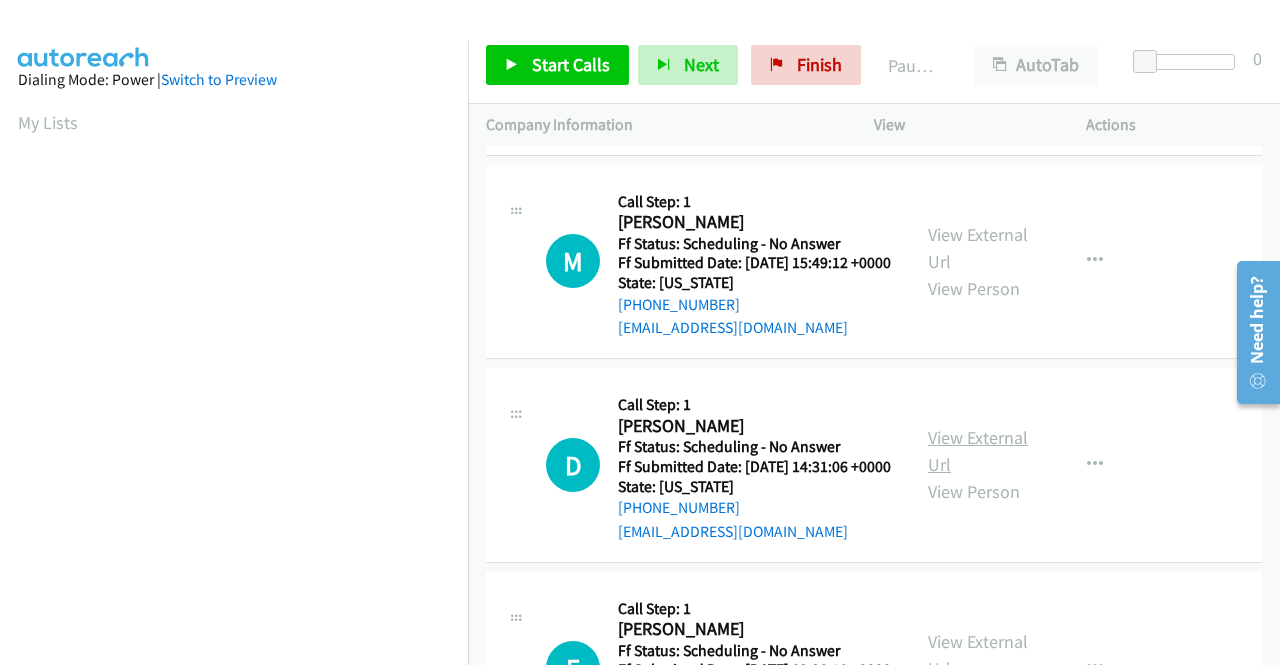 click on "View External Url" at bounding box center [978, 451] 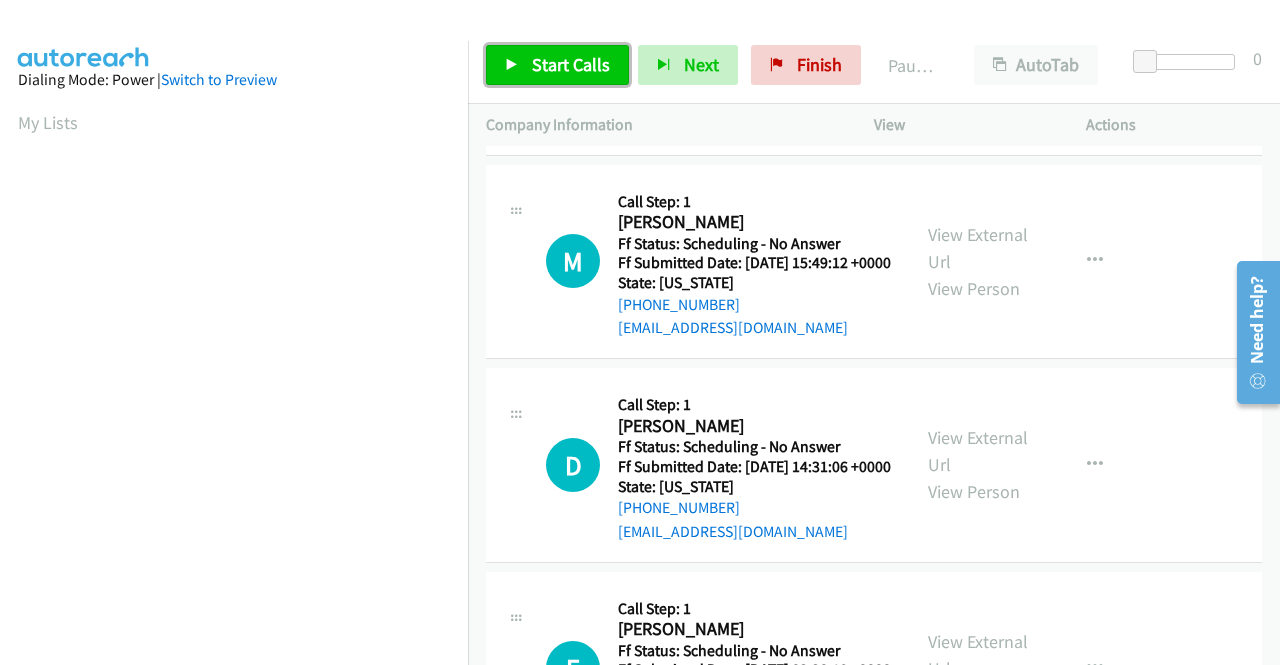 click on "Start Calls" at bounding box center [557, 65] 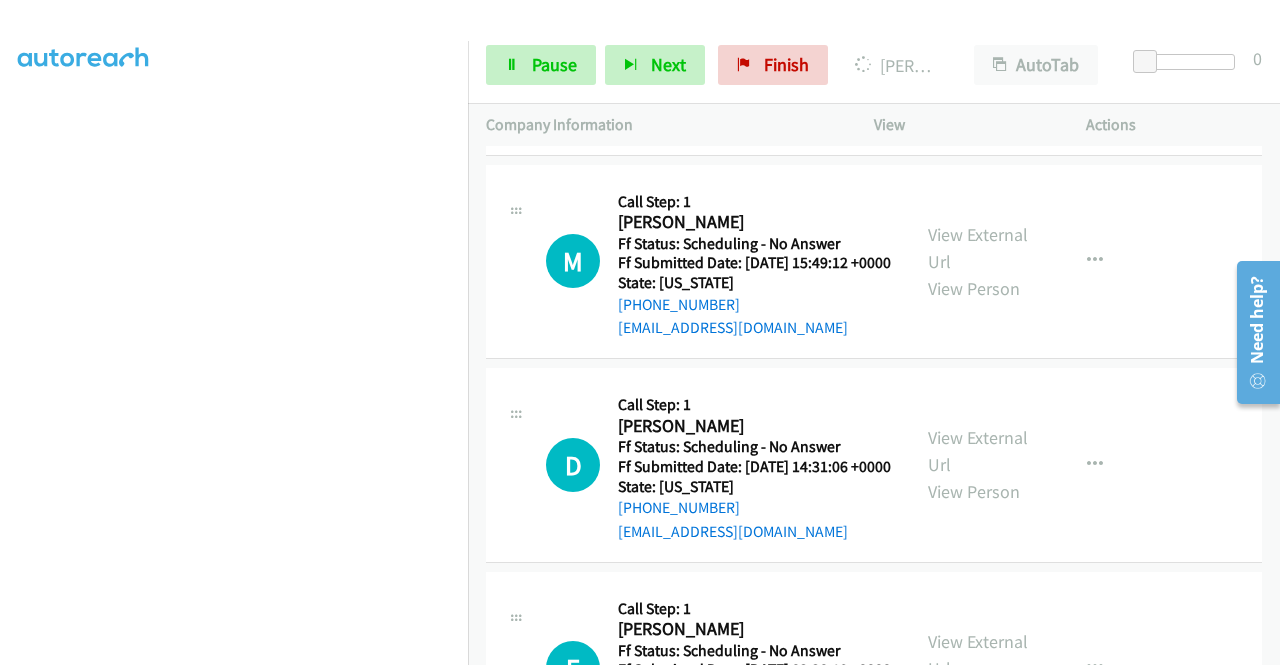 scroll, scrollTop: 456, scrollLeft: 0, axis: vertical 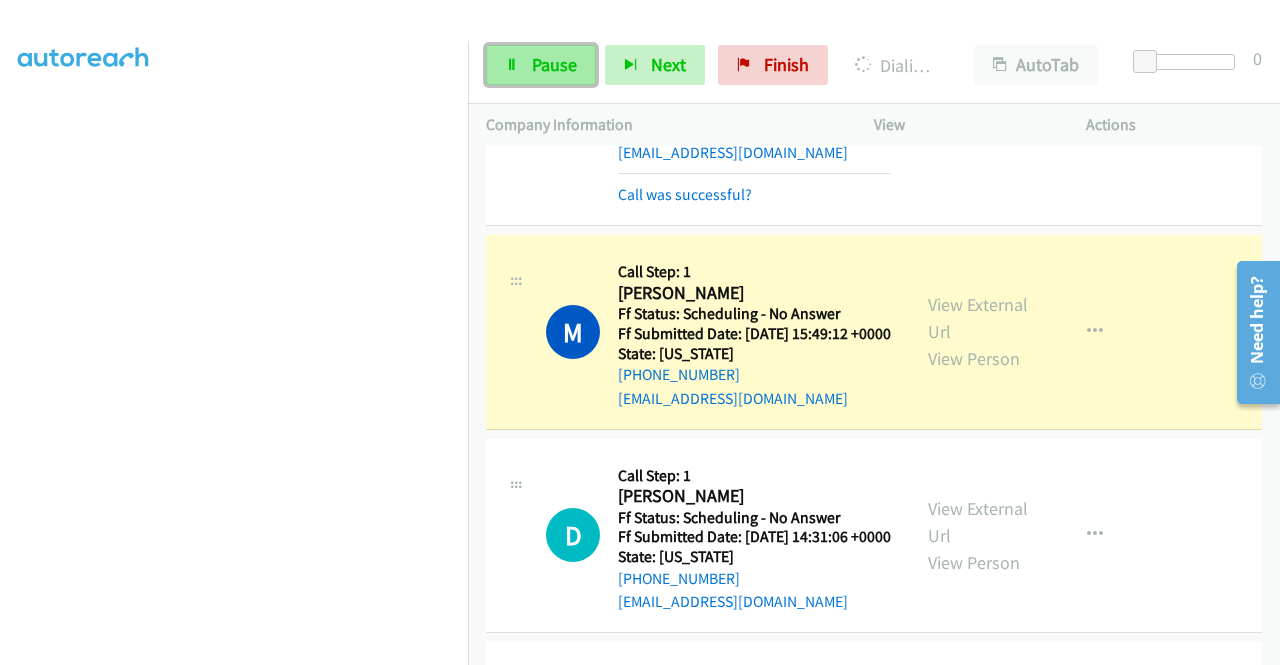 click on "Pause" at bounding box center (554, 64) 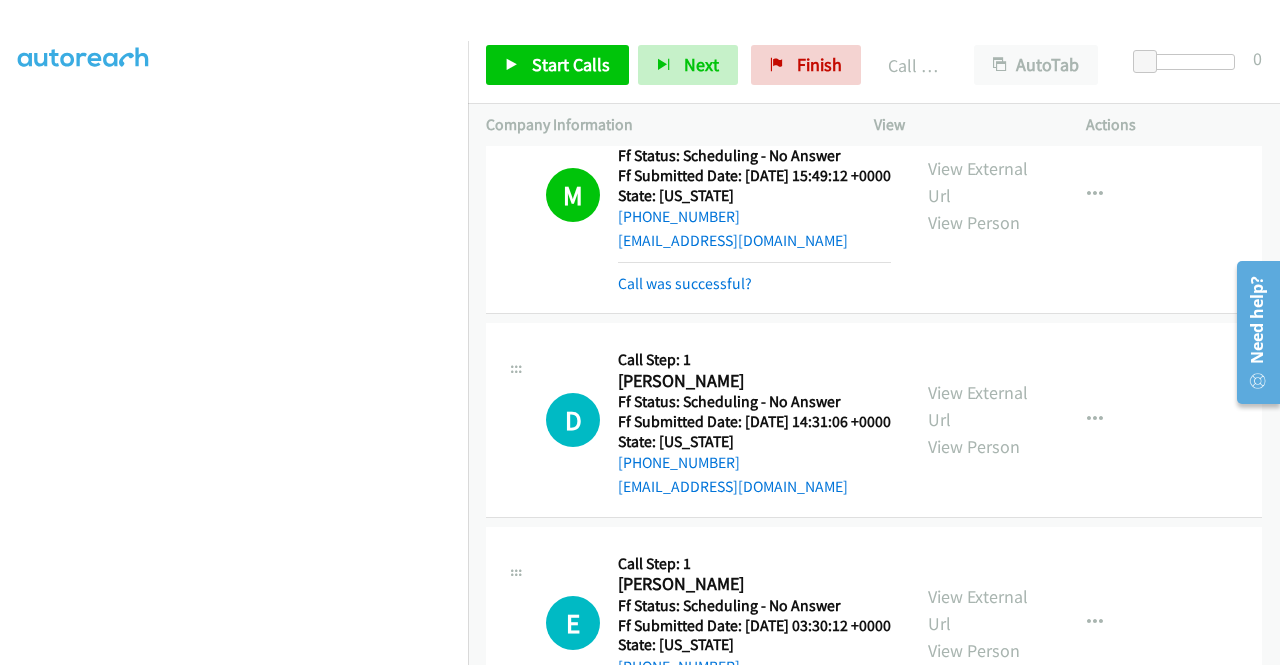 scroll, scrollTop: 1100, scrollLeft: 0, axis: vertical 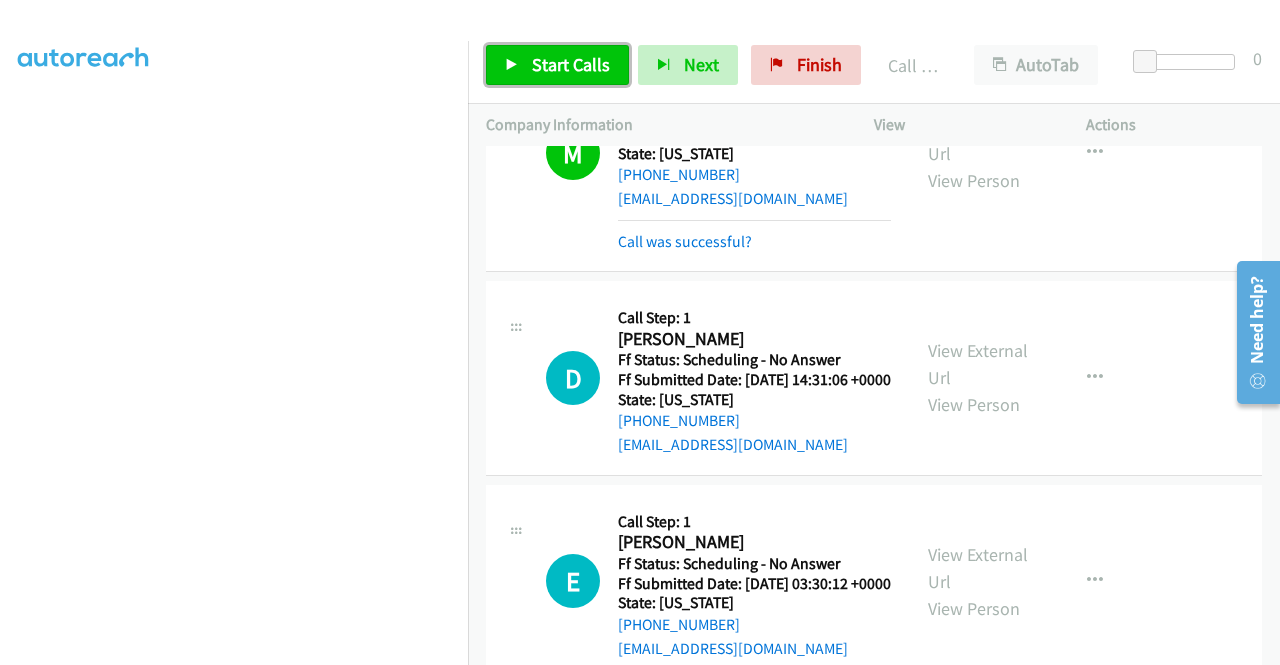 click on "Start Calls" at bounding box center [571, 64] 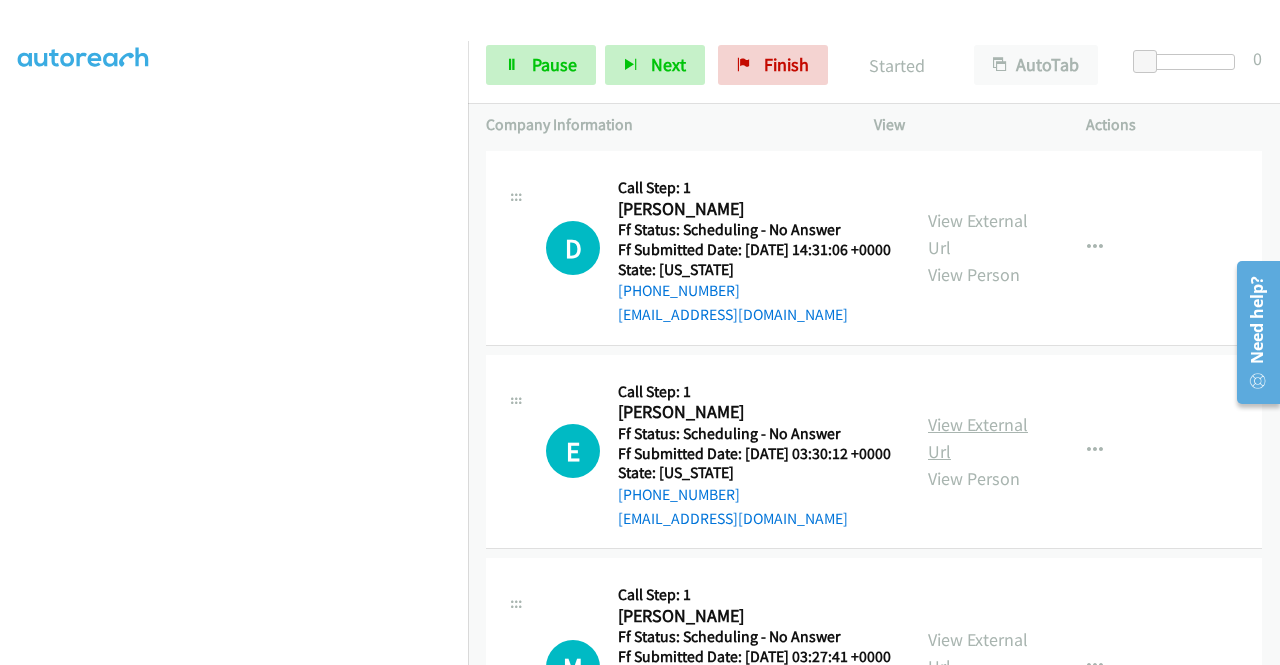 scroll, scrollTop: 1400, scrollLeft: 0, axis: vertical 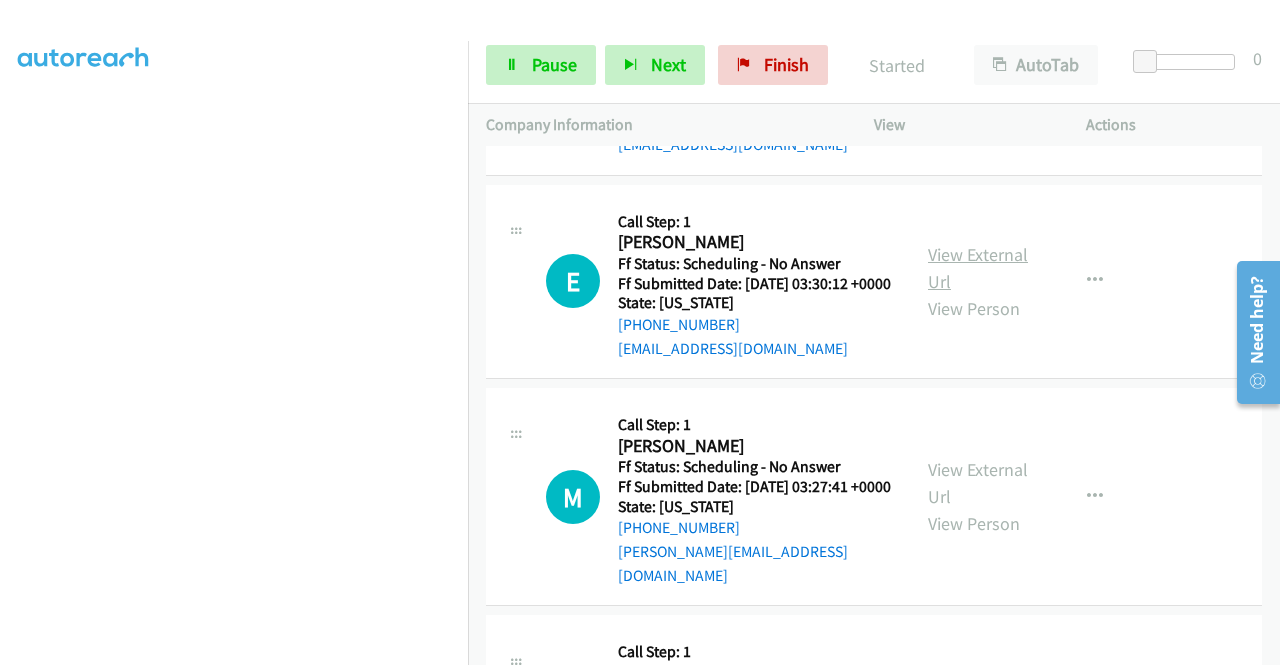 click on "View External Url" at bounding box center (978, 268) 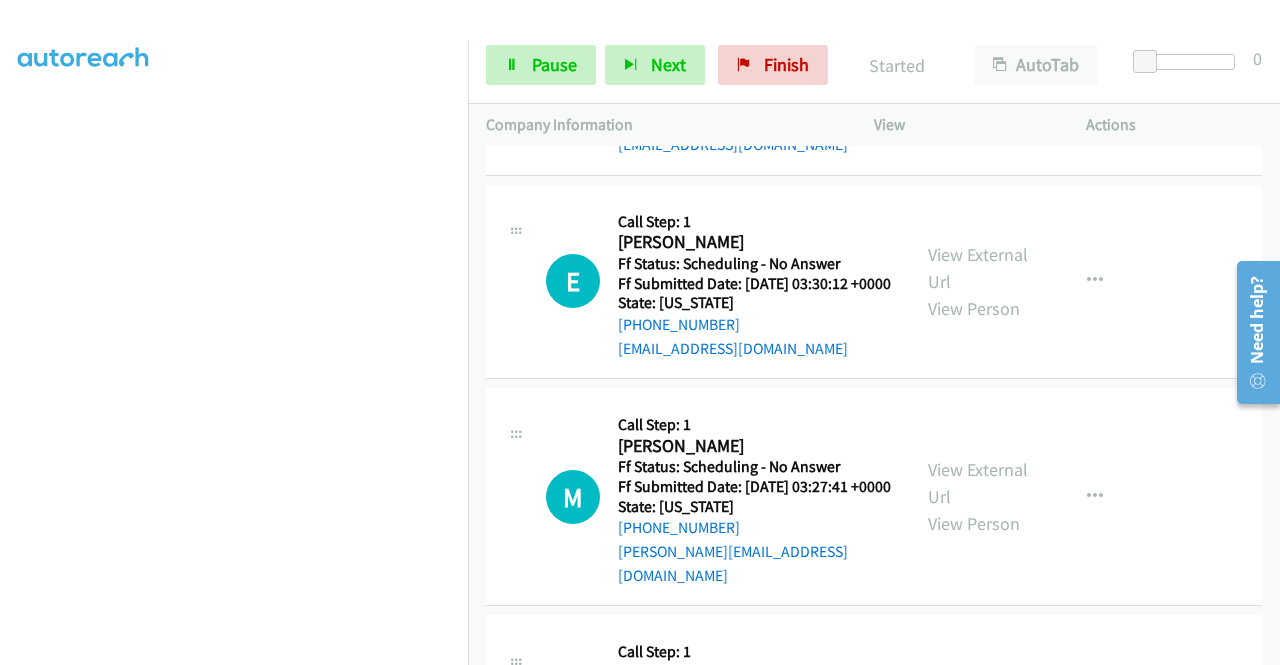 scroll, scrollTop: 1500, scrollLeft: 0, axis: vertical 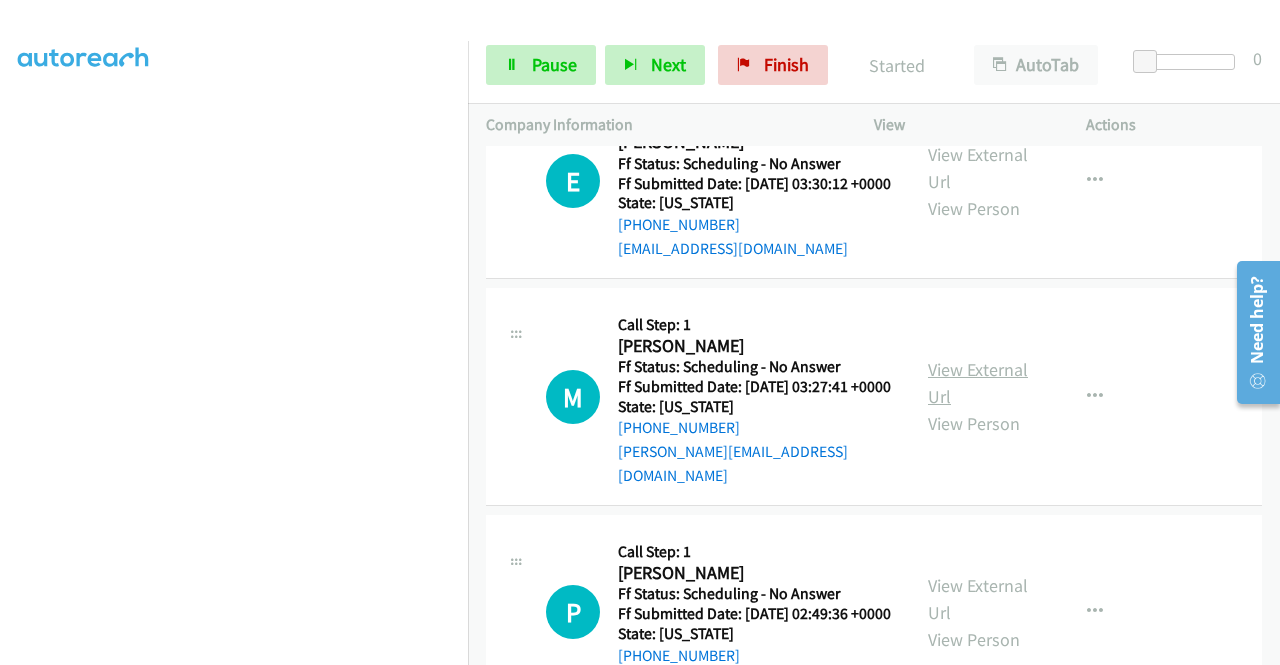 click on "View External Url" at bounding box center [978, 383] 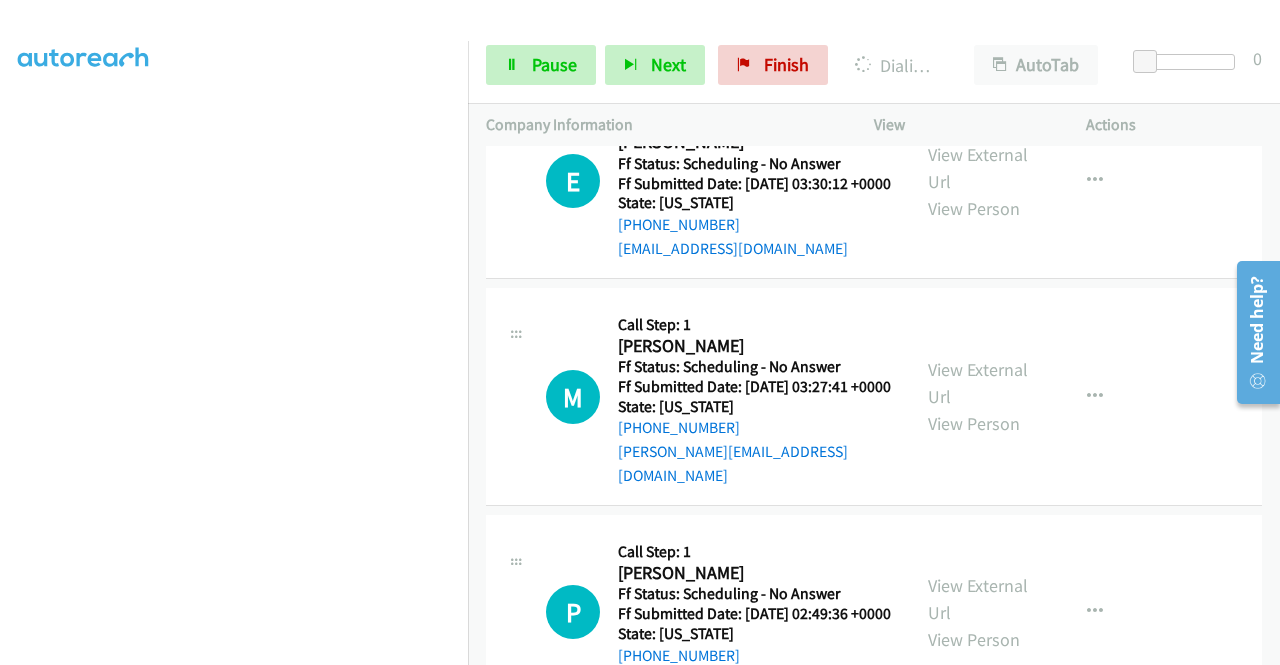 scroll, scrollTop: 1700, scrollLeft: 0, axis: vertical 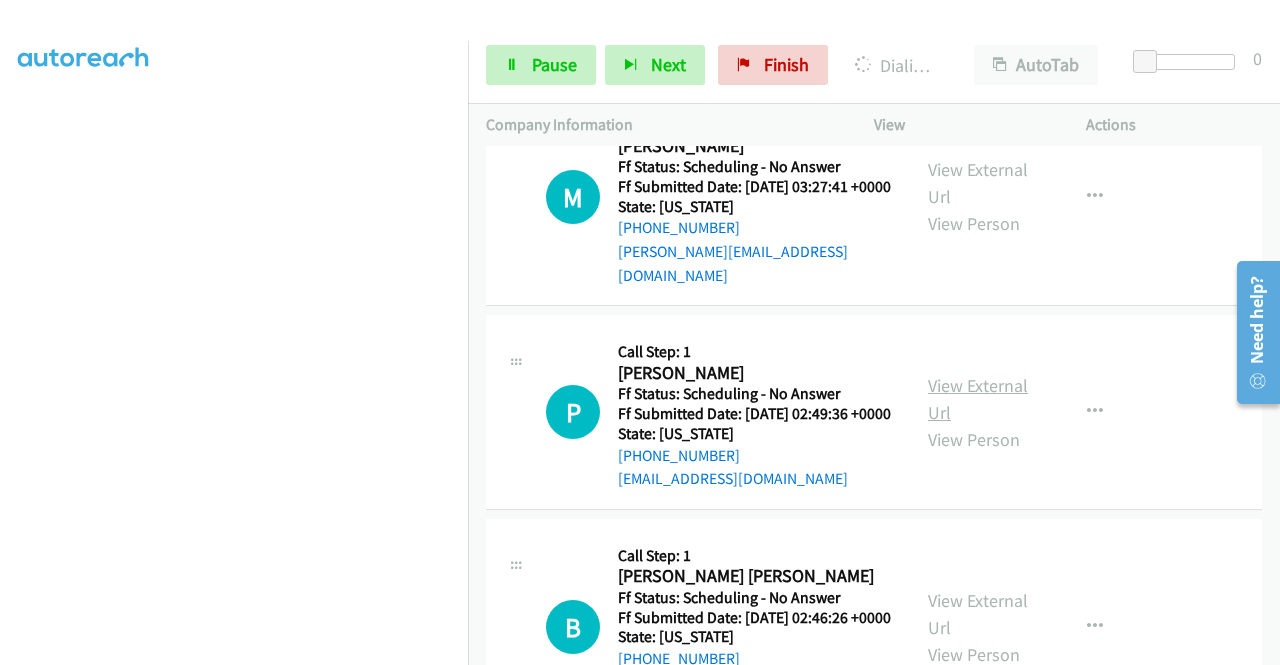 click on "View External Url" at bounding box center (978, 399) 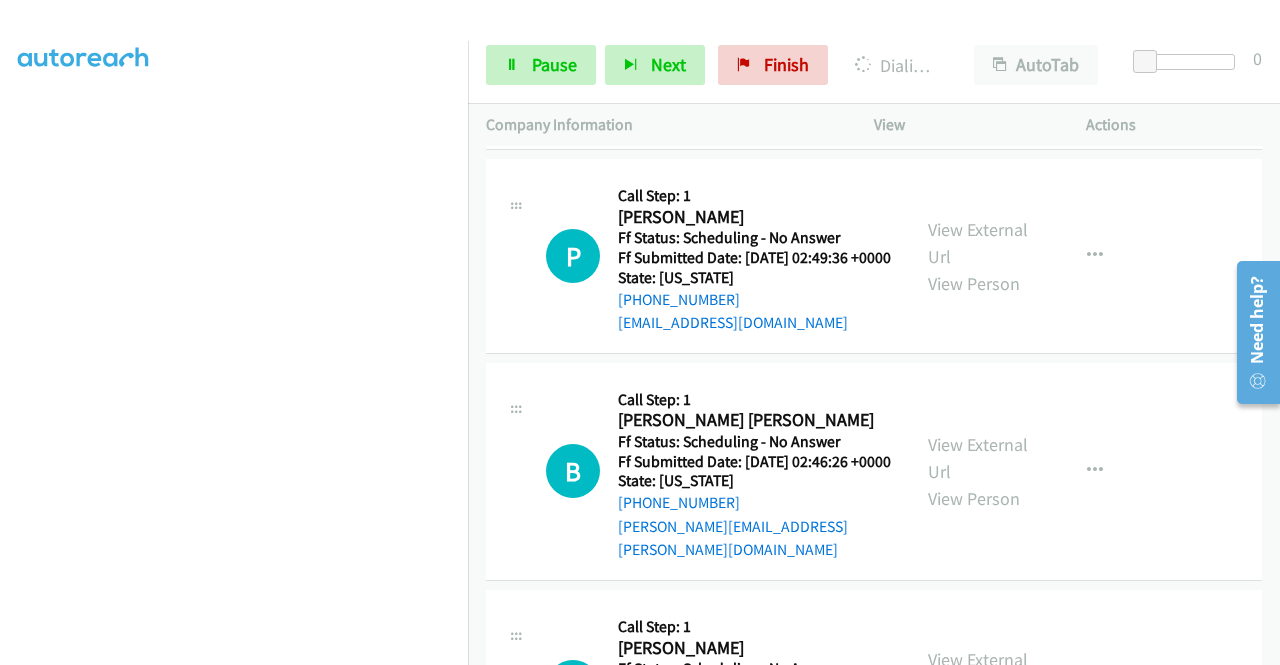 scroll, scrollTop: 1900, scrollLeft: 0, axis: vertical 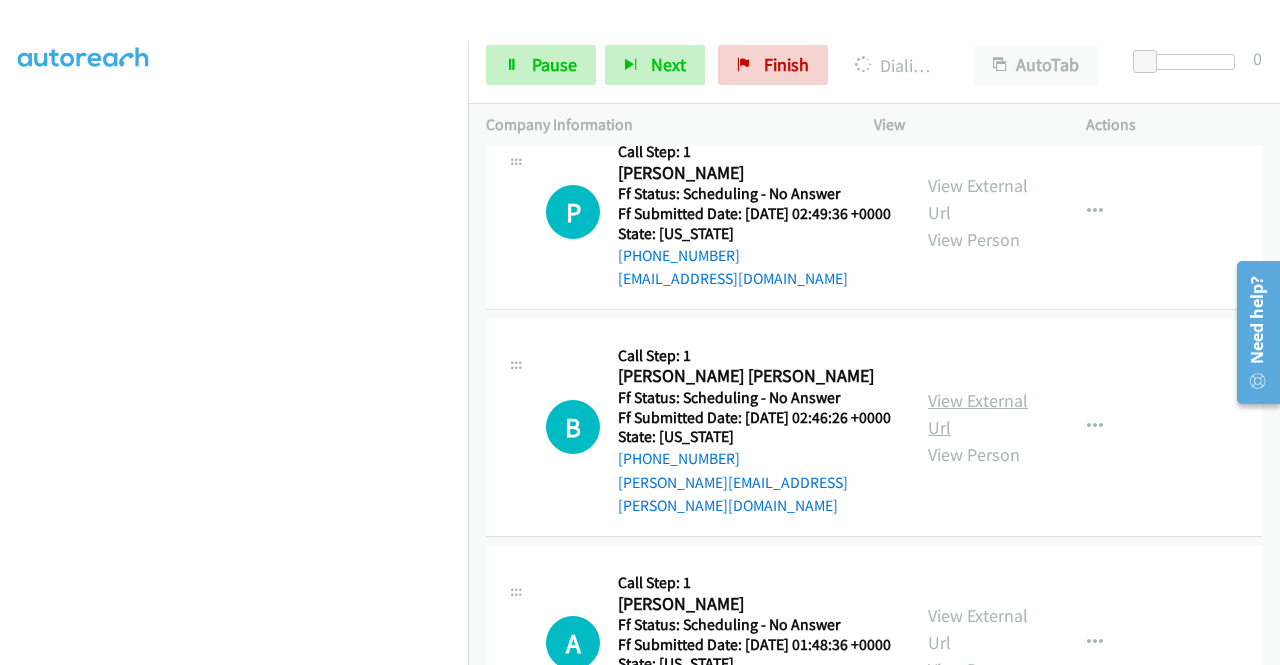 click on "View External Url" at bounding box center [978, 414] 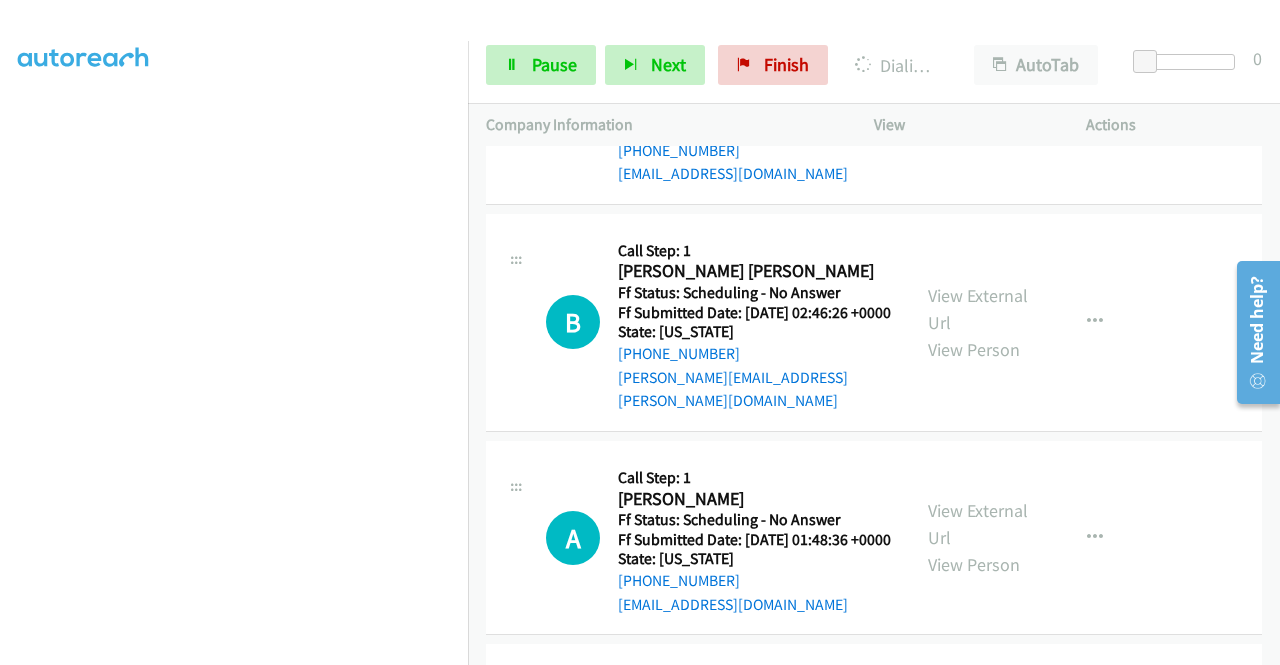 scroll, scrollTop: 2100, scrollLeft: 0, axis: vertical 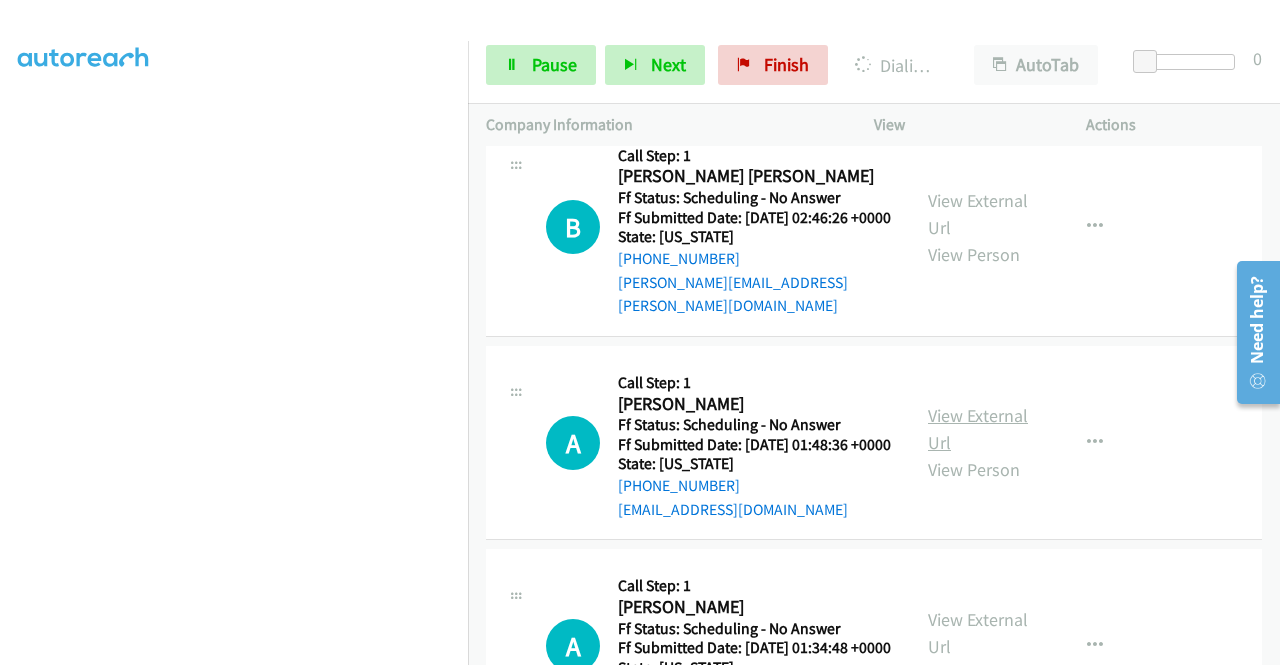 click on "View External Url" at bounding box center (978, 429) 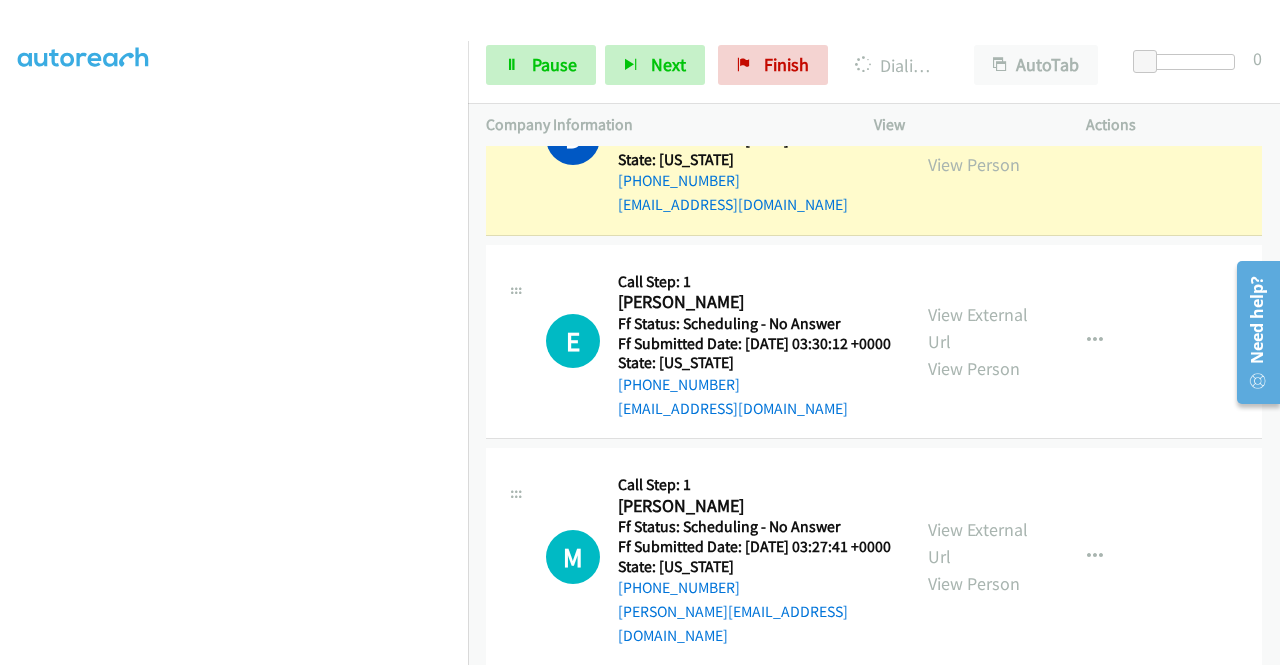 scroll, scrollTop: 1300, scrollLeft: 0, axis: vertical 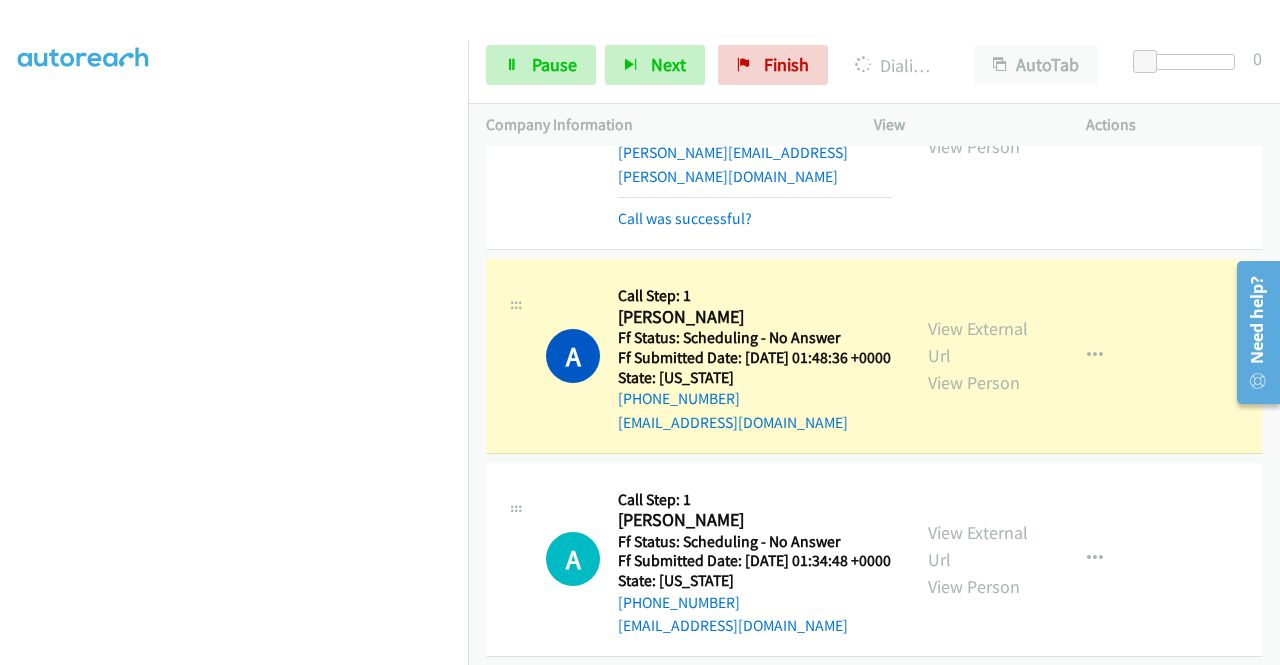 click on "Start Calls
Pause
Next
Finish
Dialing Angela Mc Connell
AutoTab
AutoTab
0" at bounding box center [874, 65] 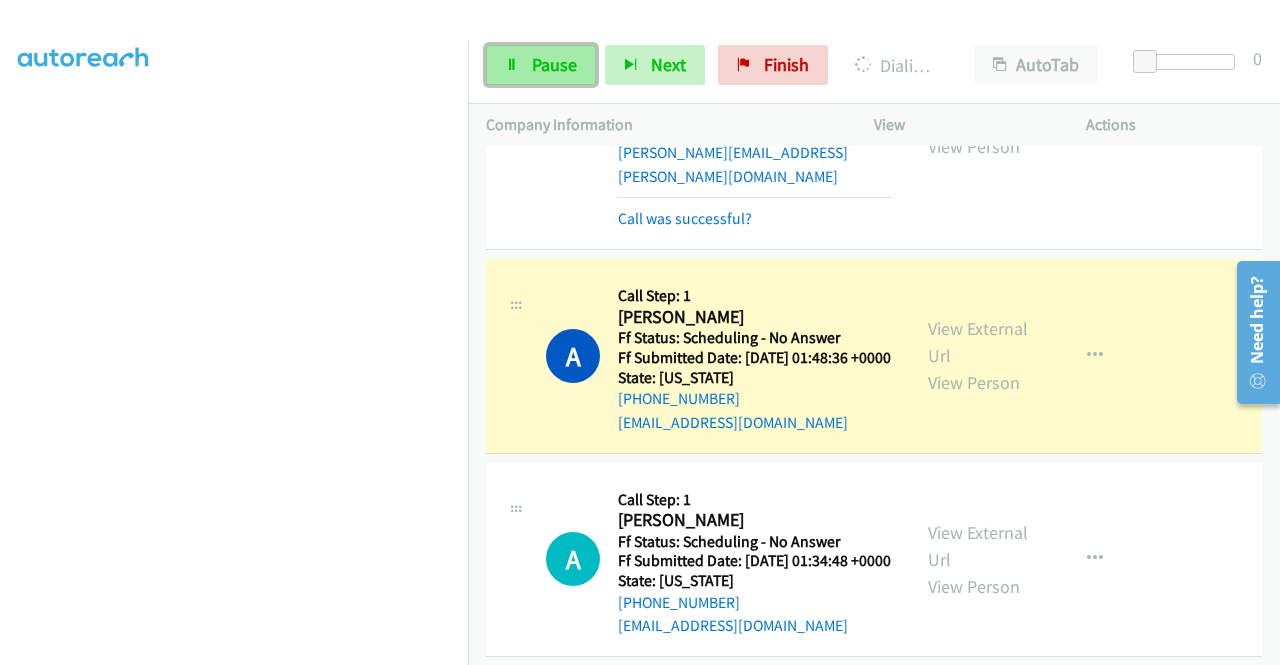 click on "Pause" at bounding box center [554, 64] 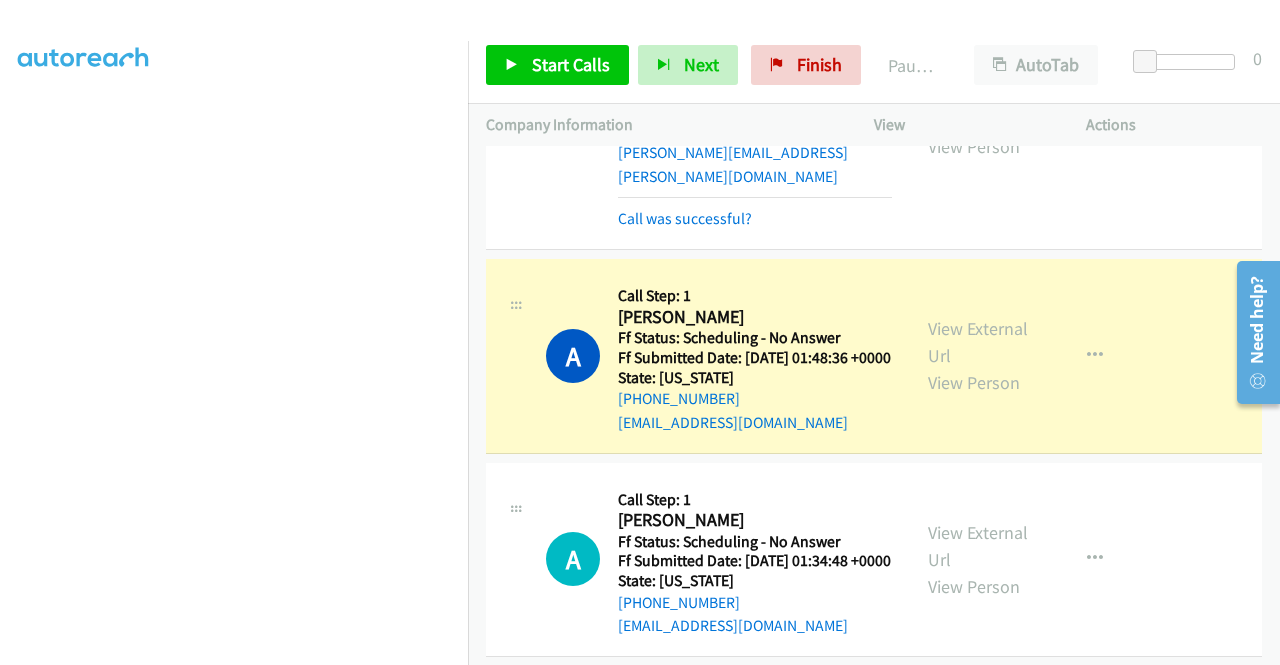scroll, scrollTop: 456, scrollLeft: 0, axis: vertical 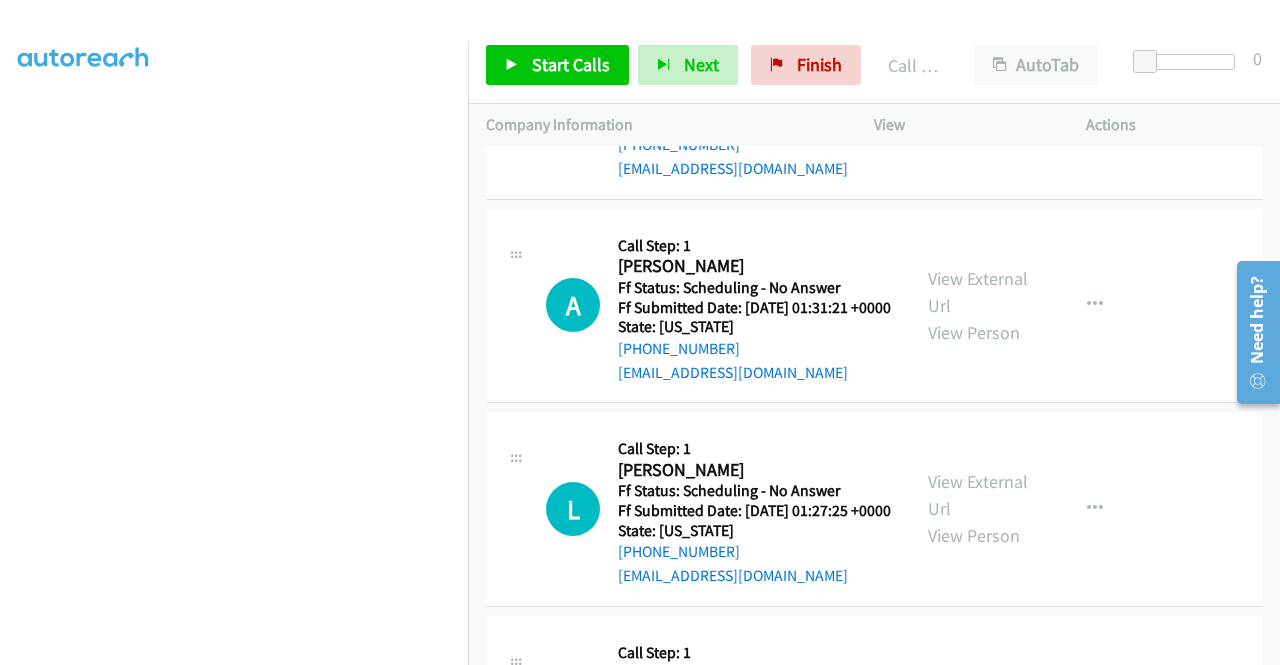 click on "View External Url" at bounding box center [978, 88] 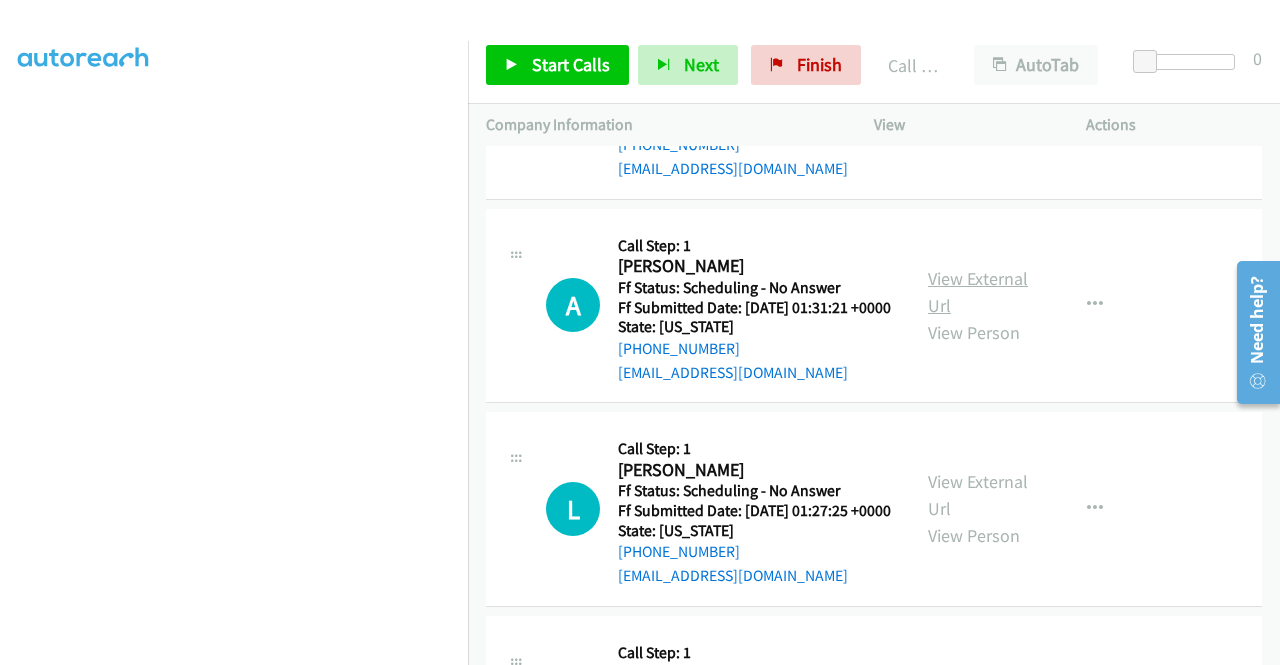 click on "View External Url" at bounding box center (978, 292) 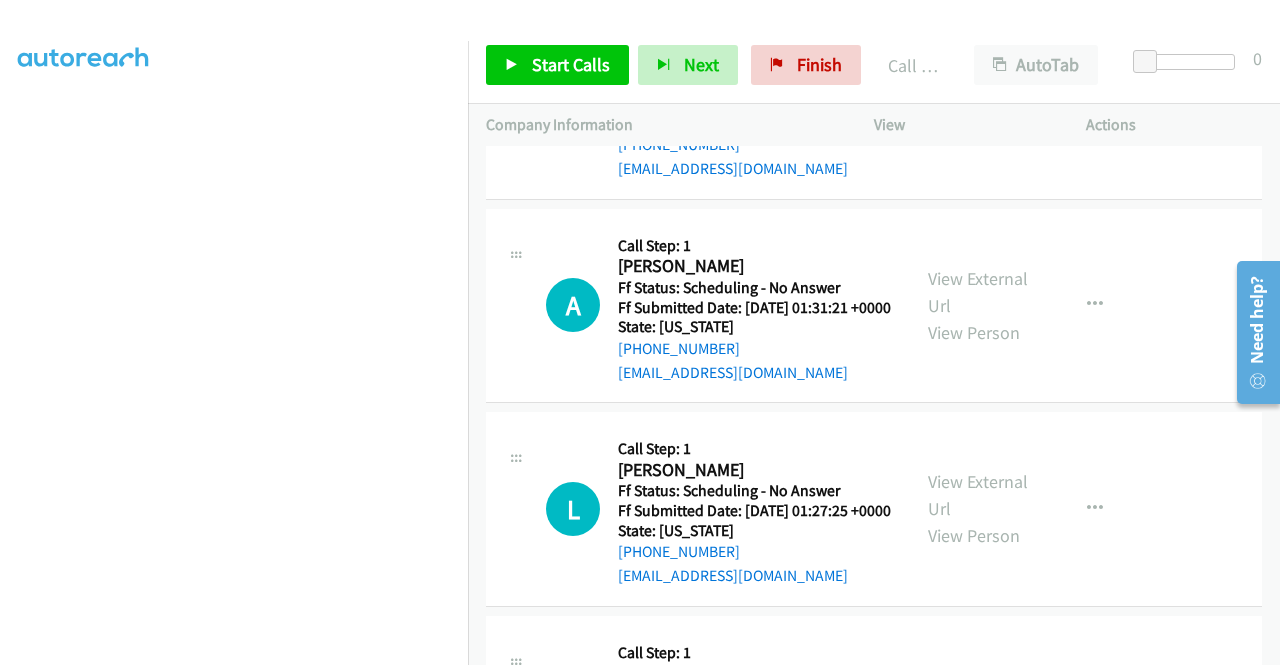 scroll, scrollTop: 3100, scrollLeft: 0, axis: vertical 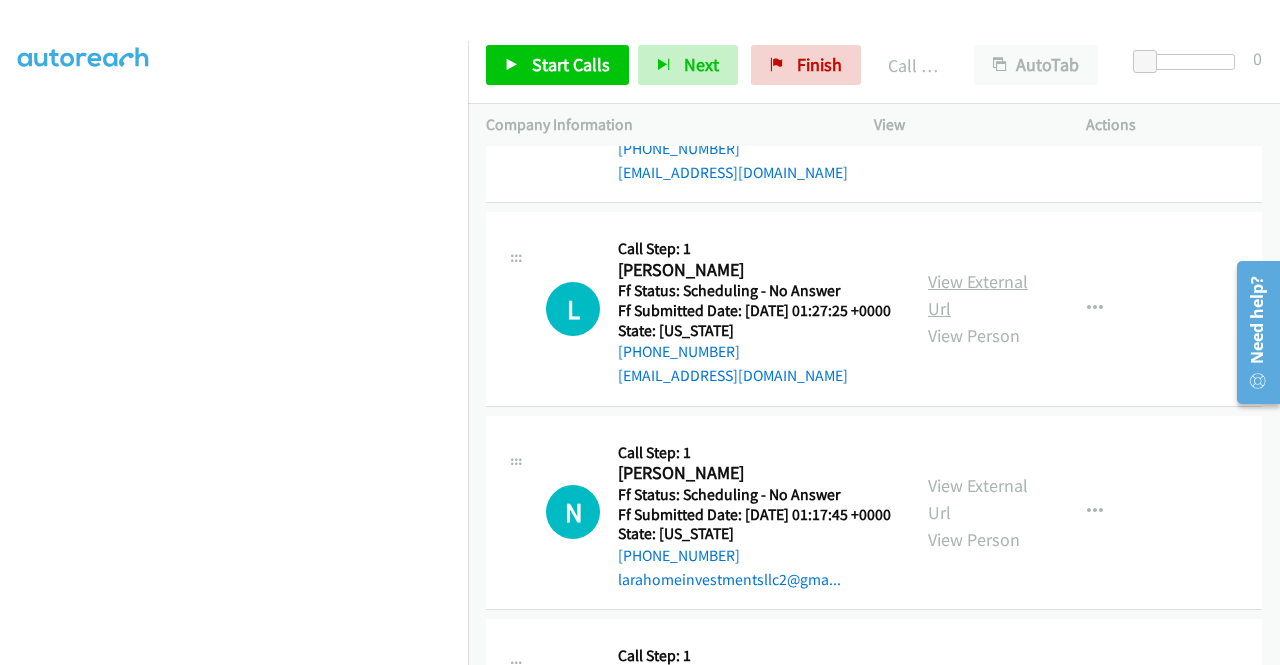 click on "View External Url" at bounding box center [978, 295] 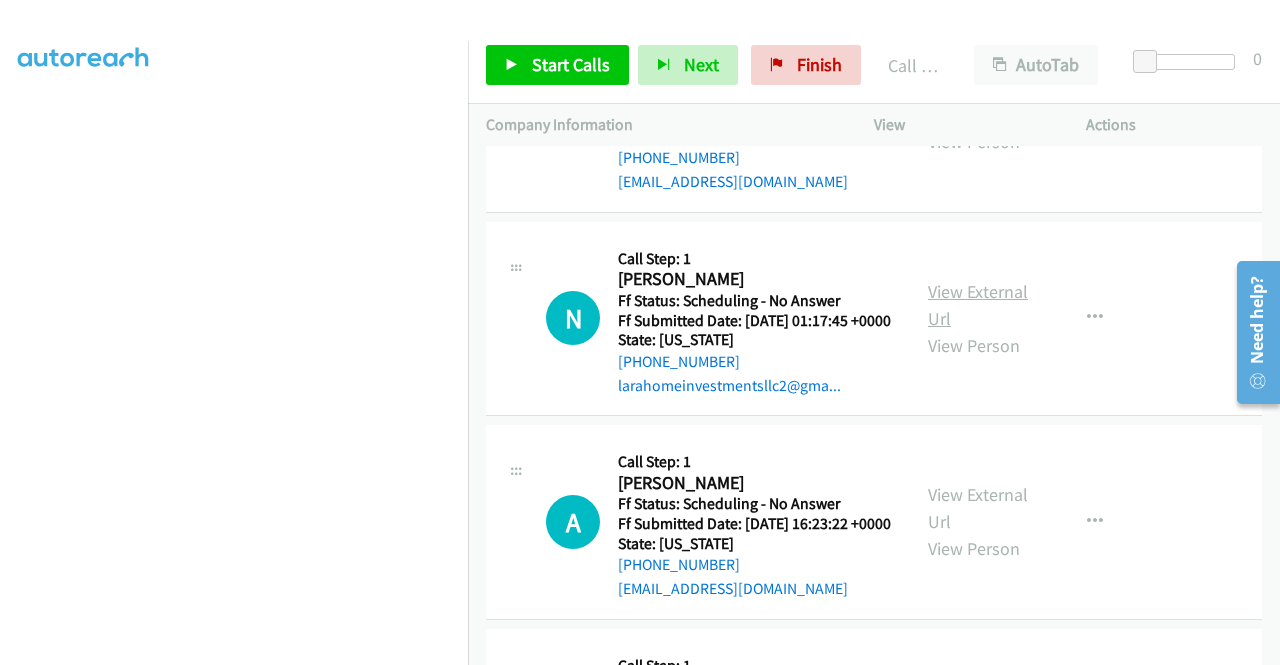 scroll, scrollTop: 3300, scrollLeft: 0, axis: vertical 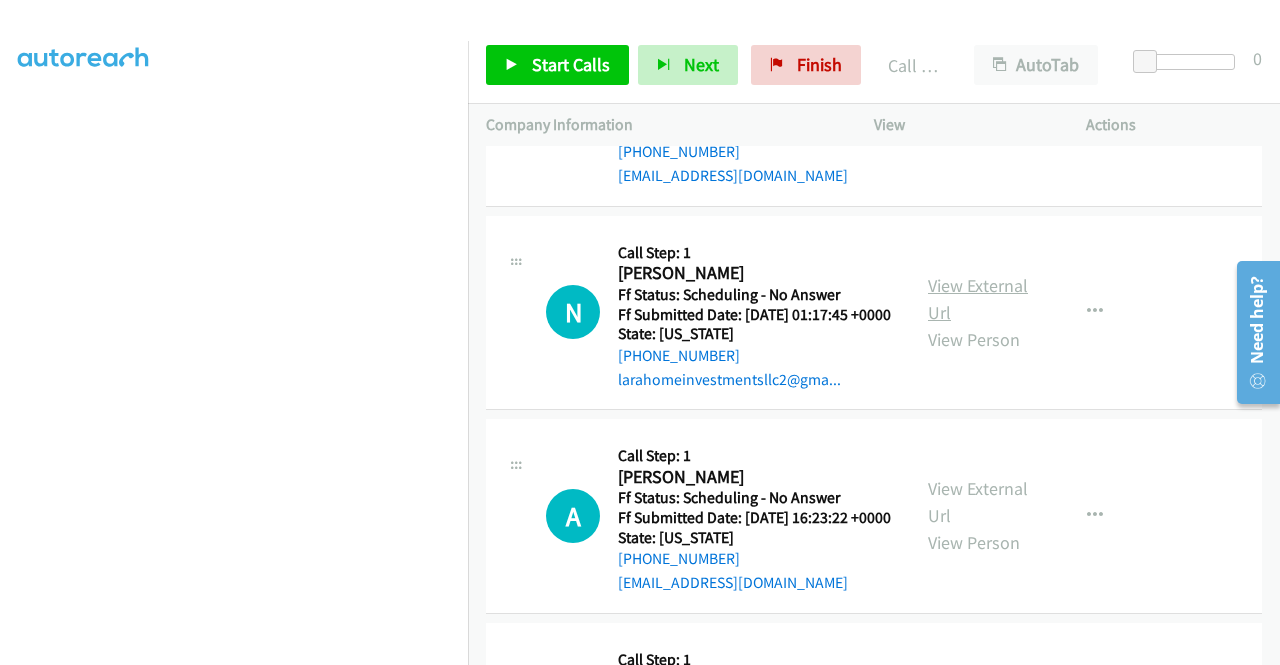 click on "View External Url" at bounding box center [978, 299] 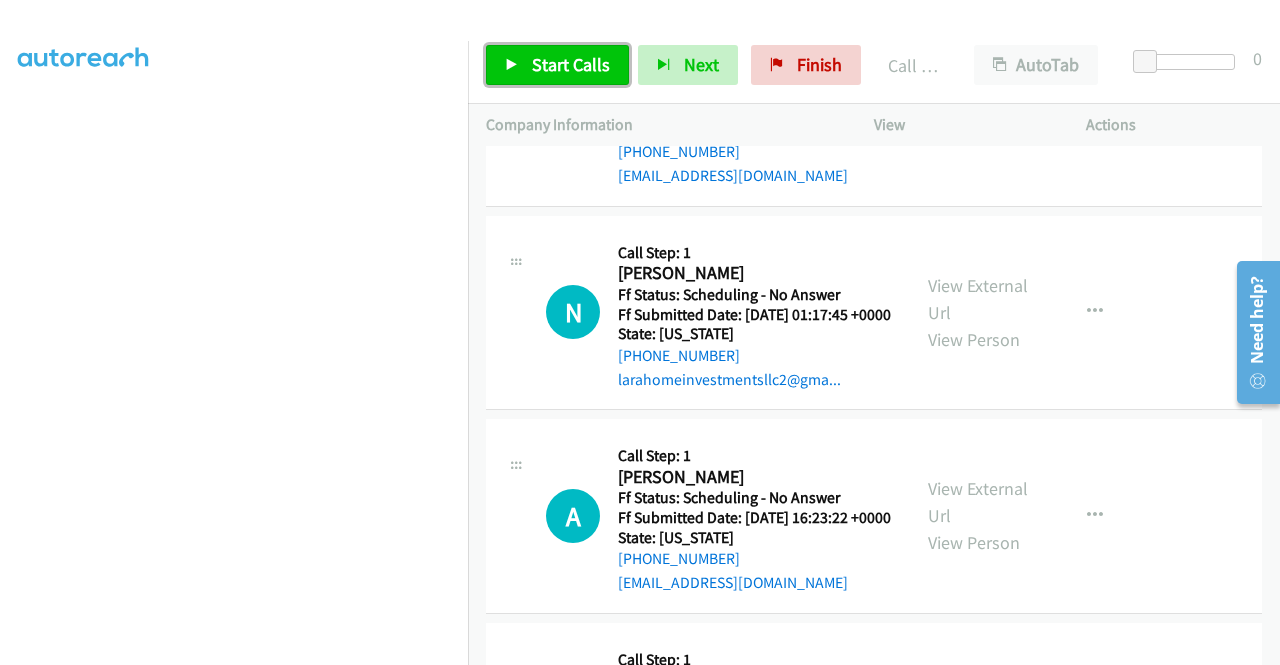 click on "Start Calls" at bounding box center [557, 65] 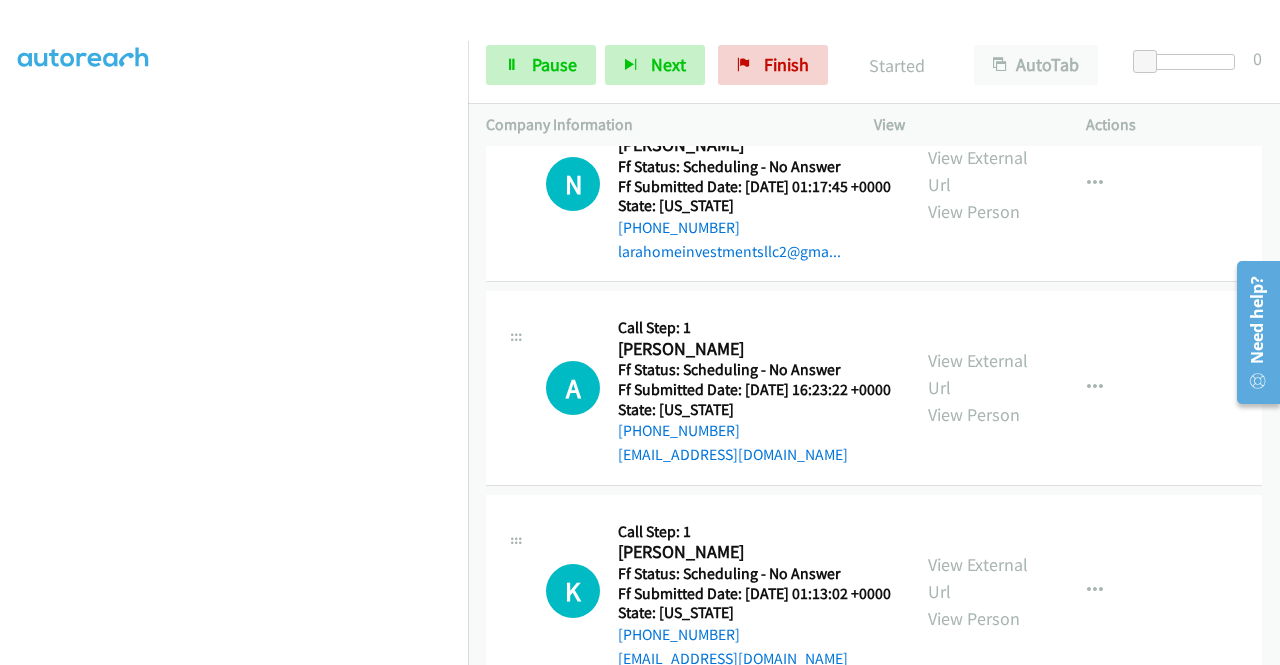 scroll, scrollTop: 3500, scrollLeft: 0, axis: vertical 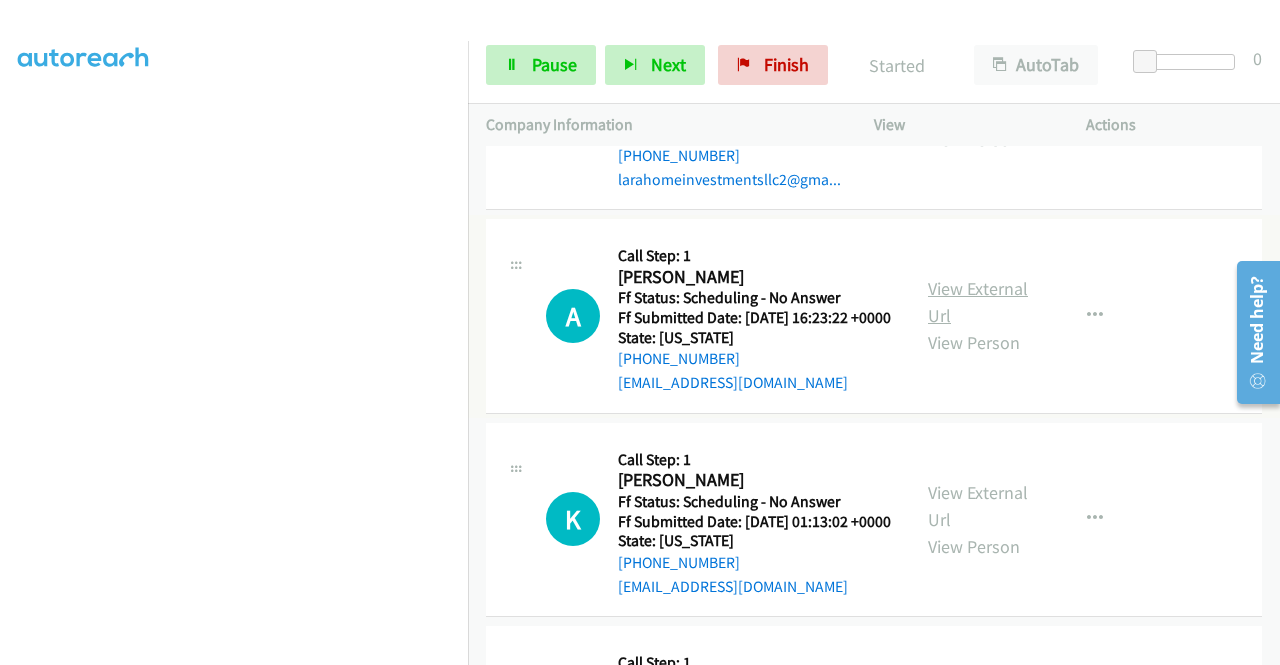 click on "View External Url
View Person" at bounding box center (980, 315) 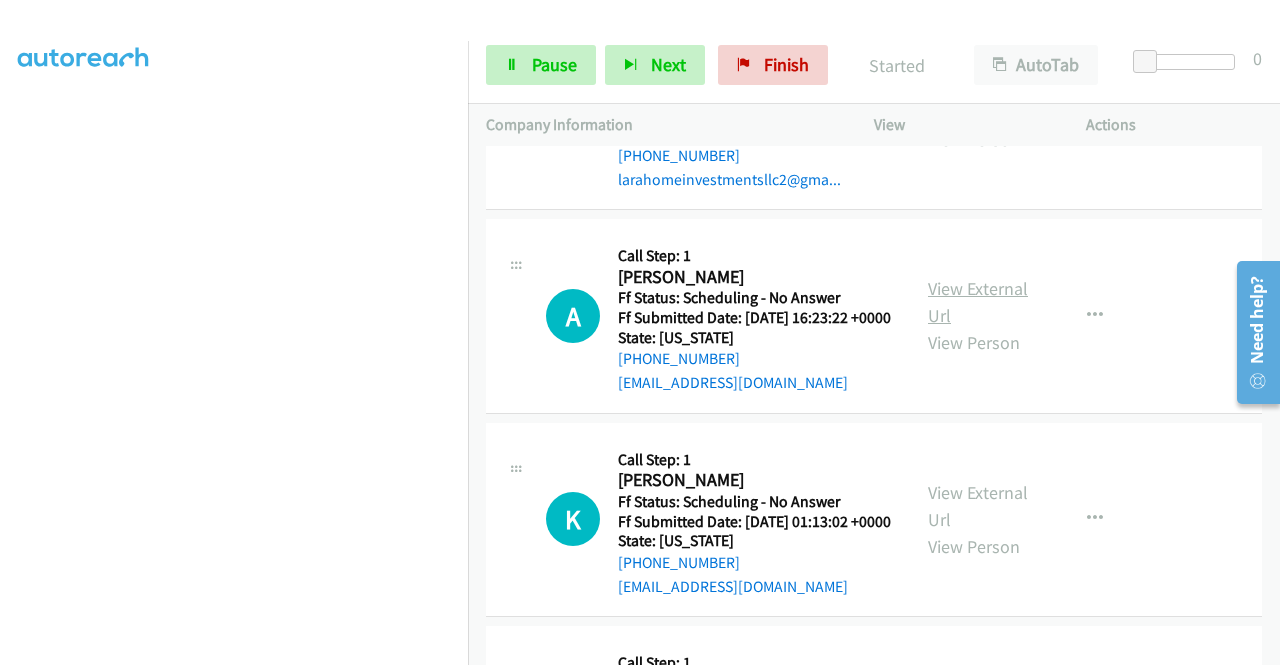 click on "View External Url" at bounding box center [978, 302] 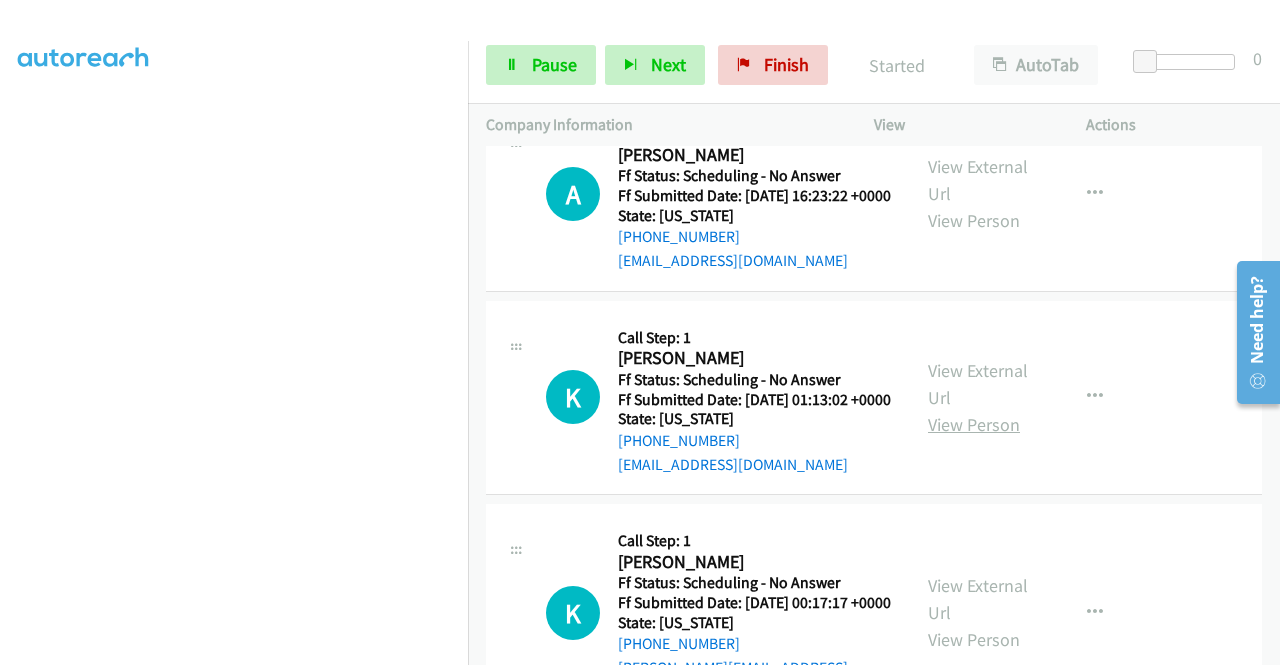 scroll, scrollTop: 3800, scrollLeft: 0, axis: vertical 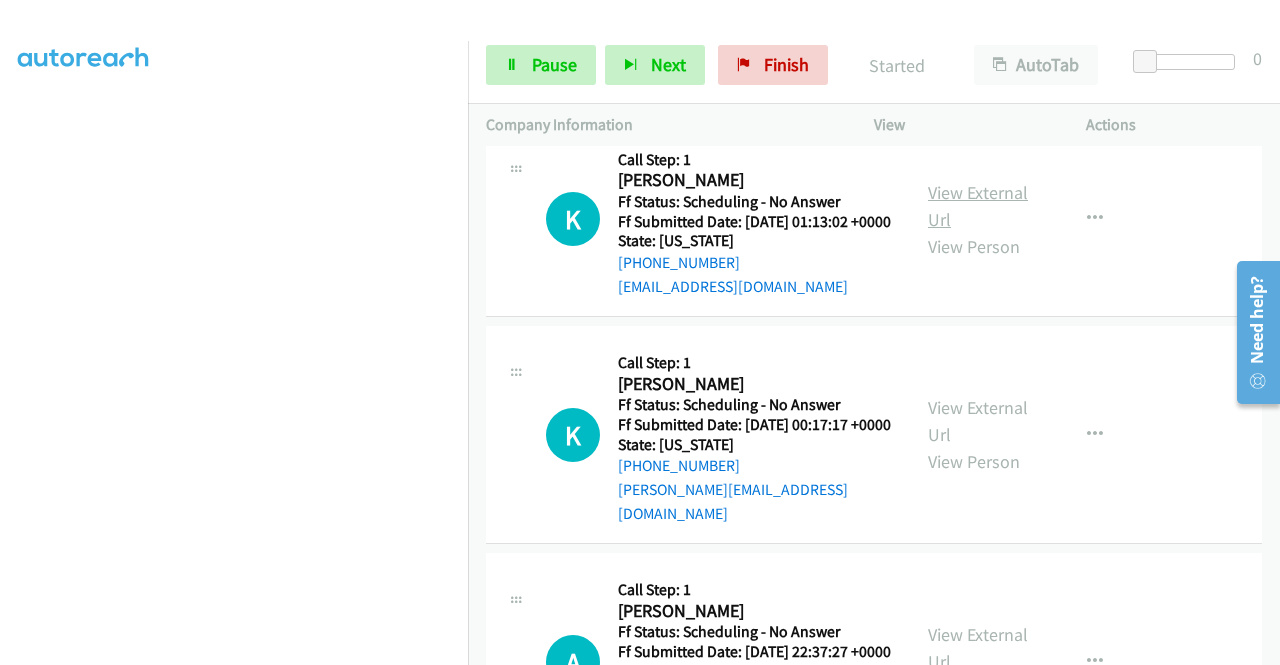 click on "View External Url" at bounding box center (978, 206) 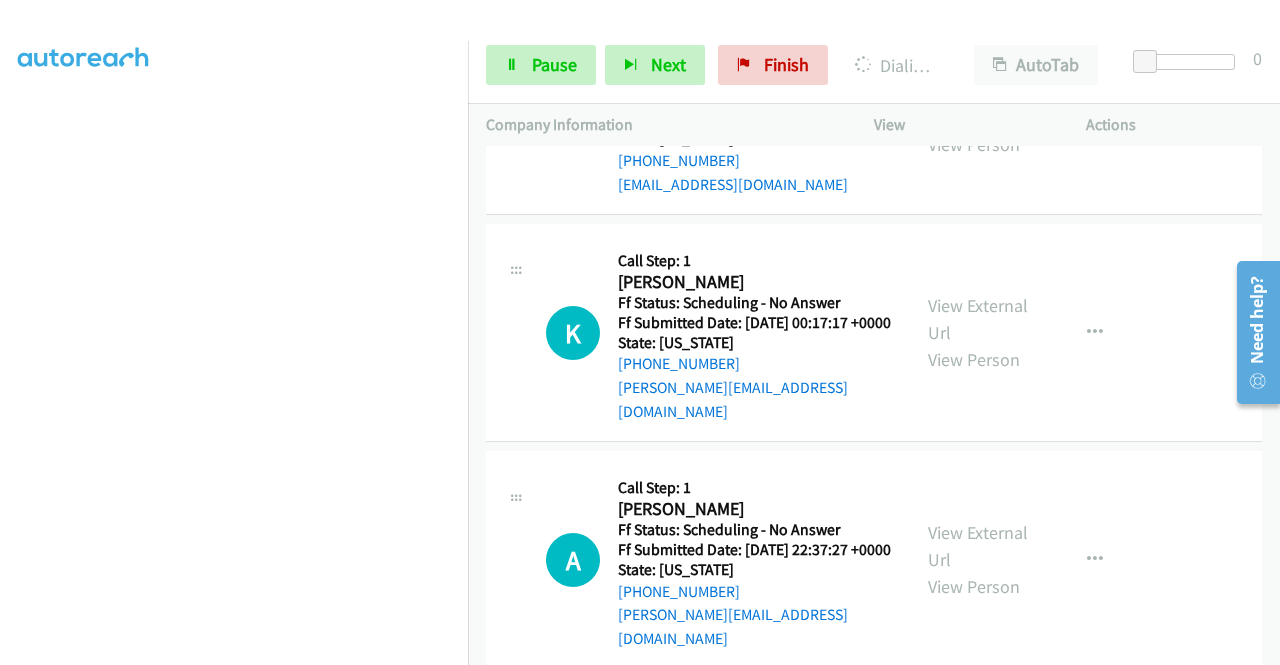 scroll, scrollTop: 4100, scrollLeft: 0, axis: vertical 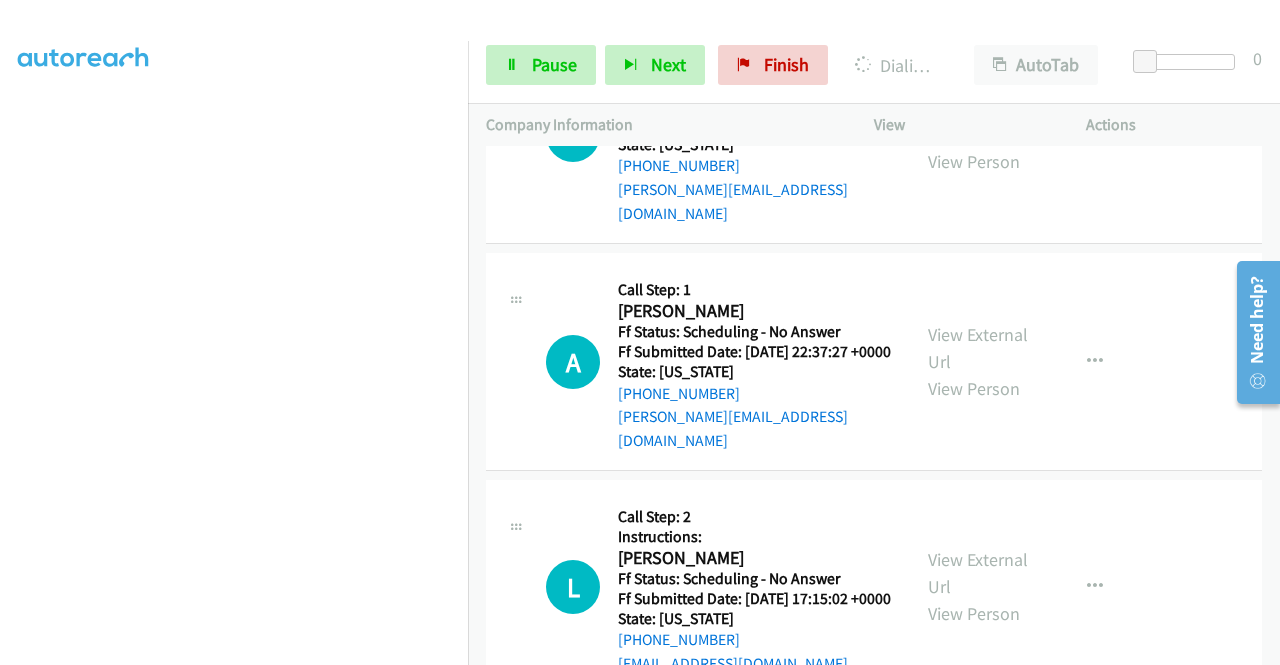 click on "View External Url" at bounding box center (978, 121) 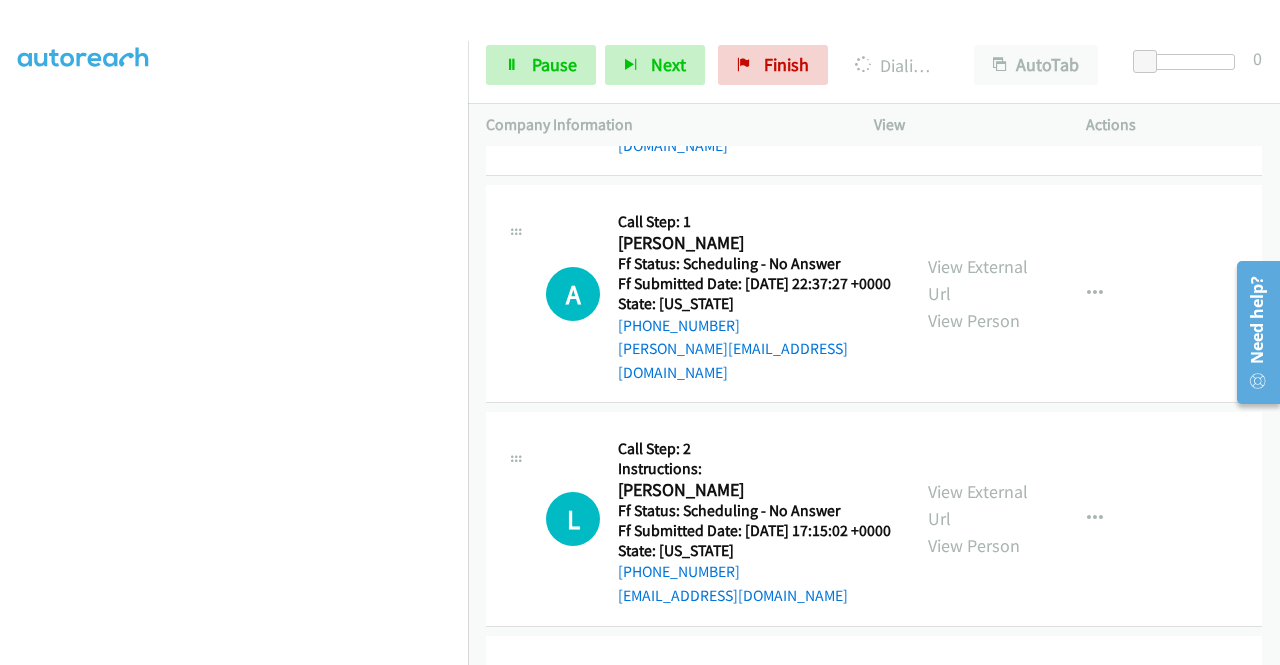 scroll, scrollTop: 4200, scrollLeft: 0, axis: vertical 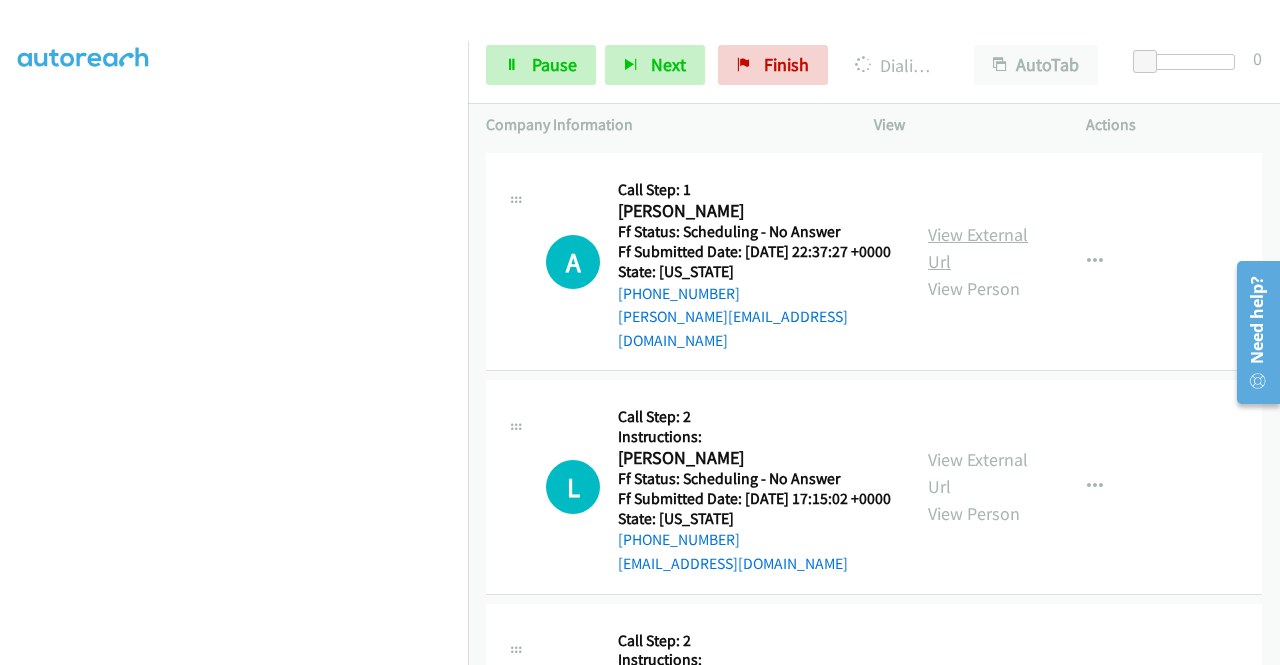 click on "View External Url" at bounding box center (978, 248) 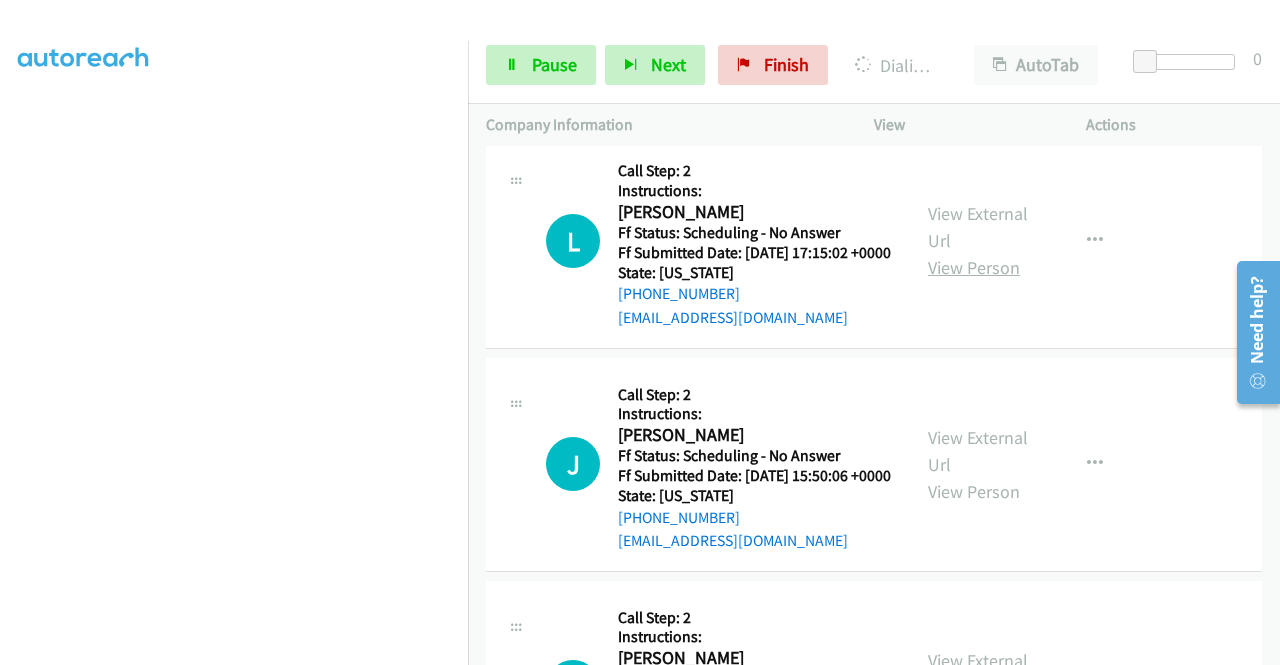 scroll, scrollTop: 4500, scrollLeft: 0, axis: vertical 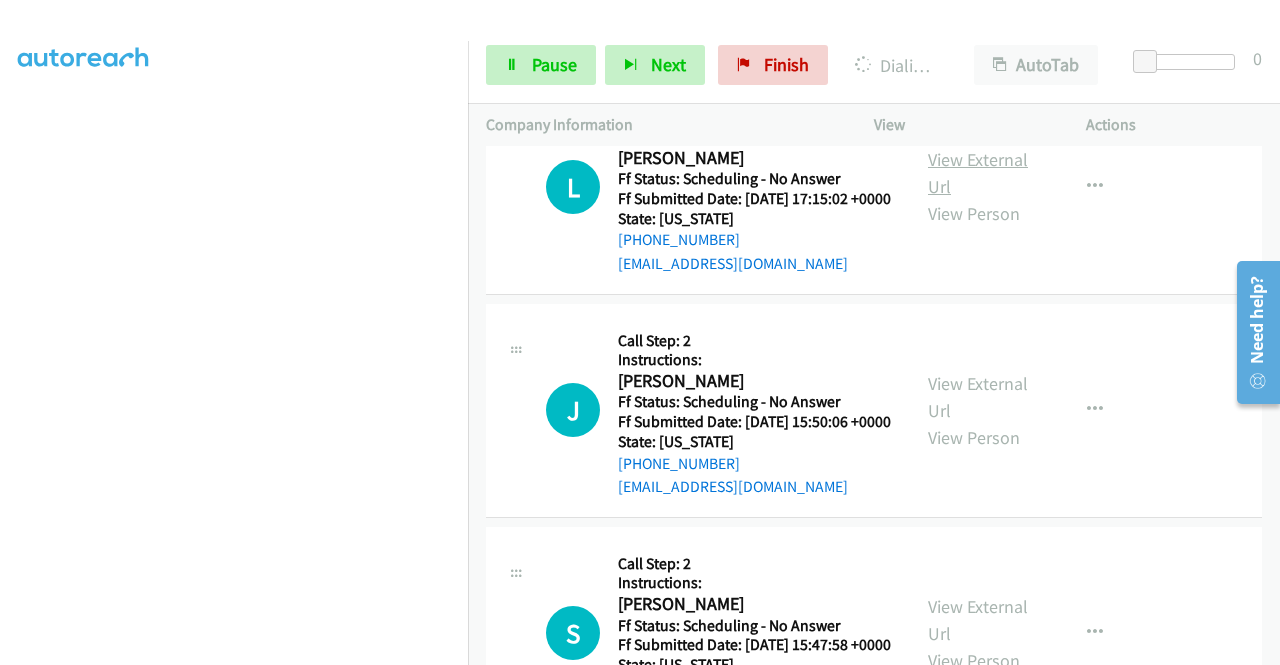click on "View External Url" at bounding box center [978, 173] 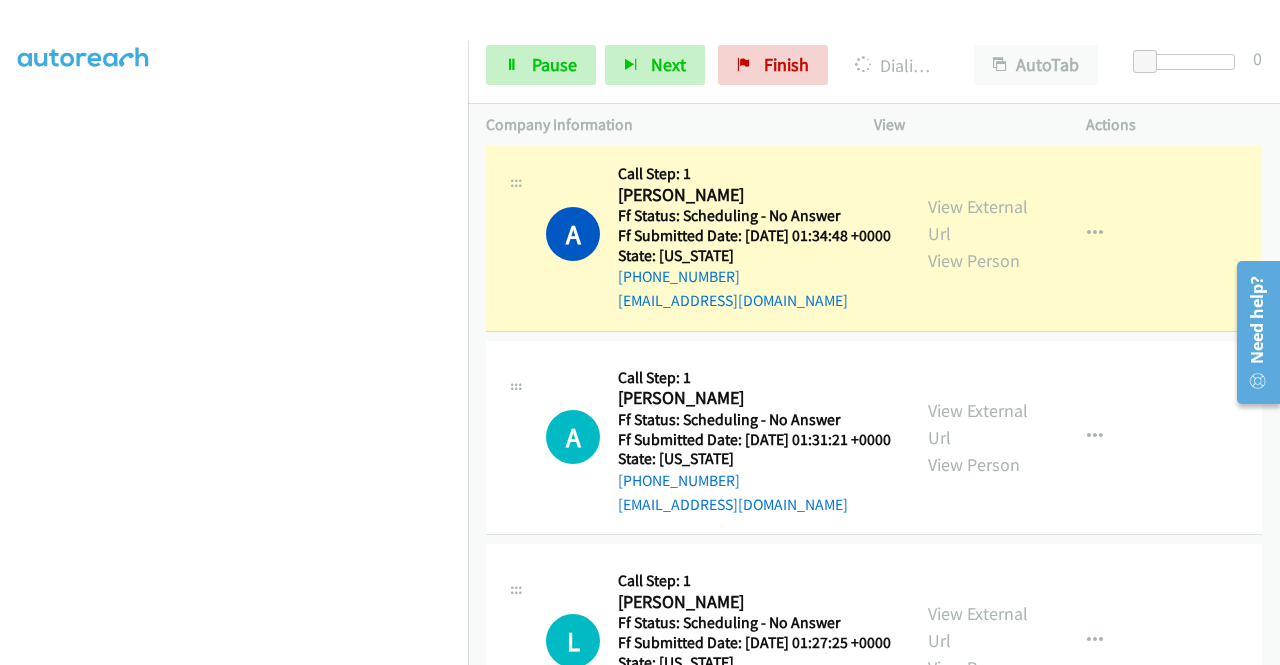 scroll, scrollTop: 2800, scrollLeft: 0, axis: vertical 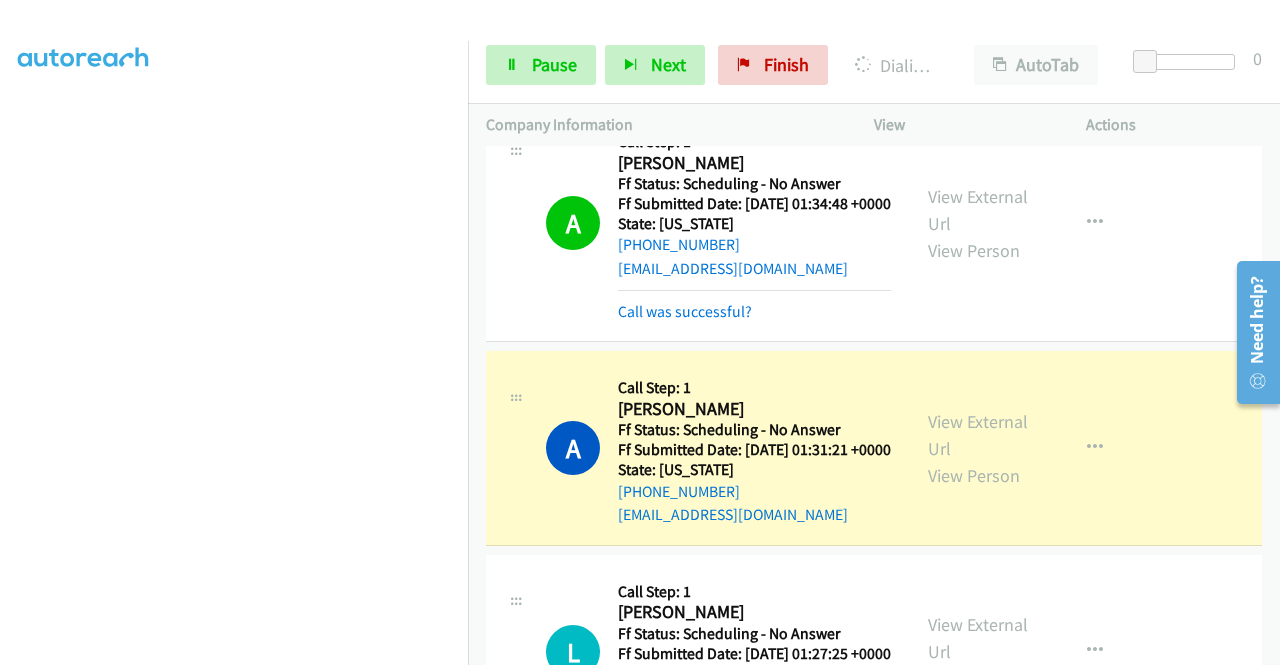 click on "alyterri@gmail.com" at bounding box center (754, 269) 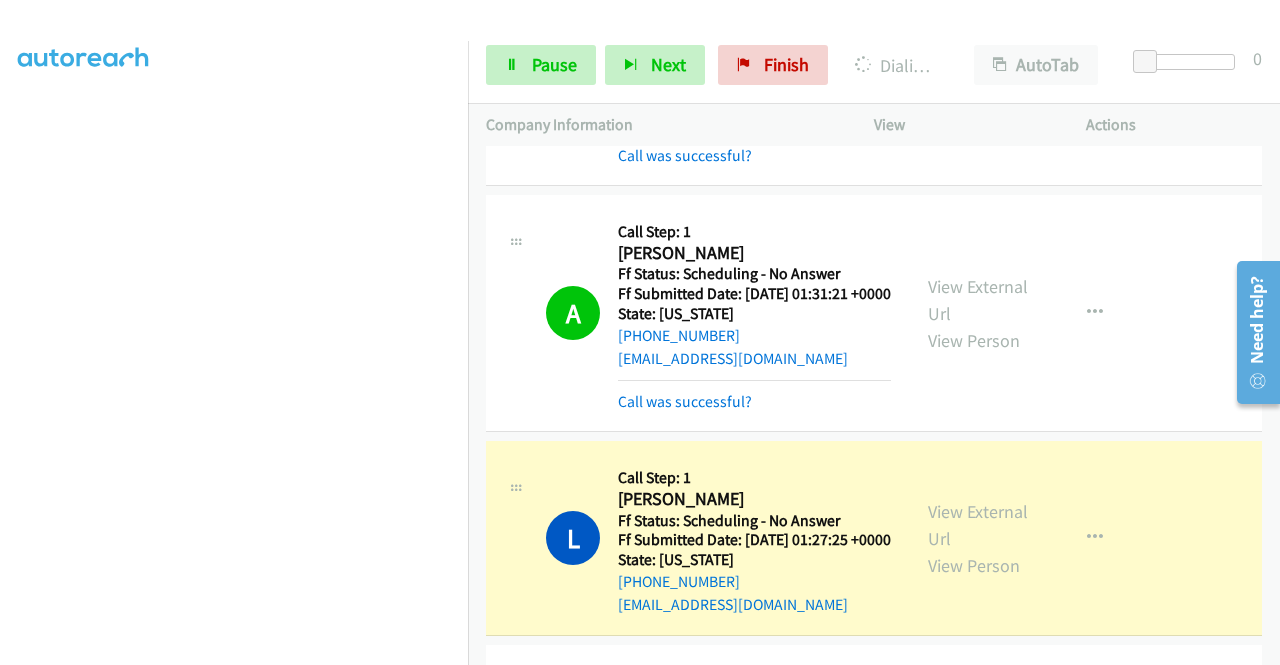 scroll, scrollTop: 3100, scrollLeft: 0, axis: vertical 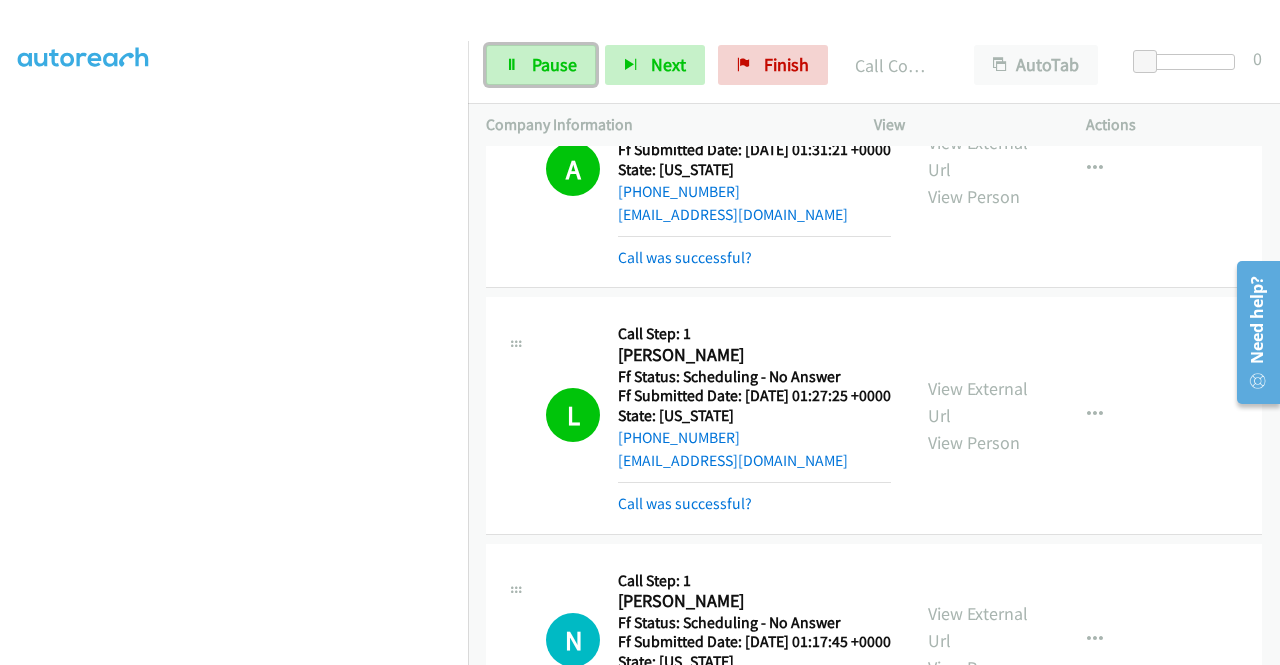 click on "Pause" at bounding box center (554, 64) 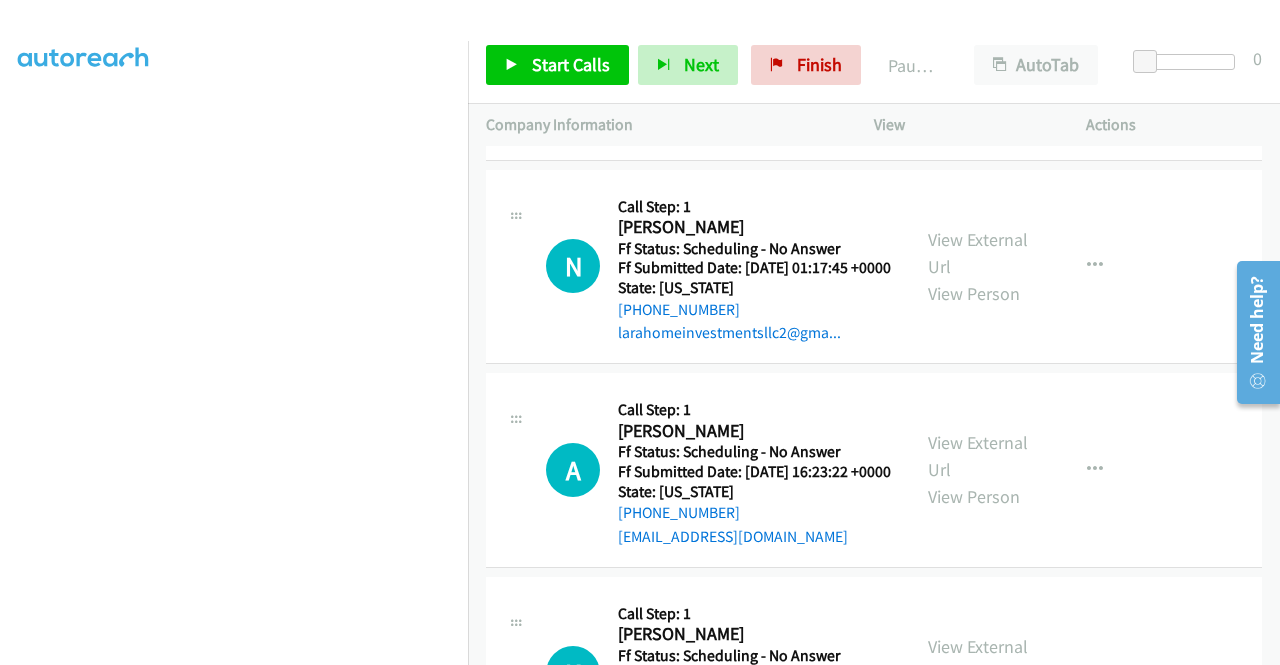 scroll, scrollTop: 3500, scrollLeft: 0, axis: vertical 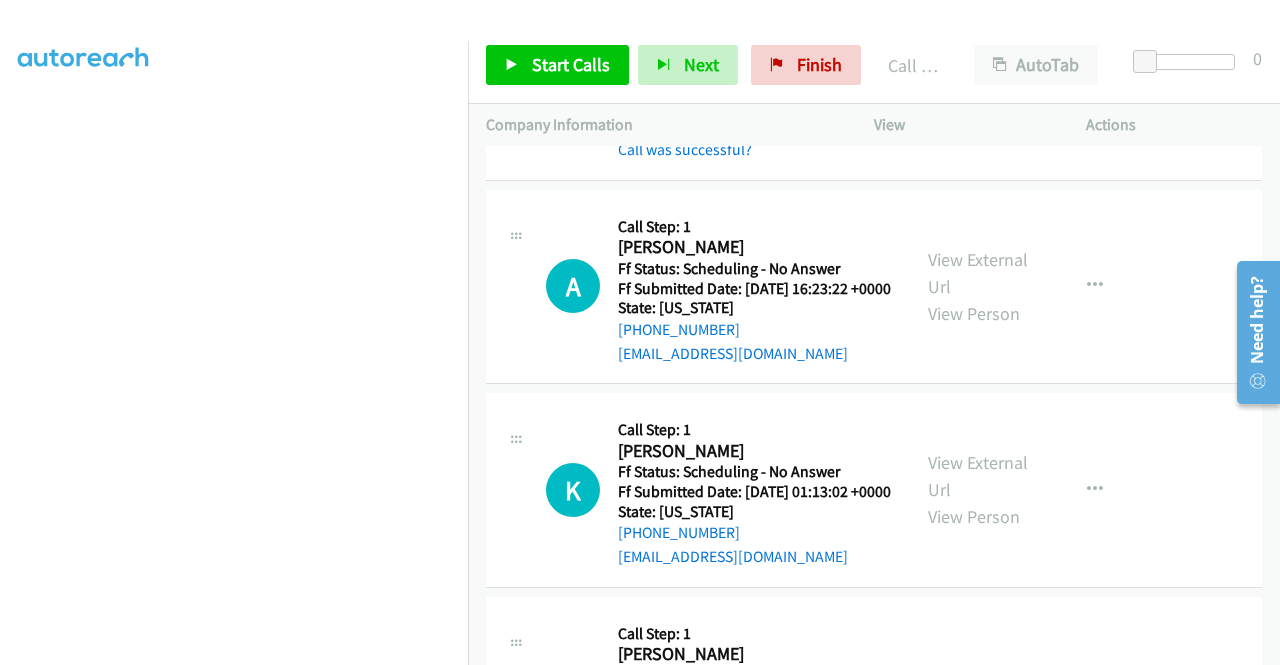 click on "N
Callback Scheduled
Call Step: 1
Narciso Lara
America/Los_Angeles
Ff Status: Scheduling - No Answer
Ff Submitted Date: 2025-07-17 01:17:45 +0000
State: California
+1 831-455-6302
larahomeinvestmentsllc2@gma...
Call was successful?
View External Url
View Person
View External Url
Email
Schedule/Manage Callback
Skip Call
Add to do not call list" at bounding box center (874, 62) 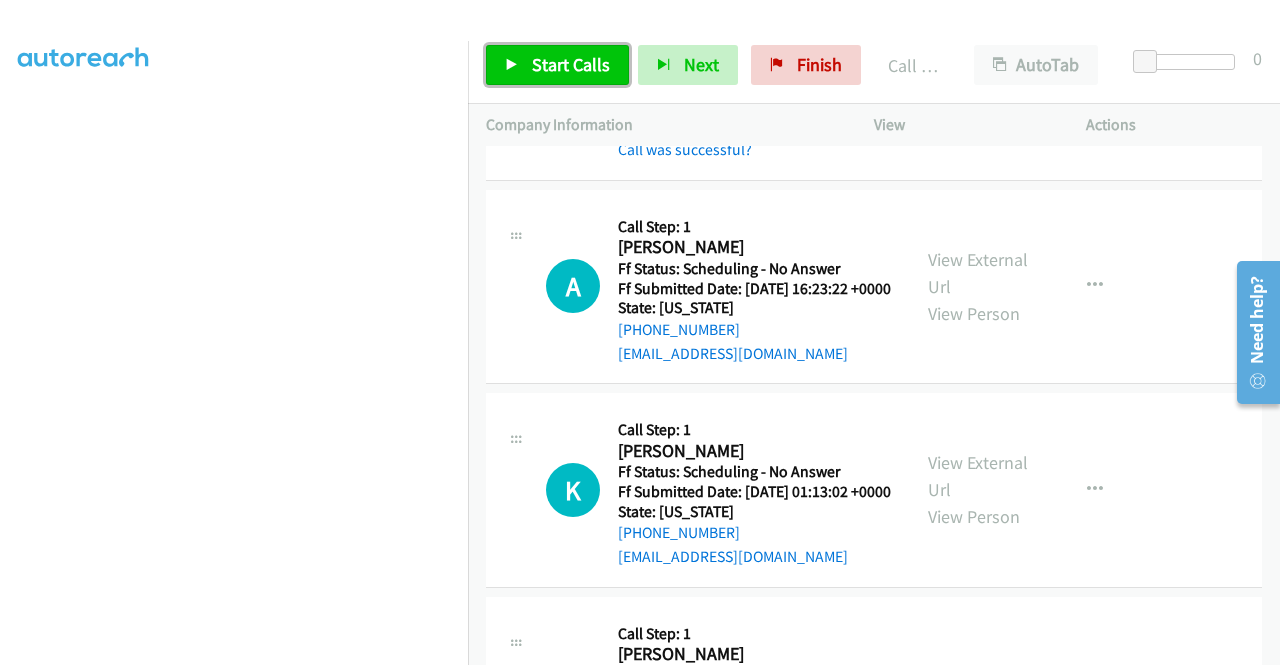 click on "Start Calls" at bounding box center (571, 64) 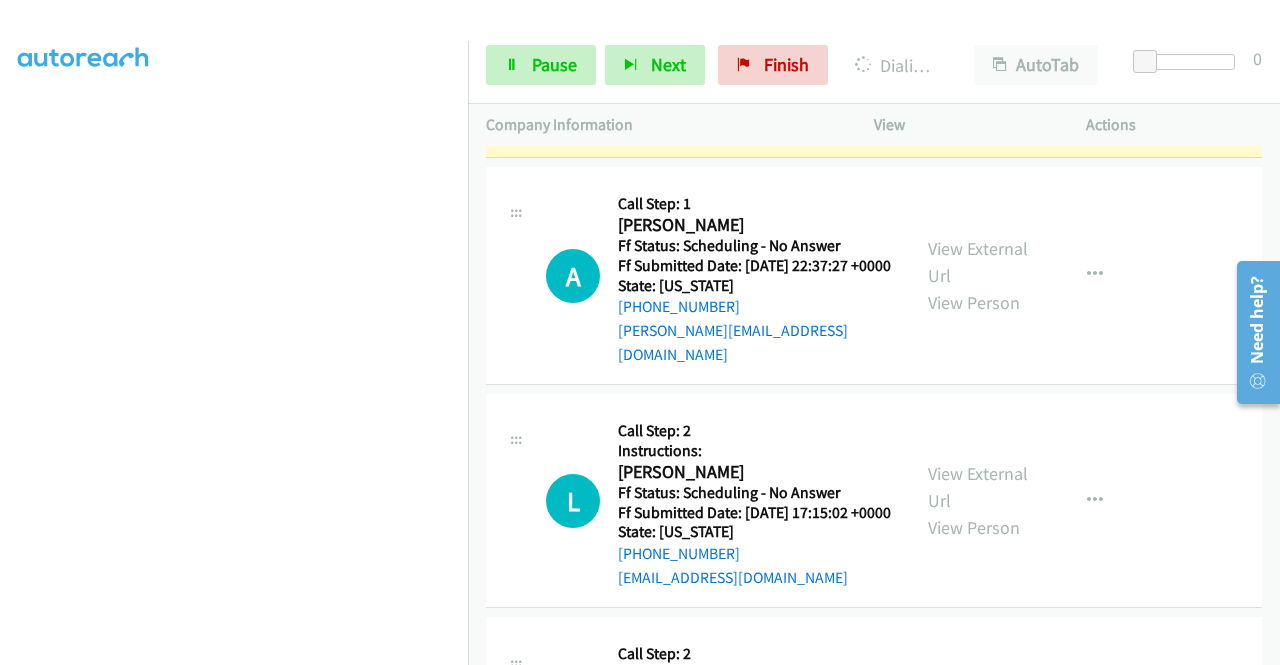 scroll, scrollTop: 4342, scrollLeft: 0, axis: vertical 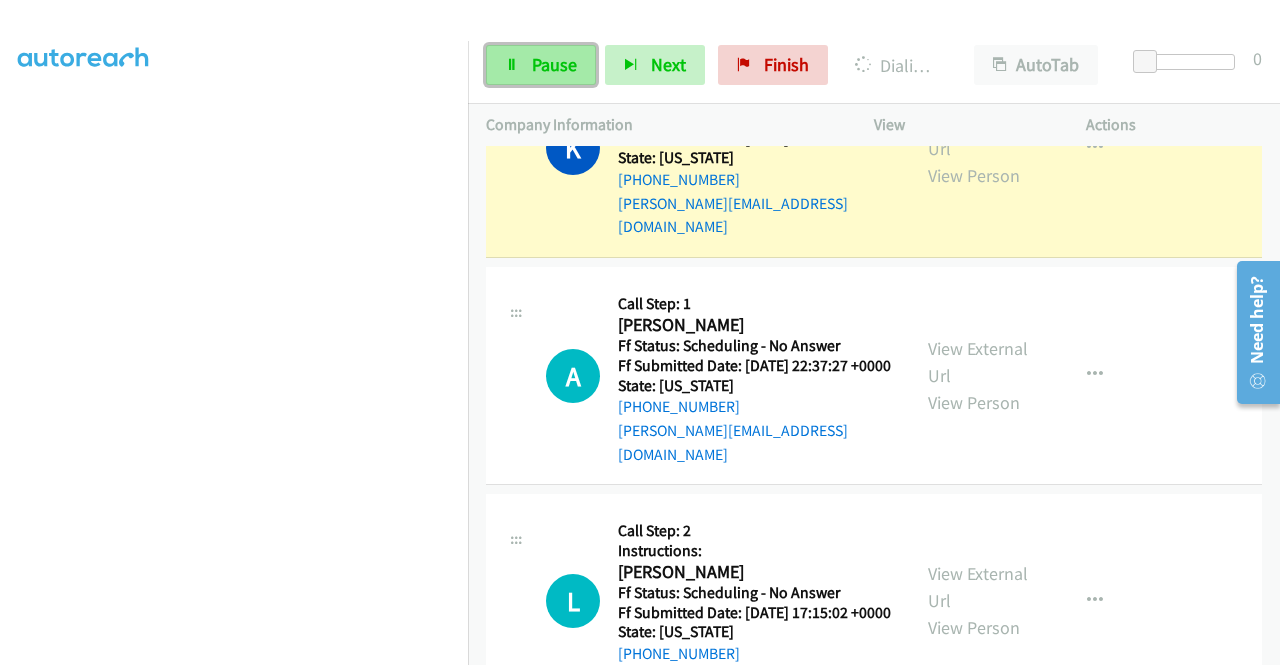 click on "Pause" at bounding box center (554, 64) 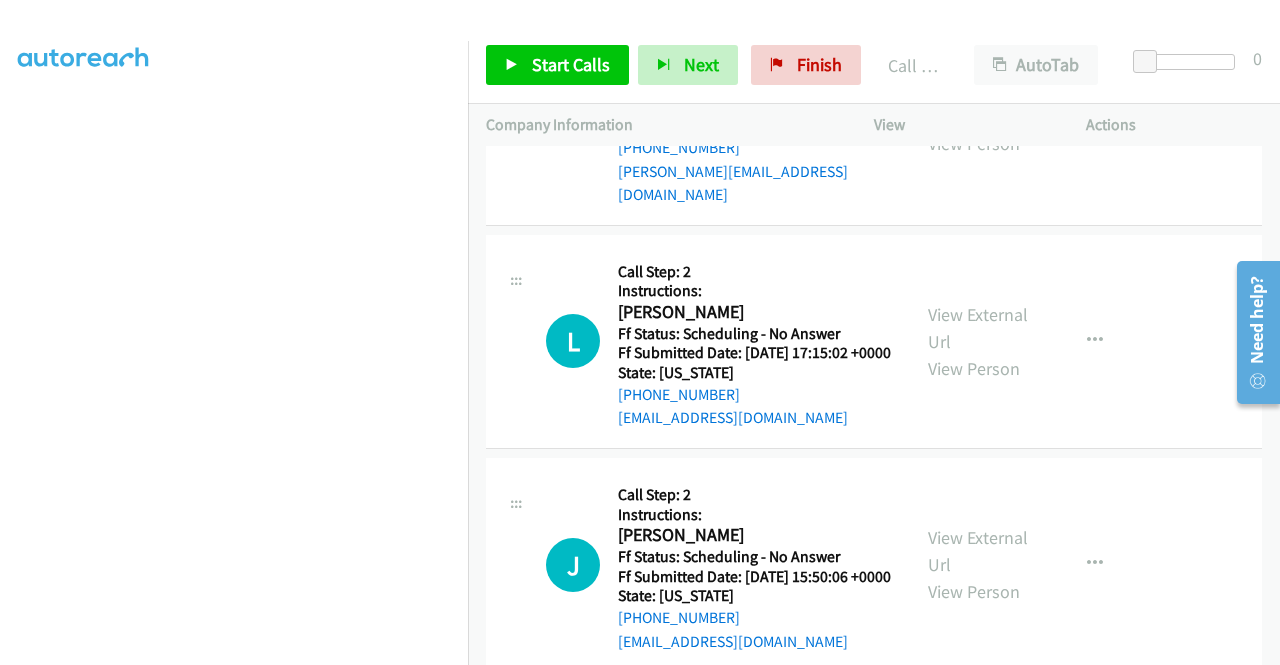 scroll, scrollTop: 4742, scrollLeft: 0, axis: vertical 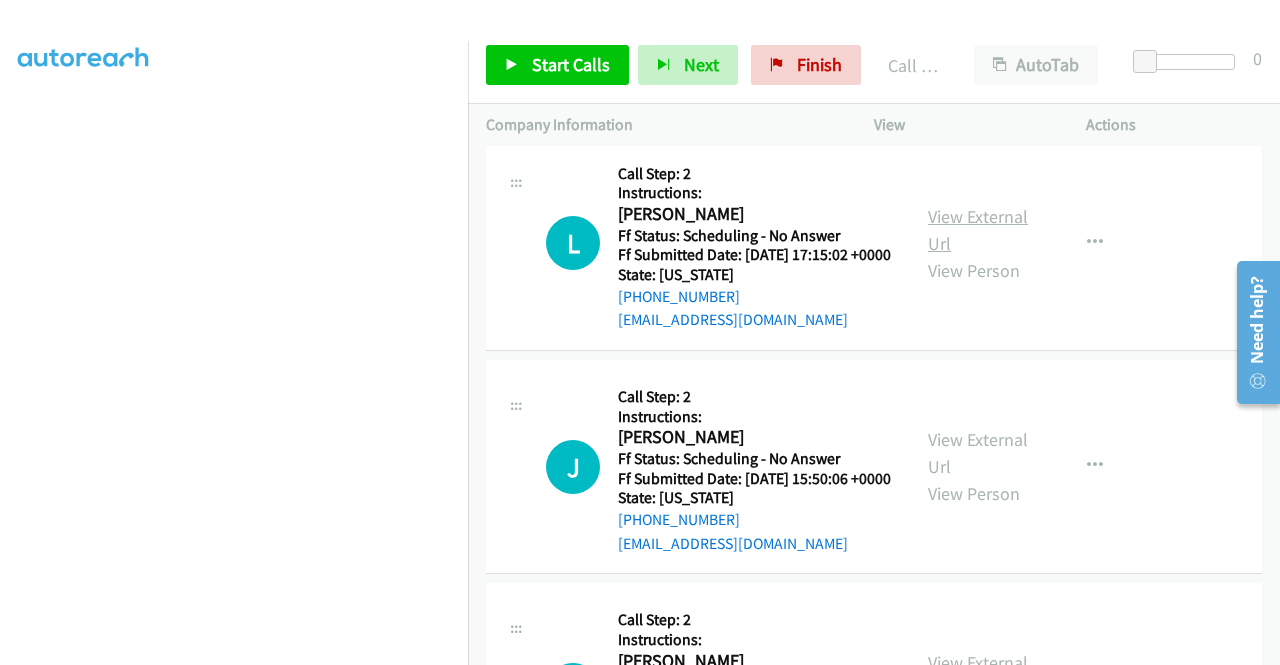 click on "View External Url" at bounding box center (978, 230) 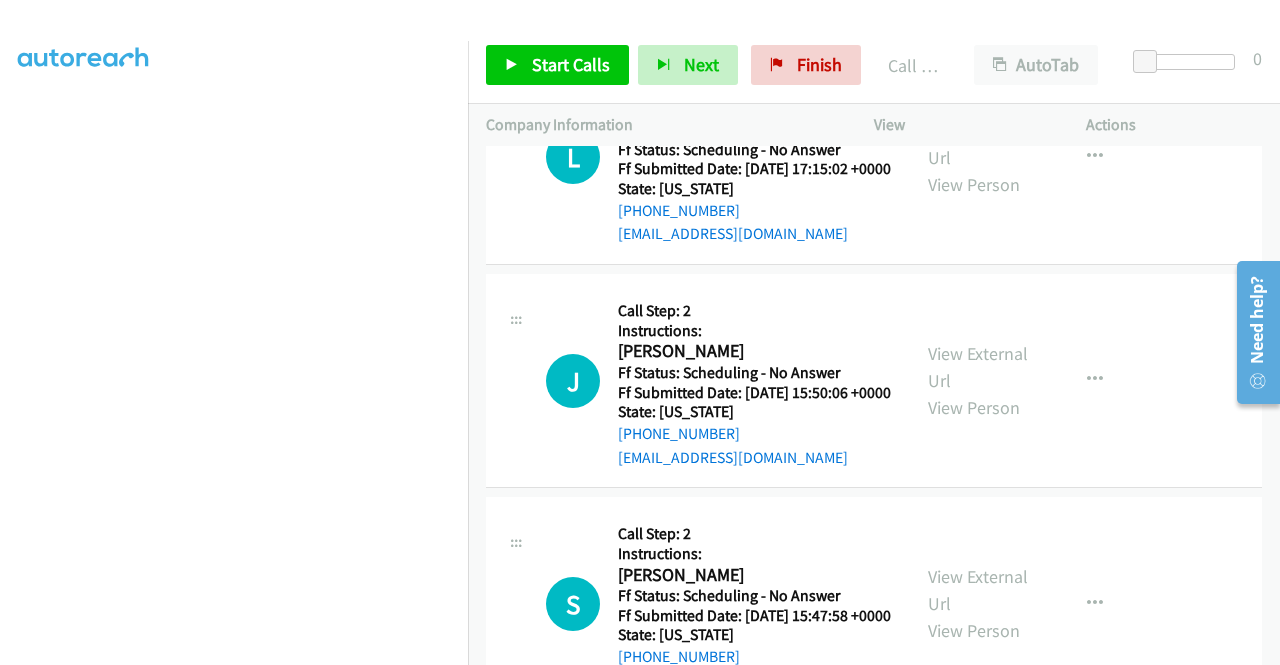 scroll, scrollTop: 4942, scrollLeft: 0, axis: vertical 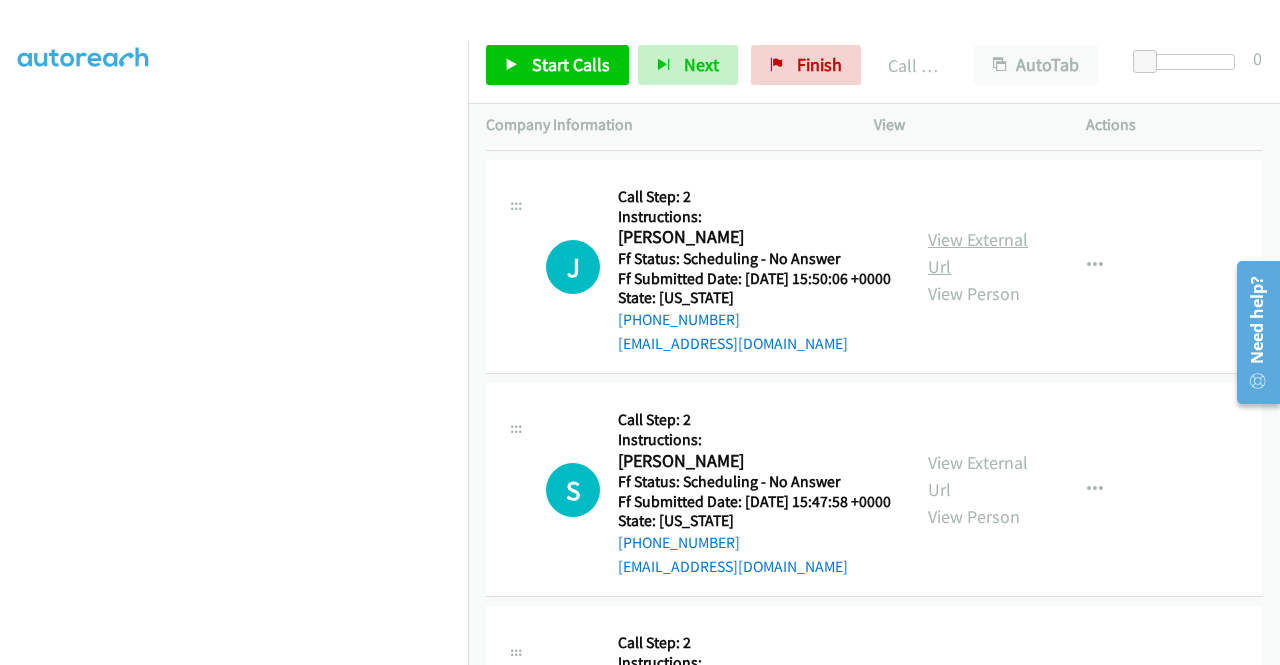 click on "View External Url" at bounding box center [978, 253] 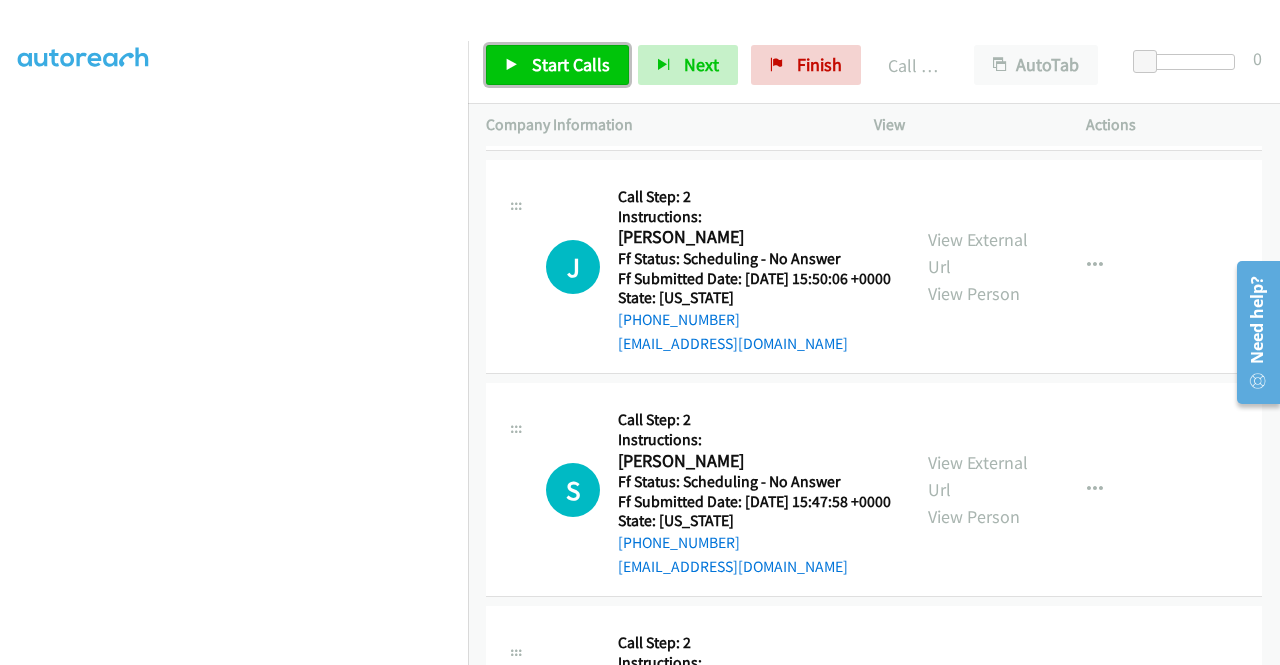 click on "Start Calls" at bounding box center [557, 65] 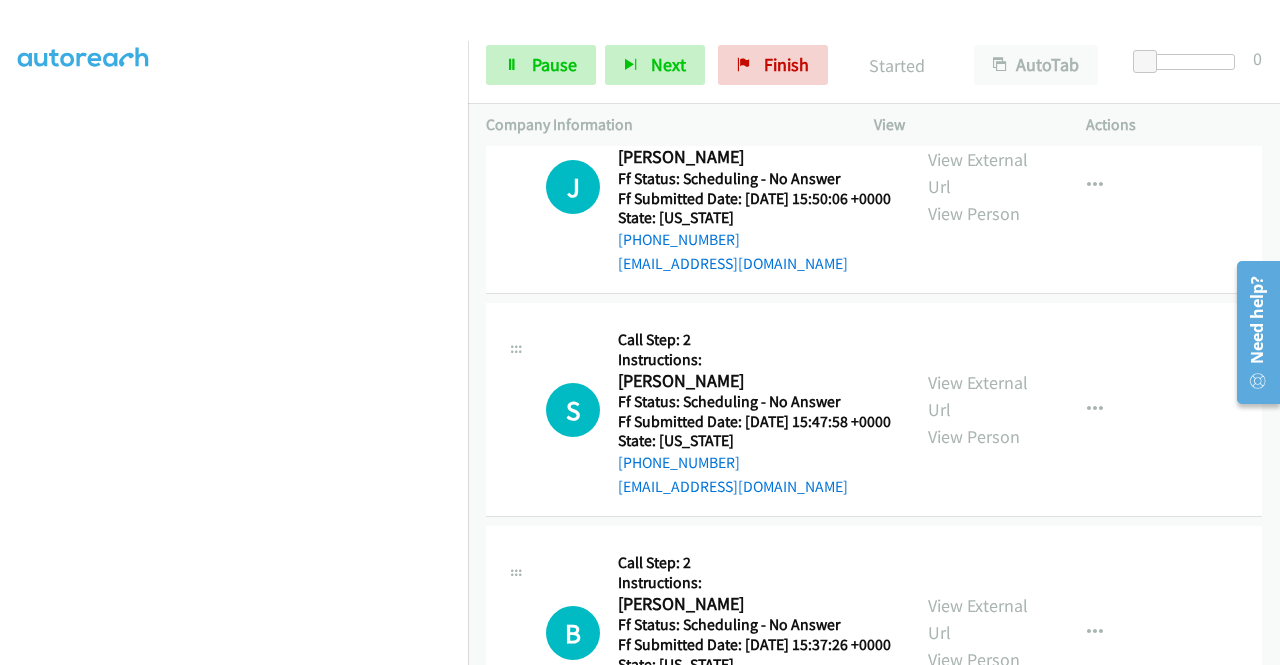 scroll, scrollTop: 5142, scrollLeft: 0, axis: vertical 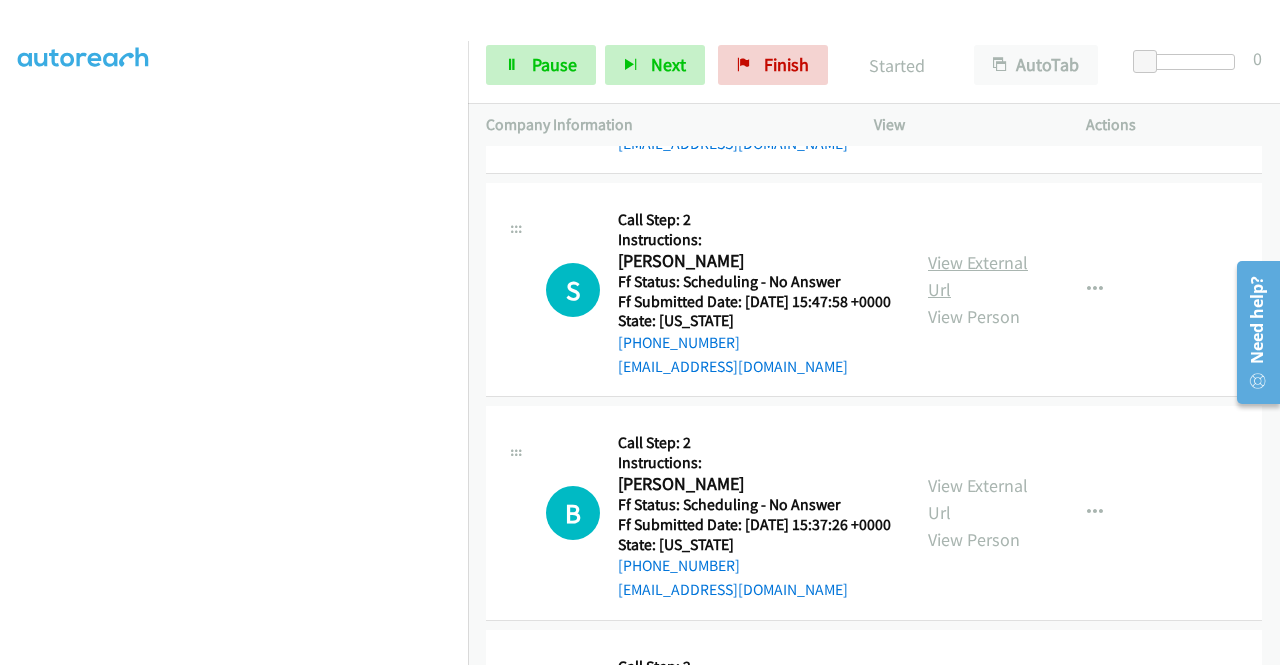 click on "View External Url" at bounding box center [978, 276] 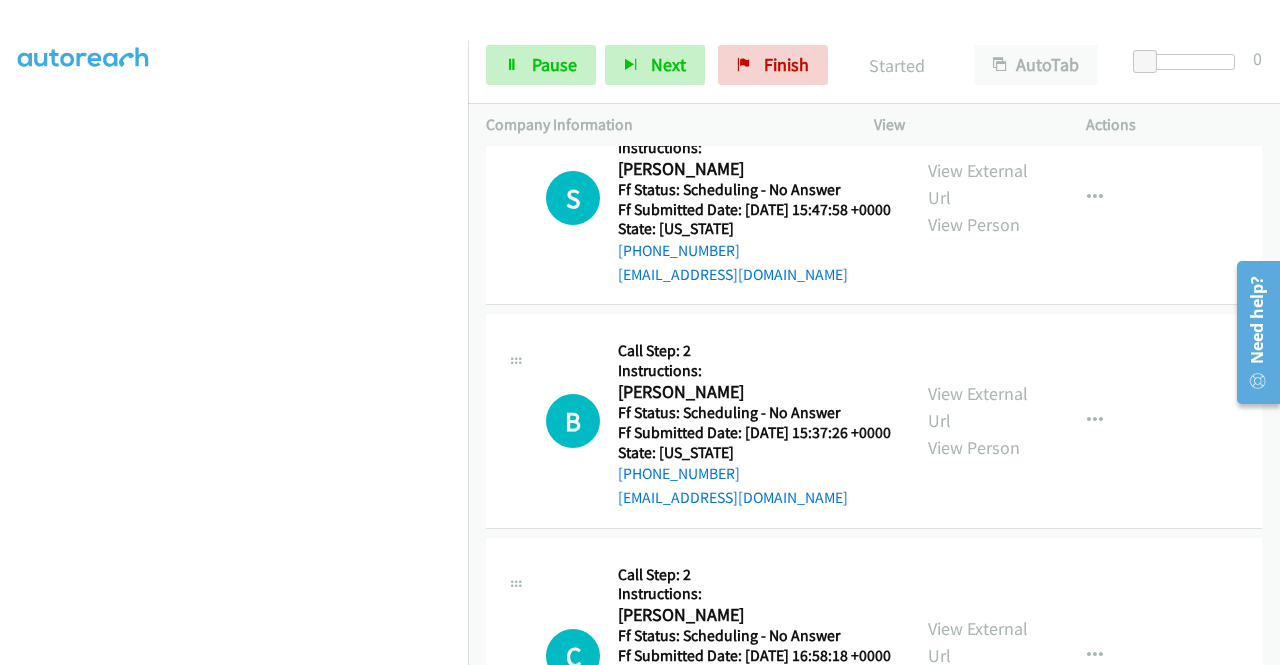 scroll, scrollTop: 5342, scrollLeft: 0, axis: vertical 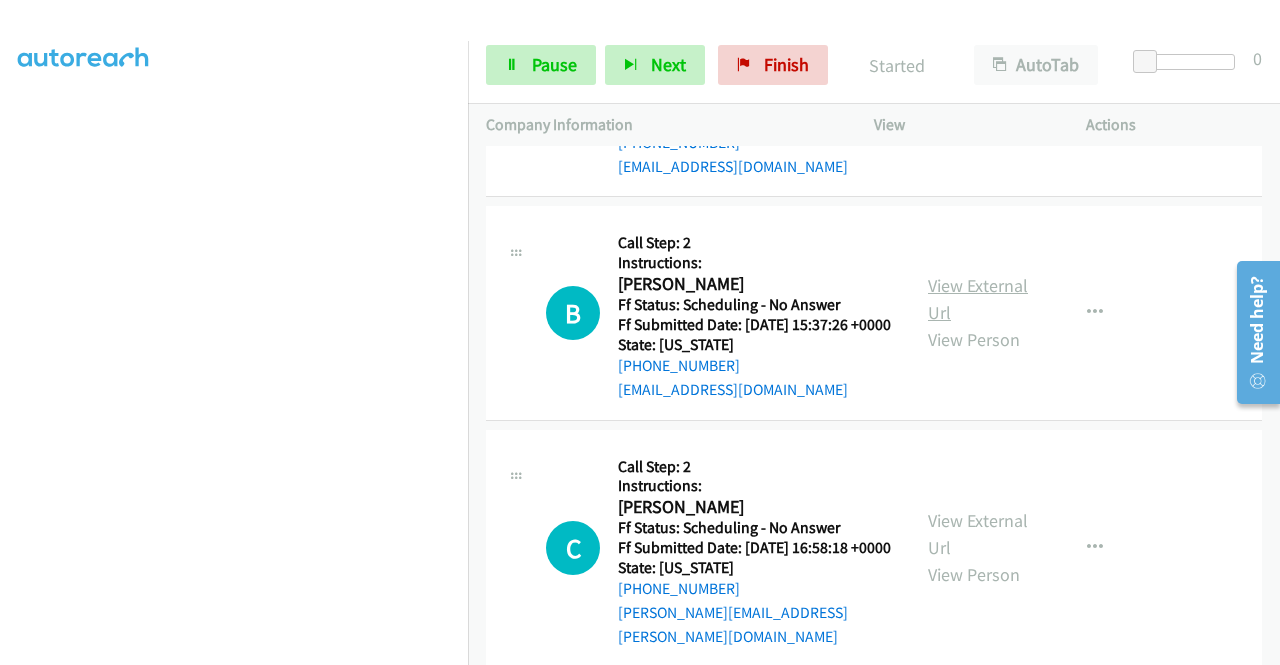 click on "View External Url" at bounding box center (978, 299) 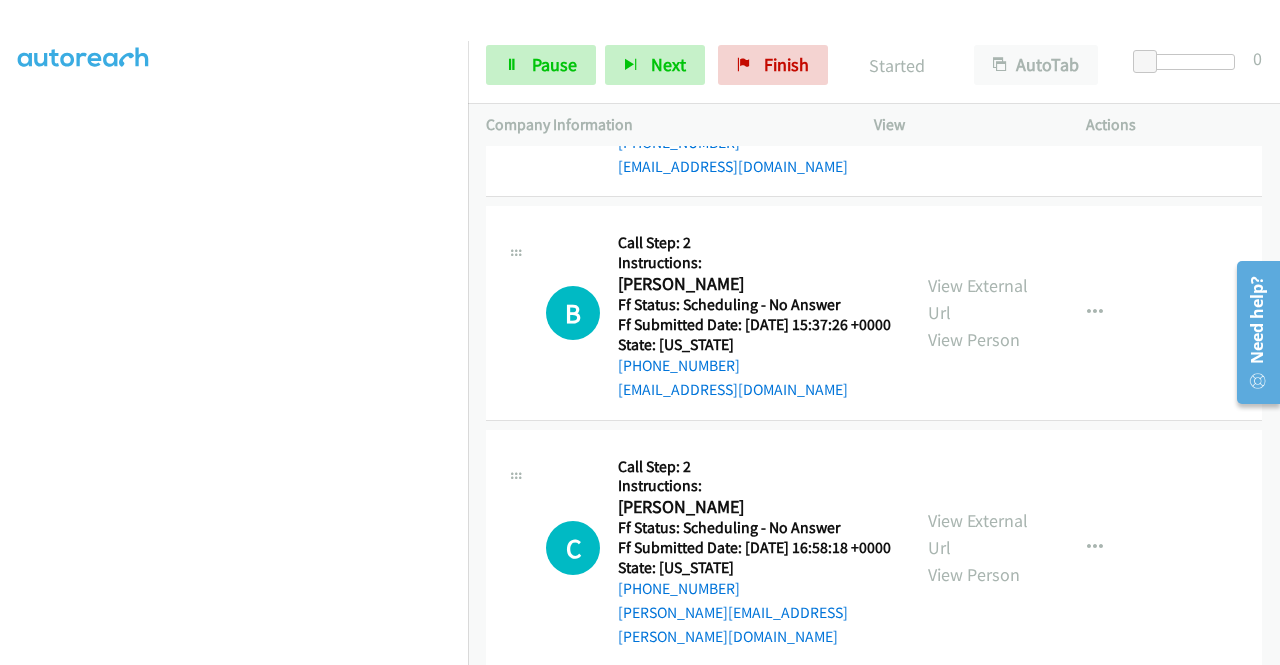 scroll, scrollTop: 5642, scrollLeft: 0, axis: vertical 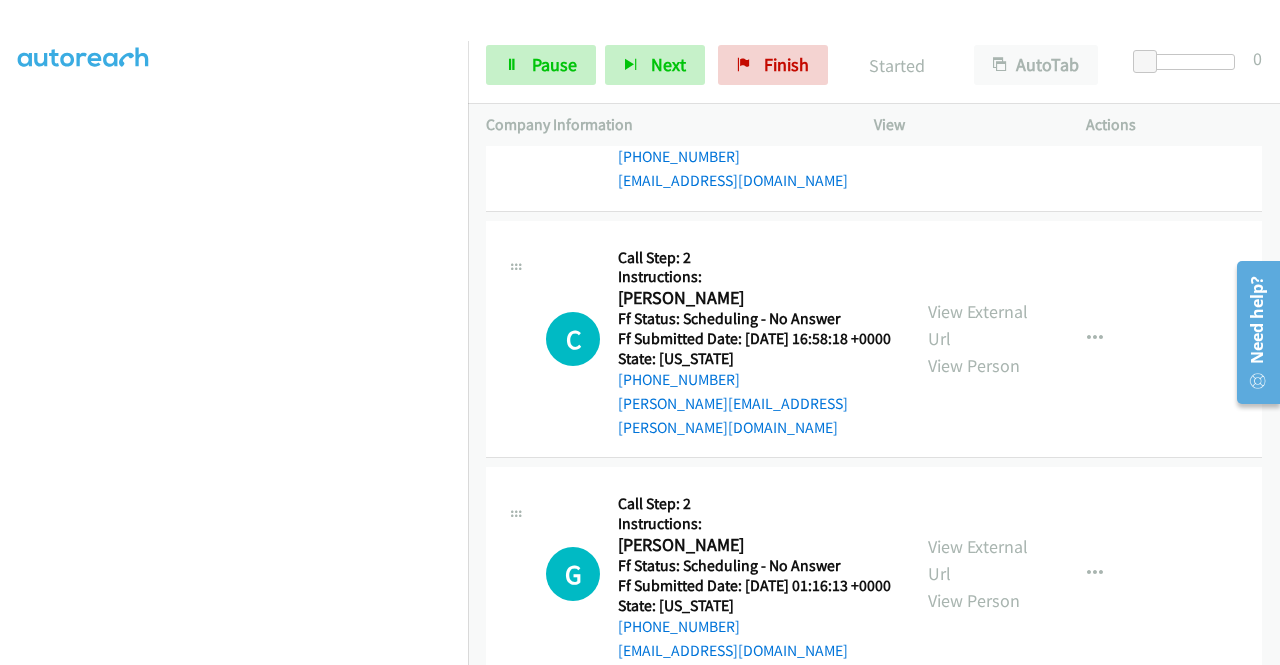 click on "C
Callback Scheduled
Call Step: 2
Instructions:
Chelsey Bruns
America/Los_Angeles
Ff Status: Scheduling - No Answer
Ff Submitted Date: 2025-07-14 16:58:18 +0000
State: California
+1 619-253-6672
chelsey.bruns@yahoo.com
Call was successful?
View External Url
View Person
View External Url
Email
Schedule/Manage Callback
Skip Call
Add to do not call list" at bounding box center (874, 340) 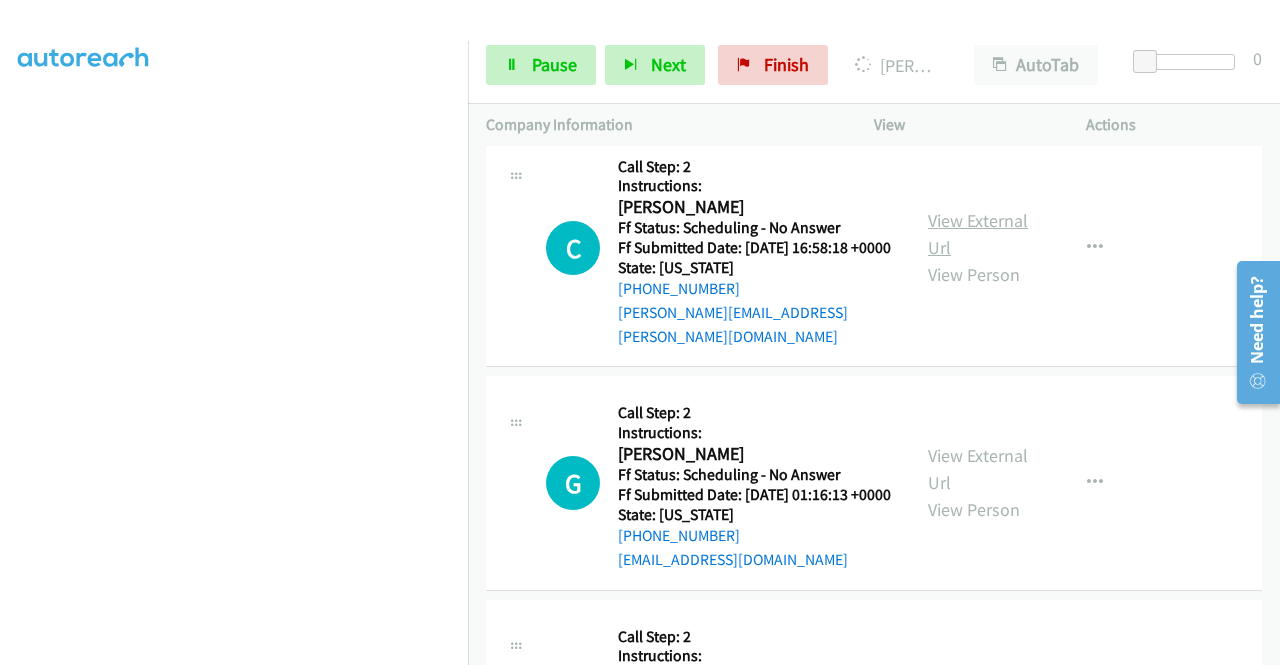 click on "View External Url" at bounding box center (978, 234) 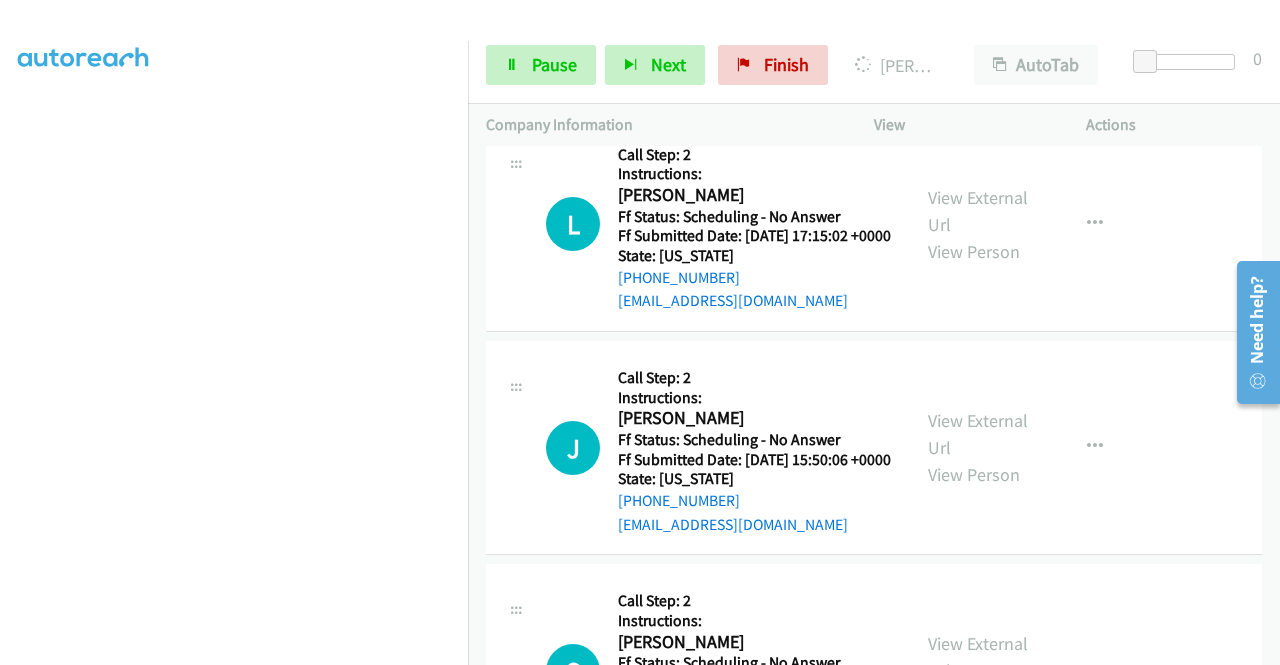 scroll, scrollTop: 4742, scrollLeft: 0, axis: vertical 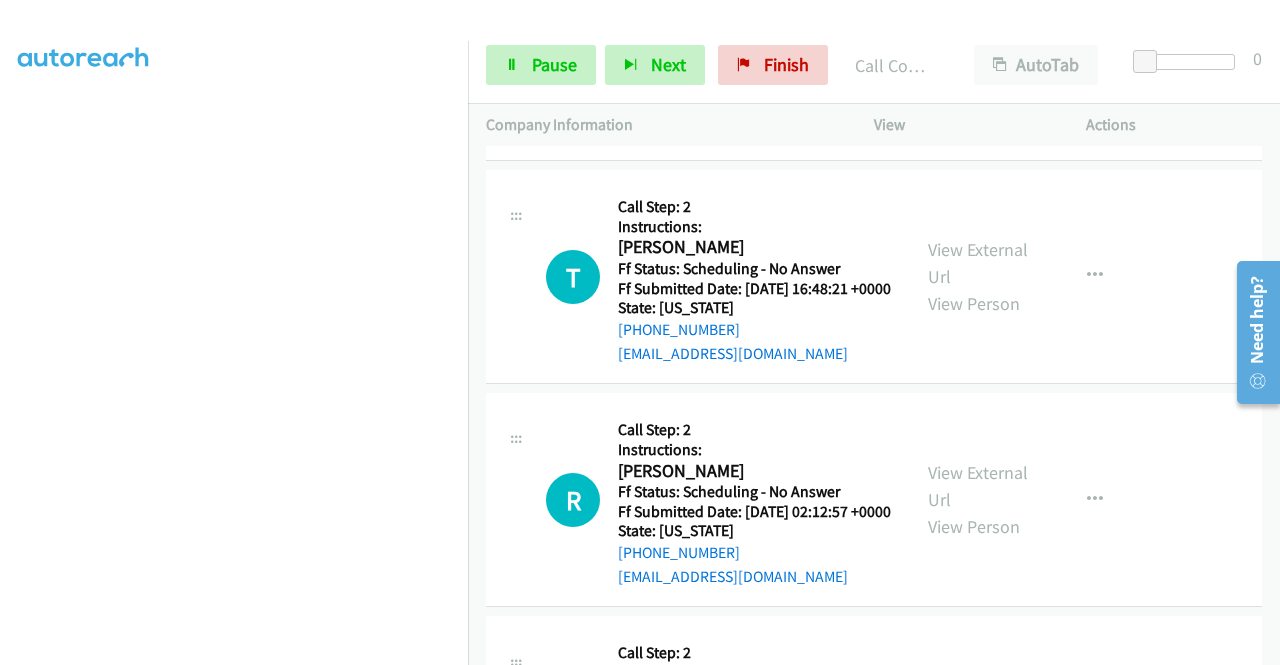 click on "View External Url" at bounding box center (978, 40) 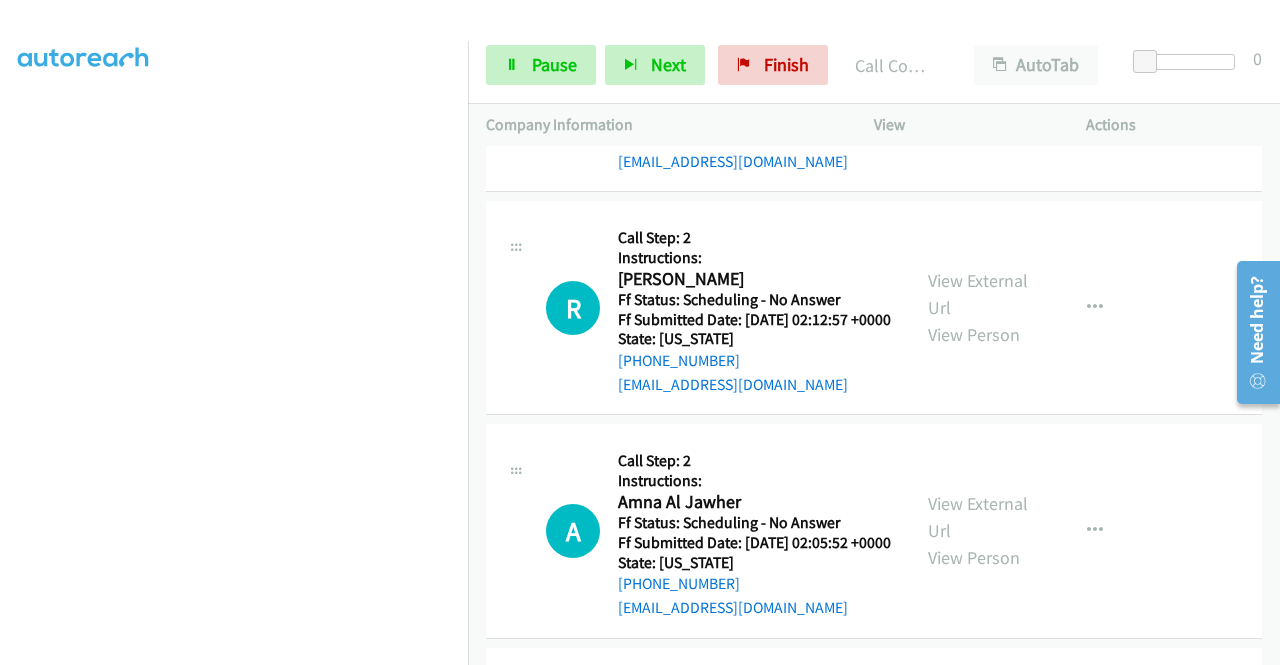 scroll, scrollTop: 6442, scrollLeft: 0, axis: vertical 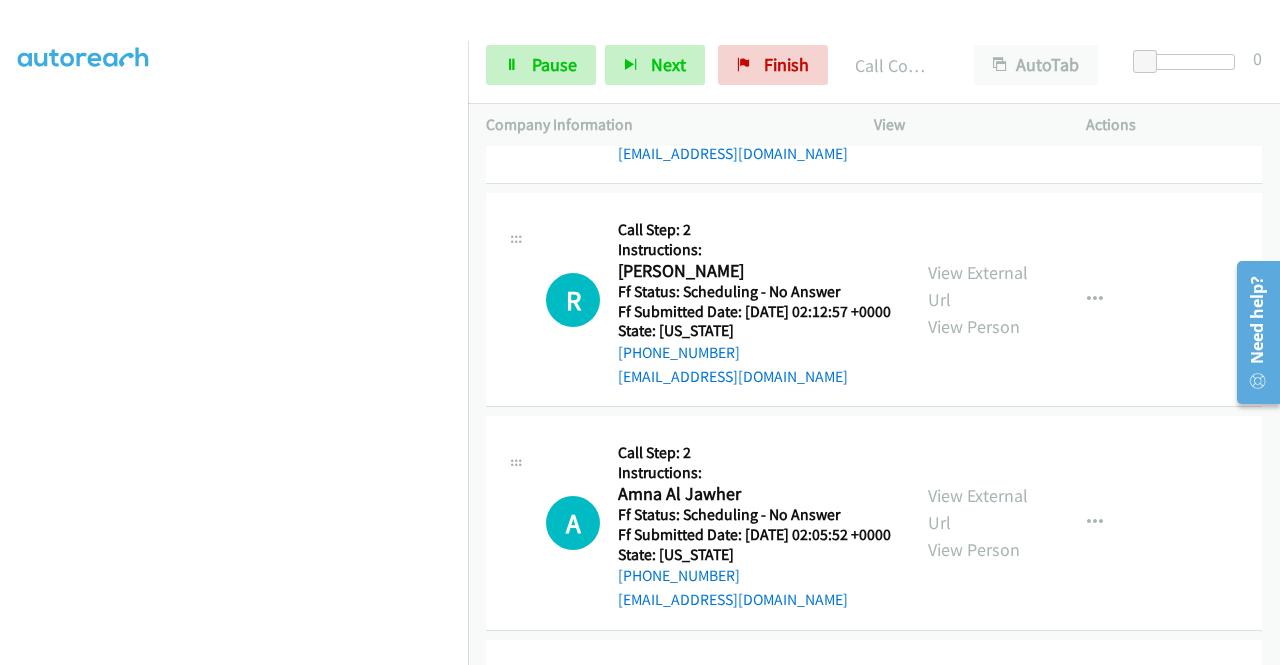 click on "View External Url
View Person" at bounding box center (980, 76) 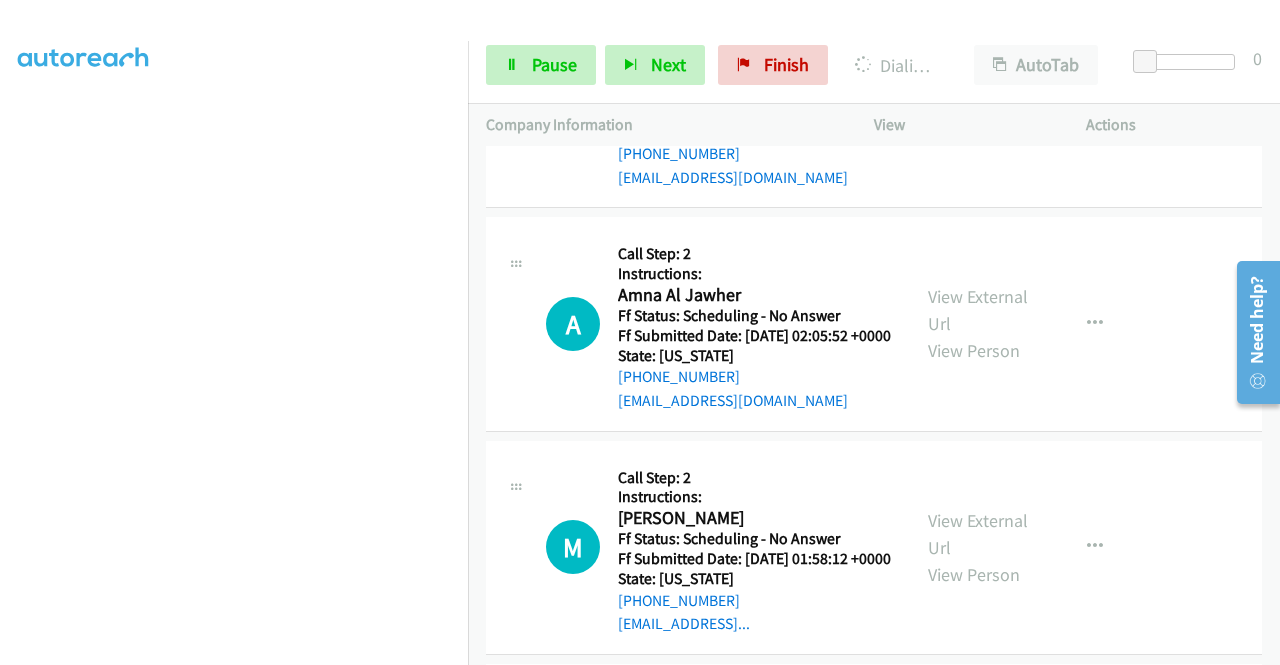 scroll, scrollTop: 6642, scrollLeft: 0, axis: vertical 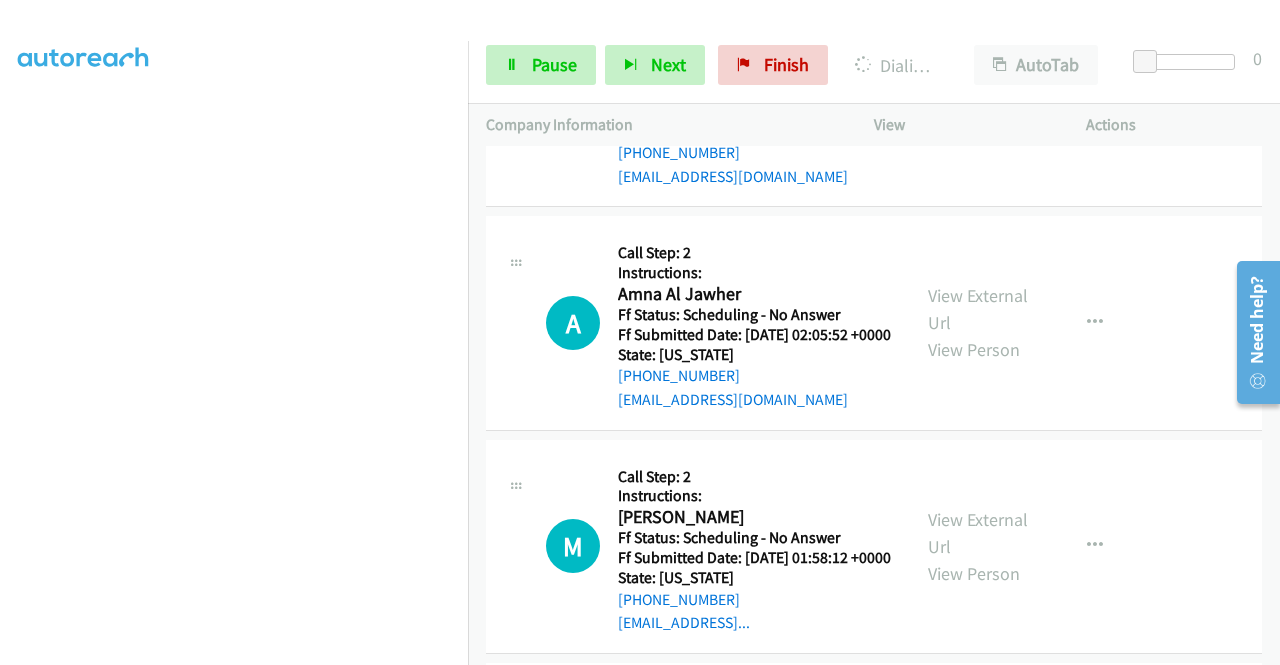click on "View External Url" at bounding box center [978, 86] 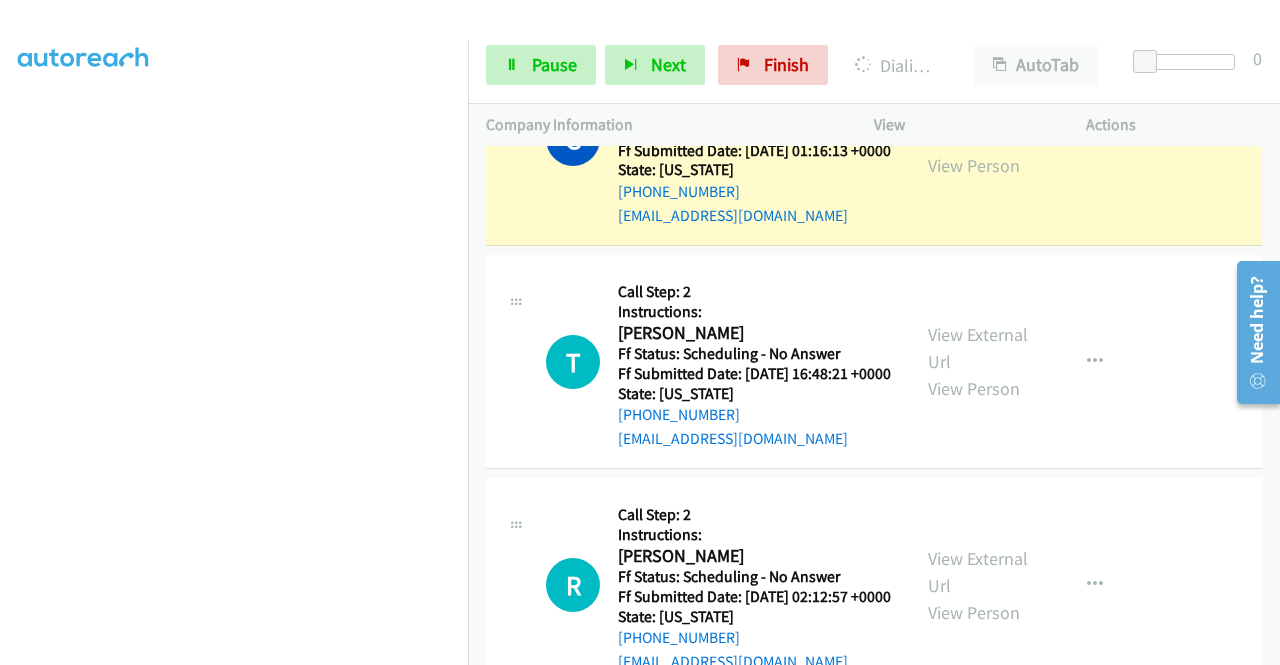 scroll, scrollTop: 6342, scrollLeft: 0, axis: vertical 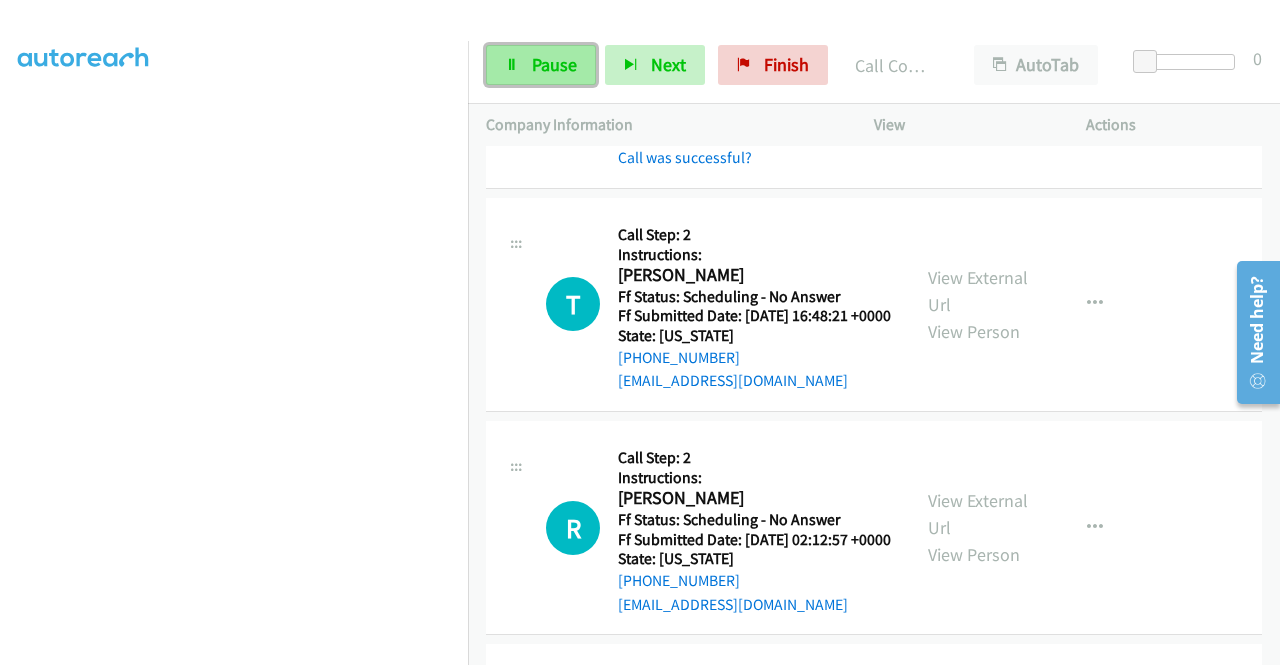 click on "Pause" at bounding box center [554, 64] 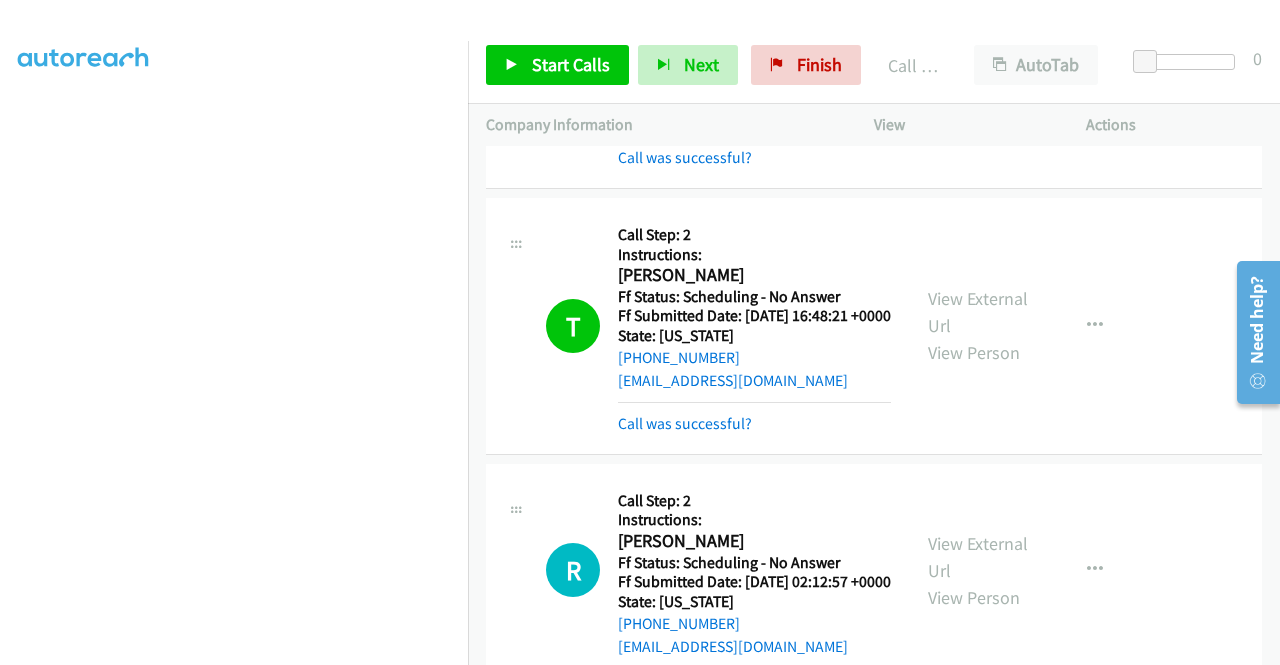 drag, startPoint x: 700, startPoint y: 514, endPoint x: 726, endPoint y: 464, distance: 56.35601 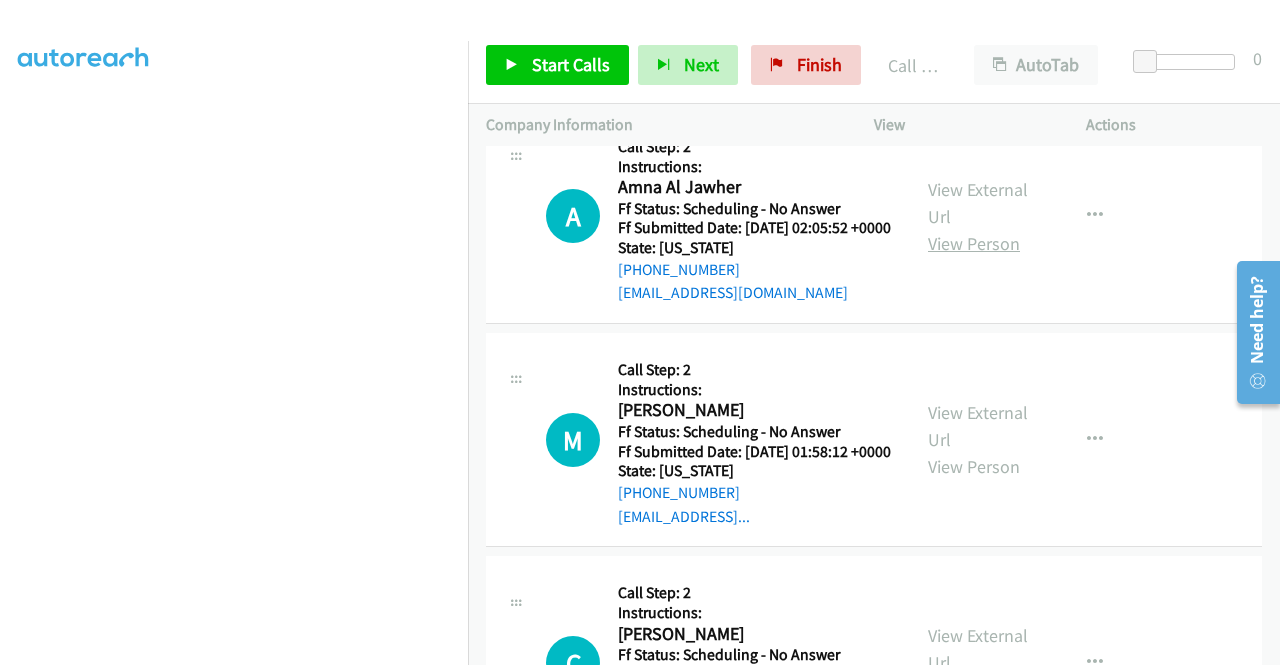 scroll, scrollTop: 7042, scrollLeft: 0, axis: vertical 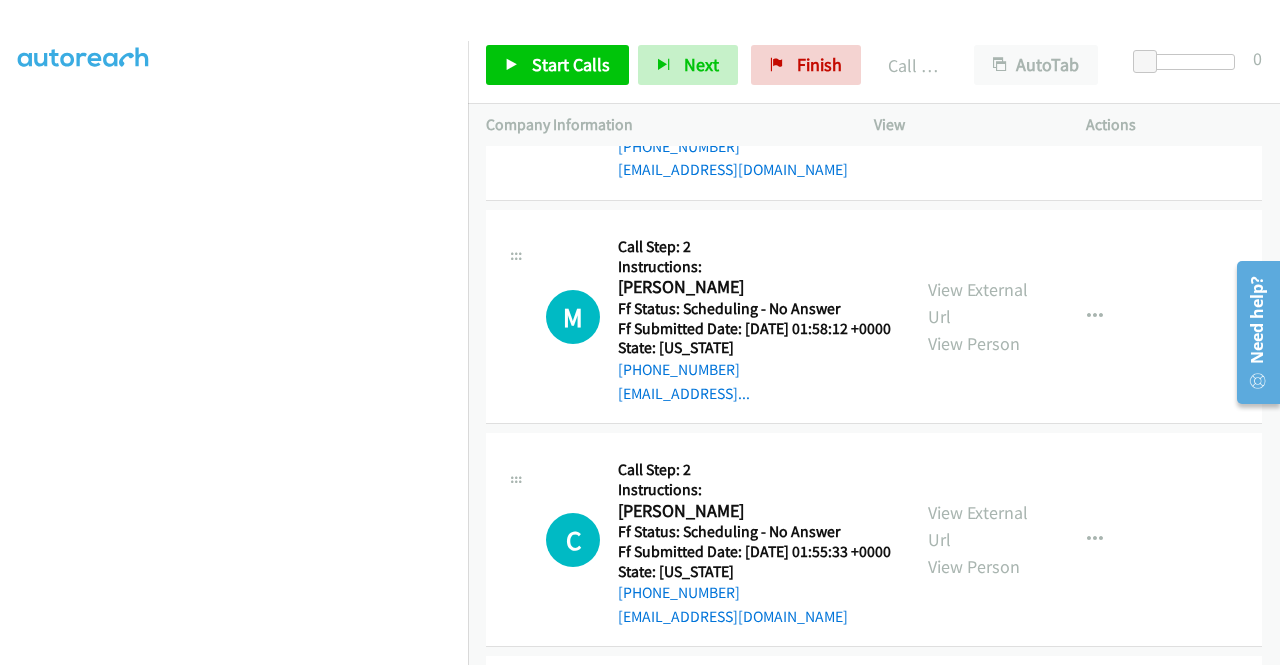 click on "View External Url" at bounding box center (978, 80) 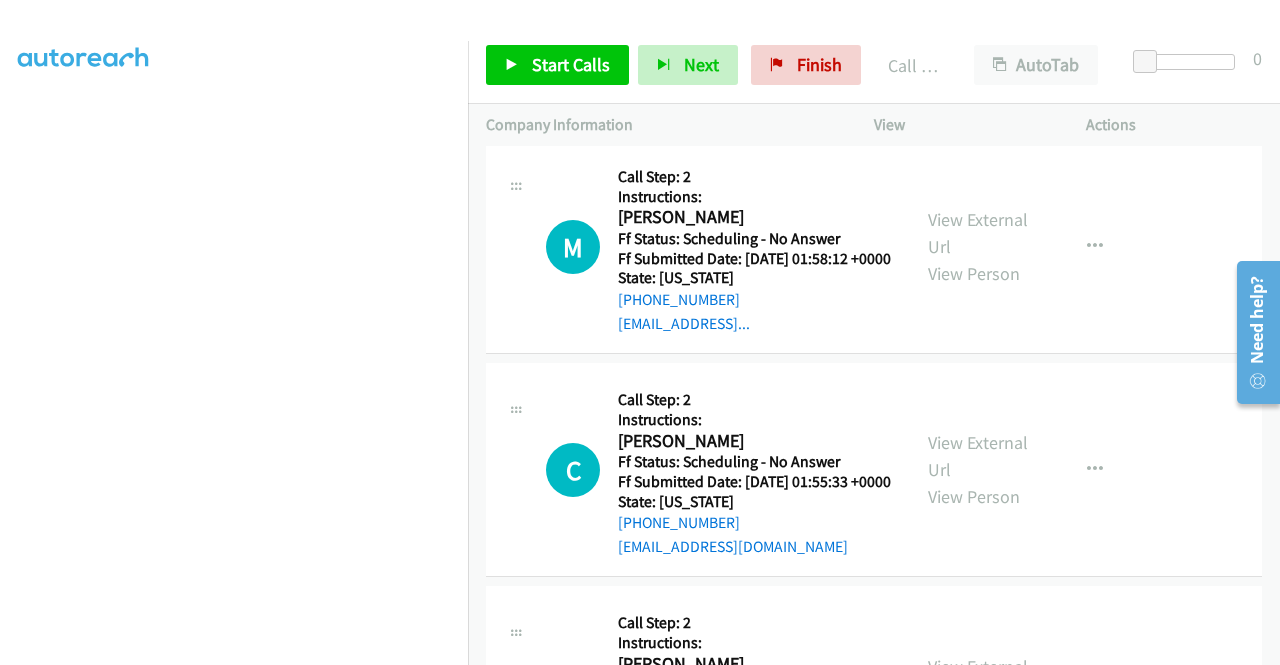 scroll, scrollTop: 7142, scrollLeft: 0, axis: vertical 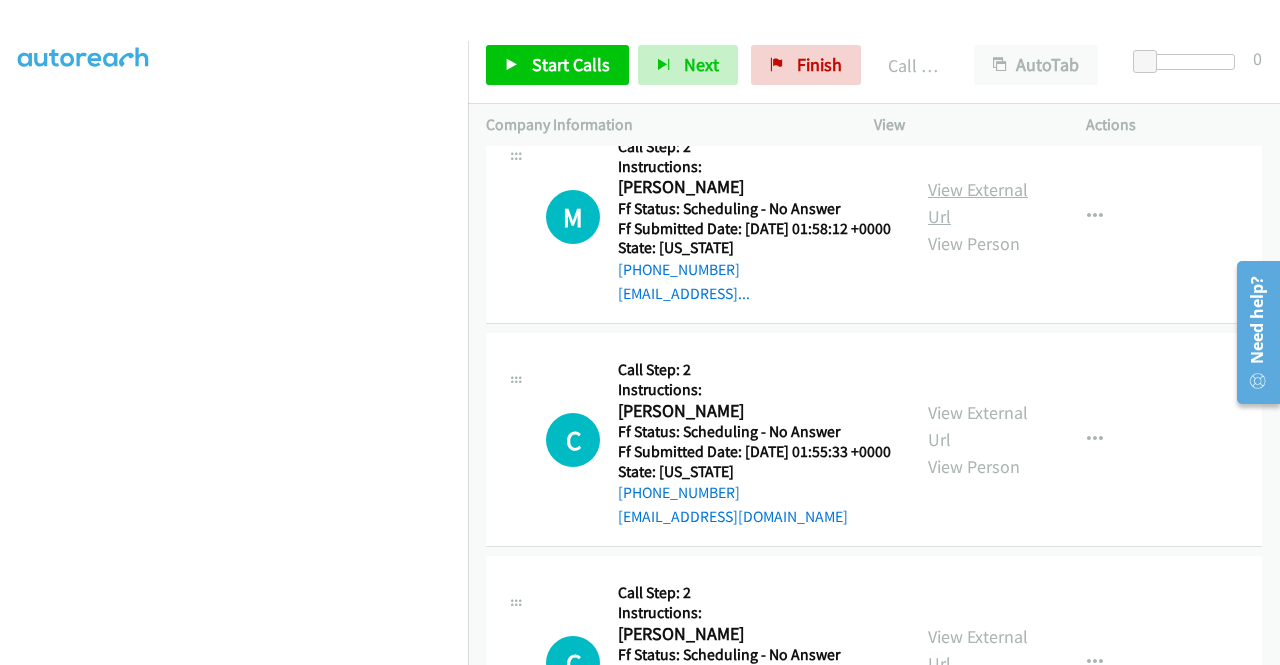 click on "View External Url" at bounding box center [978, 203] 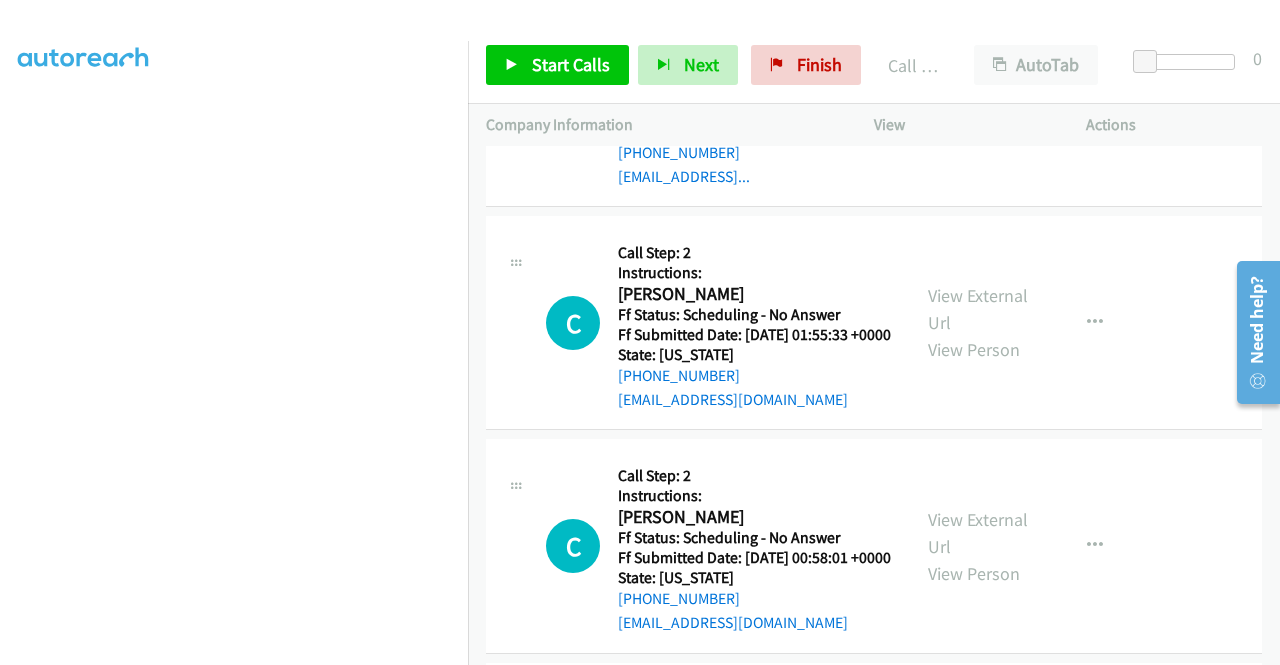 scroll, scrollTop: 7442, scrollLeft: 0, axis: vertical 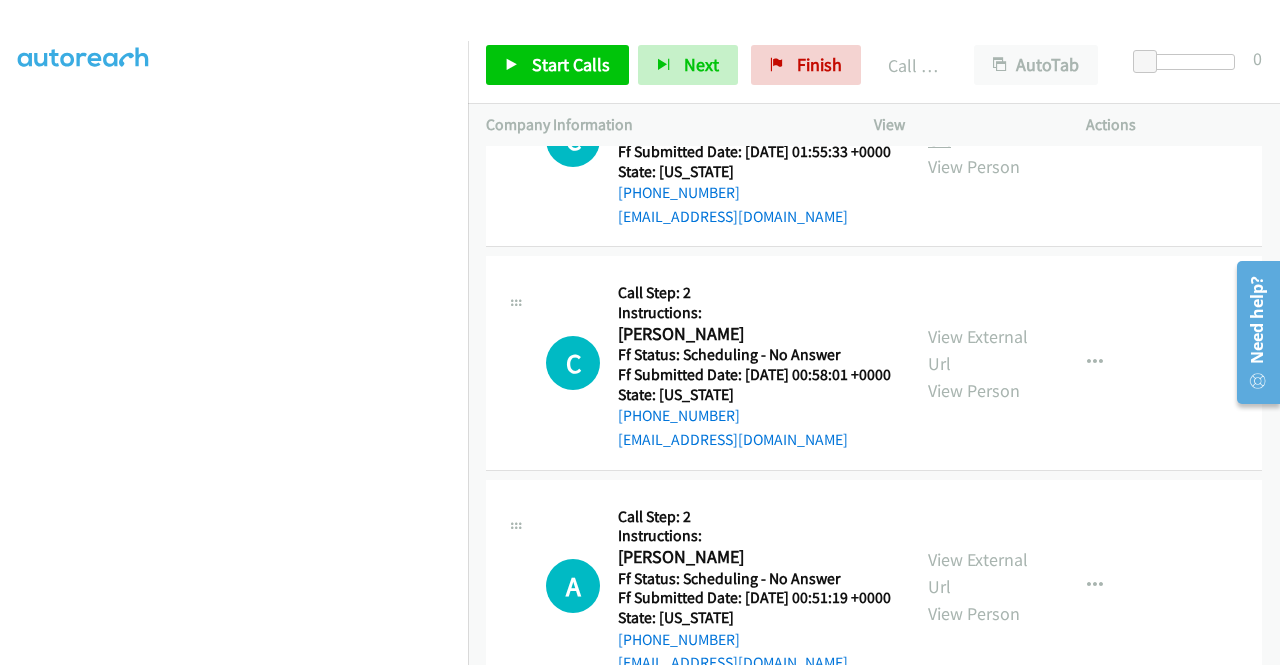 click on "View External Url" at bounding box center (978, 126) 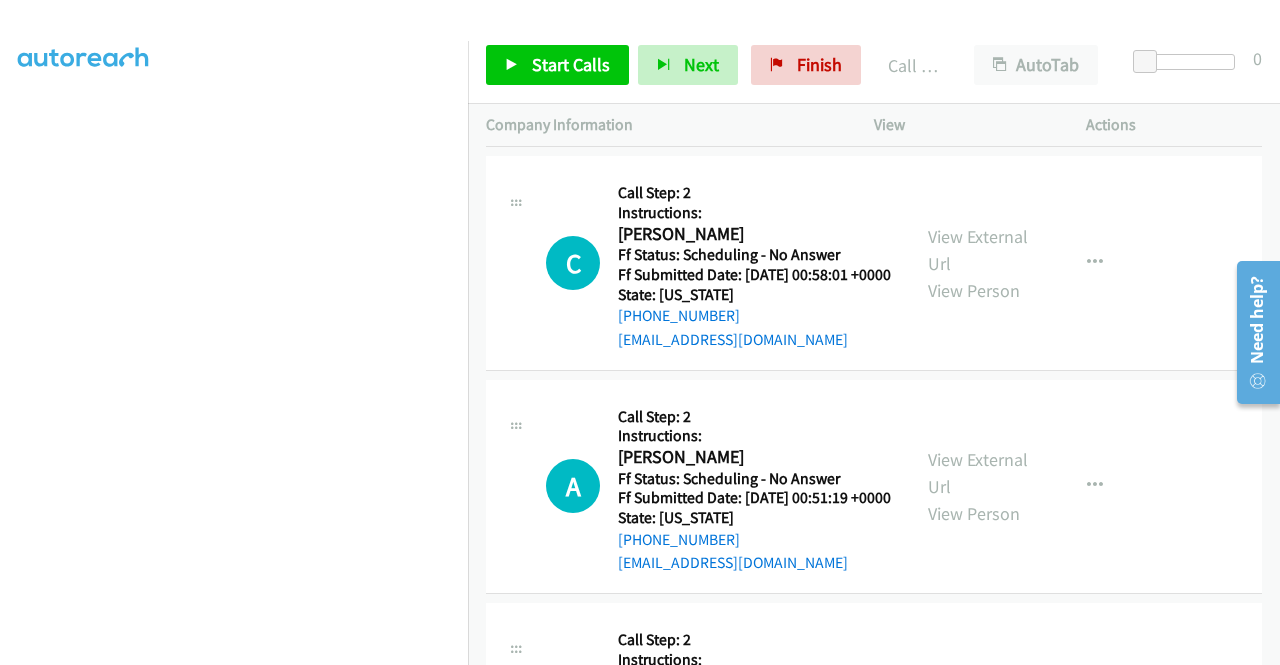 scroll, scrollTop: 7742, scrollLeft: 0, axis: vertical 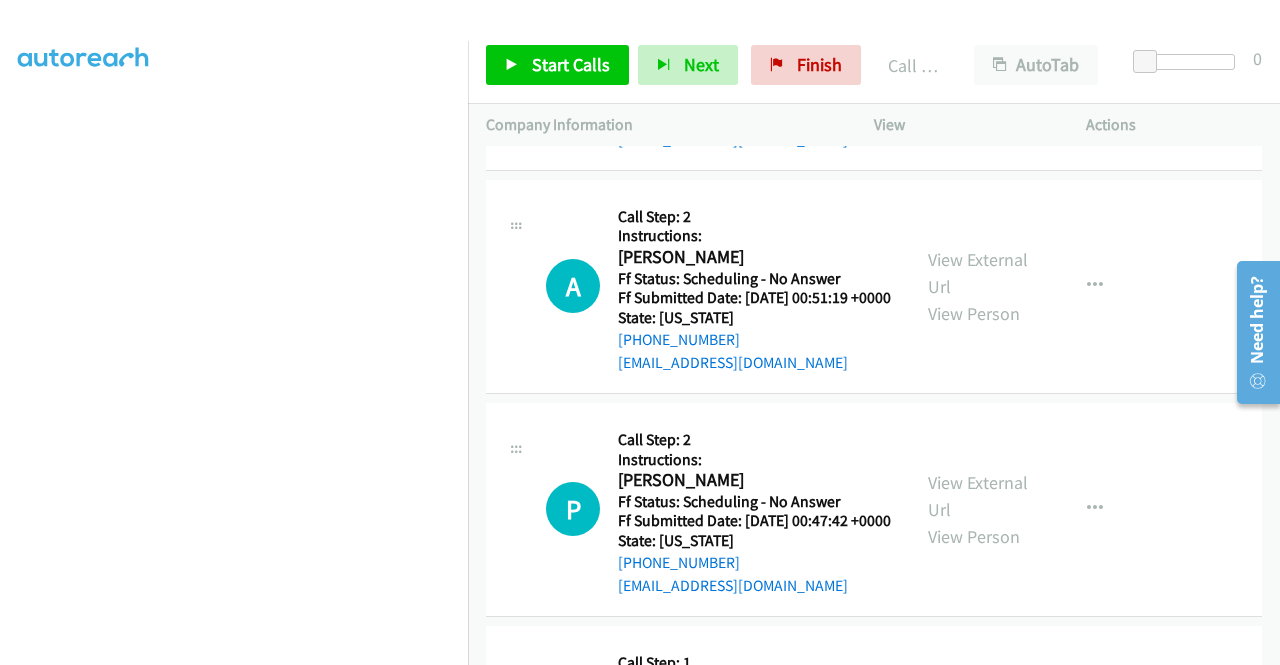click on "View External Url" at bounding box center [978, 50] 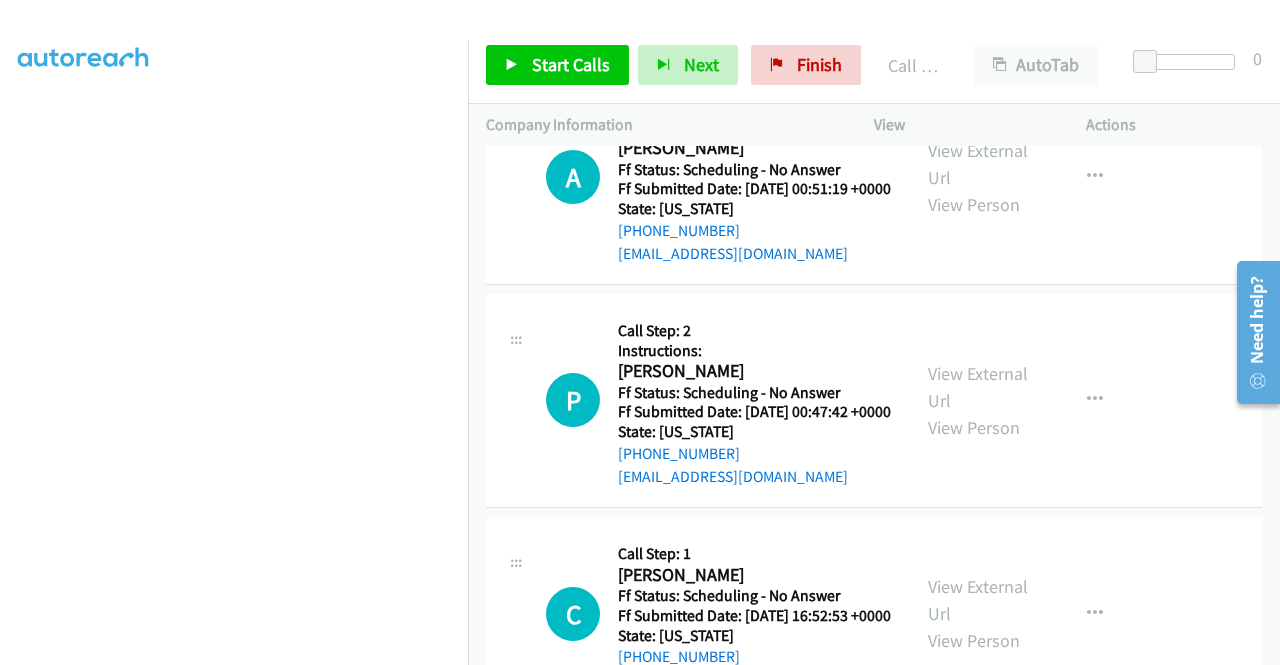 scroll, scrollTop: 7942, scrollLeft: 0, axis: vertical 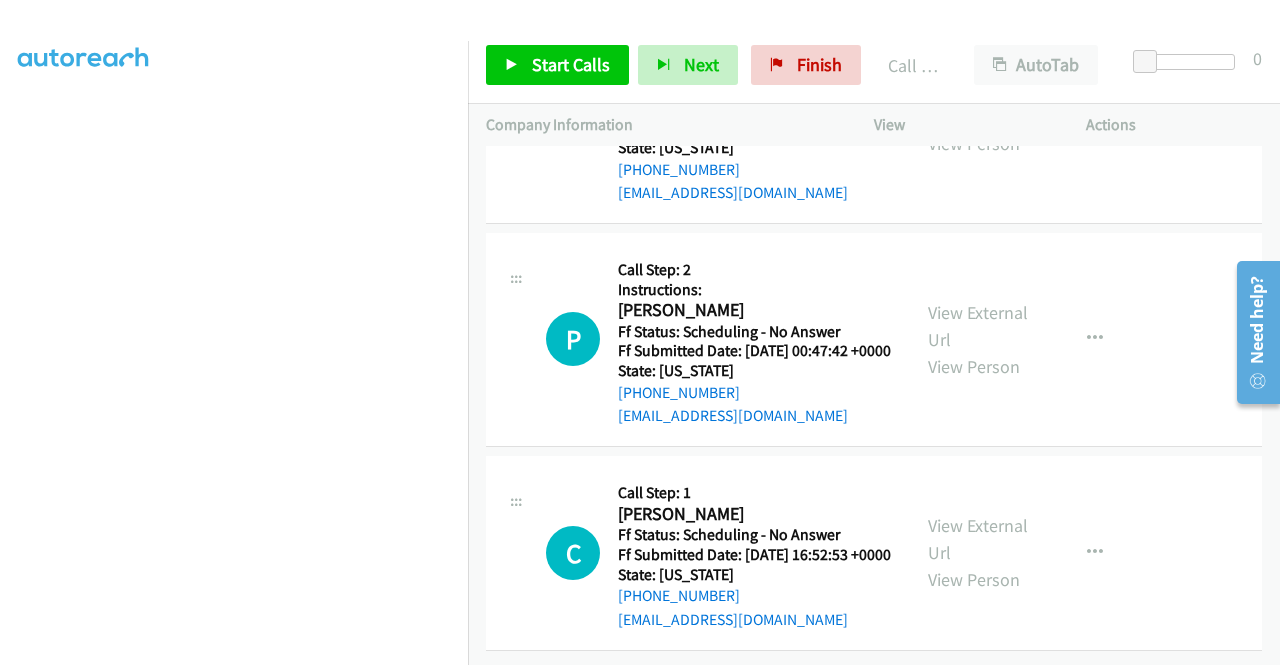 click on "View External Url" at bounding box center (978, 103) 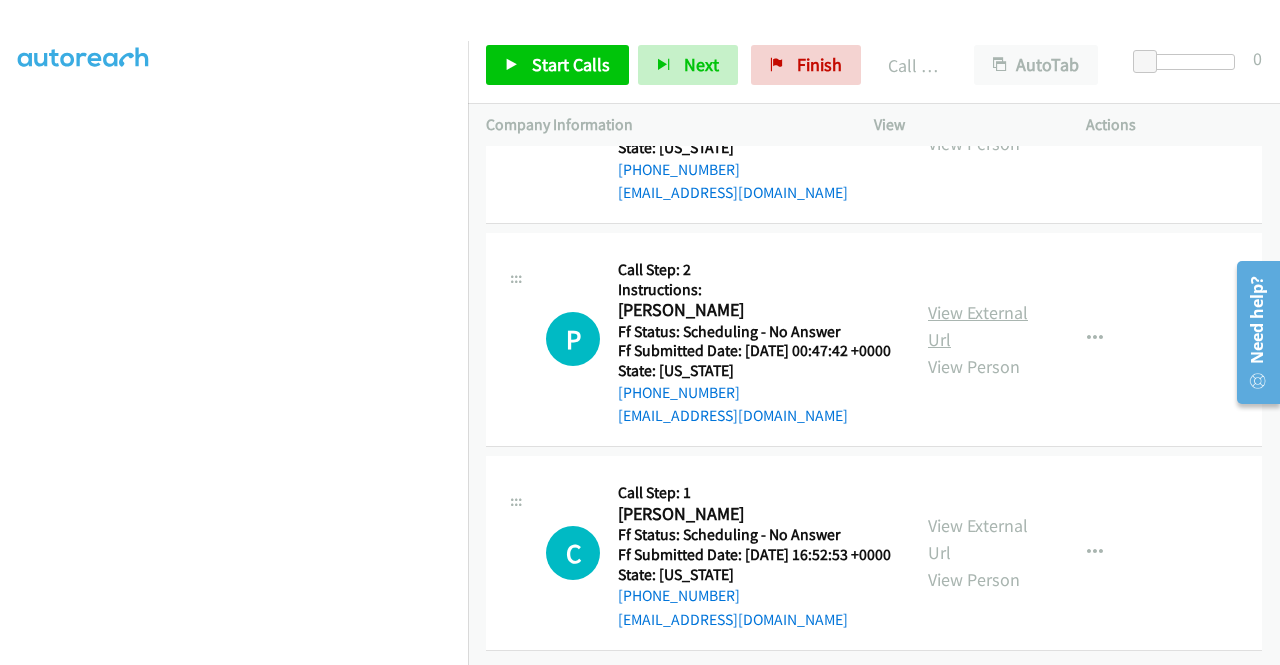 click on "View External Url" at bounding box center (978, 326) 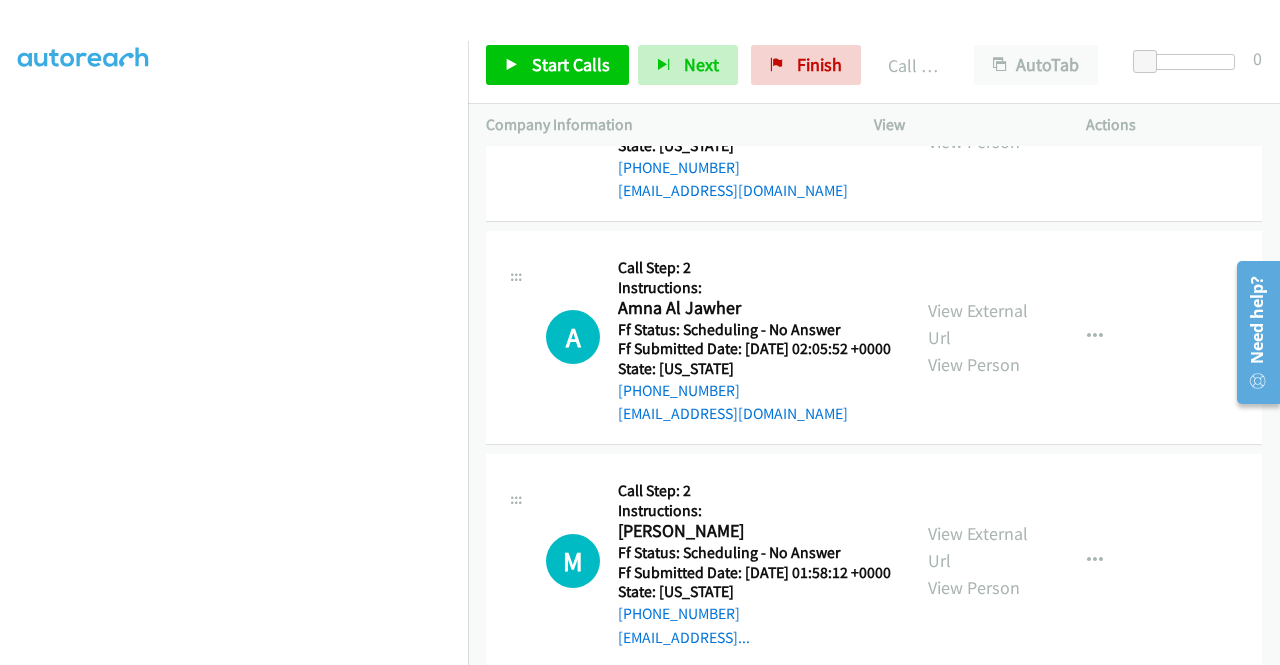scroll, scrollTop: 6842, scrollLeft: 0, axis: vertical 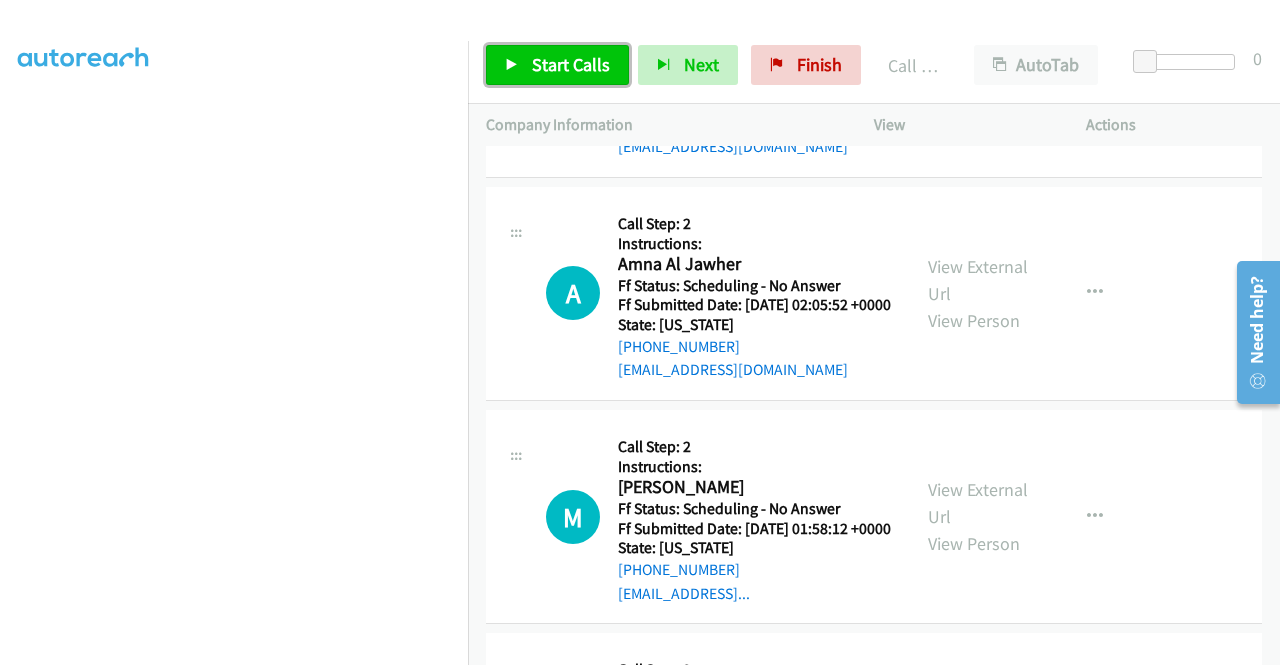 click on "Start Calls" at bounding box center [557, 65] 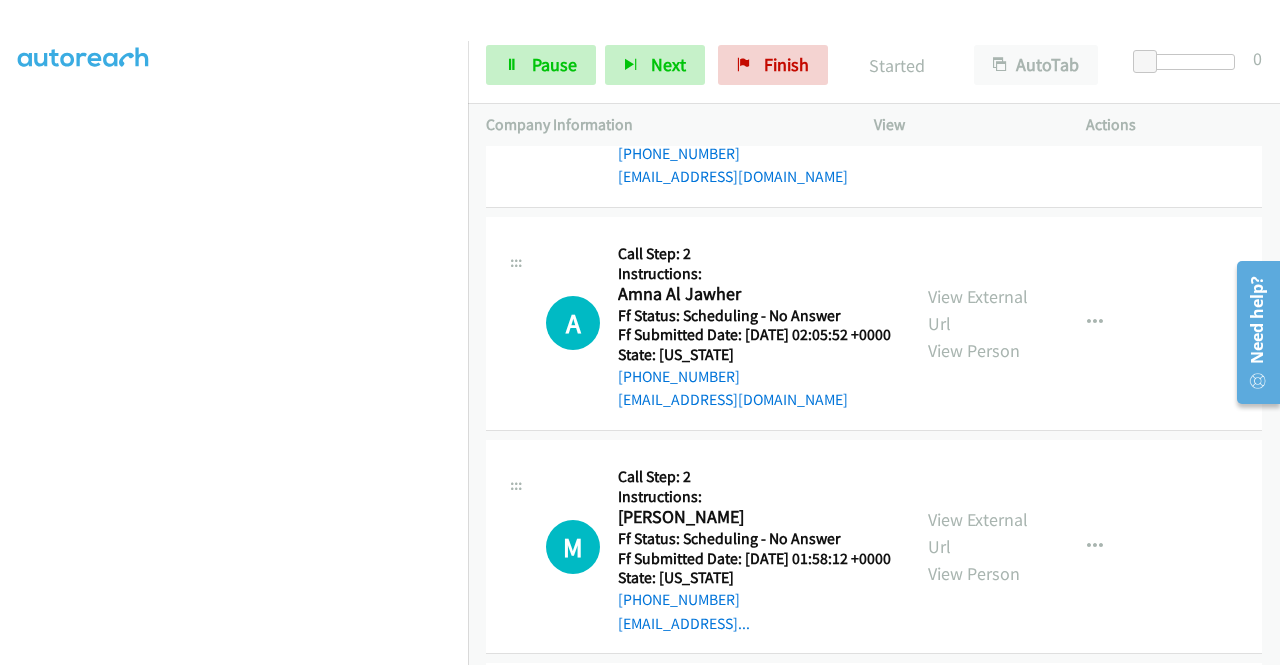 scroll, scrollTop: 6842, scrollLeft: 0, axis: vertical 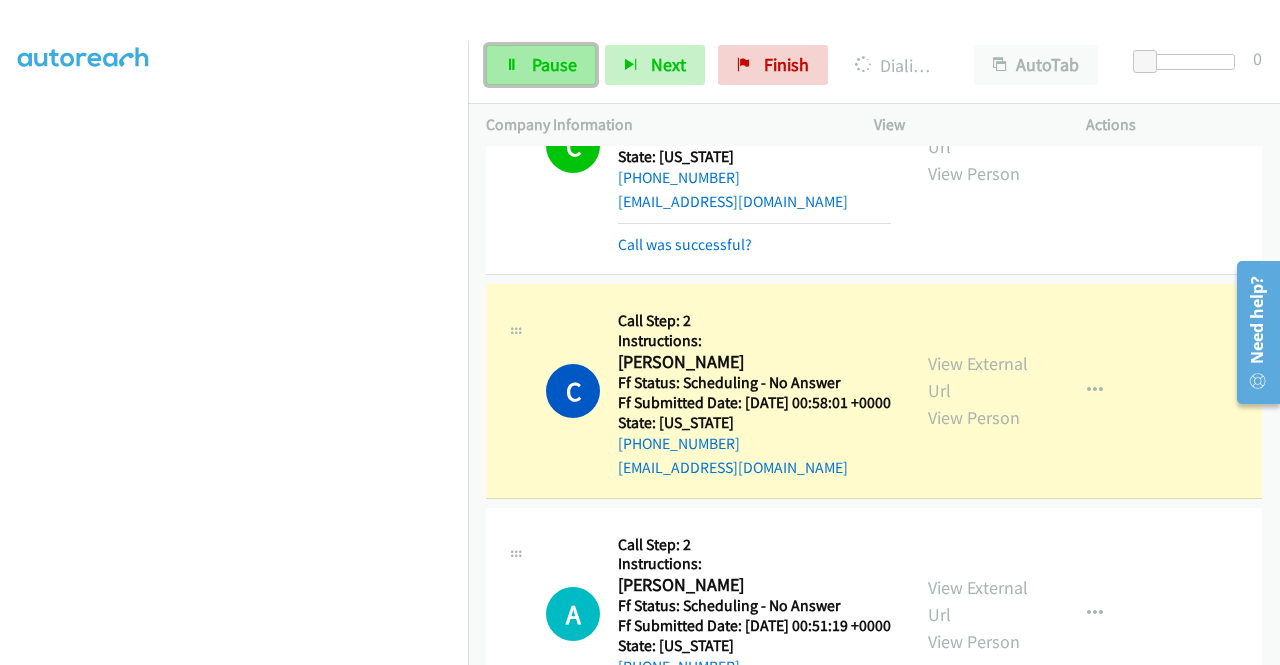 click on "Pause" at bounding box center (554, 64) 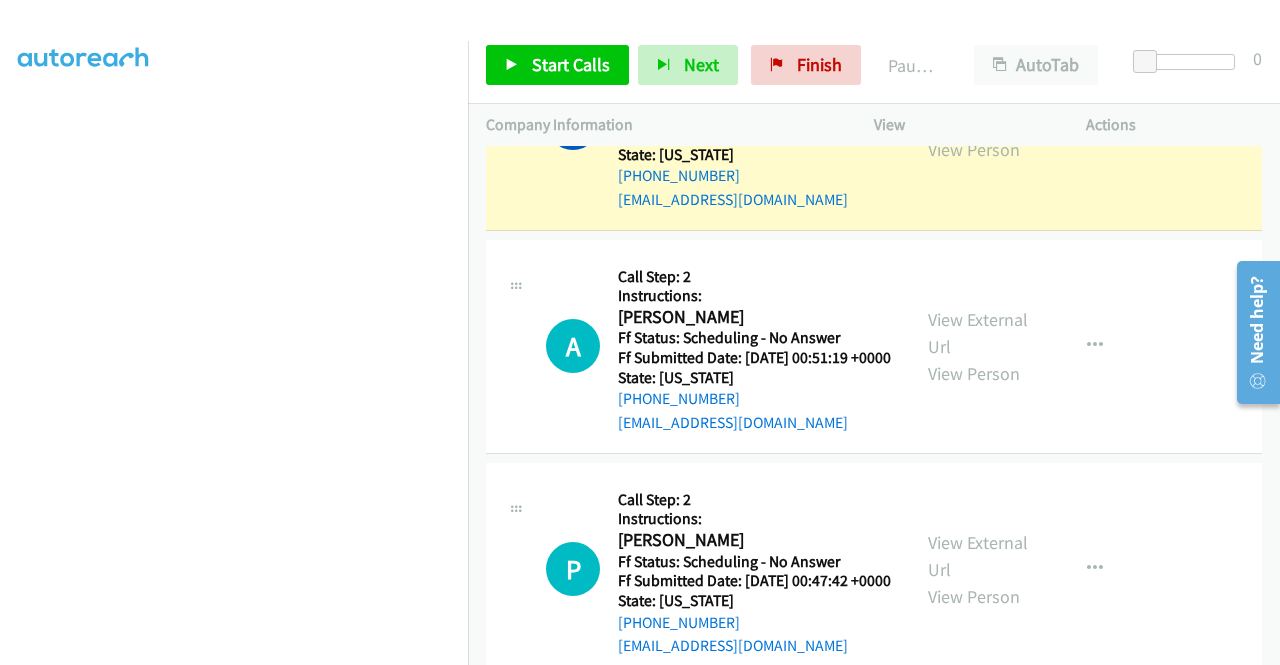 scroll, scrollTop: 7842, scrollLeft: 0, axis: vertical 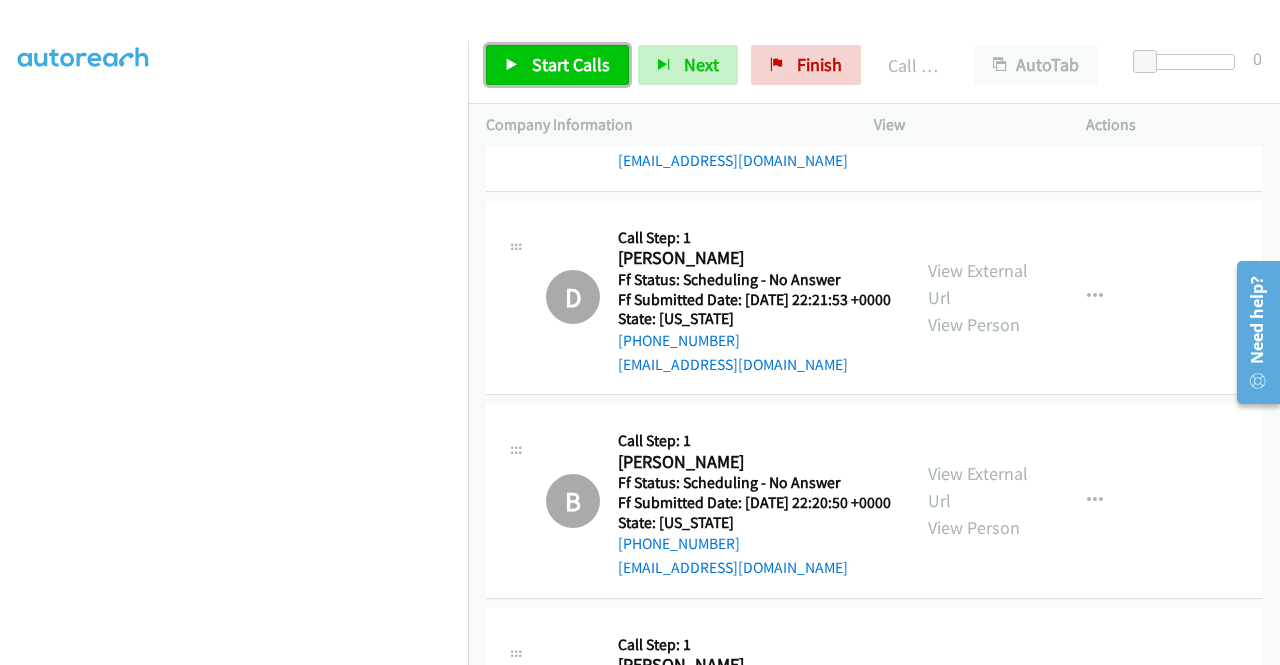 click on "Start Calls" at bounding box center (571, 64) 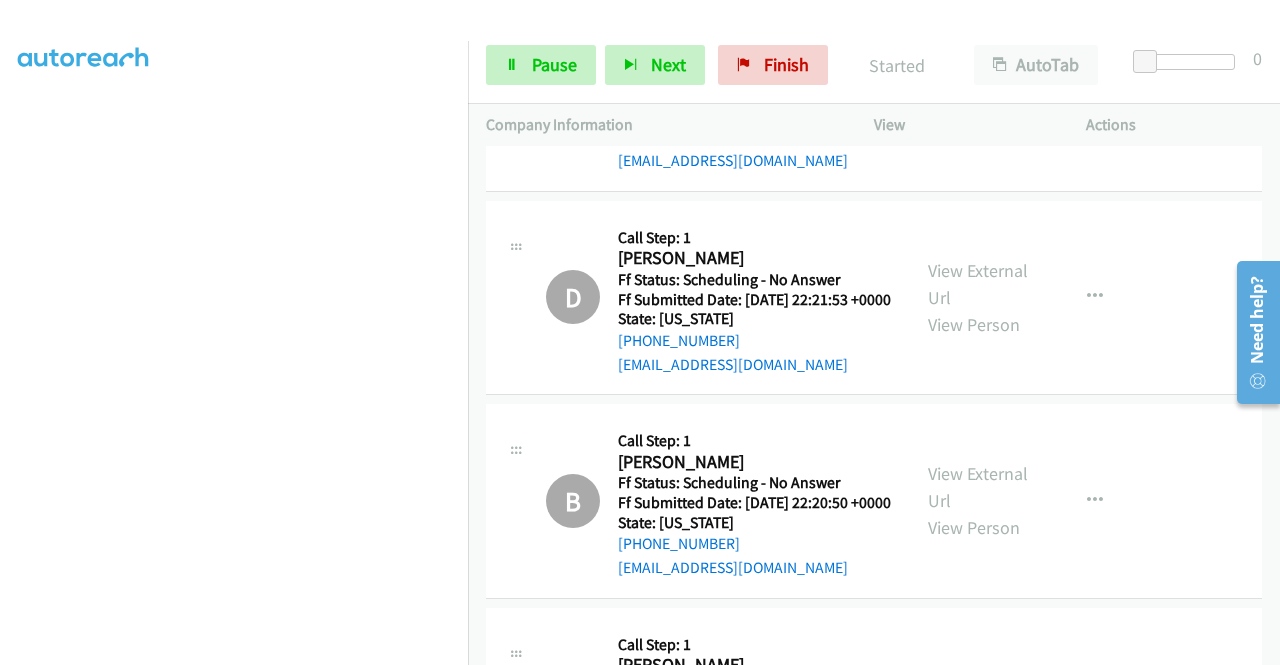 click on "View External Url" at bounding box center (978, 80) 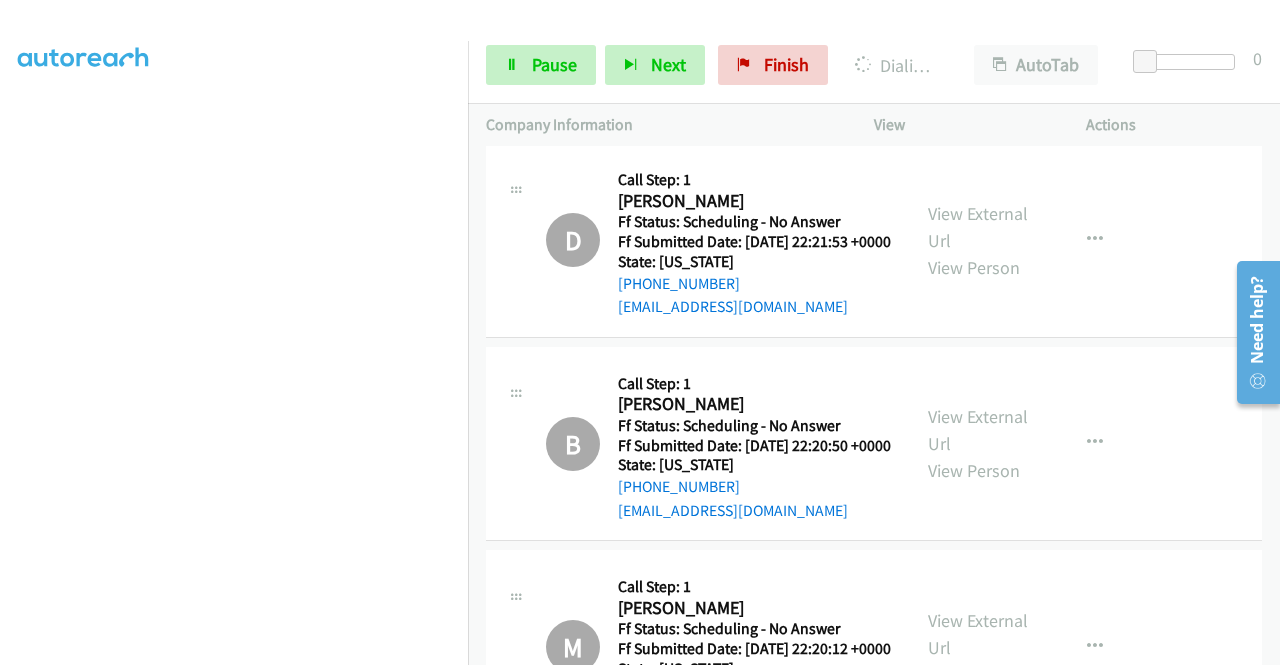 scroll, scrollTop: 8784, scrollLeft: 0, axis: vertical 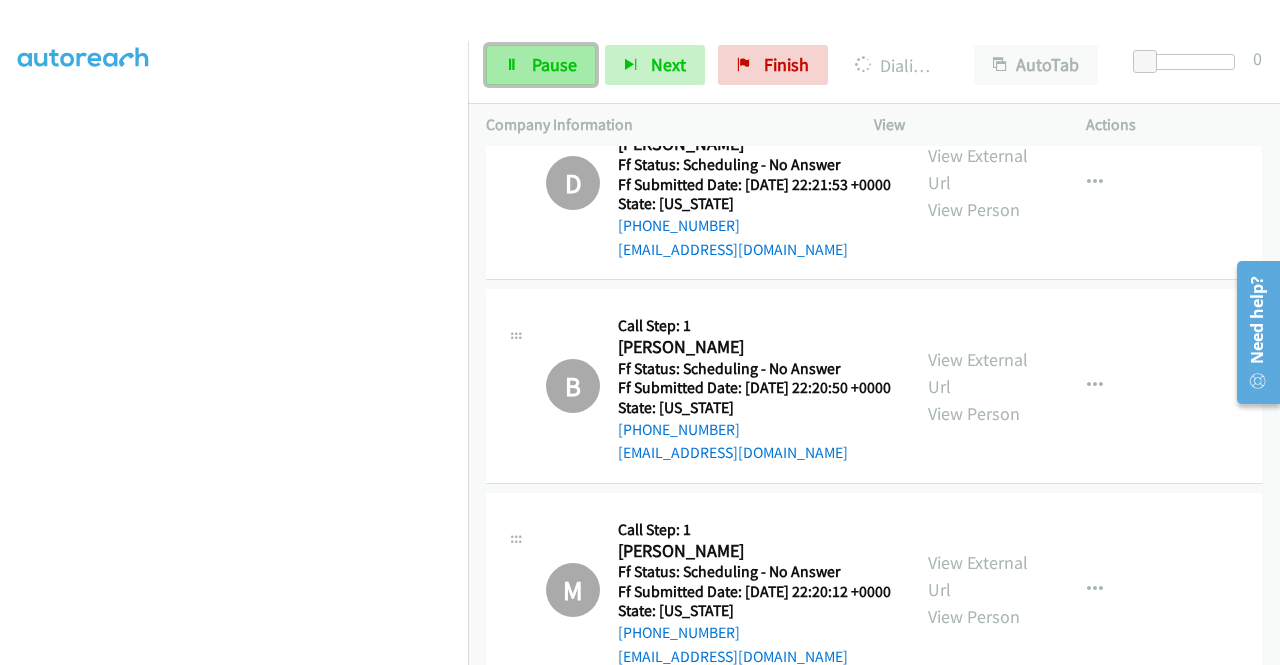 click on "Pause" at bounding box center (554, 64) 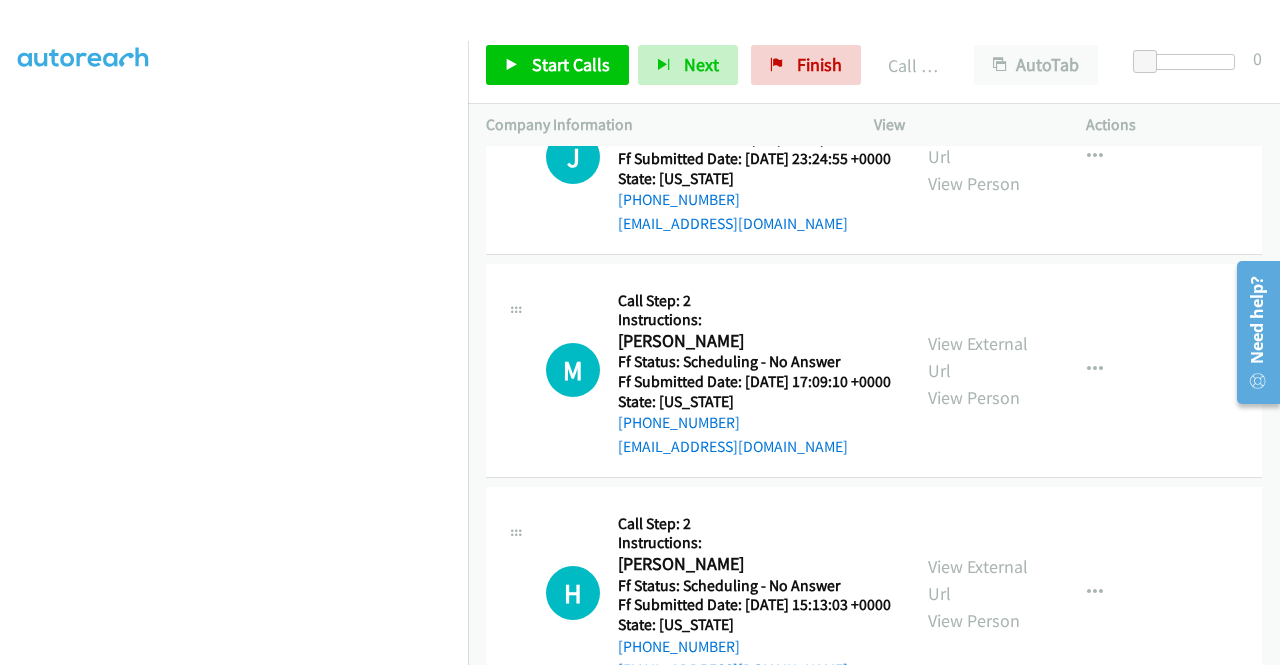 scroll, scrollTop: 10984, scrollLeft: 0, axis: vertical 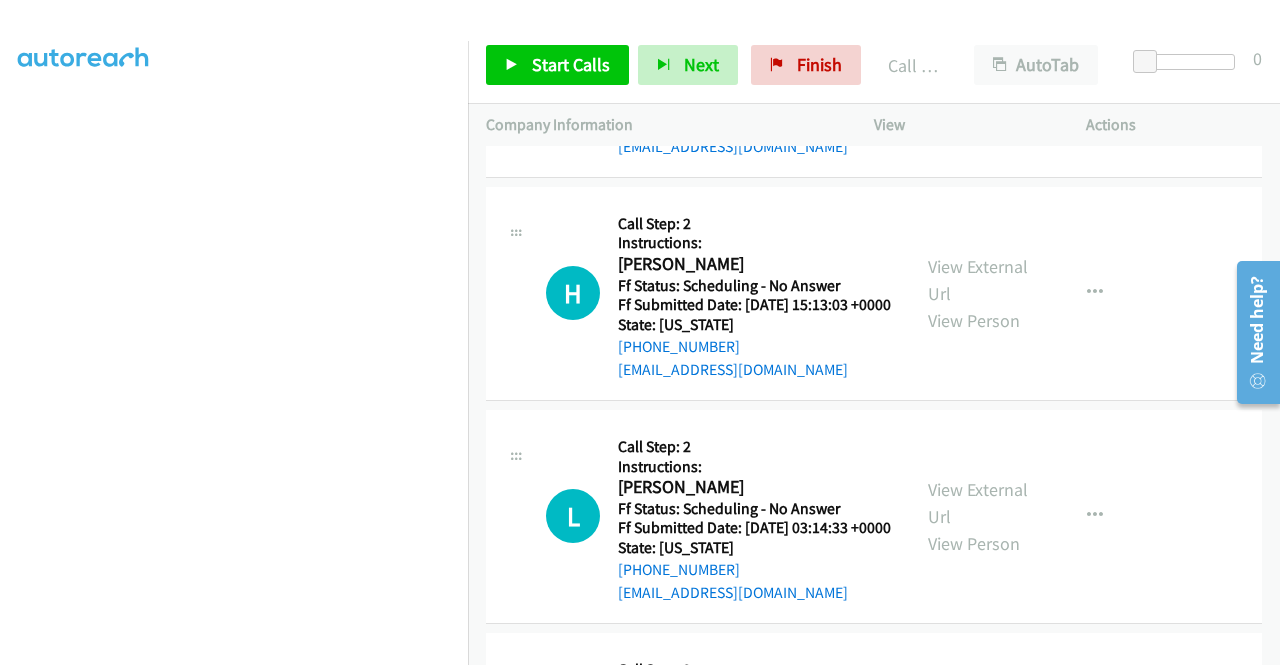 click on "View External Url" at bounding box center [978, -360] 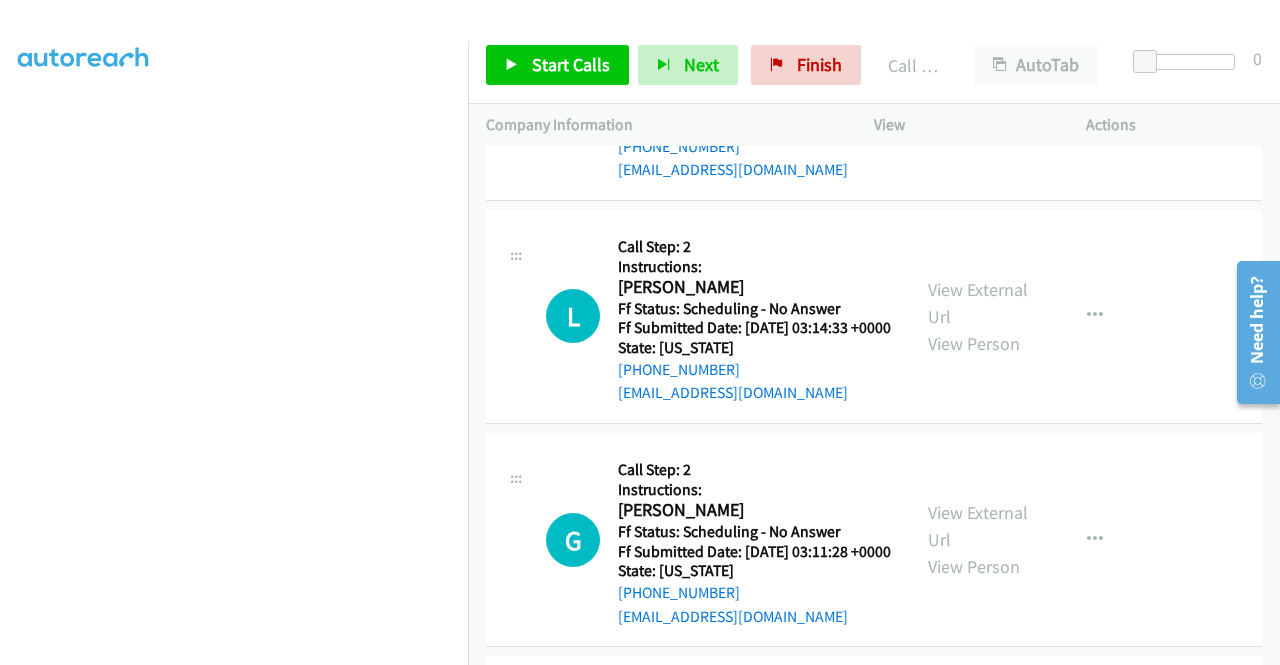 click on "View External Url" at bounding box center [978, -357] 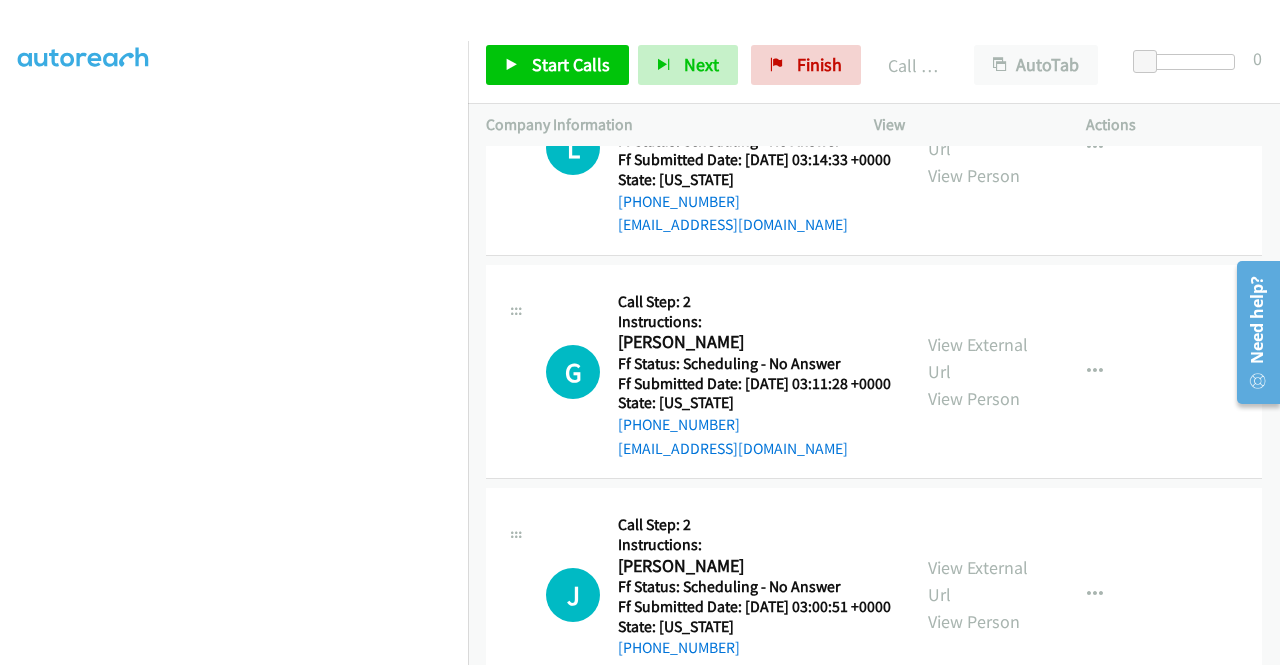 scroll, scrollTop: 11384, scrollLeft: 0, axis: vertical 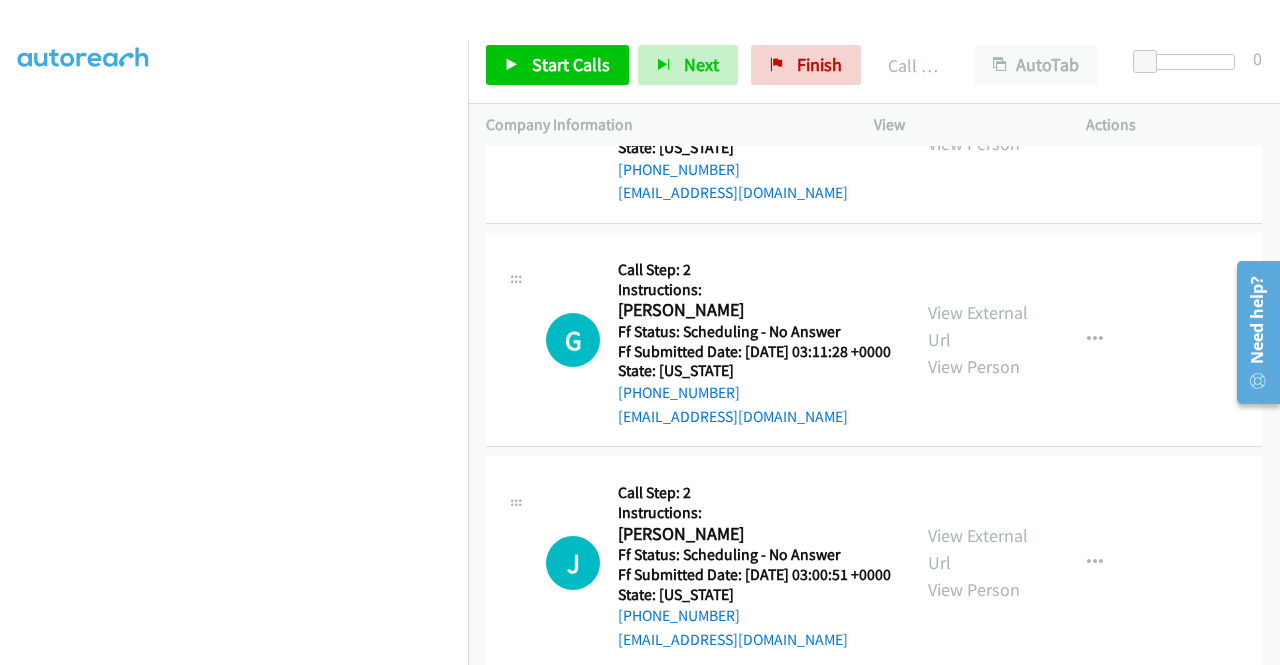 click on "View External Url" at bounding box center [978, -343] 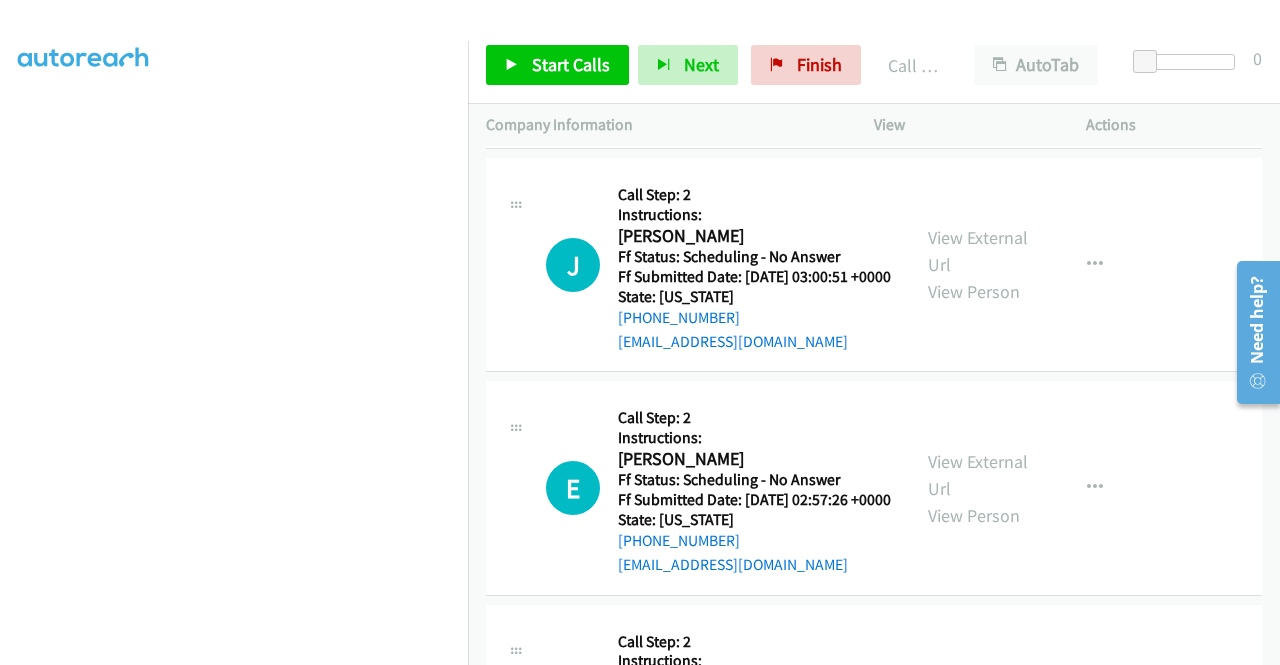 scroll, scrollTop: 11684, scrollLeft: 0, axis: vertical 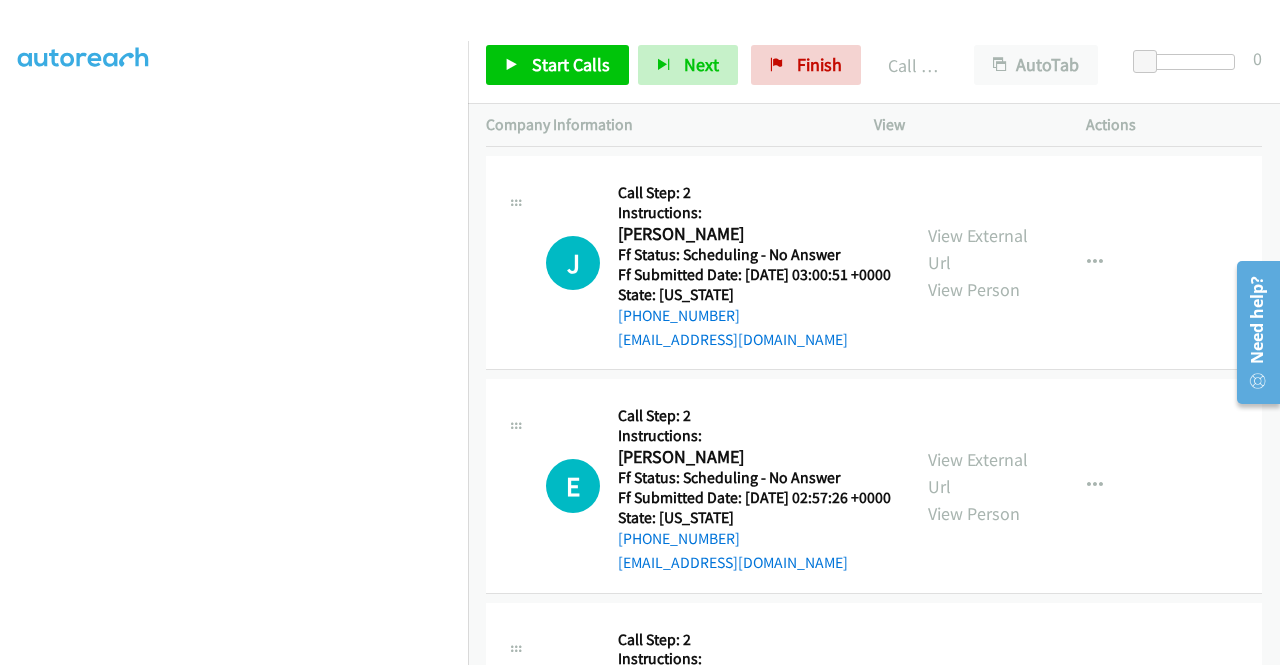 click on "View External Url" at bounding box center [978, -420] 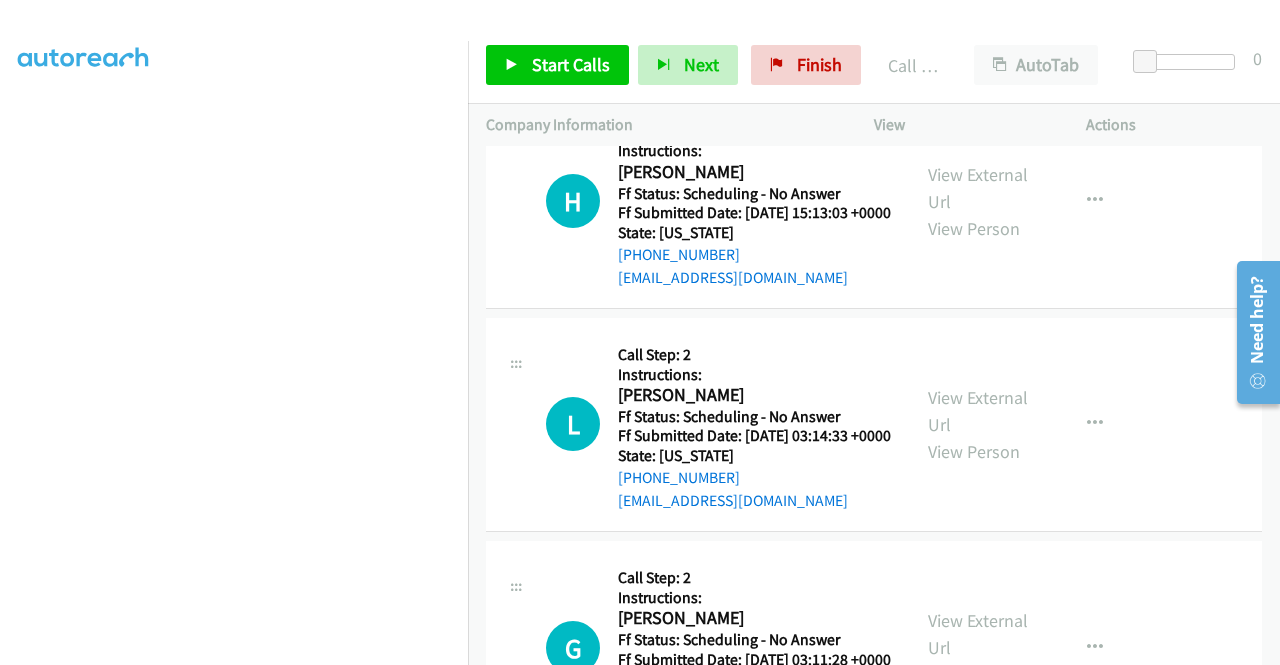 scroll, scrollTop: 10984, scrollLeft: 0, axis: vertical 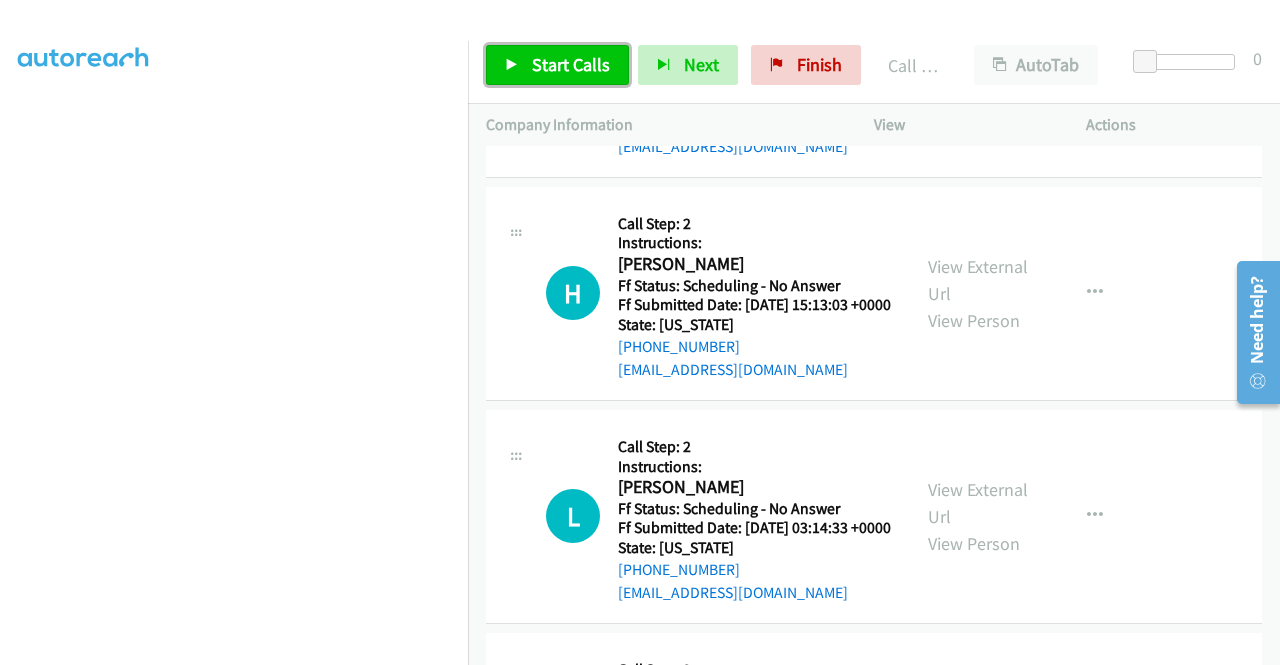 click on "Start Calls" at bounding box center (571, 64) 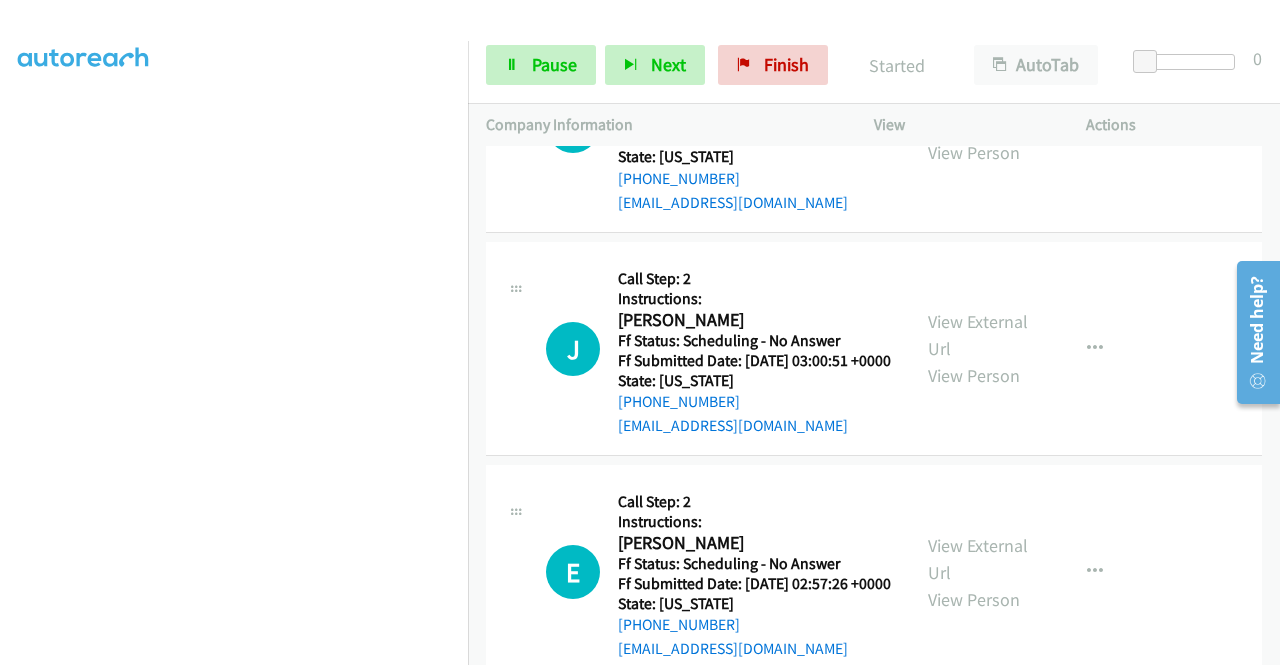 scroll, scrollTop: 11684, scrollLeft: 0, axis: vertical 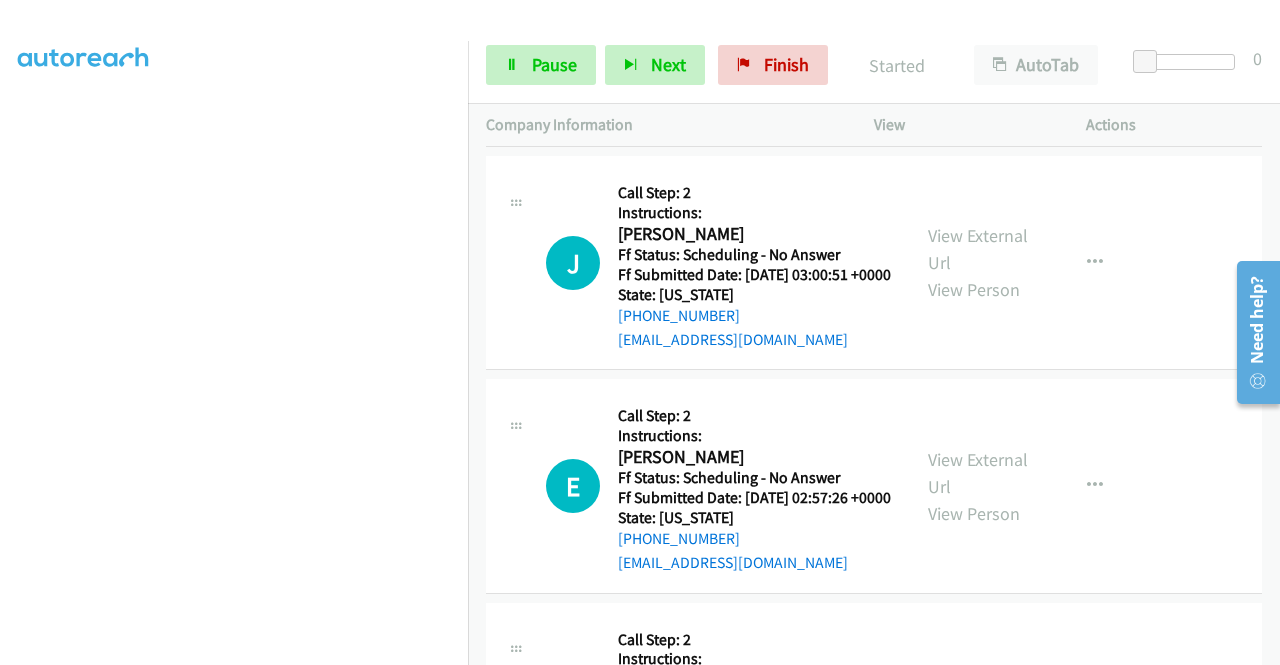 click on "View External Url" at bounding box center (978, -197) 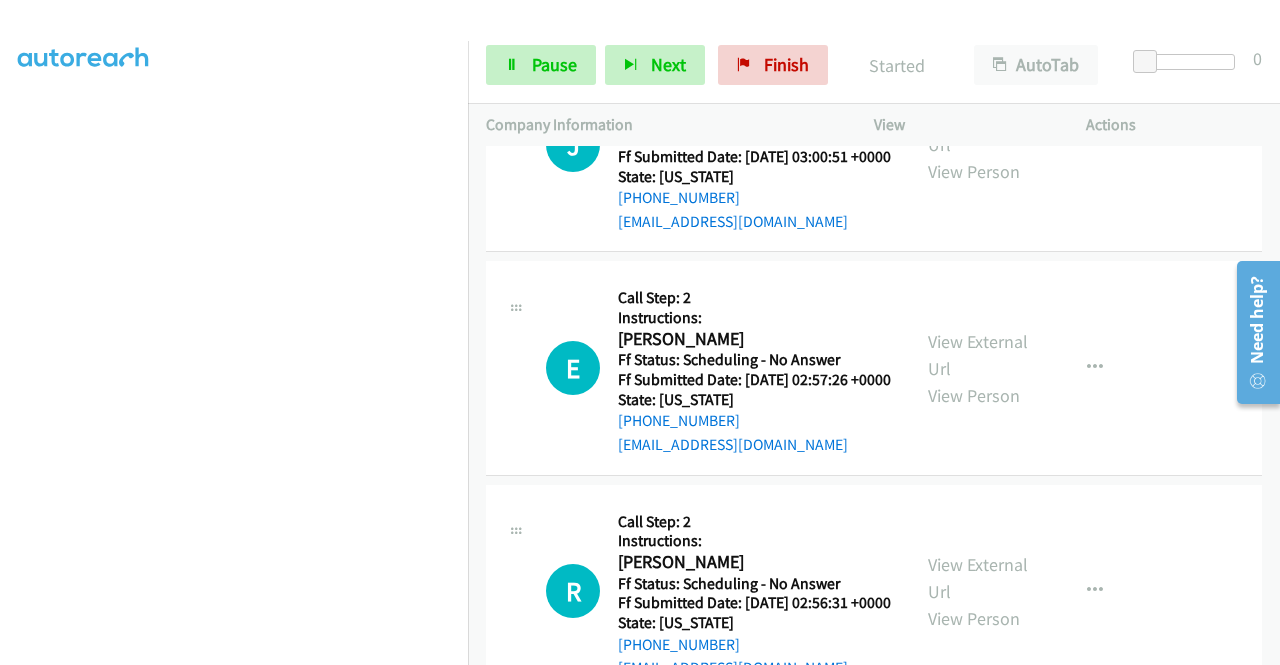 scroll, scrollTop: 11884, scrollLeft: 0, axis: vertical 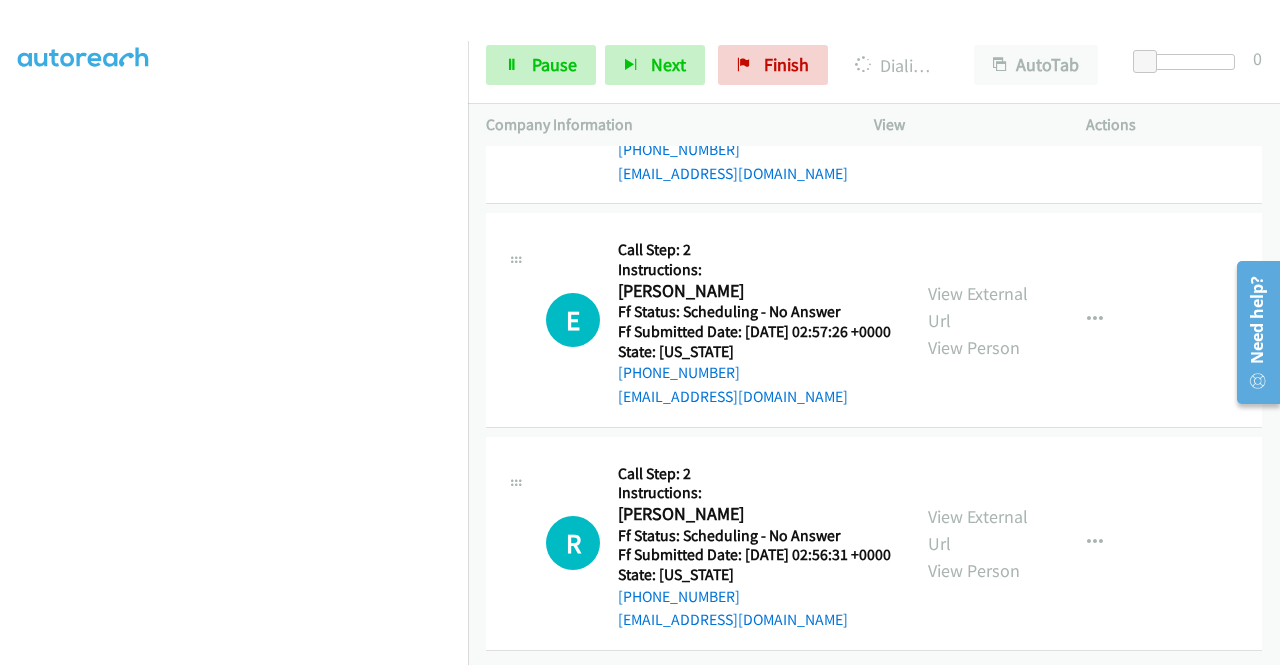 click on "View External Url" at bounding box center [978, -140] 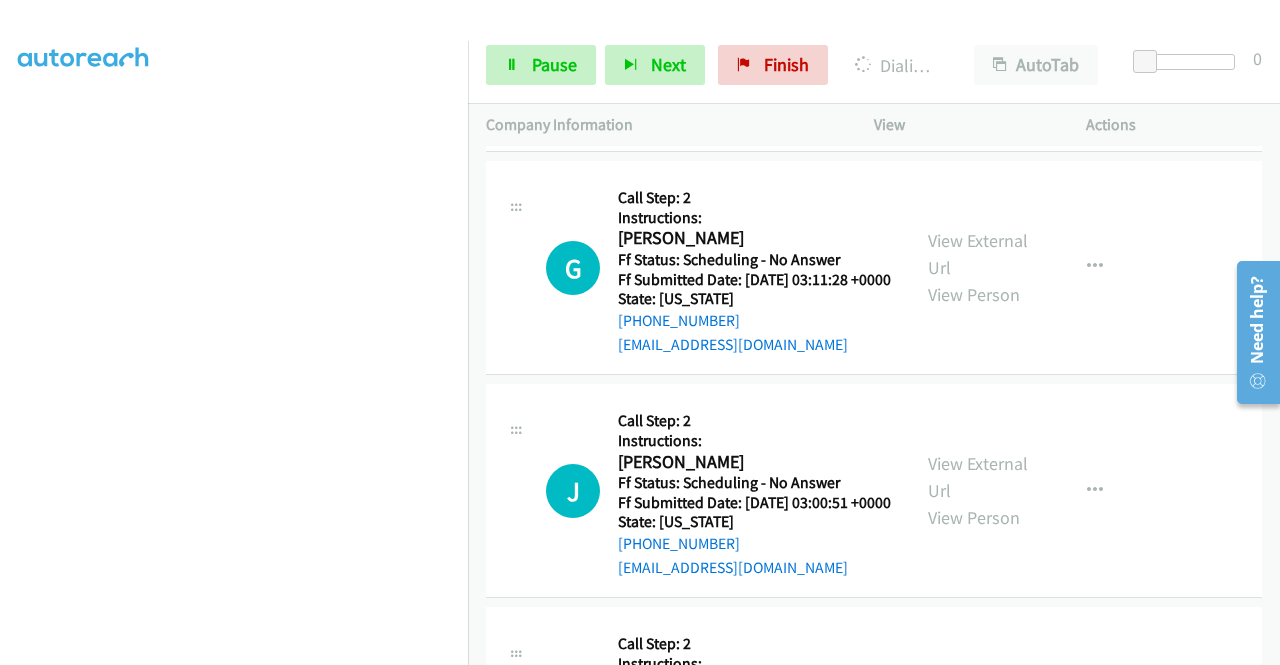 scroll, scrollTop: 11684, scrollLeft: 0, axis: vertical 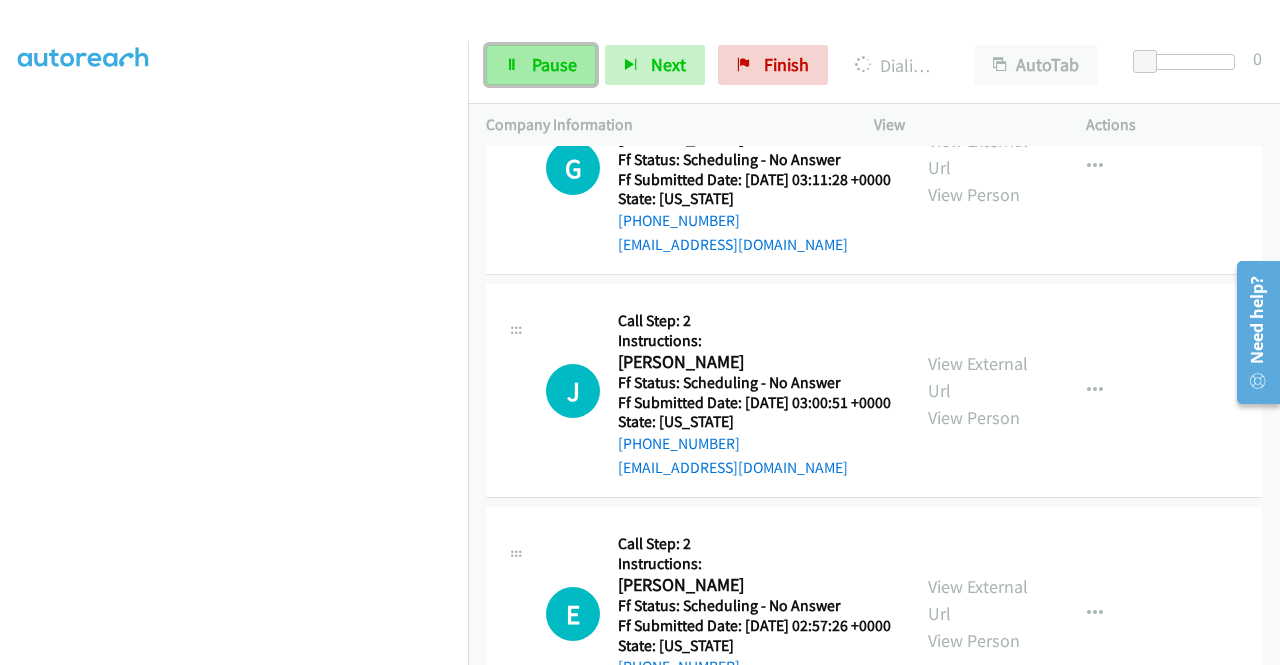 click on "Pause" at bounding box center (554, 64) 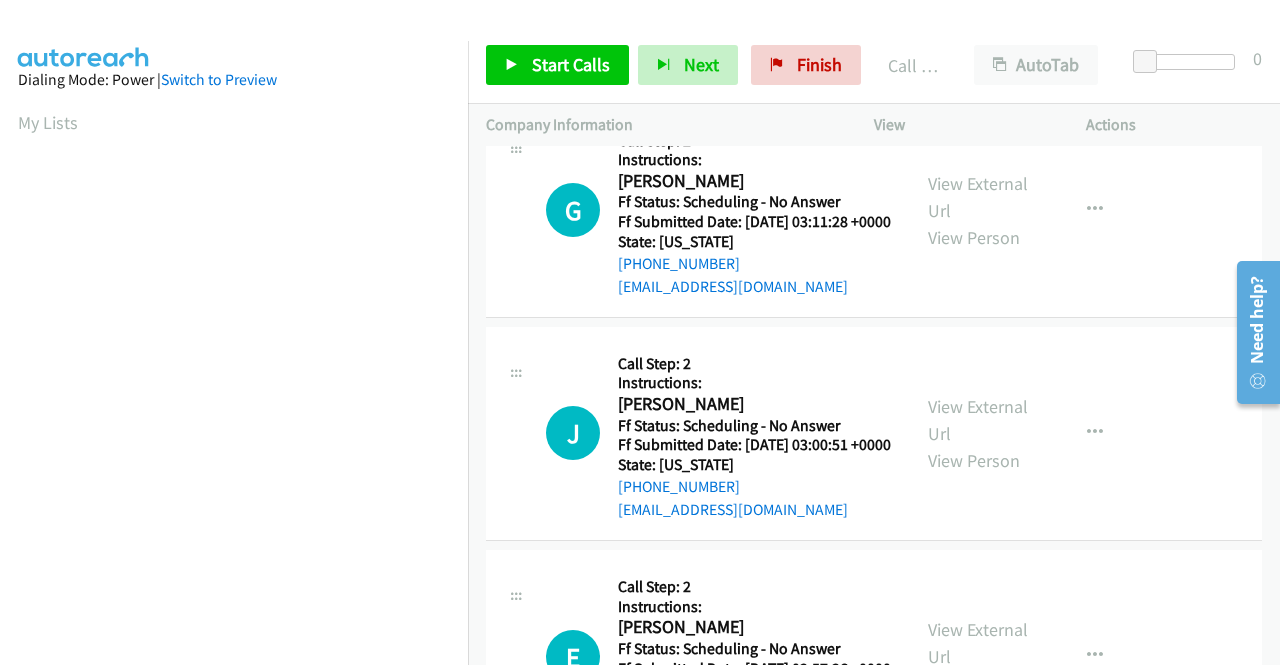 scroll, scrollTop: 456, scrollLeft: 0, axis: vertical 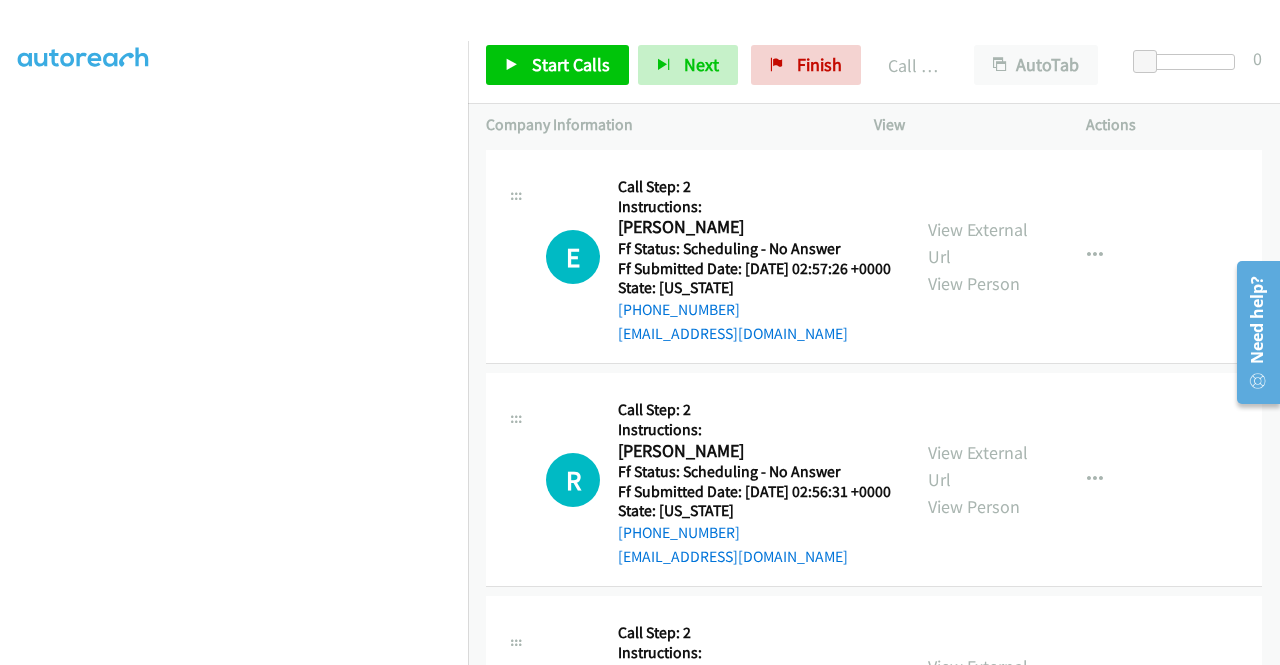 click on "Call was successful?" at bounding box center [685, -560] 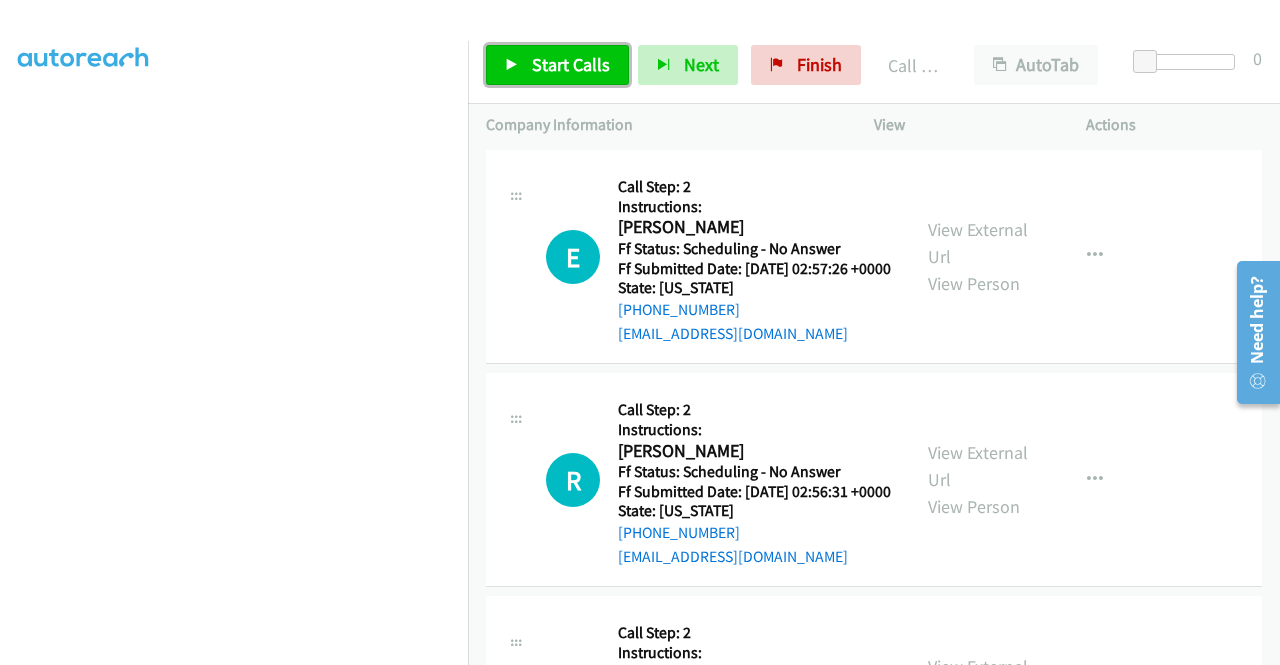 click on "Start Calls" at bounding box center (571, 64) 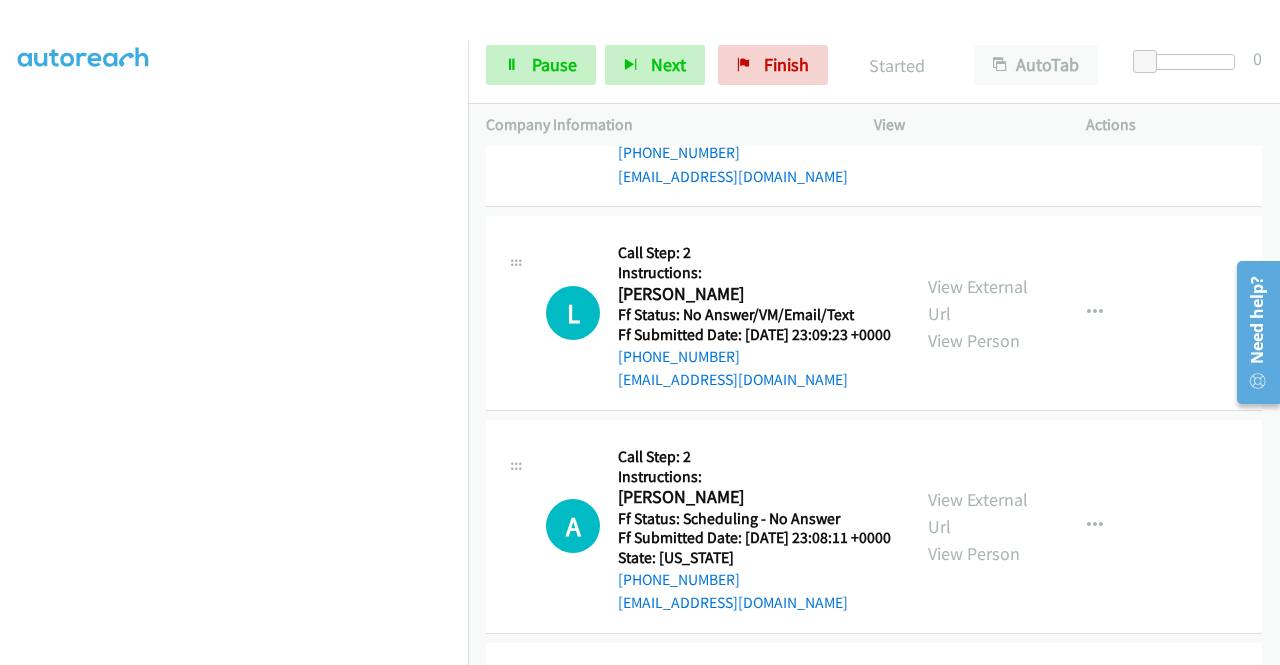 scroll, scrollTop: 12684, scrollLeft: 0, axis: vertical 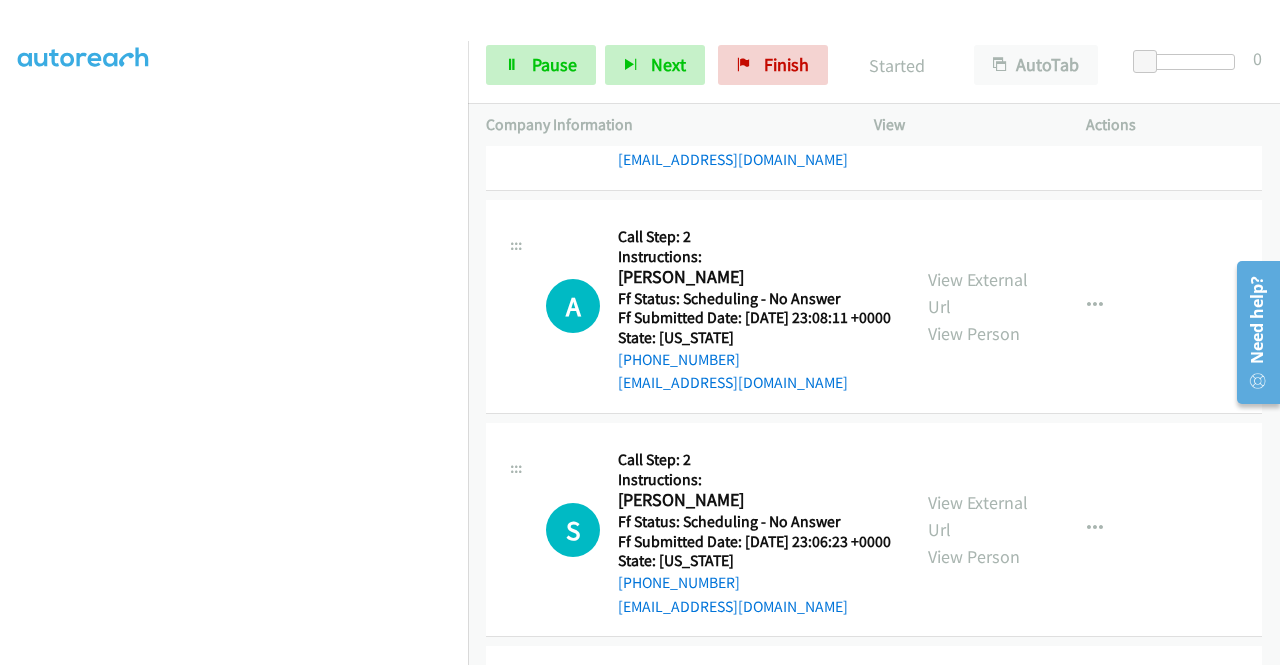 click on "View External Url" at bounding box center [978, -357] 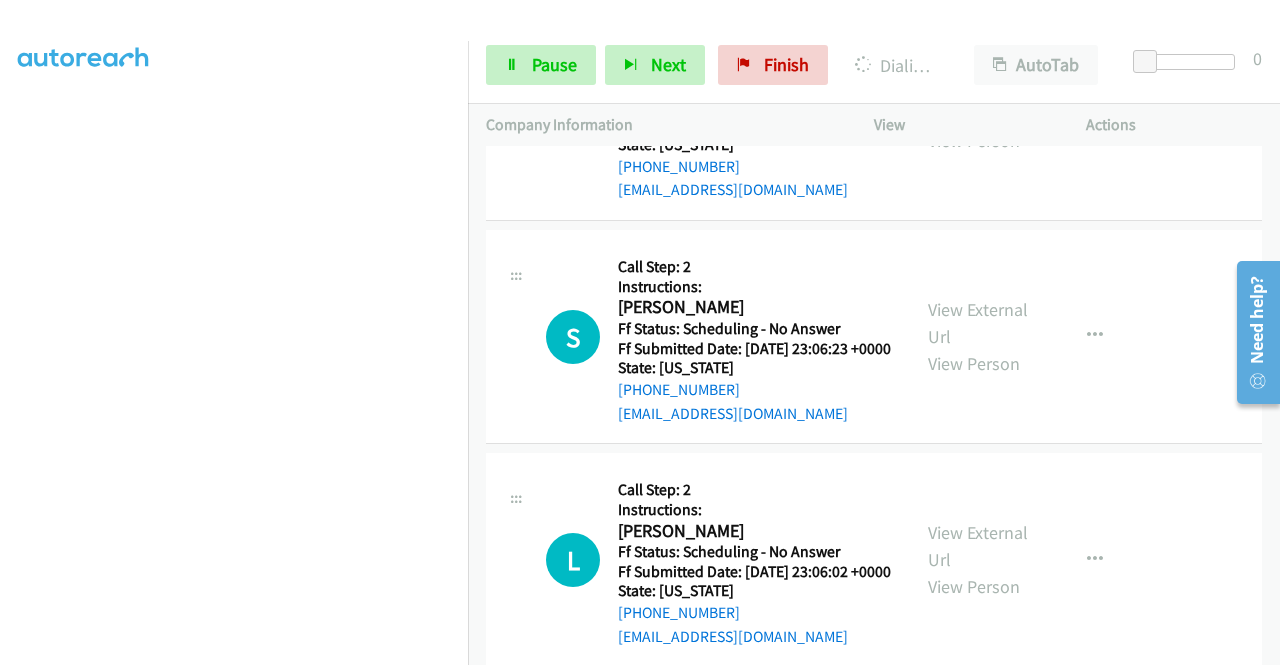 scroll, scrollTop: 12884, scrollLeft: 0, axis: vertical 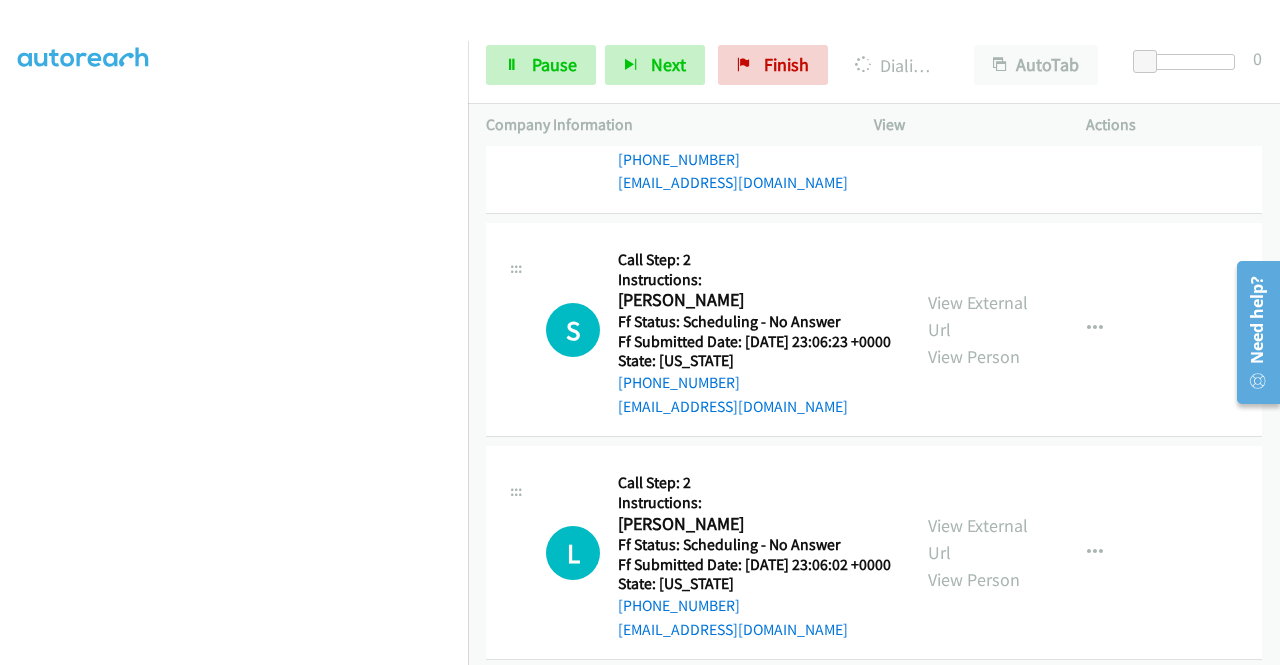 click on "View External Url" at bounding box center (978, -334) 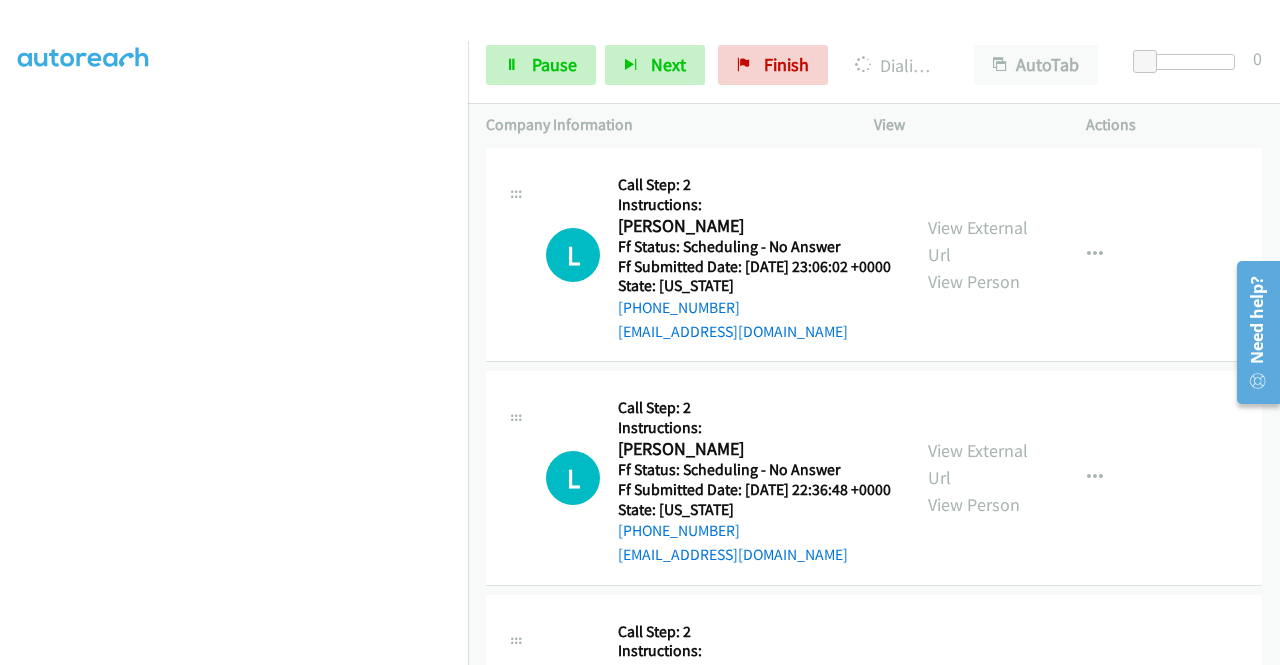 scroll, scrollTop: 13184, scrollLeft: 0, axis: vertical 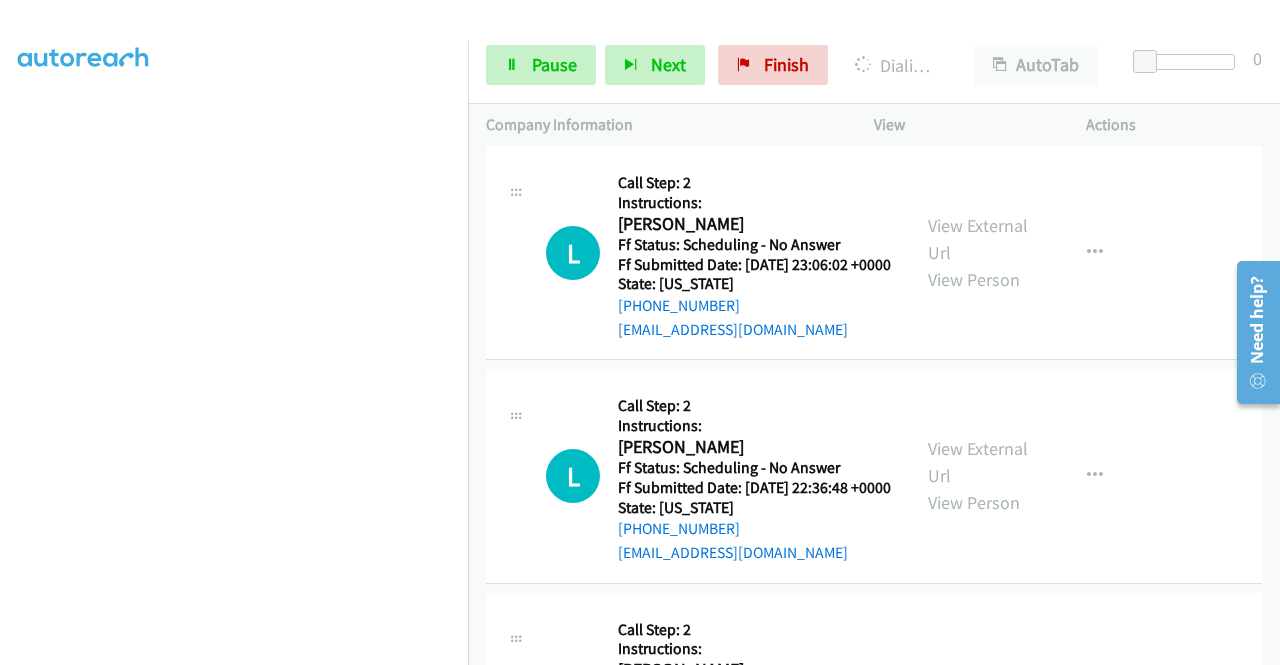click on "View External Url" at bounding box center [978, -420] 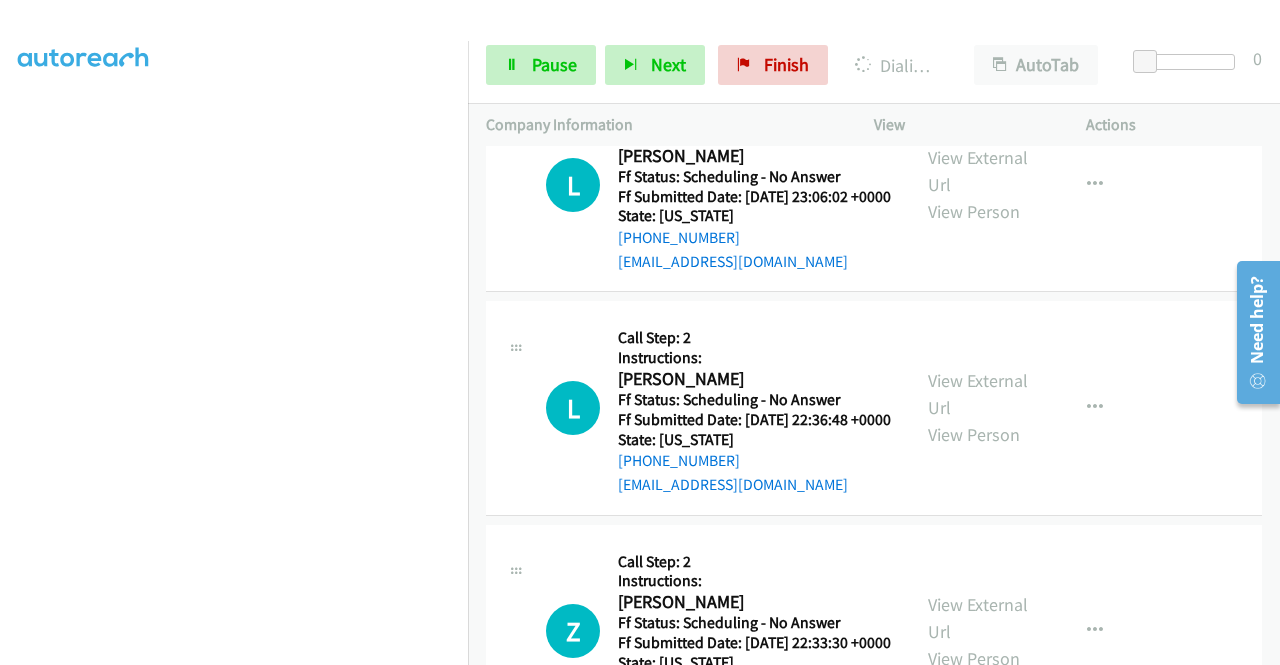 scroll, scrollTop: 13284, scrollLeft: 0, axis: vertical 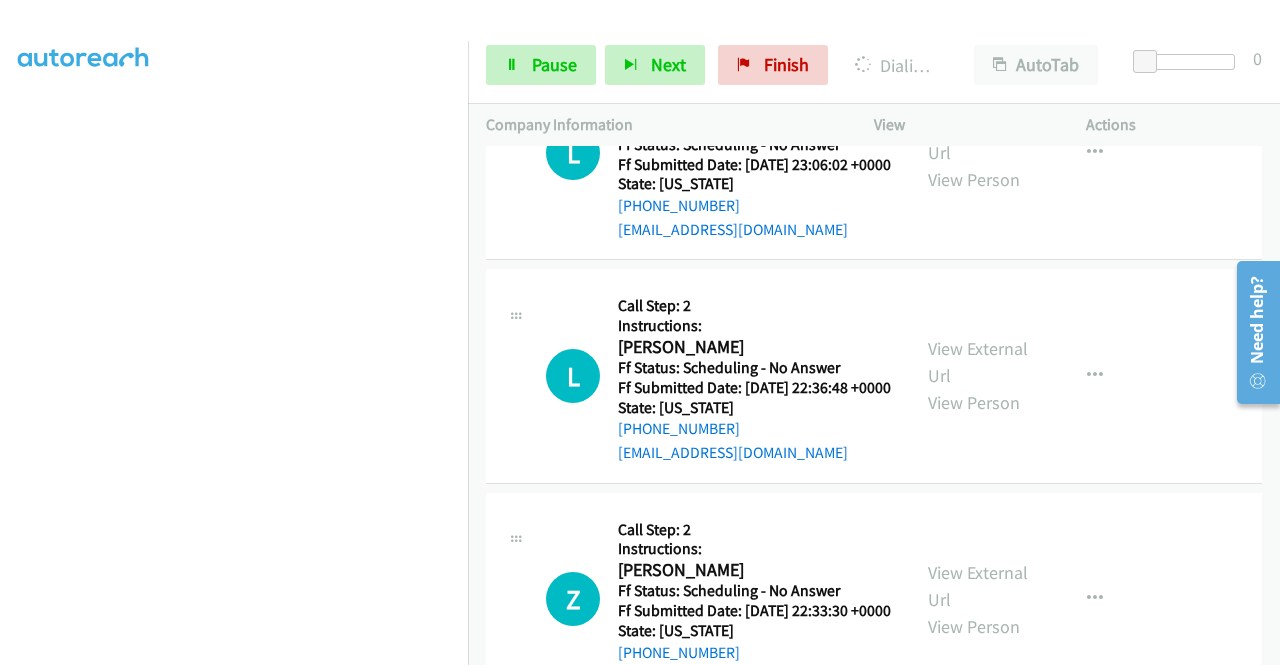 click on "View External Url" at bounding box center (978, -307) 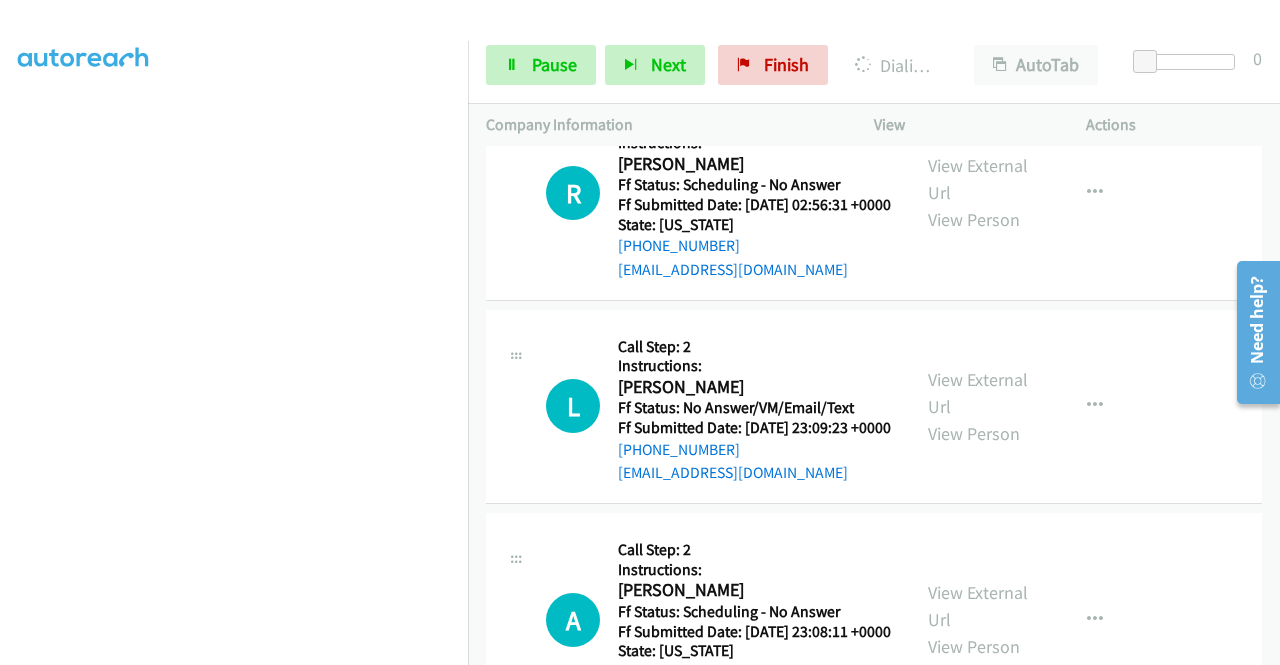 scroll, scrollTop: 12484, scrollLeft: 0, axis: vertical 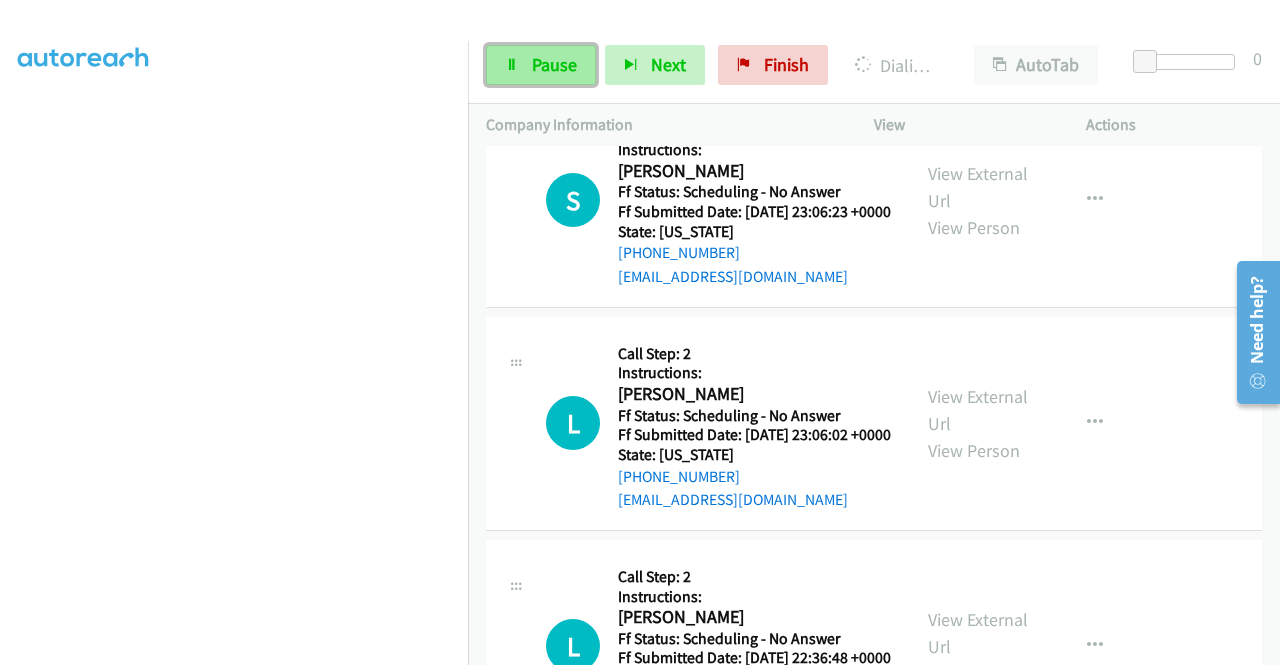 click on "Pause" at bounding box center [554, 64] 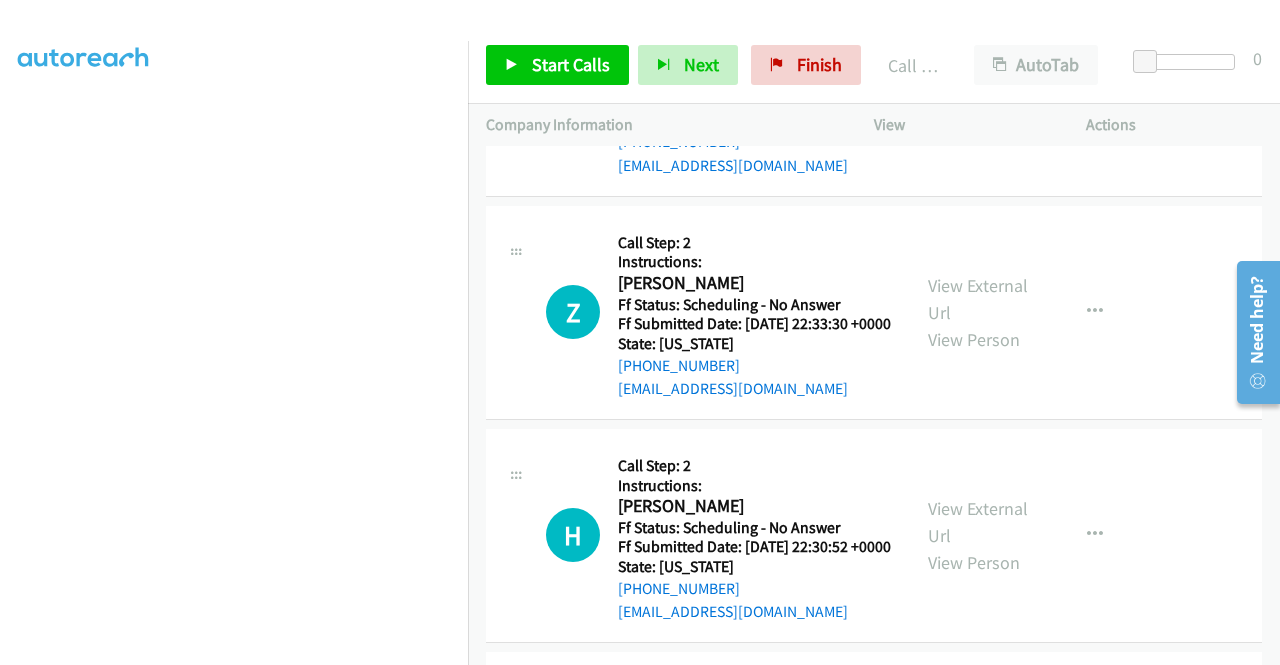 scroll, scrollTop: 13884, scrollLeft: 0, axis: vertical 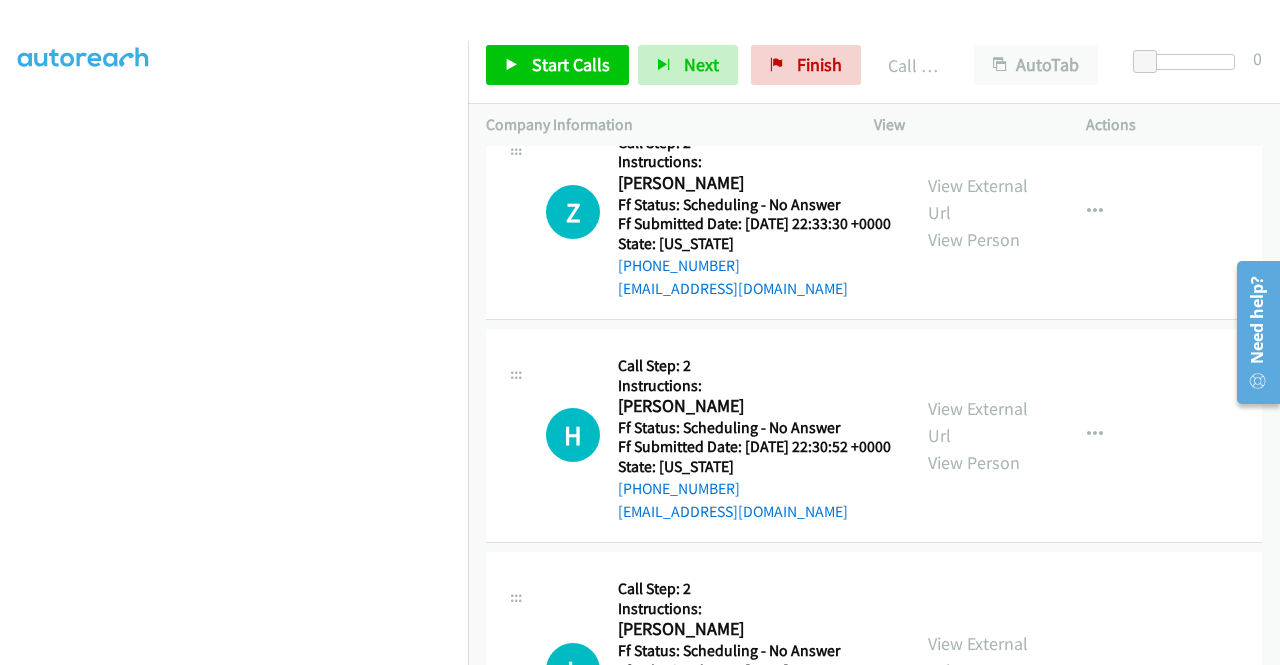 click on "L
Callback Scheduled
Call Step: 2
Instructions:
Linda R. Marinello
America/New_York
Ff Status: Scheduling - No Answer
Ff Submitted Date: 2025-07-11 23:06:02 +0000
State: Massachusetts
+1 617-645-2134
lrm.dmd@comcast.net
Call was successful?
View External Url
View Person
View External Url
Email
Schedule/Manage Callback
Skip Call
Add to do not call list" at bounding box center (874, -234) 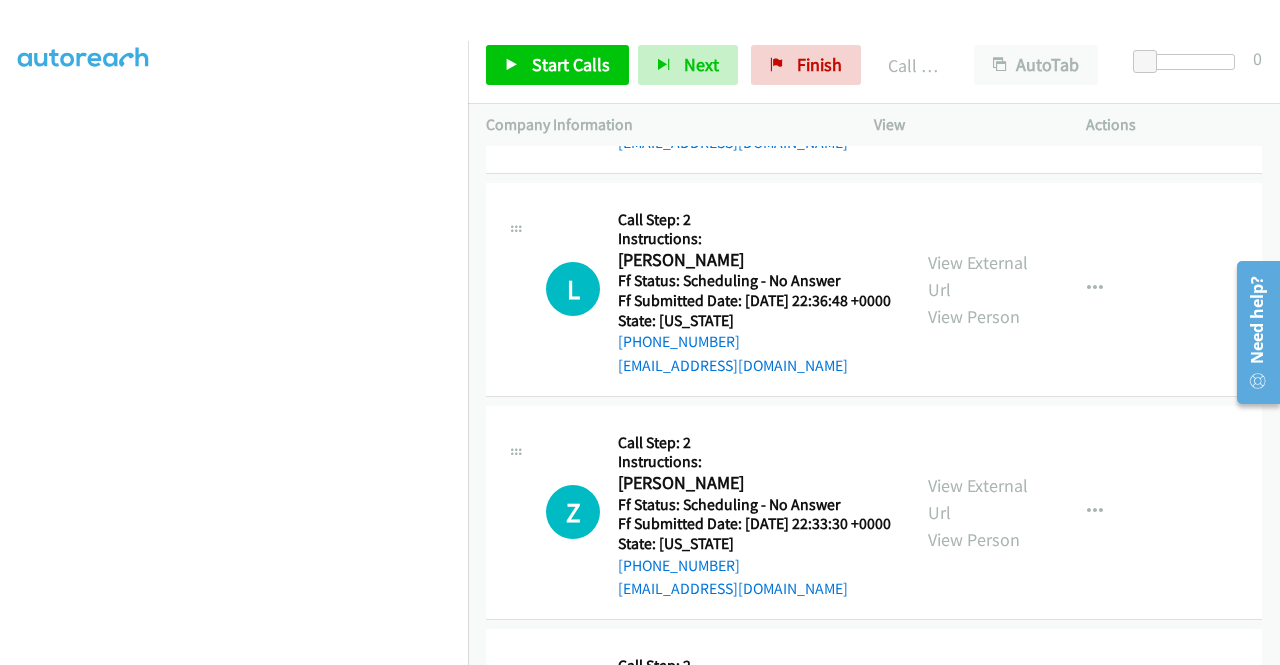 scroll, scrollTop: 13784, scrollLeft: 0, axis: vertical 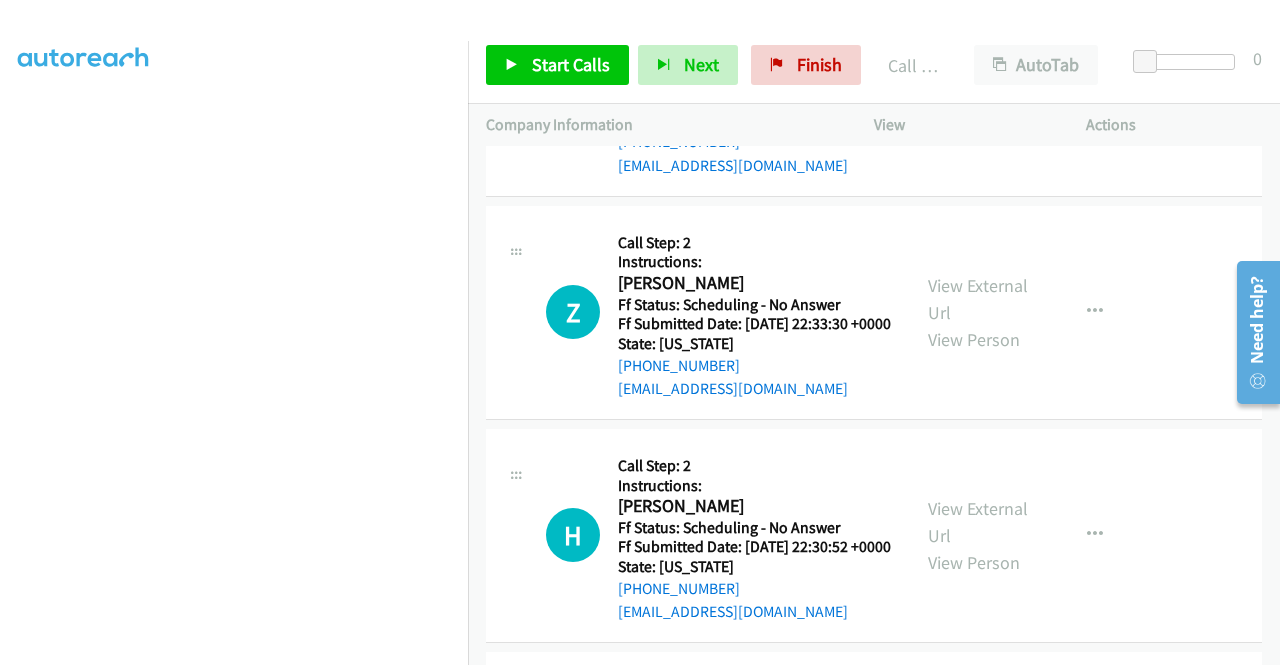 click on "View External Url" at bounding box center [978, -371] 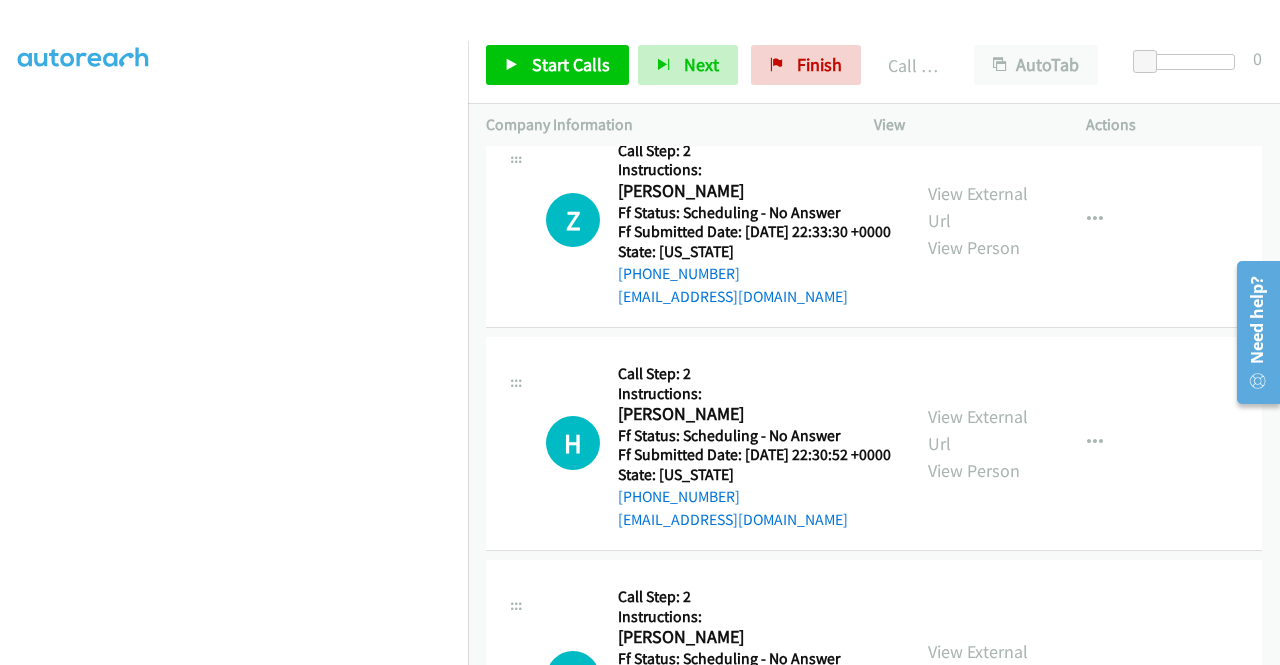 scroll, scrollTop: 13984, scrollLeft: 0, axis: vertical 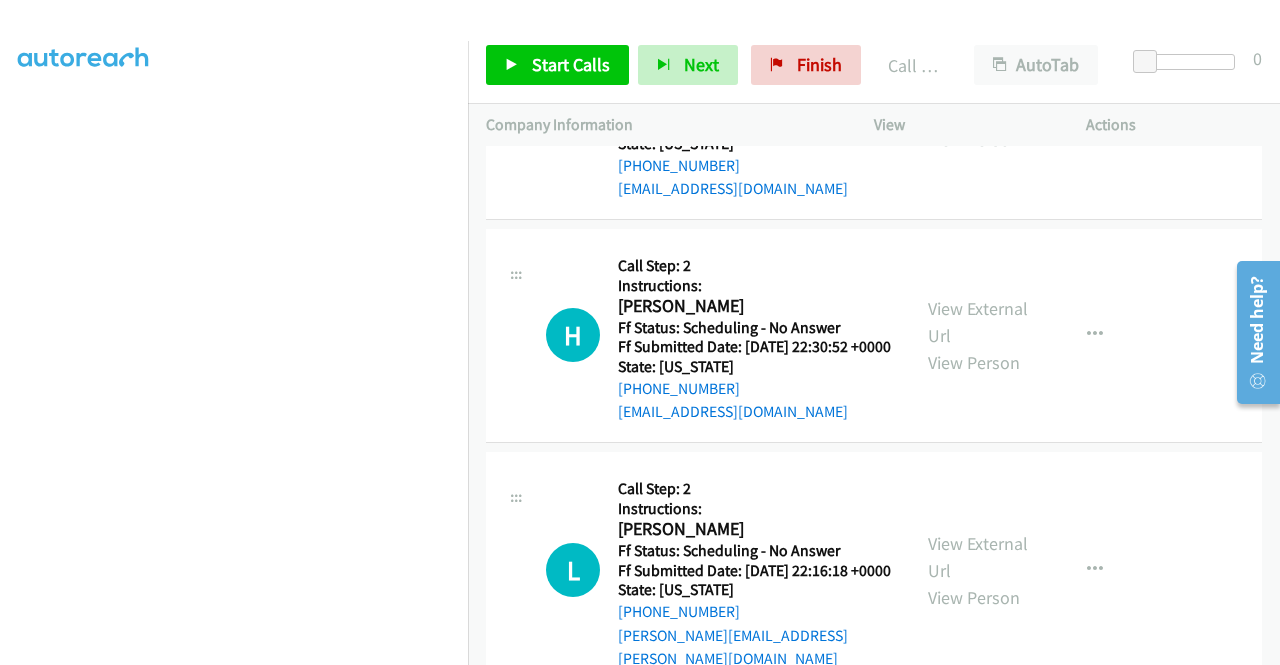 click on "View External Url" at bounding box center (978, -348) 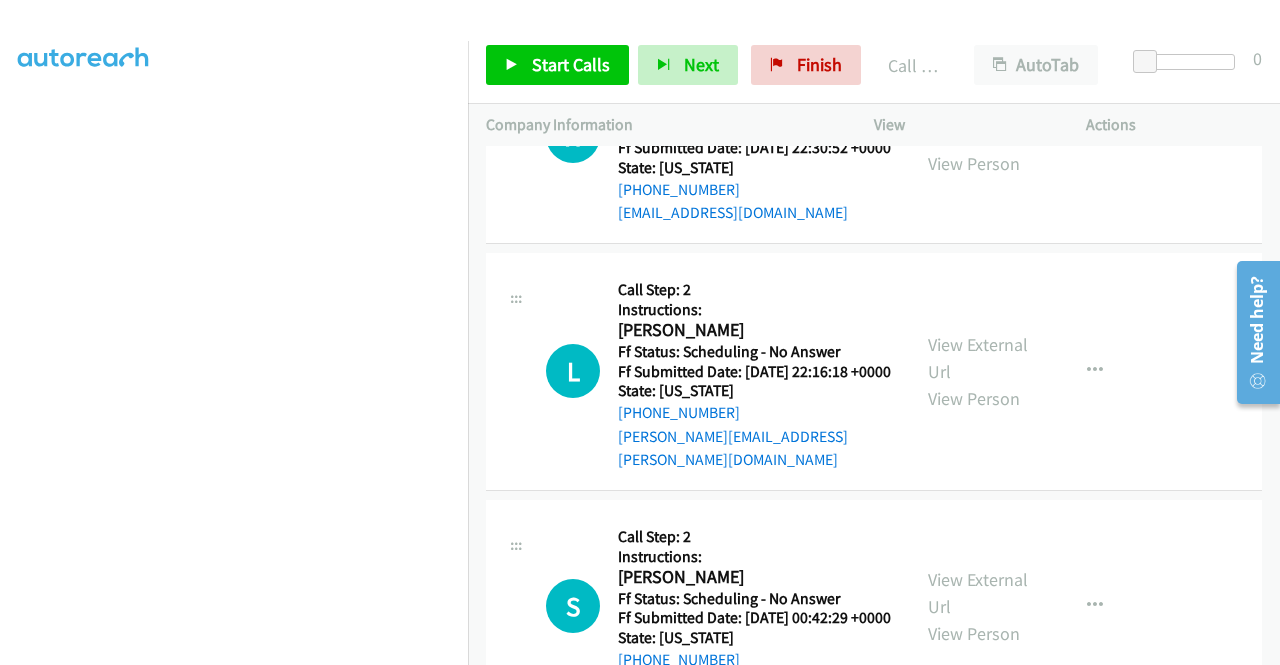 scroll, scrollTop: 14184, scrollLeft: 0, axis: vertical 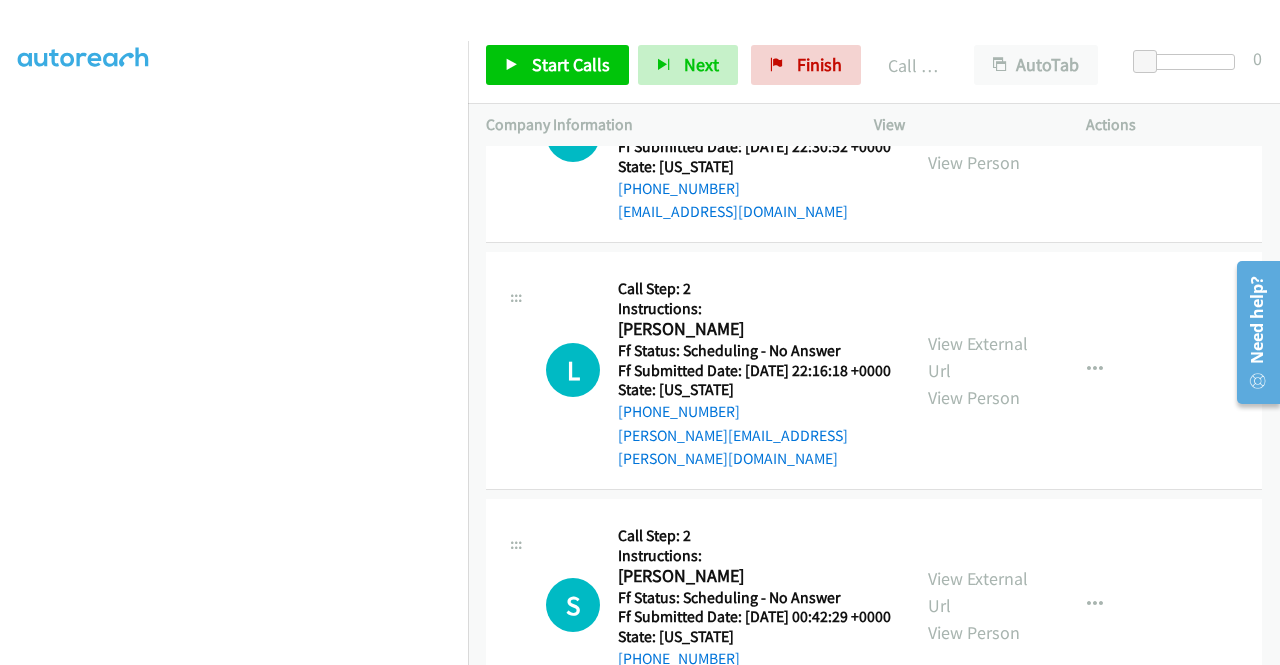 click on "View External Url" at bounding box center [978, -324] 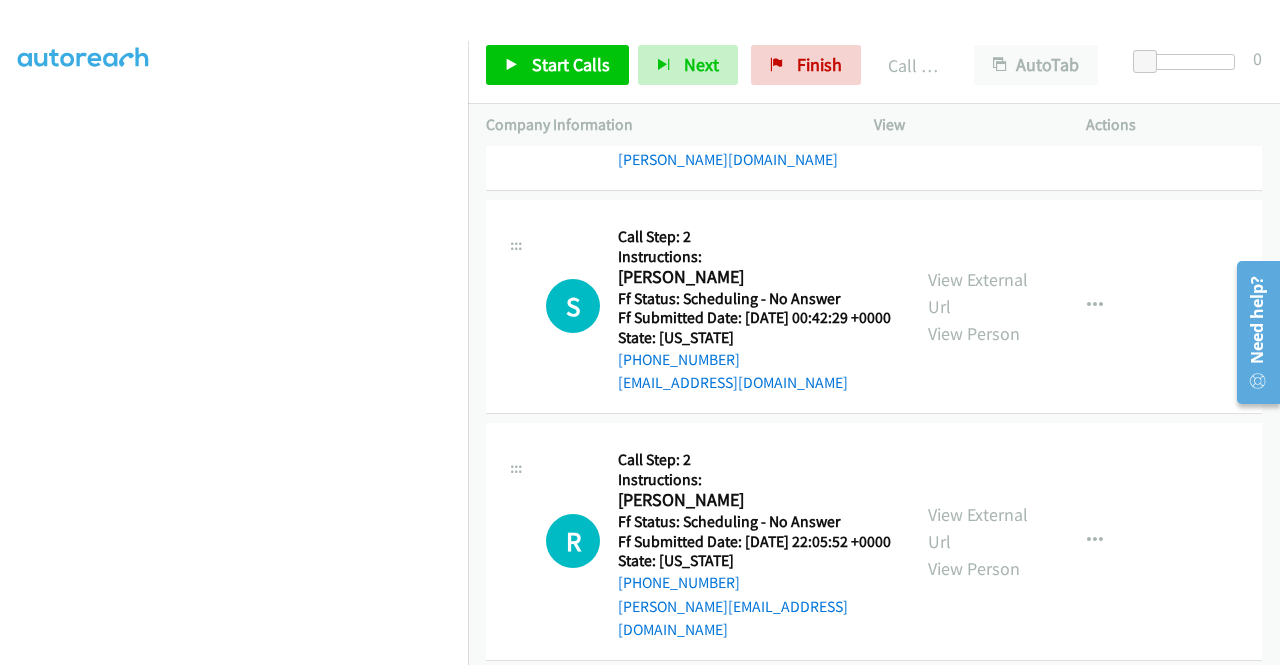 scroll, scrollTop: 14484, scrollLeft: 0, axis: vertical 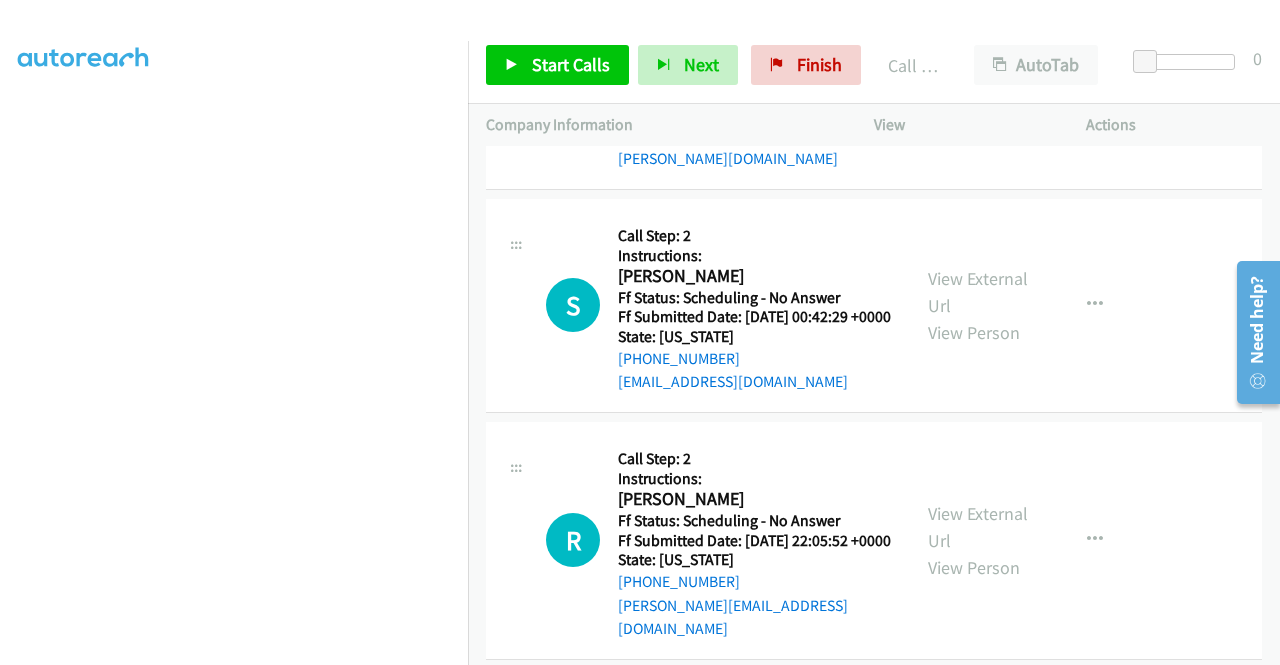 click on "View External Url" at bounding box center [978, -401] 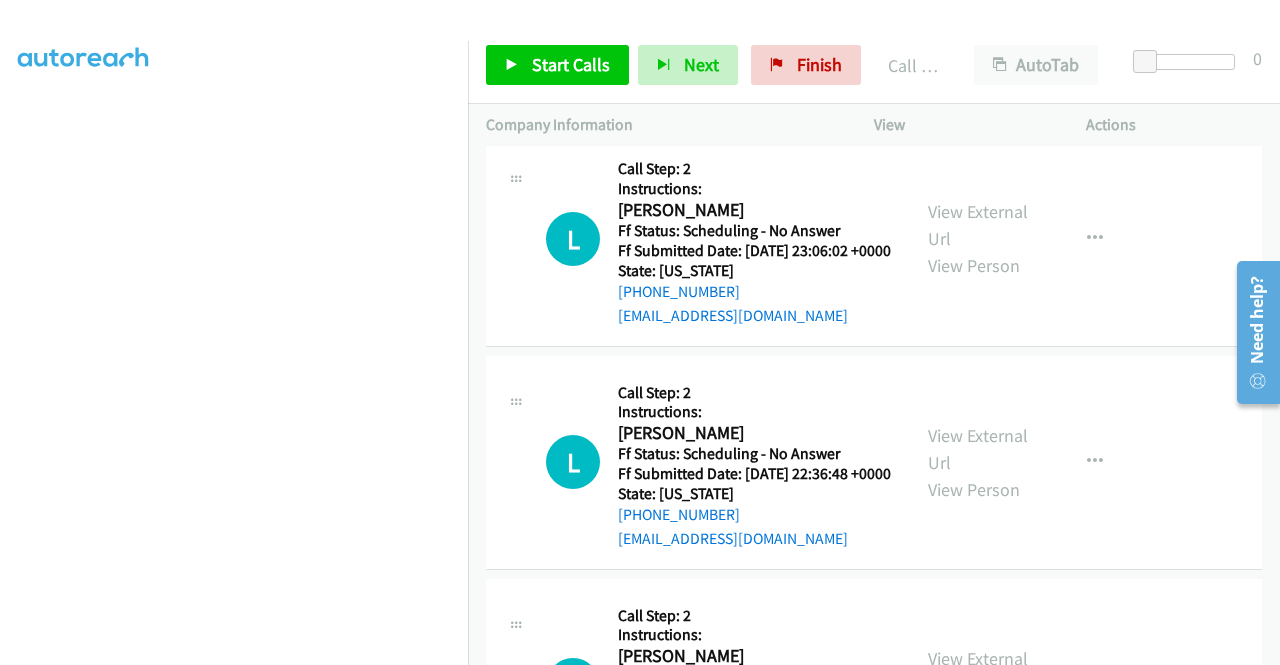 scroll, scrollTop: 13484, scrollLeft: 0, axis: vertical 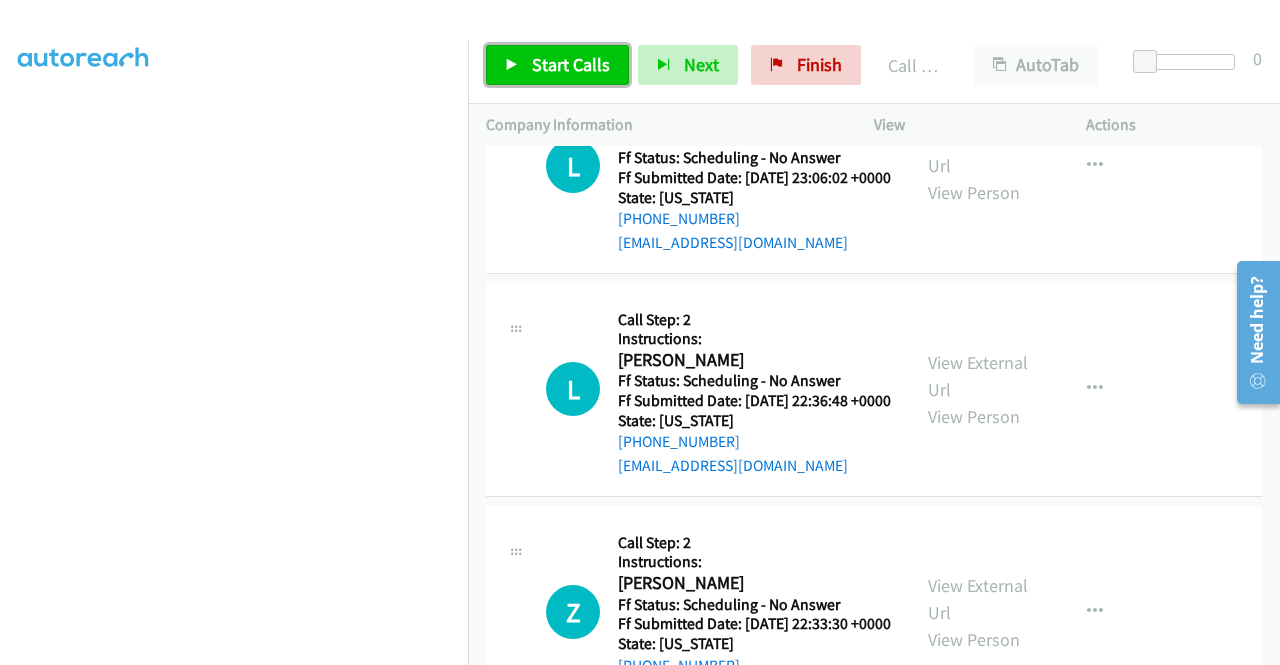 click on "Start Calls" at bounding box center [571, 64] 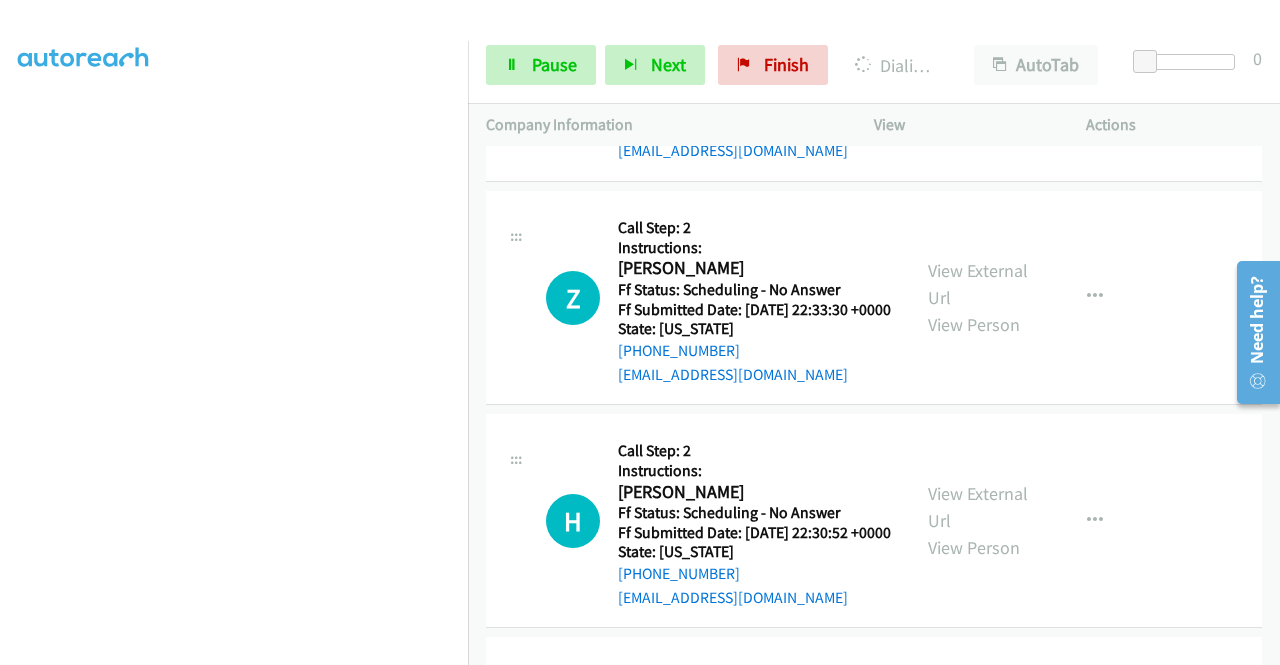 scroll, scrollTop: 13984, scrollLeft: 0, axis: vertical 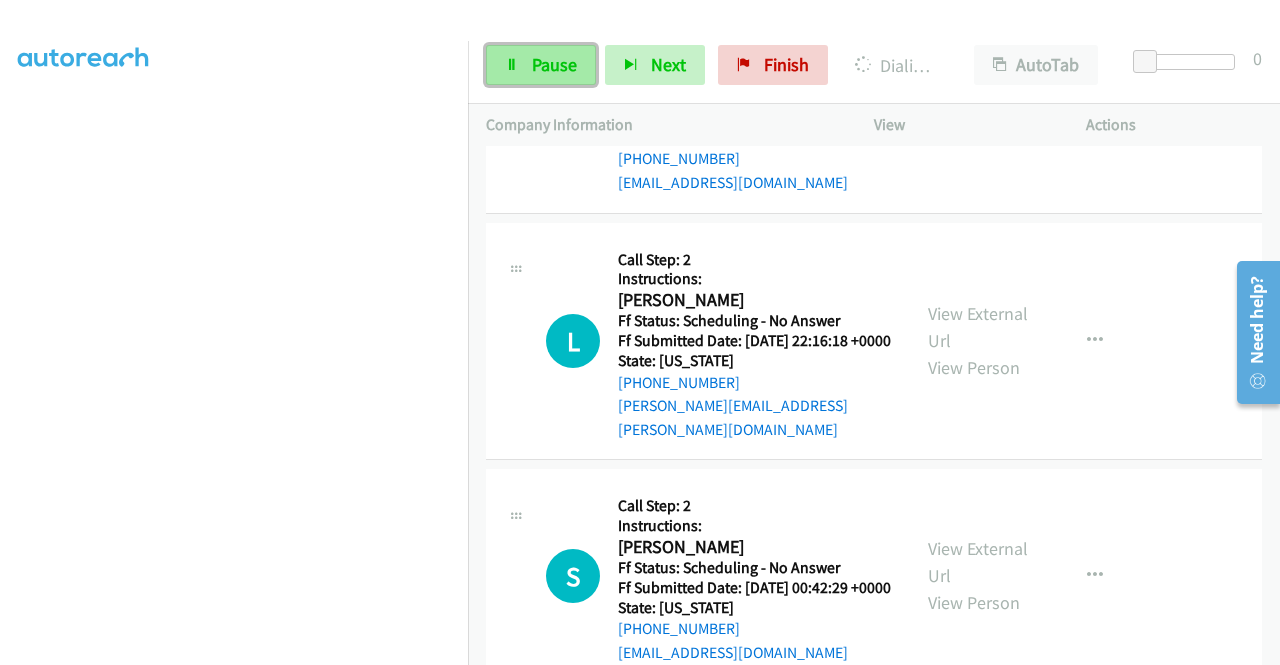 click on "Pause" at bounding box center (554, 64) 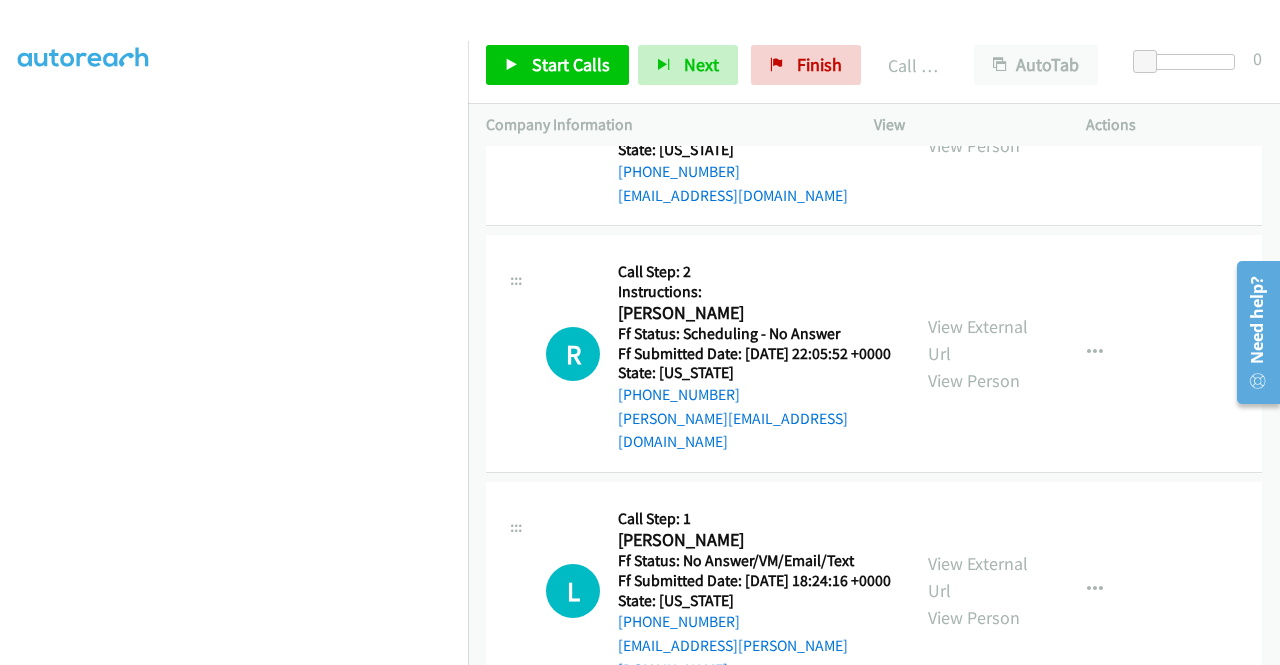 scroll, scrollTop: 14984, scrollLeft: 0, axis: vertical 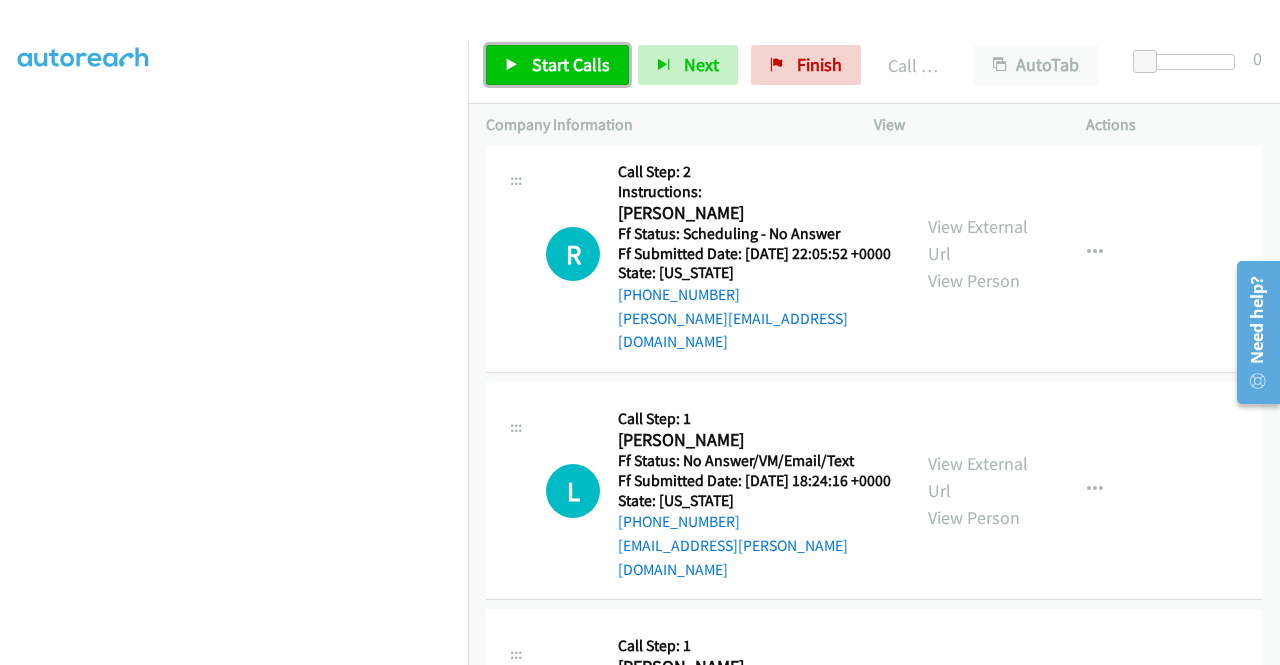 click on "Start Calls" at bounding box center (571, 64) 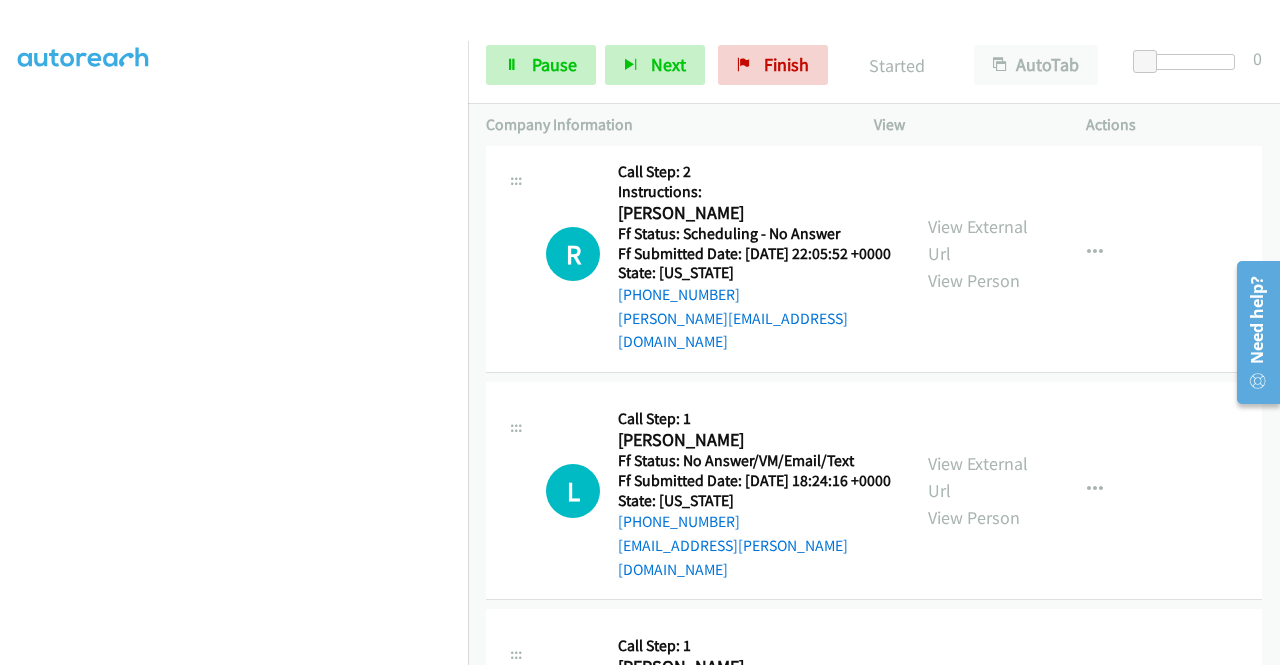 click on "View External Url" at bounding box center (978, -465) 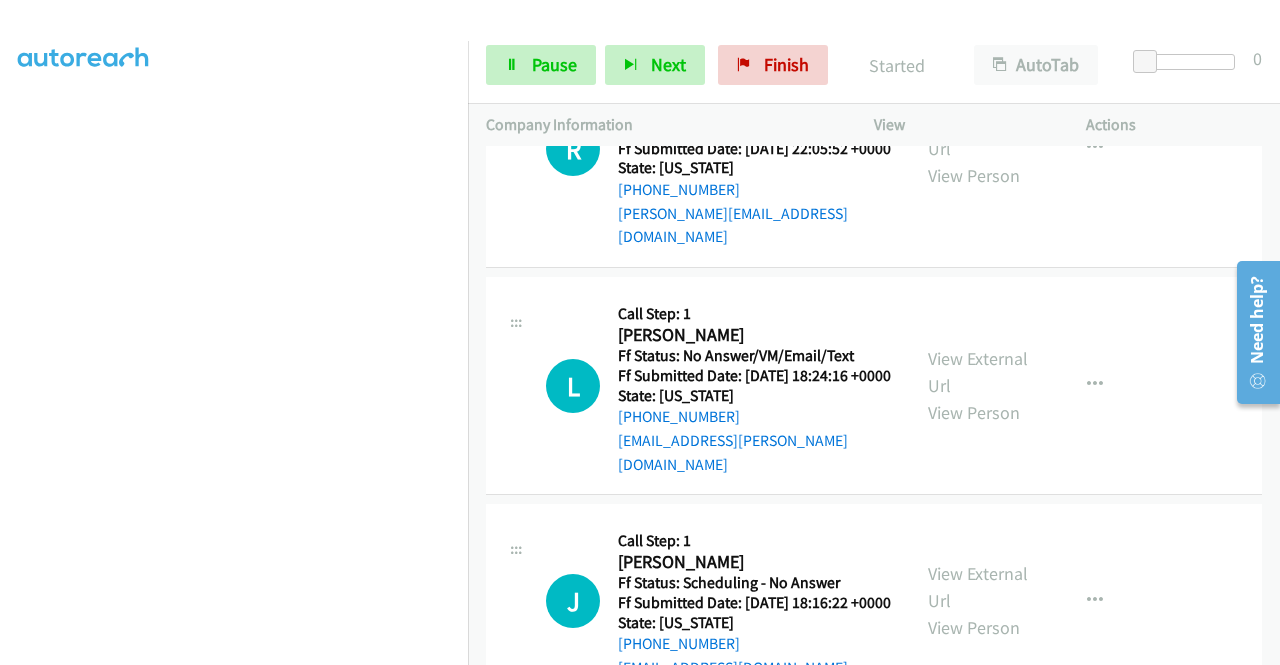 scroll, scrollTop: 15284, scrollLeft: 0, axis: vertical 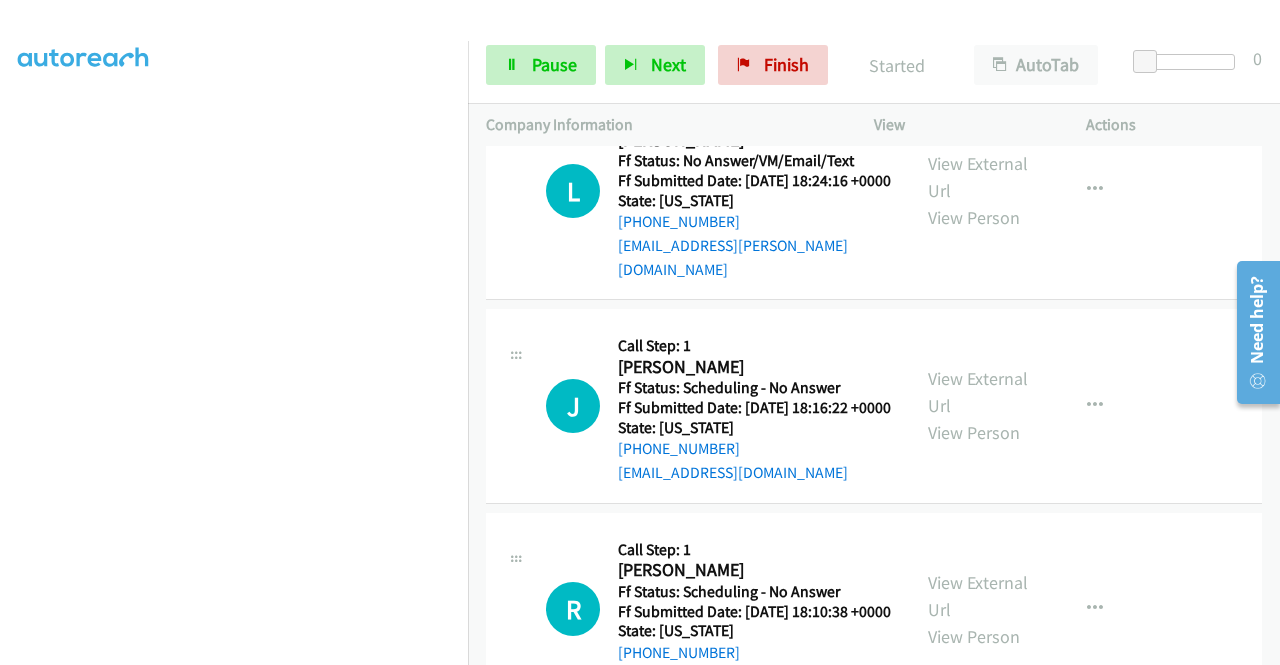 click on "View External Url" at bounding box center [978, -530] 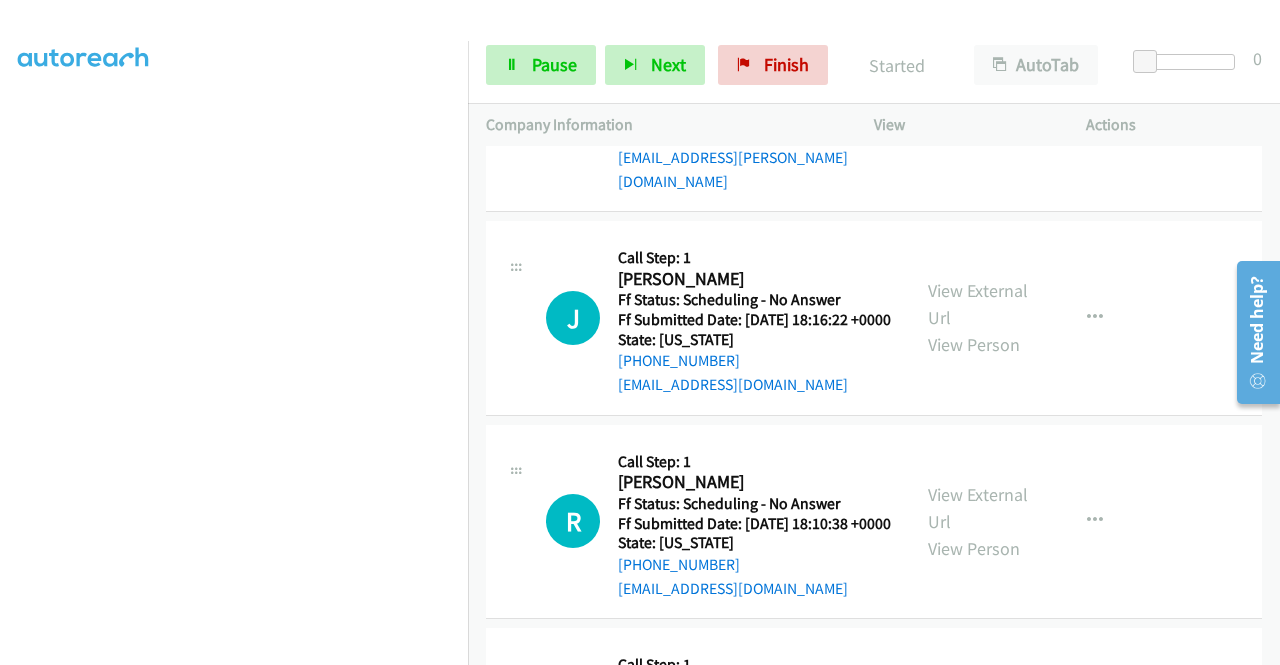 scroll, scrollTop: 15484, scrollLeft: 0, axis: vertical 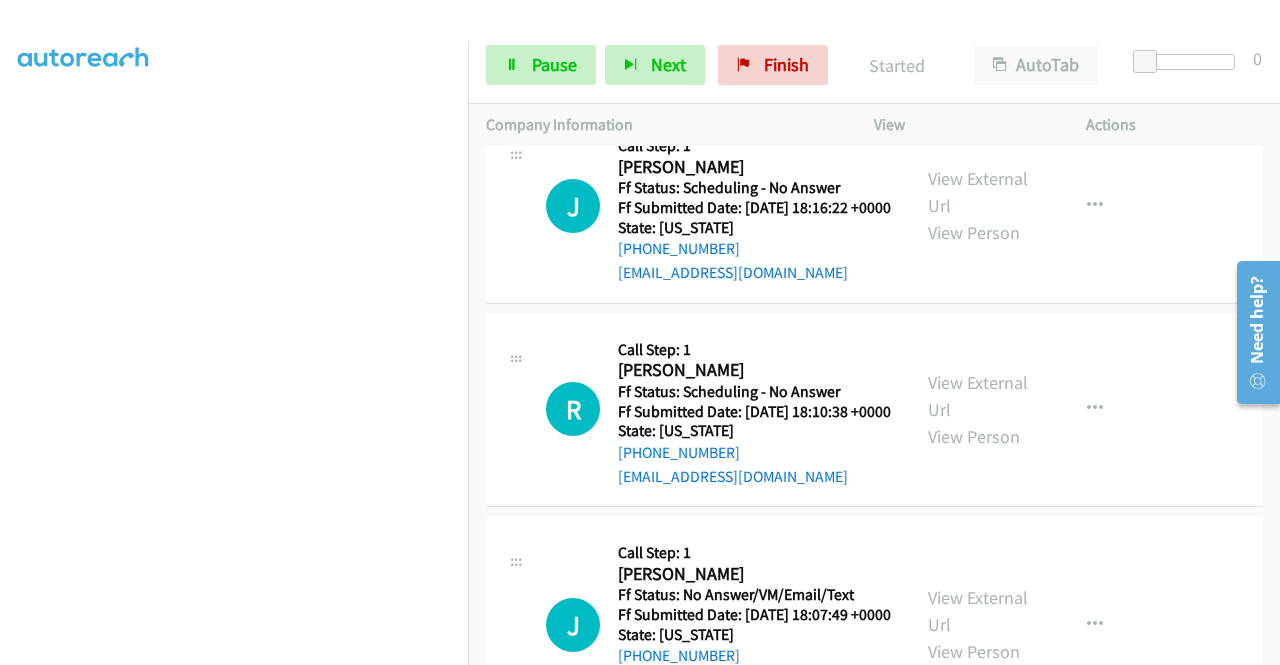 click on "View External Url" at bounding box center (978, -495) 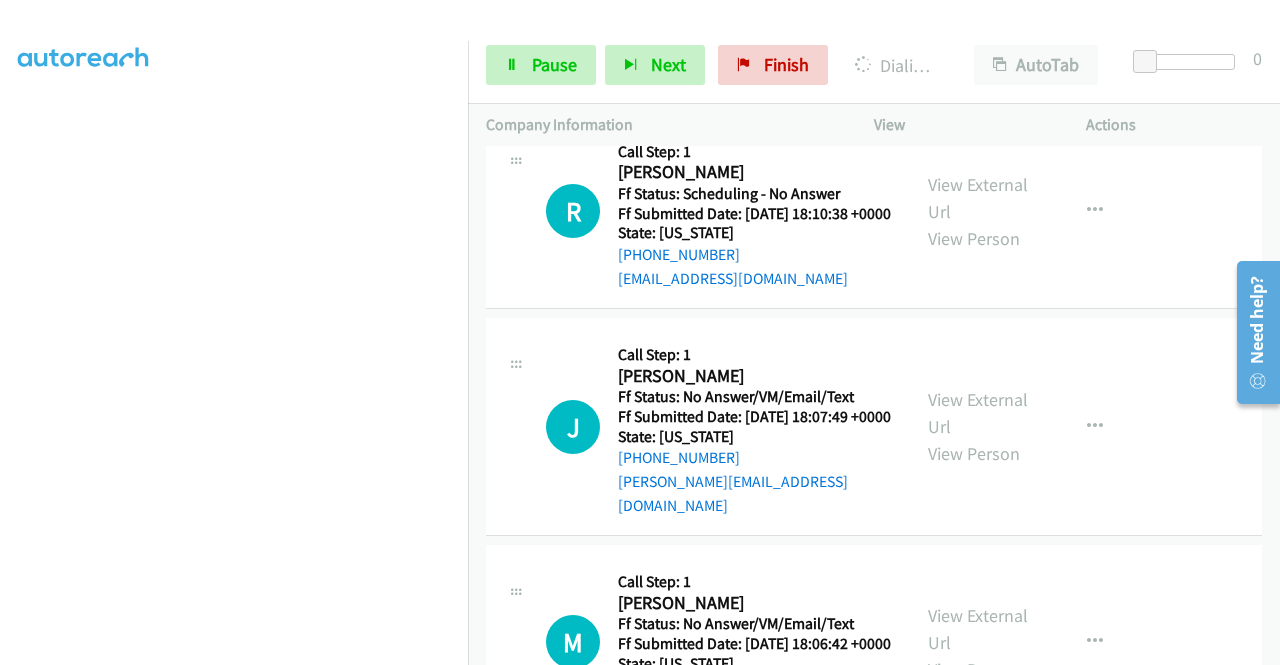 scroll, scrollTop: 15684, scrollLeft: 0, axis: vertical 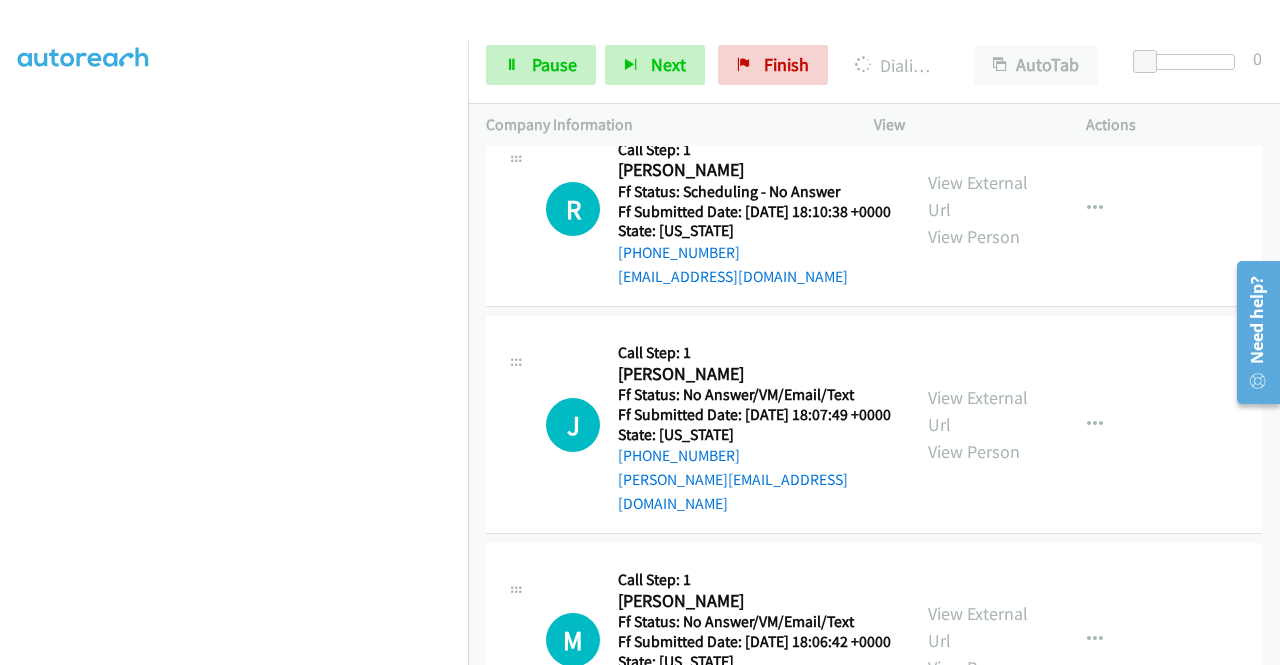 click on "View External Url" at bounding box center [978, -460] 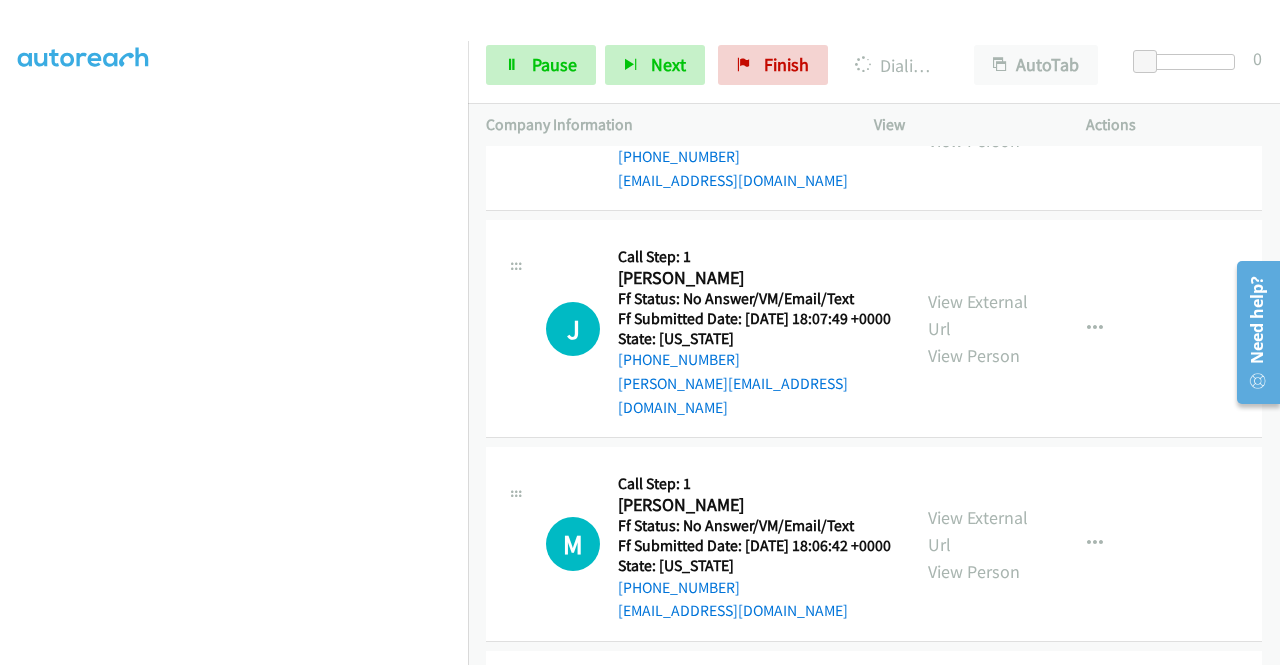 scroll, scrollTop: 15884, scrollLeft: 0, axis: vertical 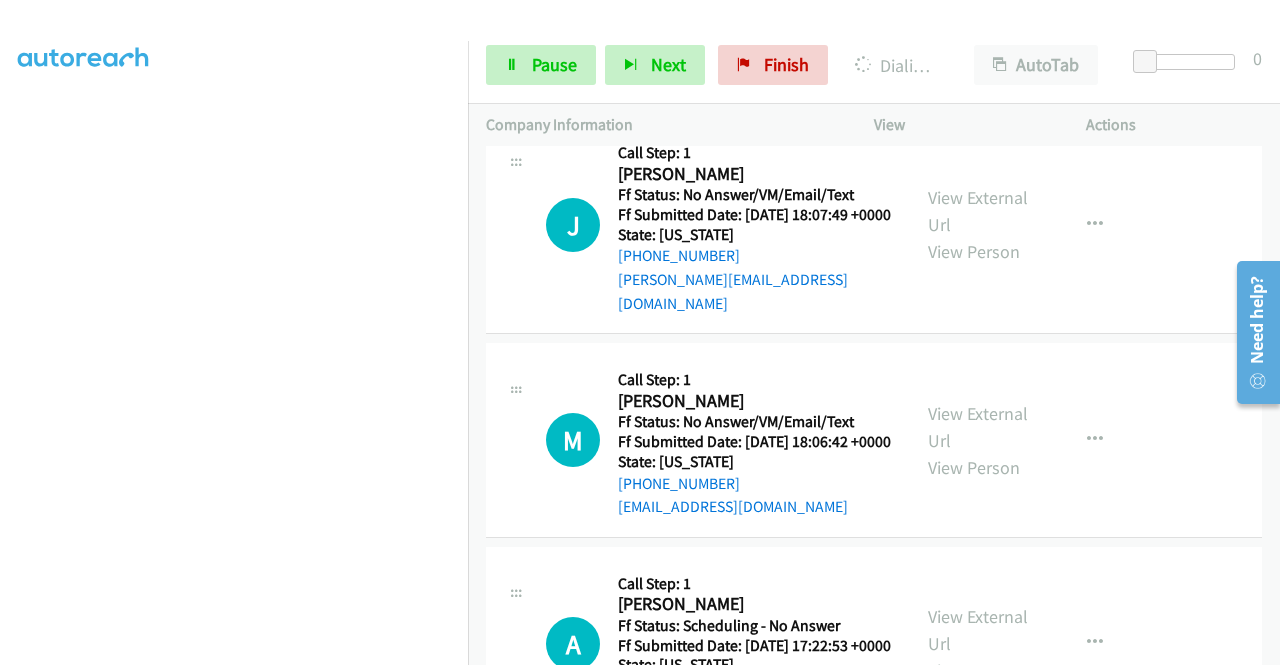 click on "View External Url" at bounding box center [978, -423] 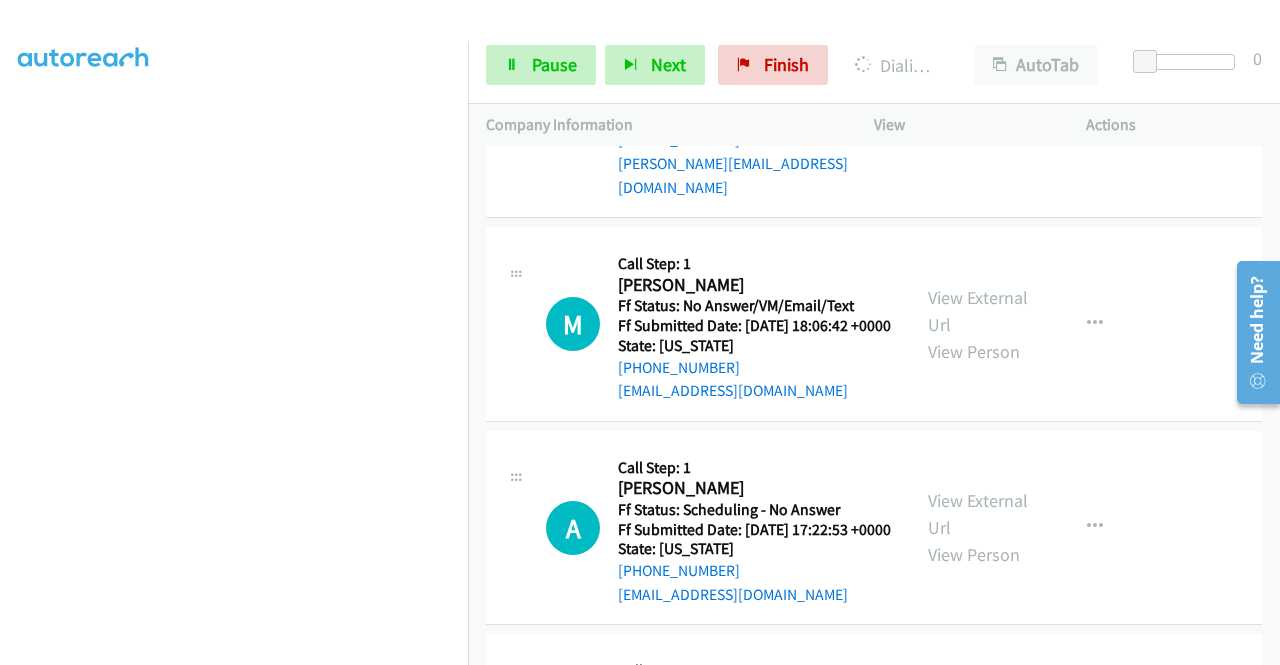 scroll, scrollTop: 16084, scrollLeft: 0, axis: vertical 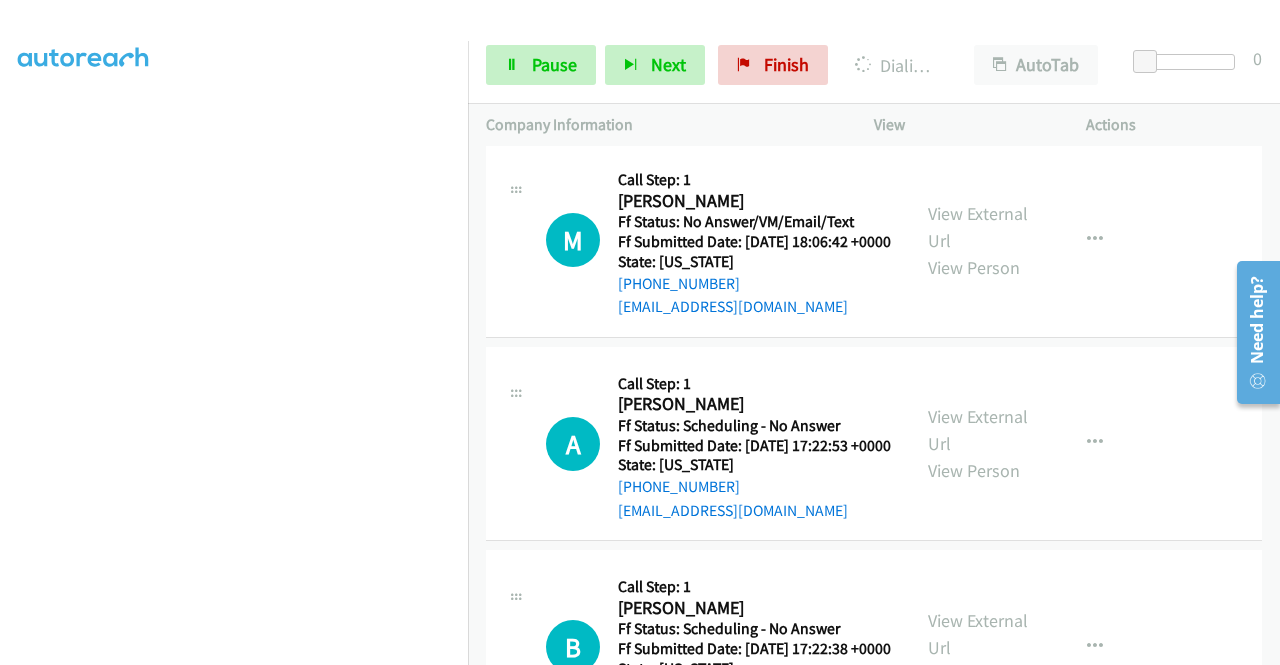 click on "View External Url" at bounding box center (978, -408) 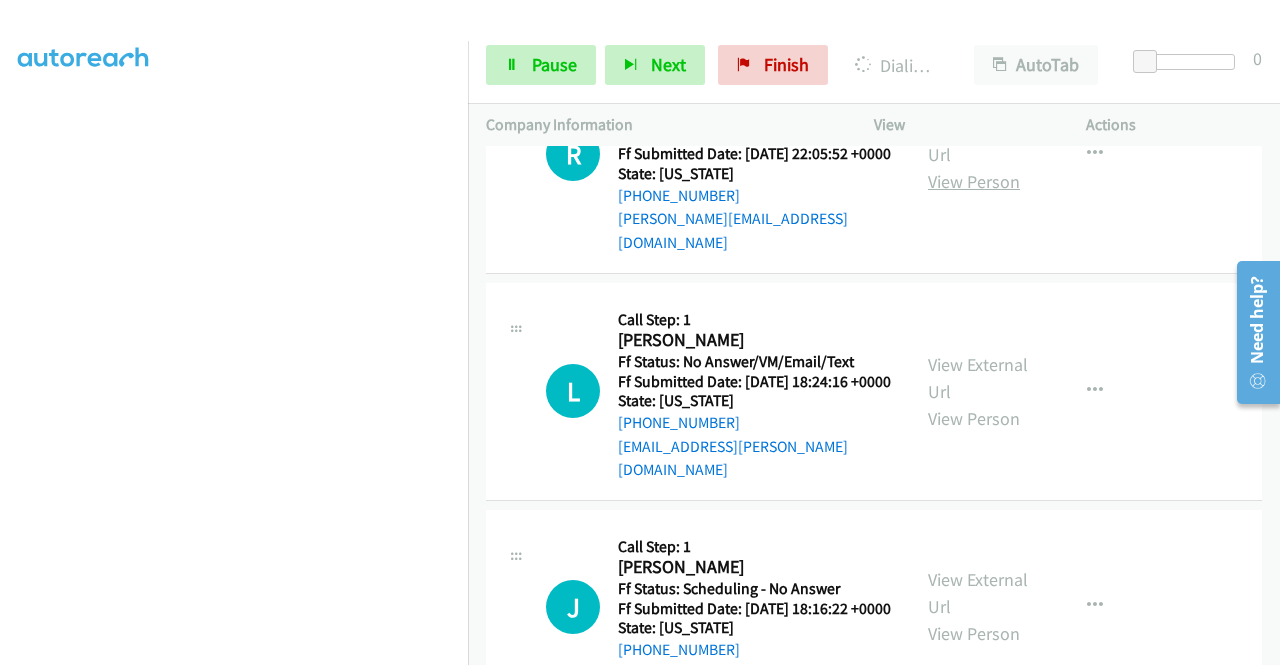scroll, scrollTop: 15226, scrollLeft: 0, axis: vertical 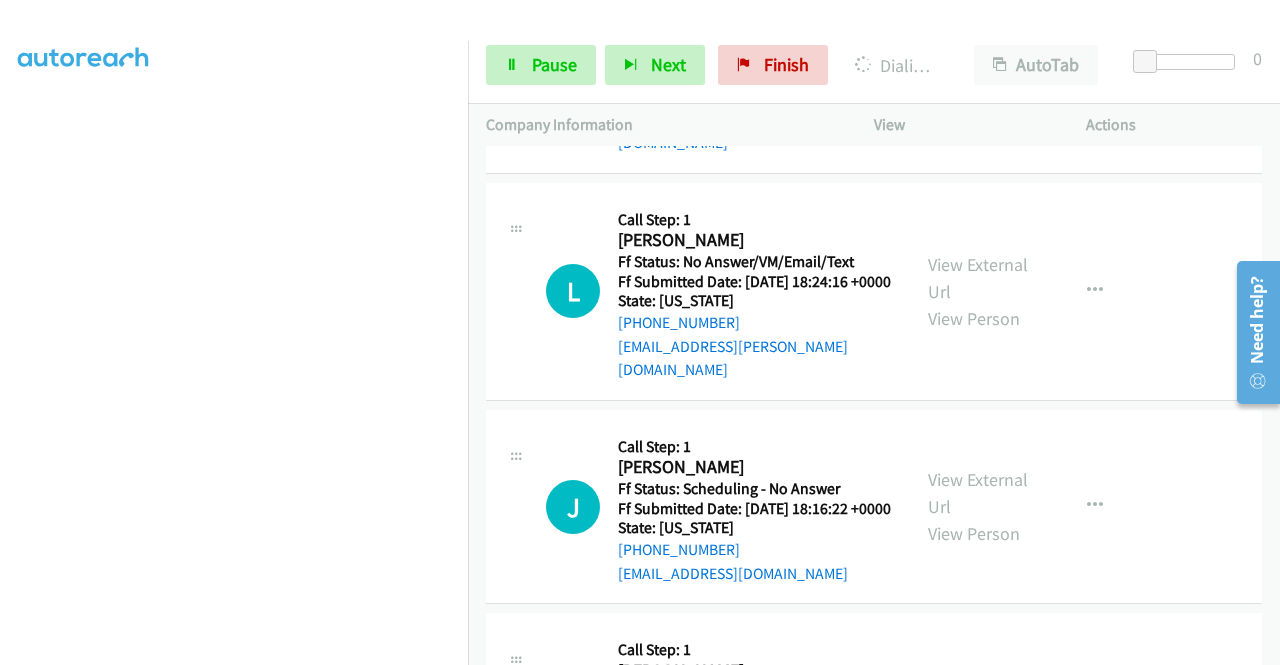 click on "H
Callback Scheduled
Call Step: 2
Instructions:
Hillary
America/Los_Angeles
Ff Status: Scheduling - No Answer
Ff Submitted Date: 2025-07-11 22:30:52 +0000
State: Washington
+1 434-774-5434
p.hillarywaweru@gmail.com
Call was successful?
View External Url
View Person
View External Url
Email
Schedule/Manage Callback
Skip Call
Add to do not call list" at bounding box center [874, -651] 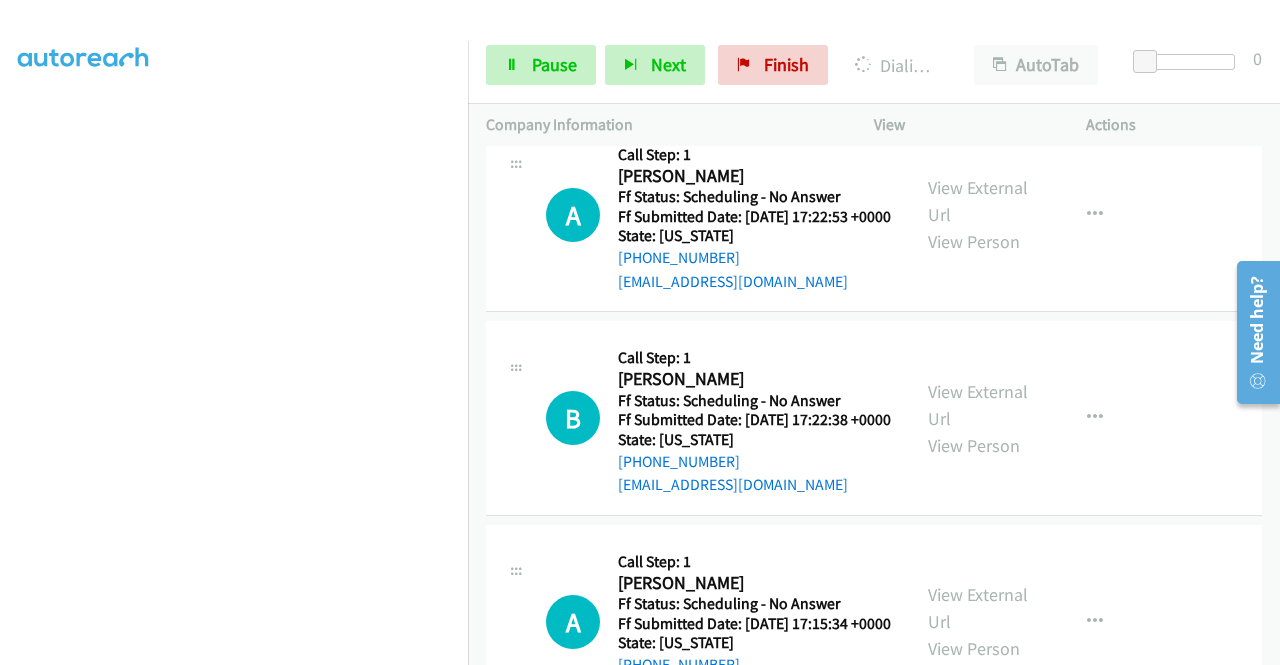scroll, scrollTop: 16626, scrollLeft: 0, axis: vertical 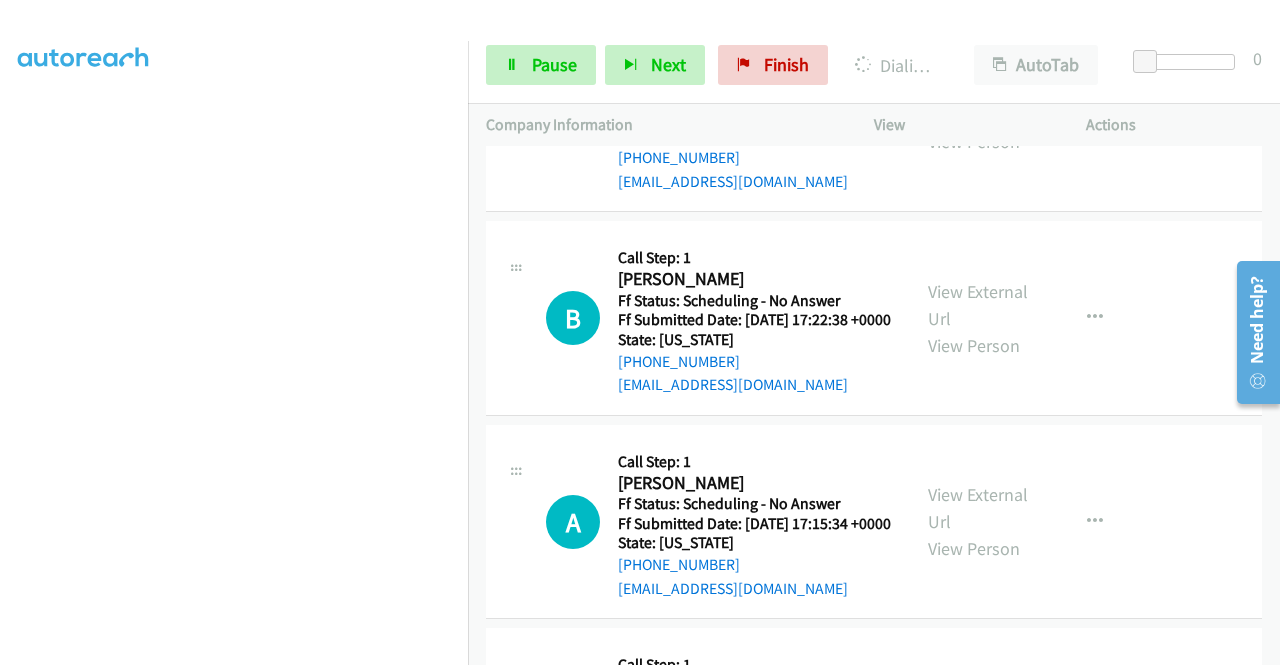 click on "View External Url" at bounding box center [978, -533] 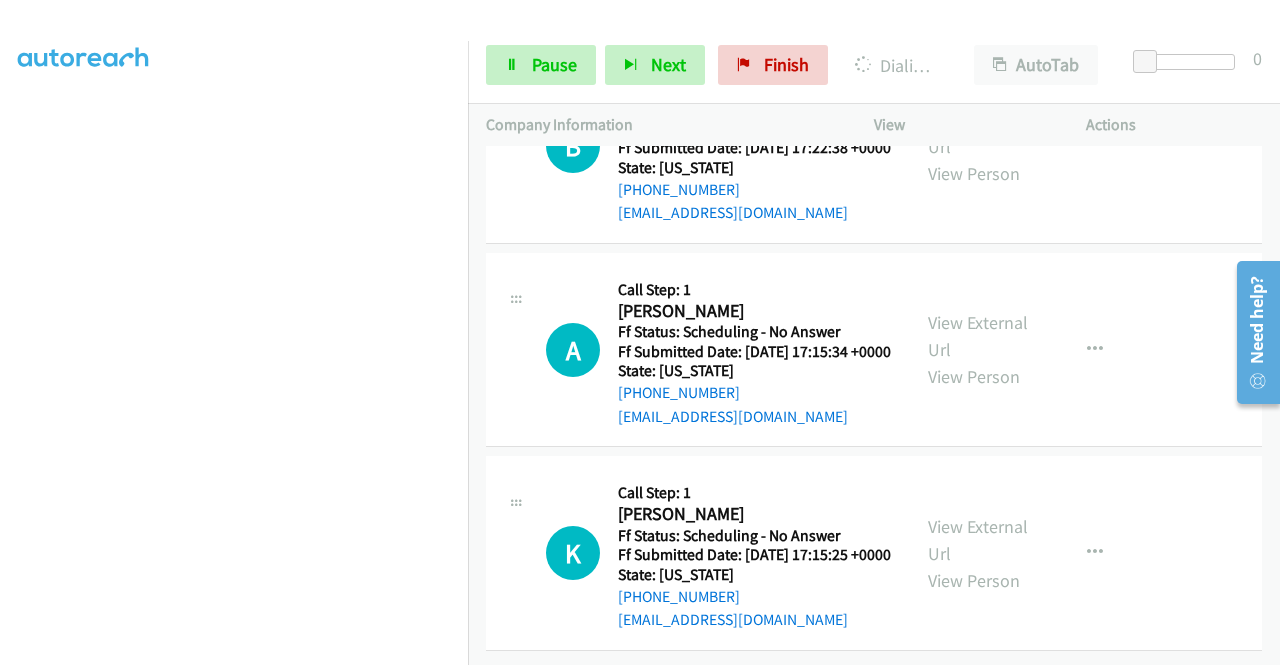 click on "View External Url" at bounding box center [978, -490] 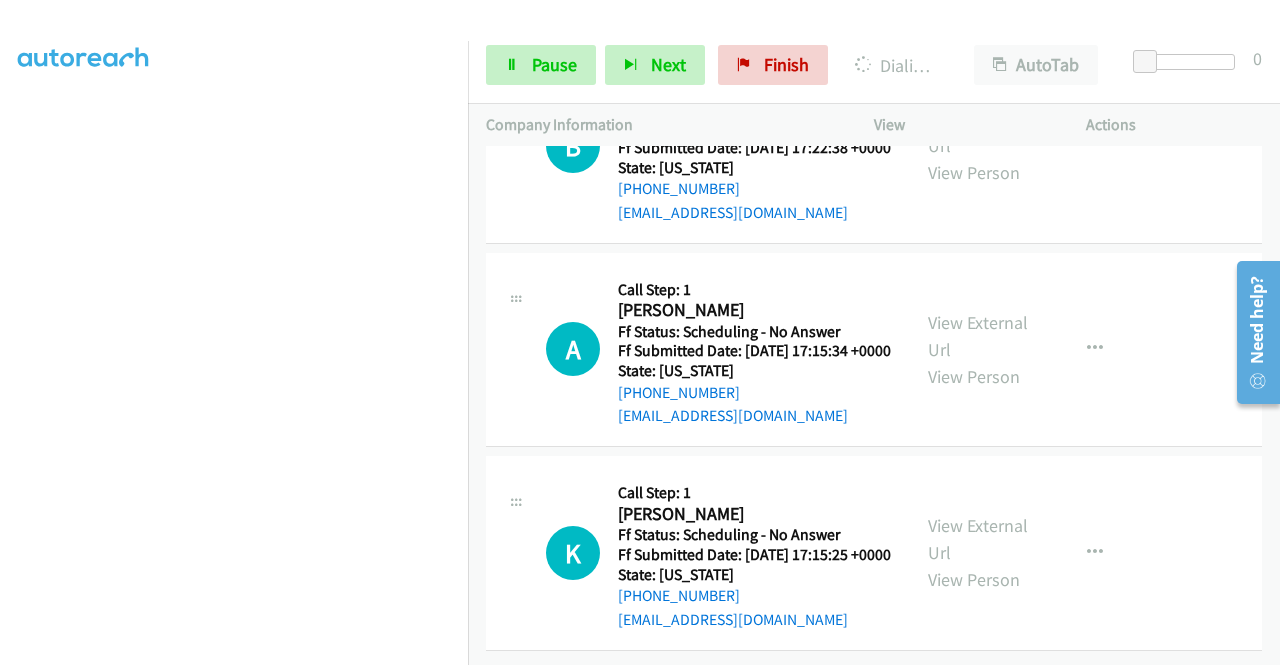 scroll, scrollTop: 17126, scrollLeft: 0, axis: vertical 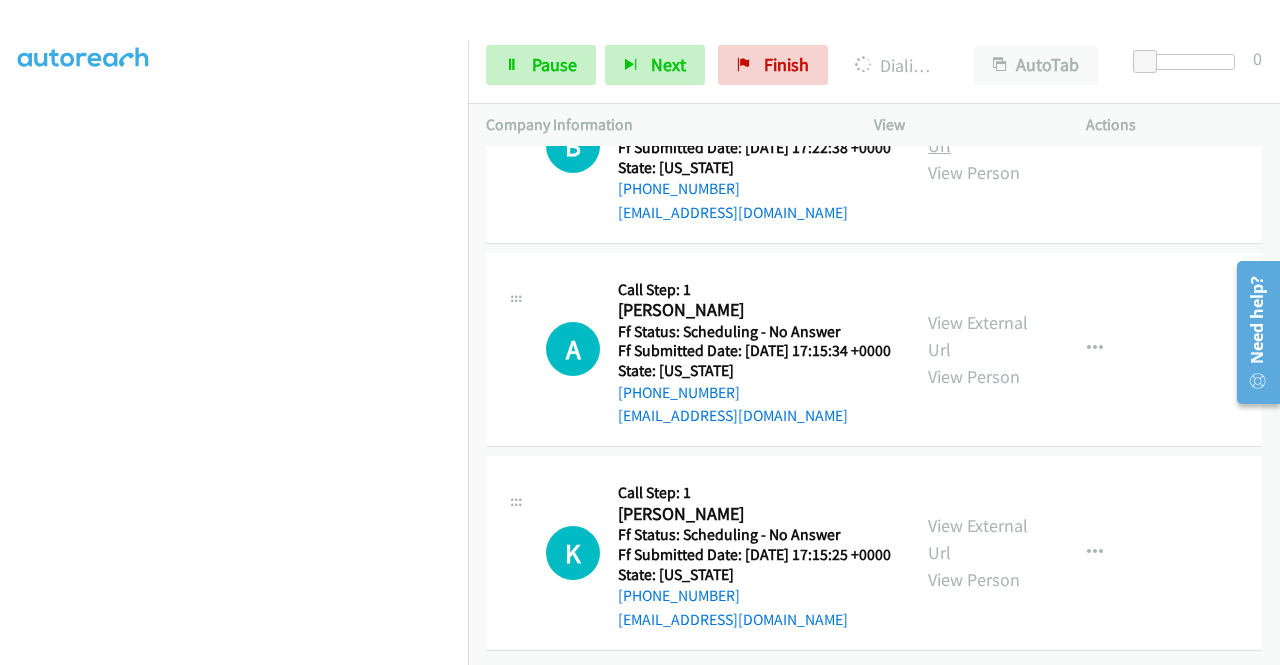 click on "View External Url" at bounding box center (978, 132) 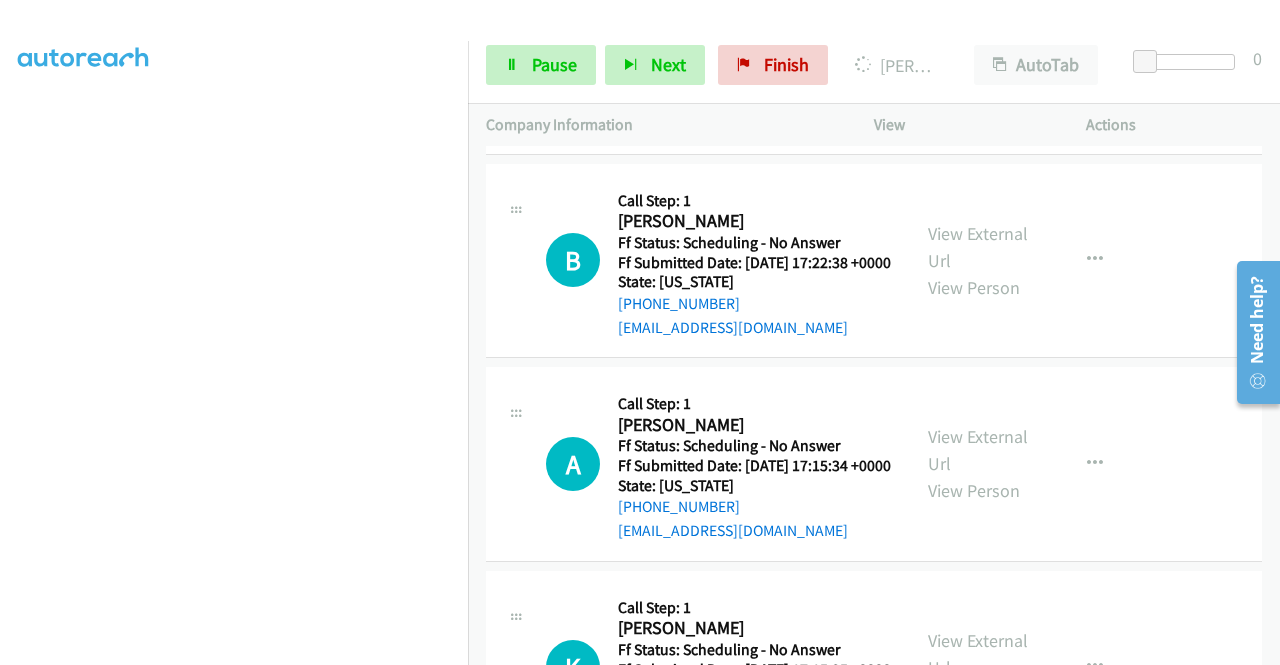 scroll, scrollTop: 16768, scrollLeft: 0, axis: vertical 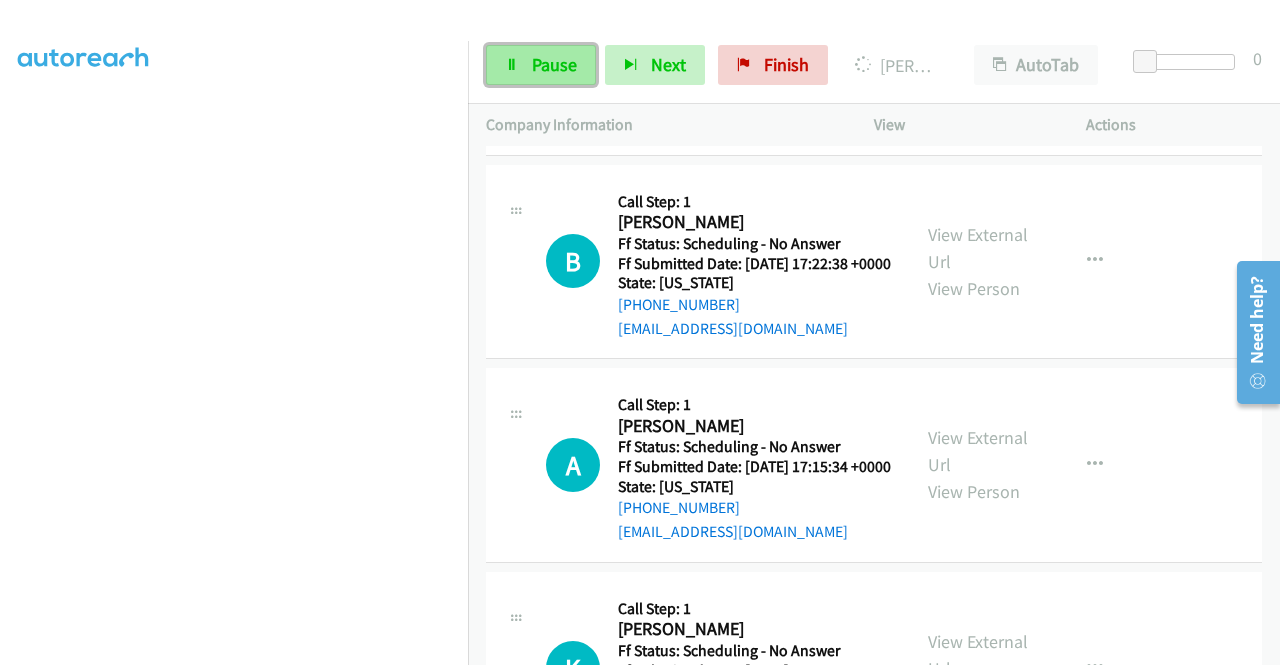 click at bounding box center (512, 66) 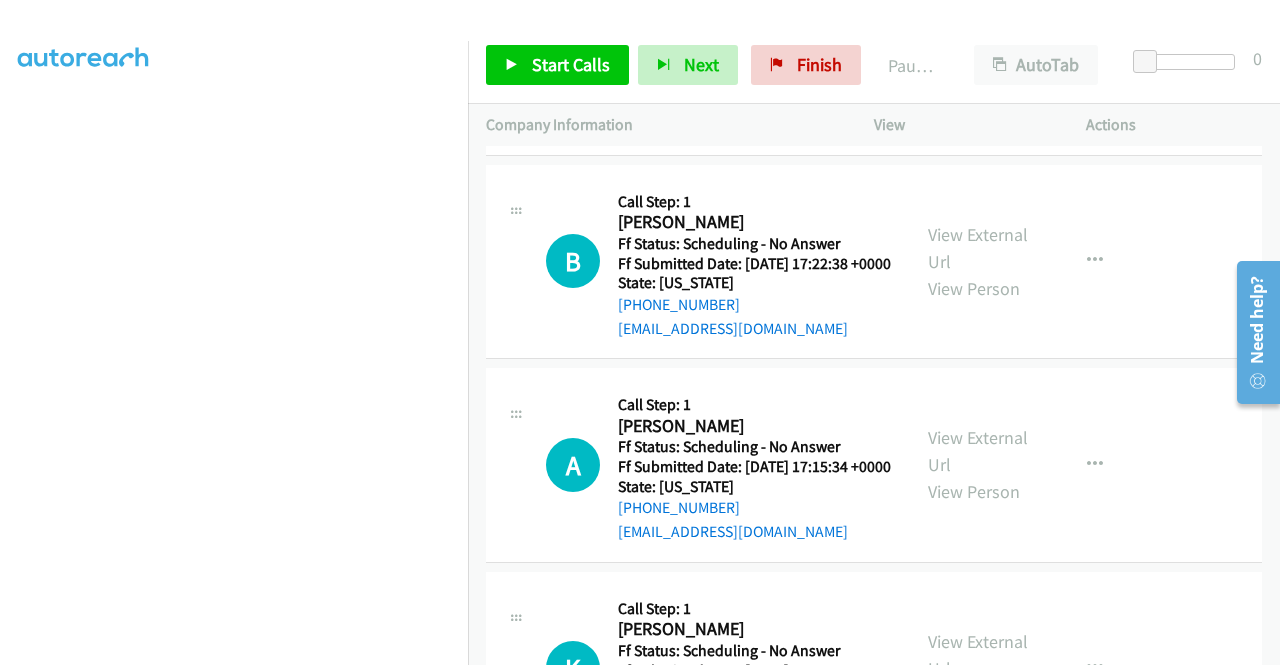 scroll, scrollTop: 456, scrollLeft: 0, axis: vertical 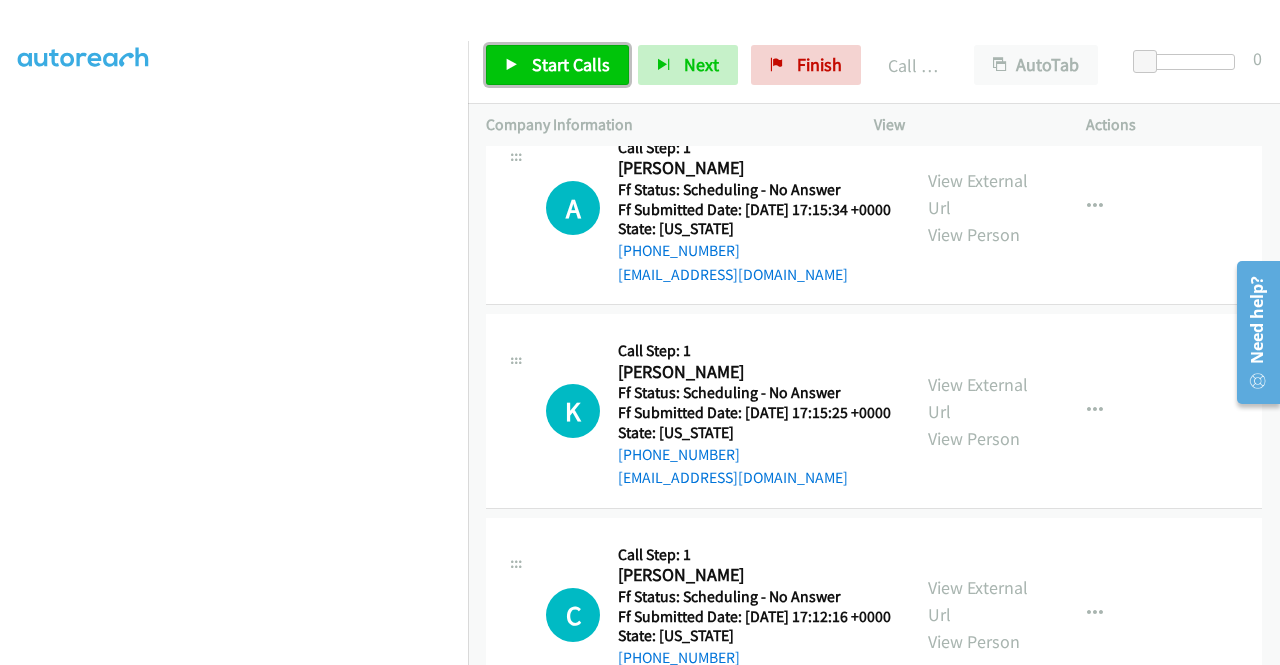 click on "Start Calls" at bounding box center [571, 64] 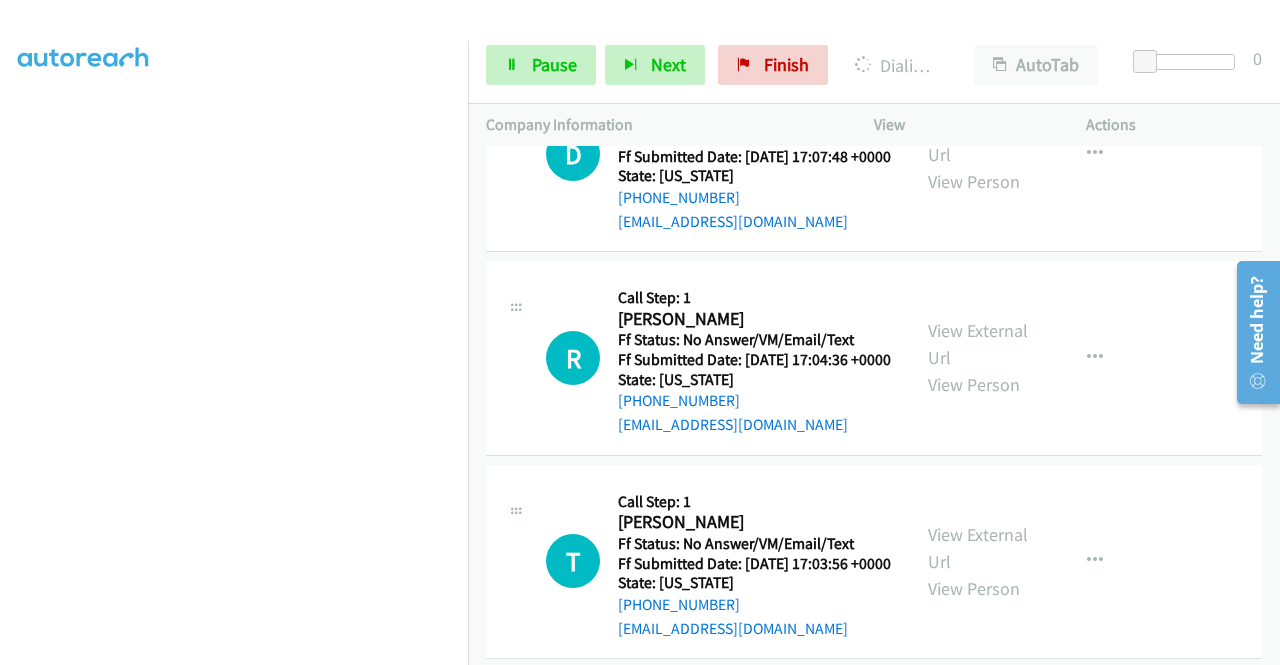 scroll, scrollTop: 18068, scrollLeft: 0, axis: vertical 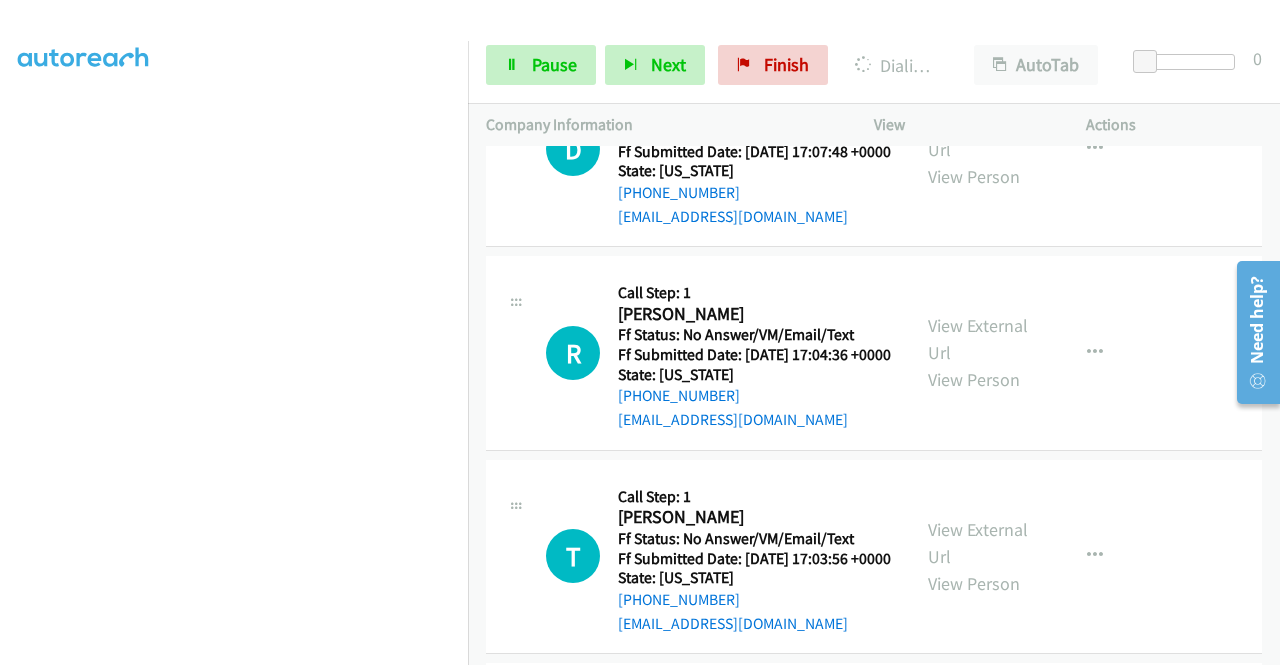 click on "View External Url" at bounding box center [978, -678] 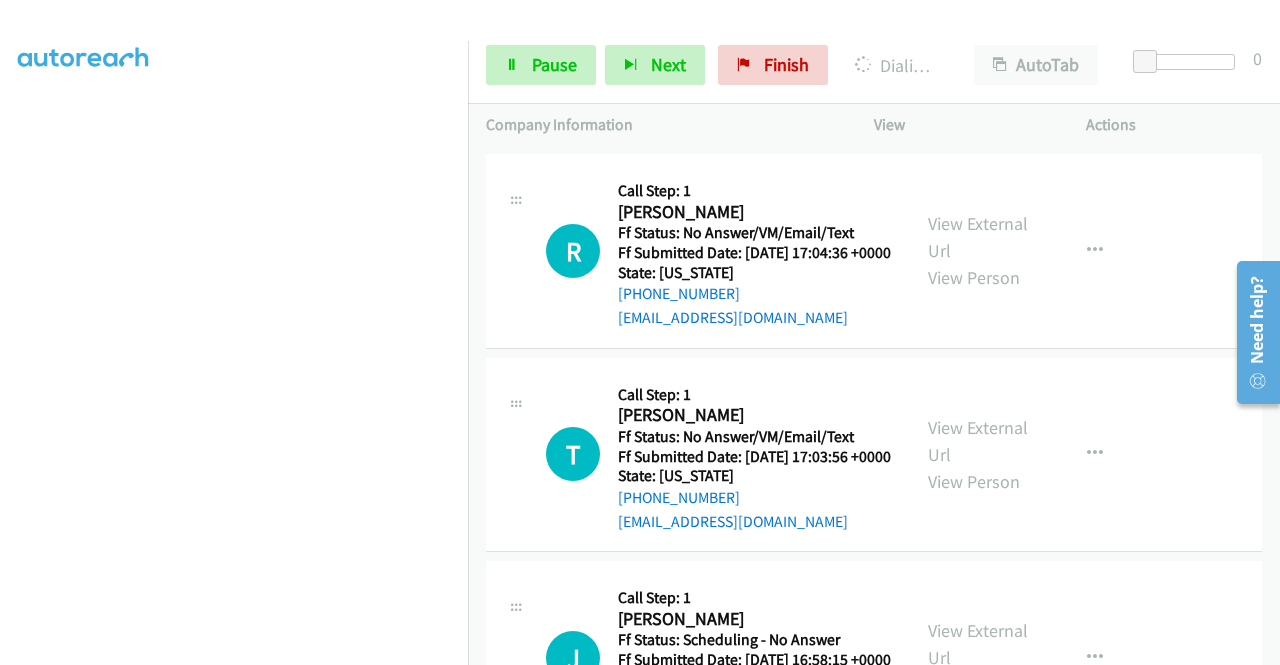 scroll, scrollTop: 18268, scrollLeft: 0, axis: vertical 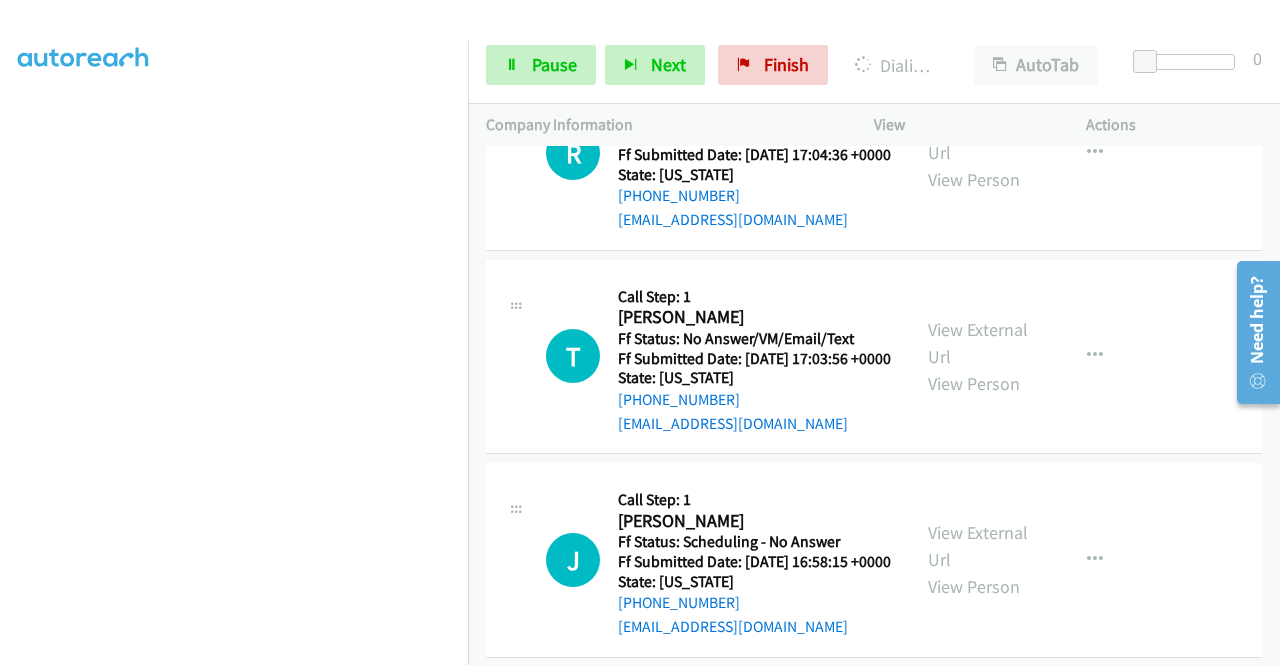 click on "View External Url" at bounding box center [978, -675] 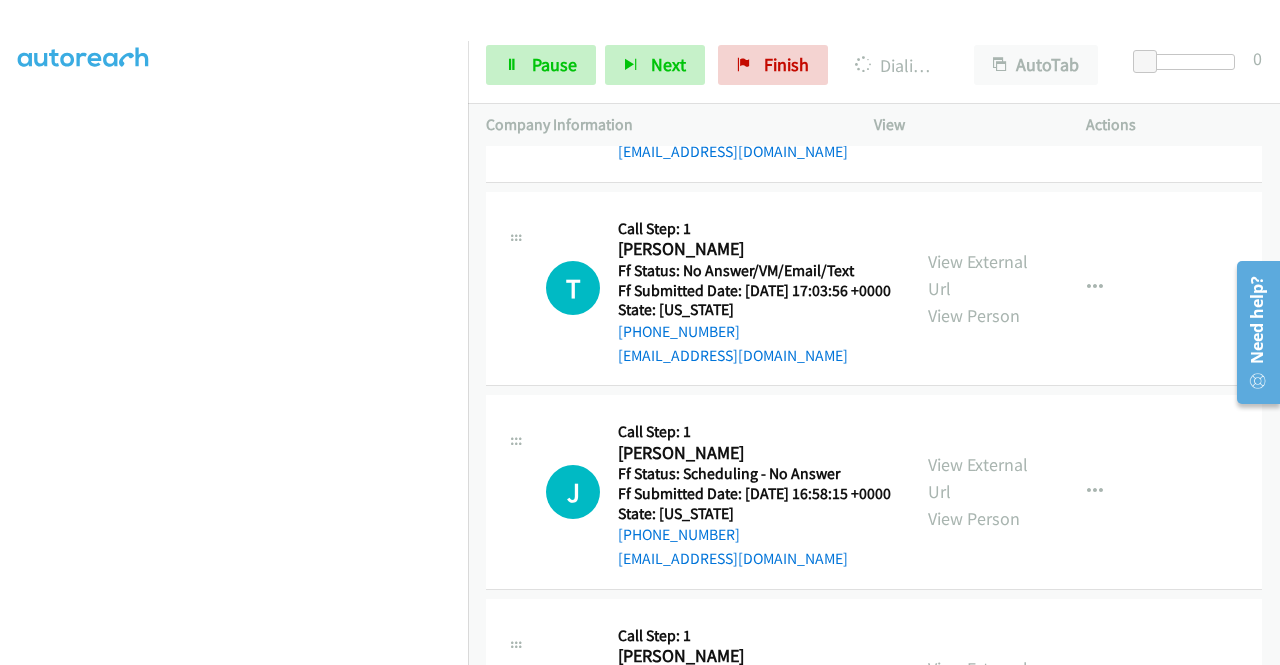 scroll, scrollTop: 18368, scrollLeft: 0, axis: vertical 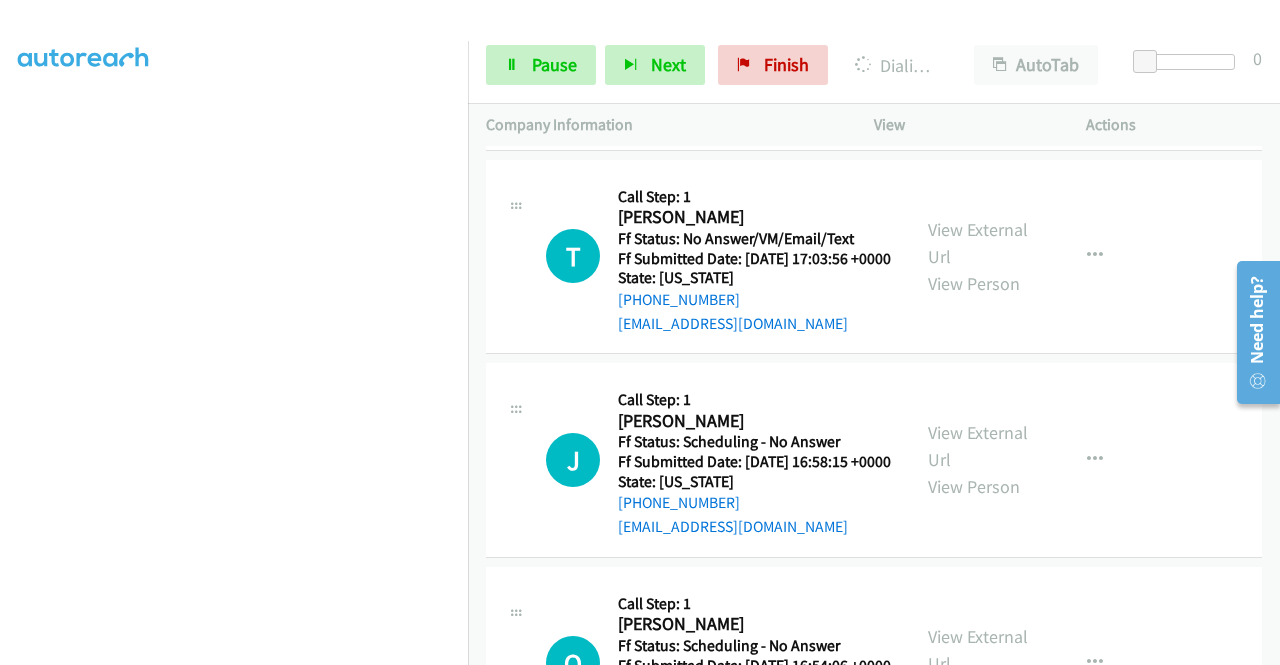 click on "View External Url" at bounding box center [978, -571] 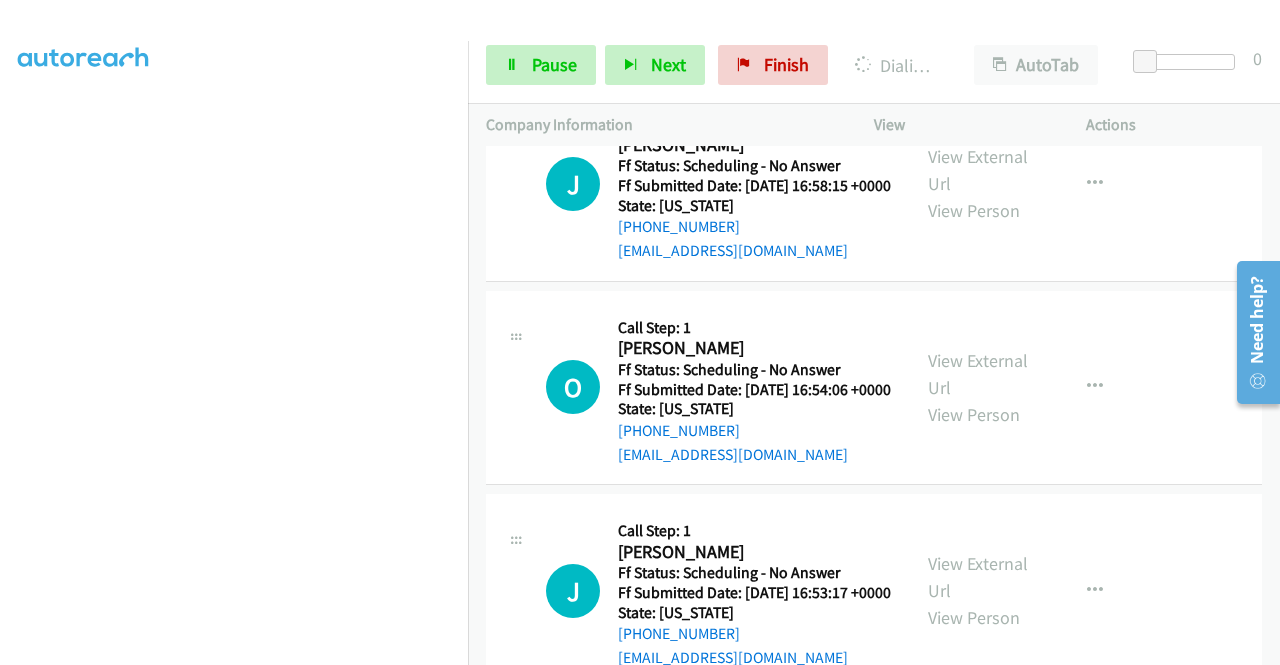 scroll, scrollTop: 18668, scrollLeft: 0, axis: vertical 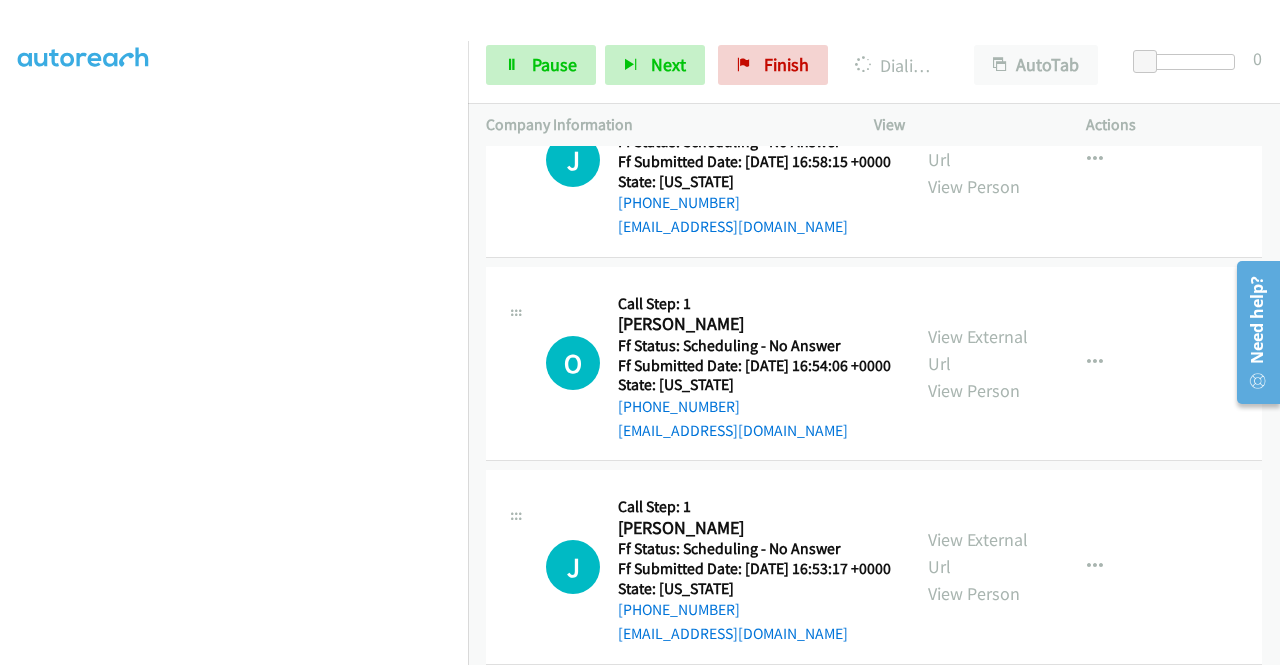click on "View External Url" at bounding box center (978, -668) 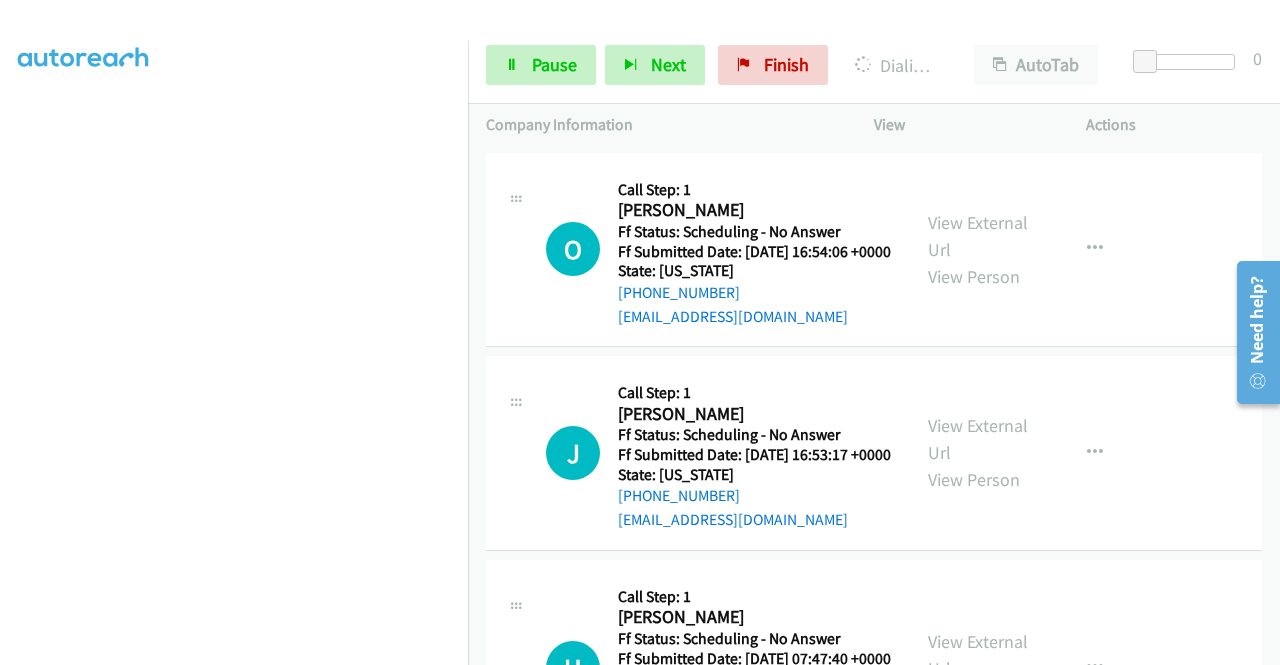 scroll, scrollTop: 18868, scrollLeft: 0, axis: vertical 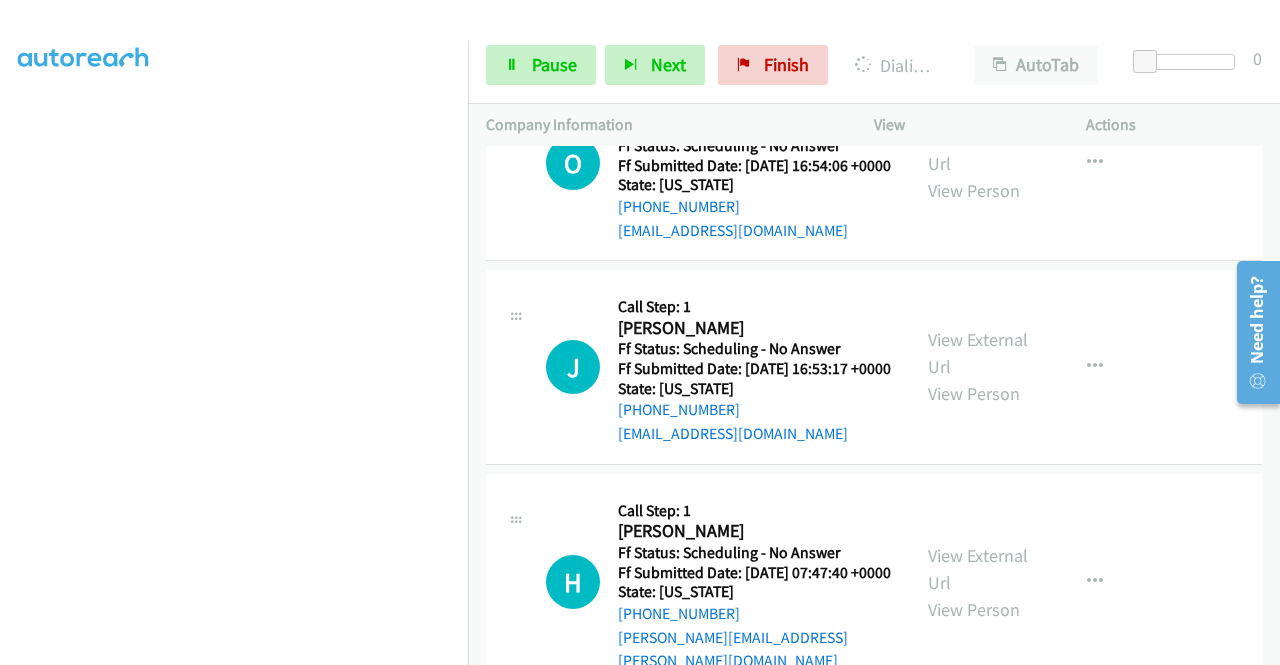 click on "View External Url" at bounding box center [978, -664] 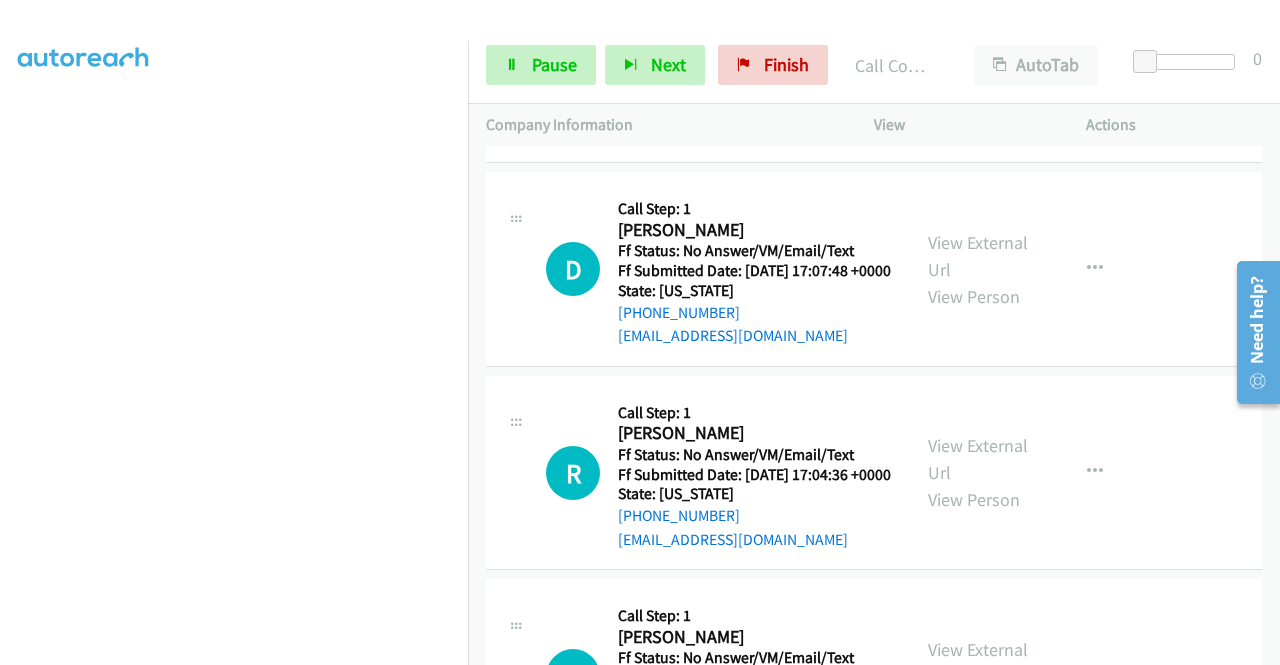 scroll, scrollTop: 18110, scrollLeft: 0, axis: vertical 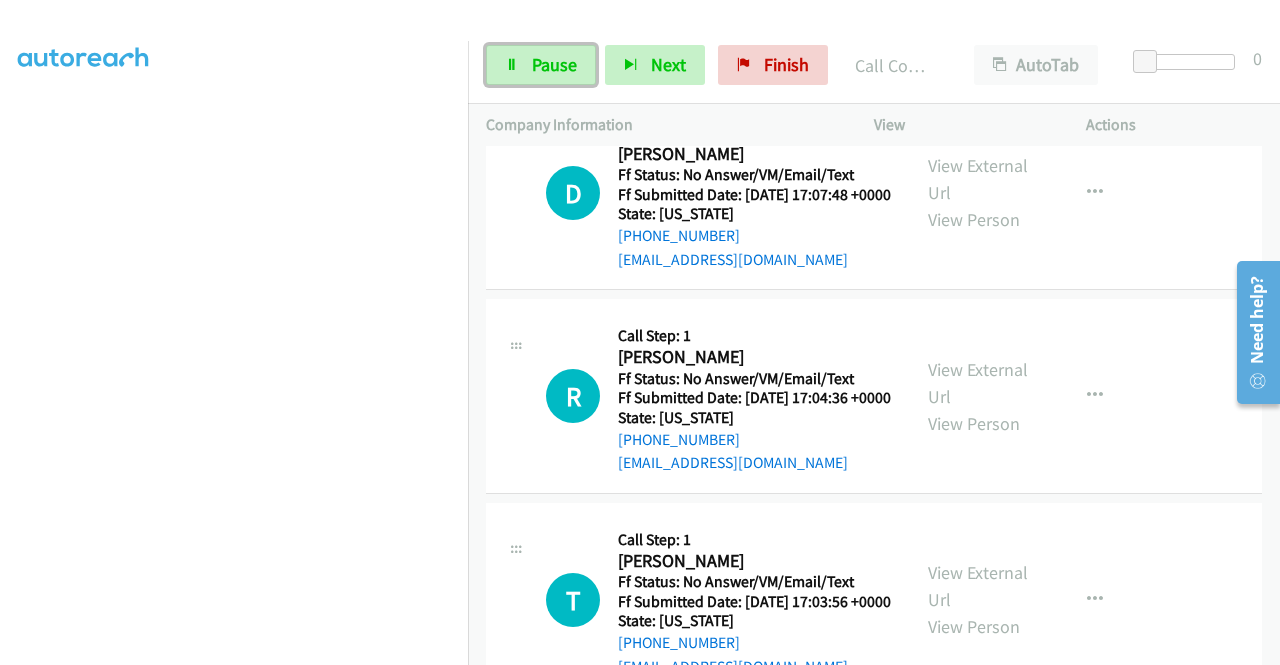 click on "Pause" at bounding box center (554, 64) 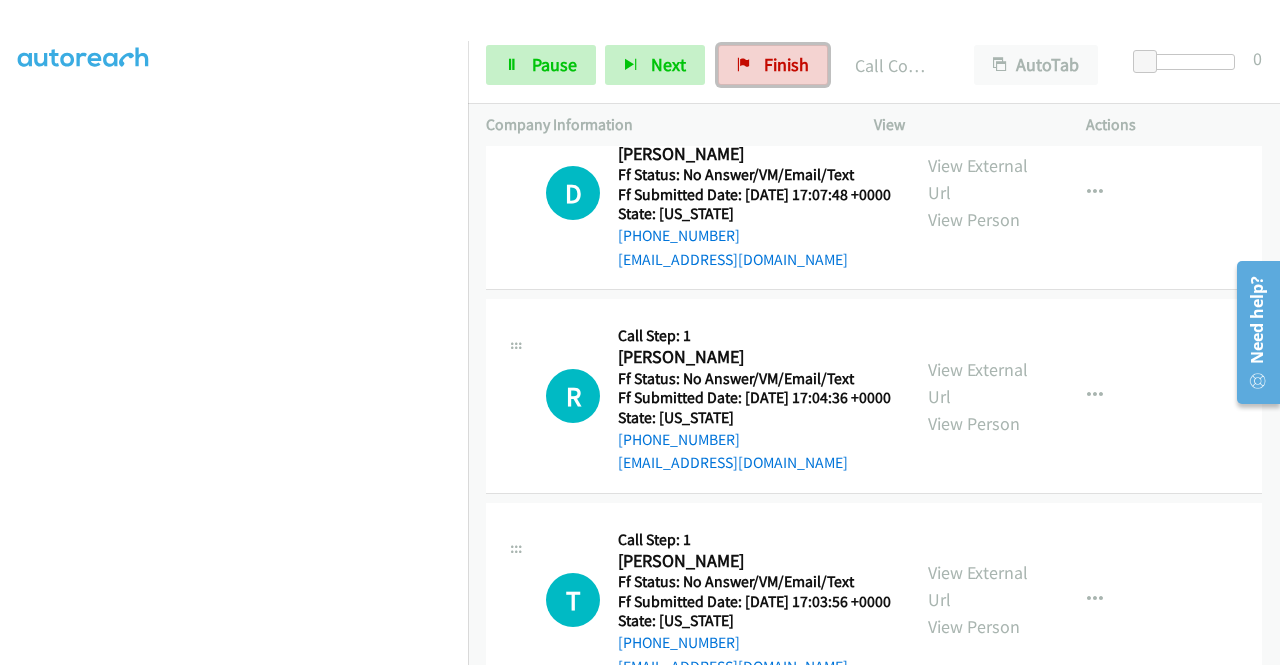 click on "Finish" at bounding box center [786, 64] 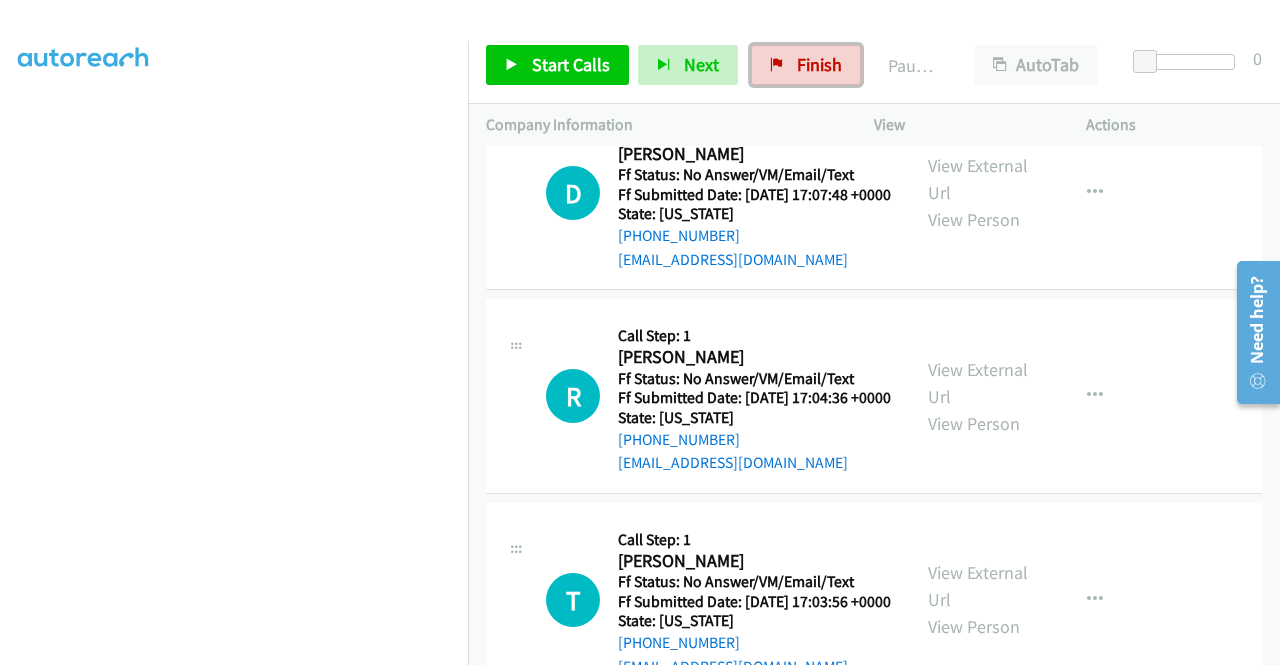 scroll, scrollTop: 256, scrollLeft: 0, axis: vertical 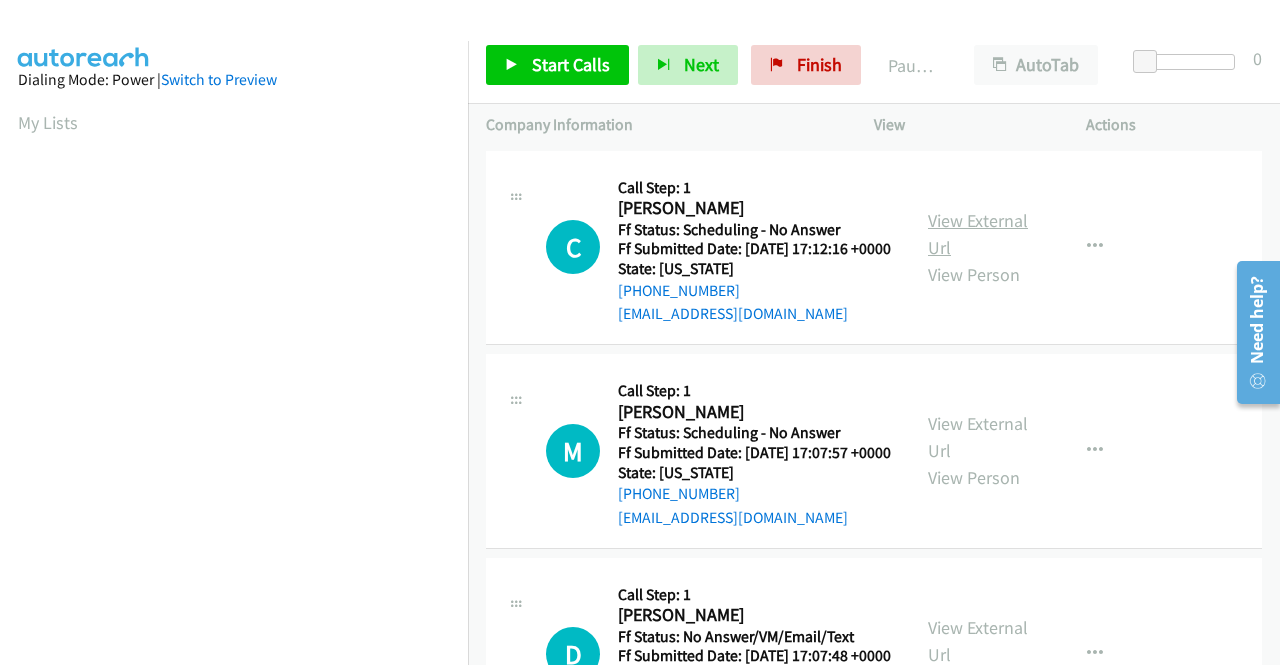 click on "View External Url" at bounding box center (978, 234) 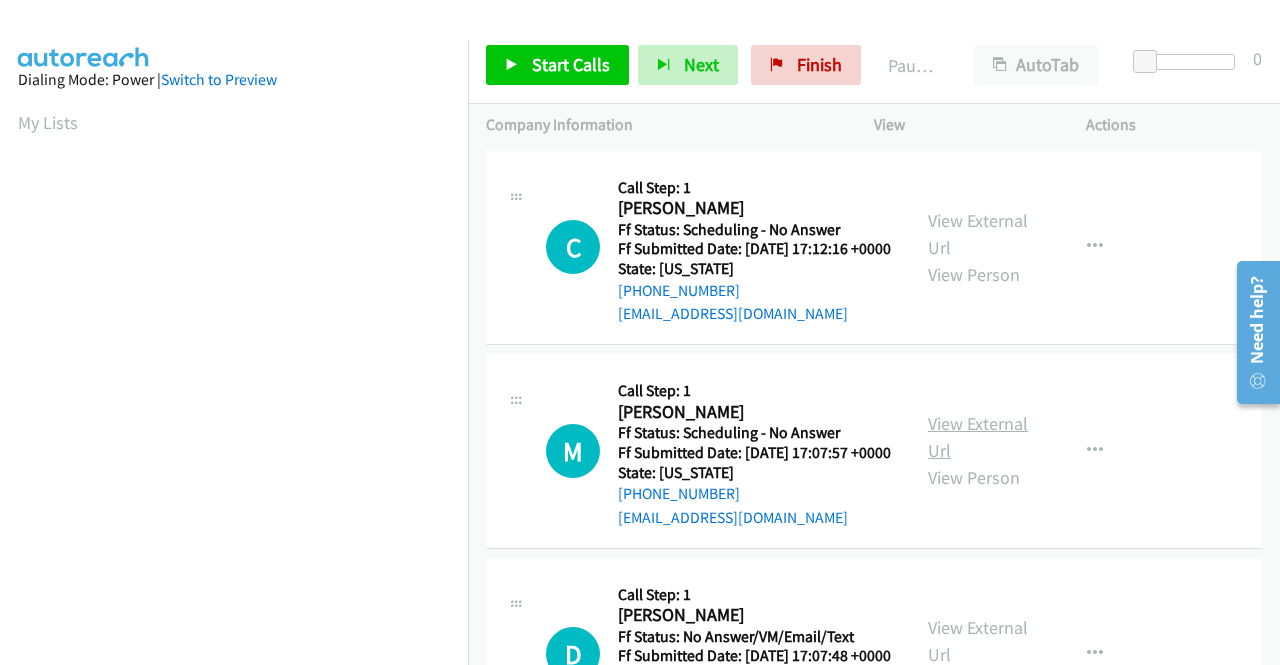 click on "View External Url" at bounding box center [978, 437] 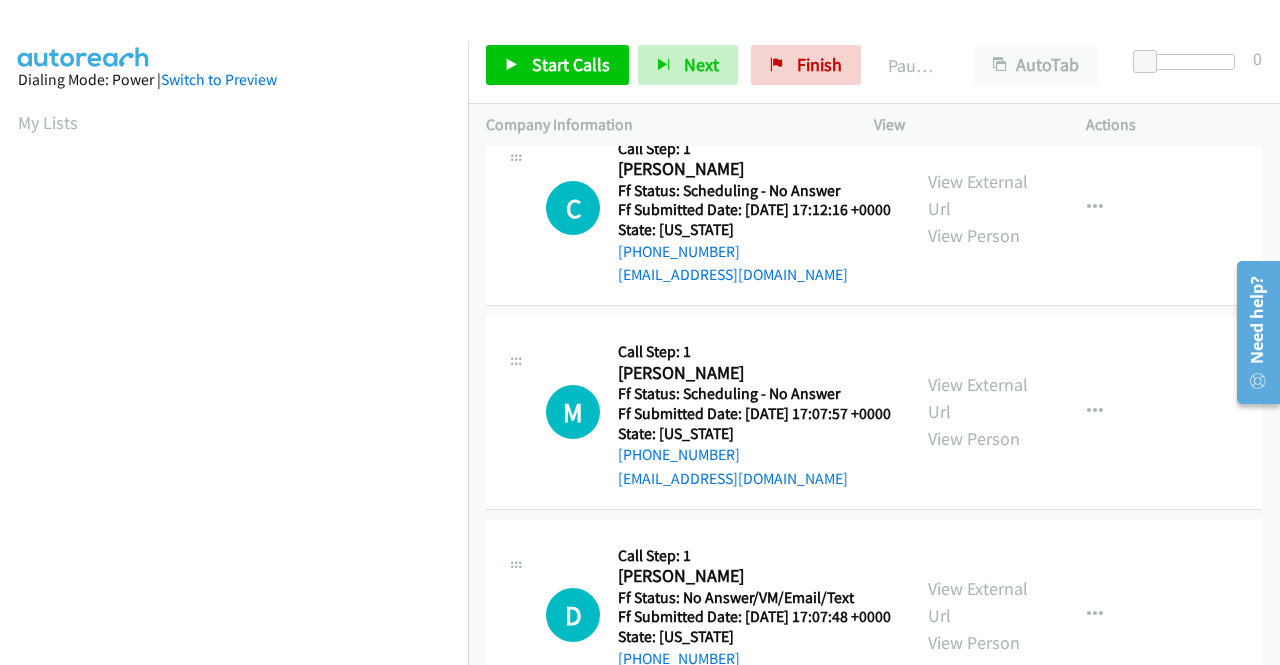 scroll, scrollTop: 100, scrollLeft: 0, axis: vertical 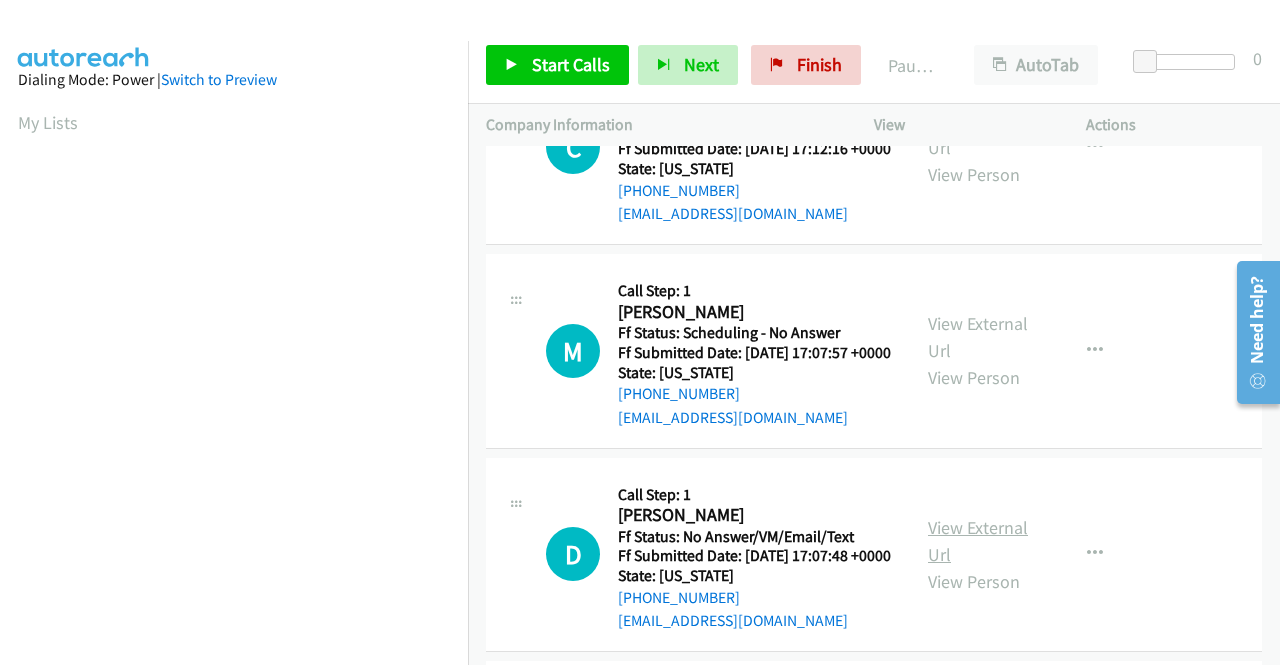 click on "View External Url" at bounding box center [978, 541] 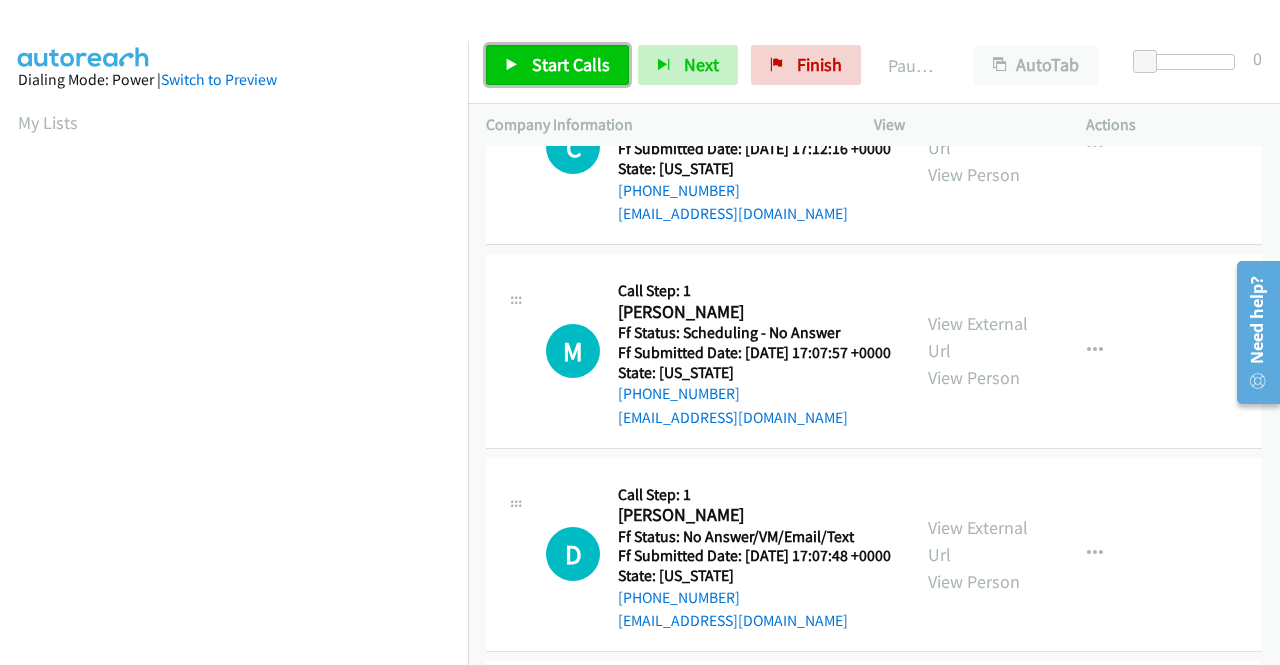 click on "Start Calls" at bounding box center [571, 64] 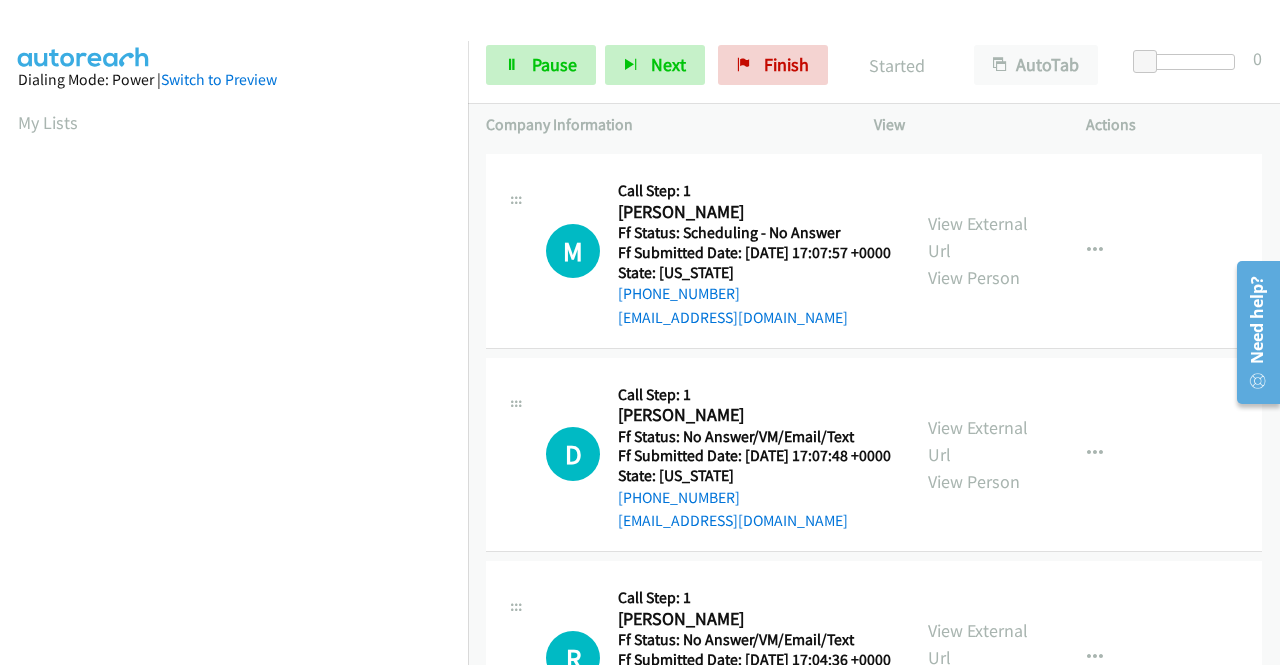 scroll, scrollTop: 300, scrollLeft: 0, axis: vertical 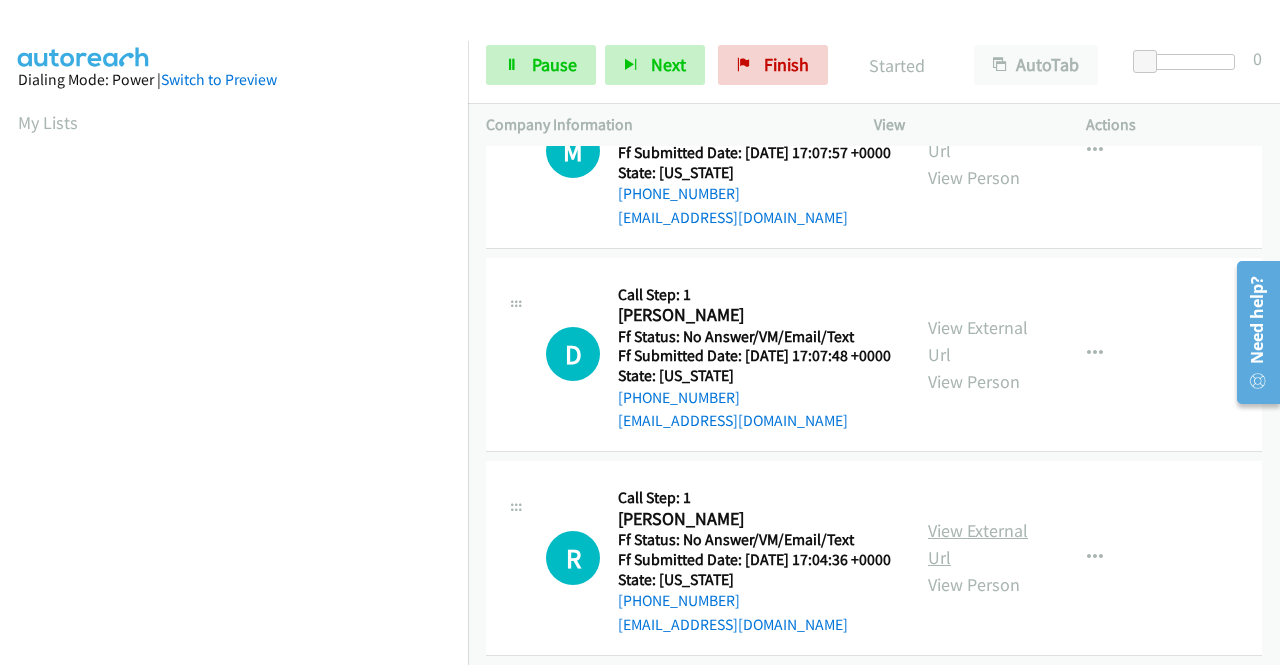 click on "View External Url" at bounding box center [978, 544] 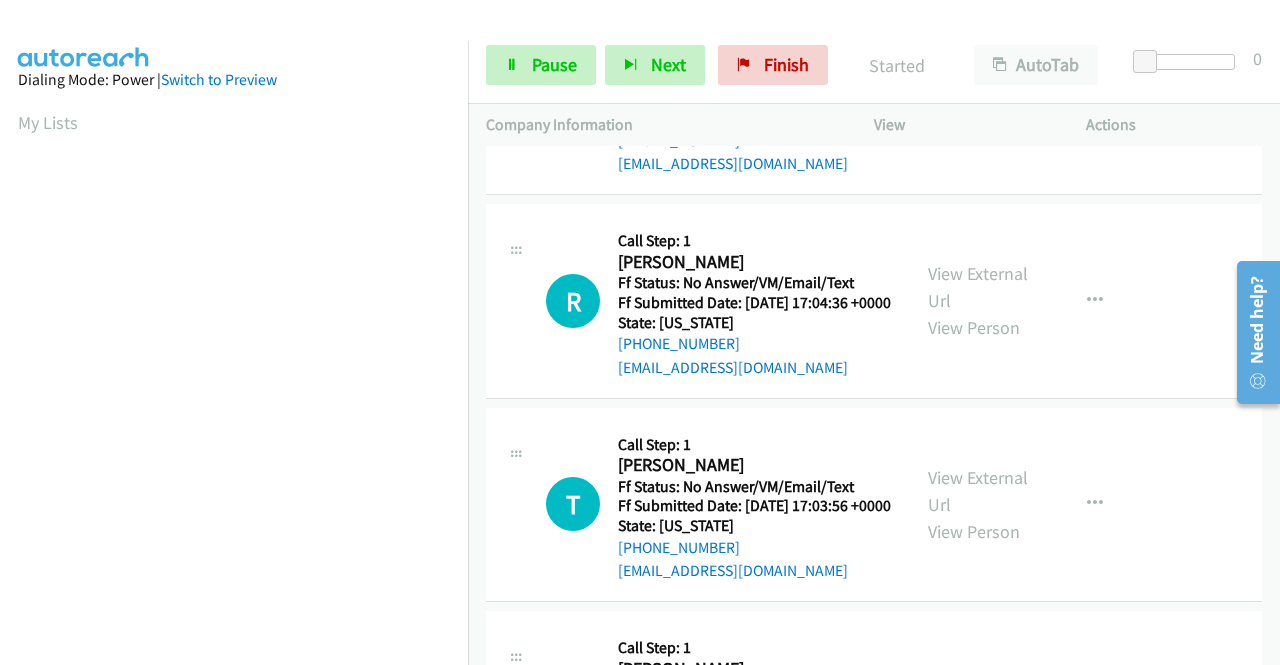 scroll, scrollTop: 600, scrollLeft: 0, axis: vertical 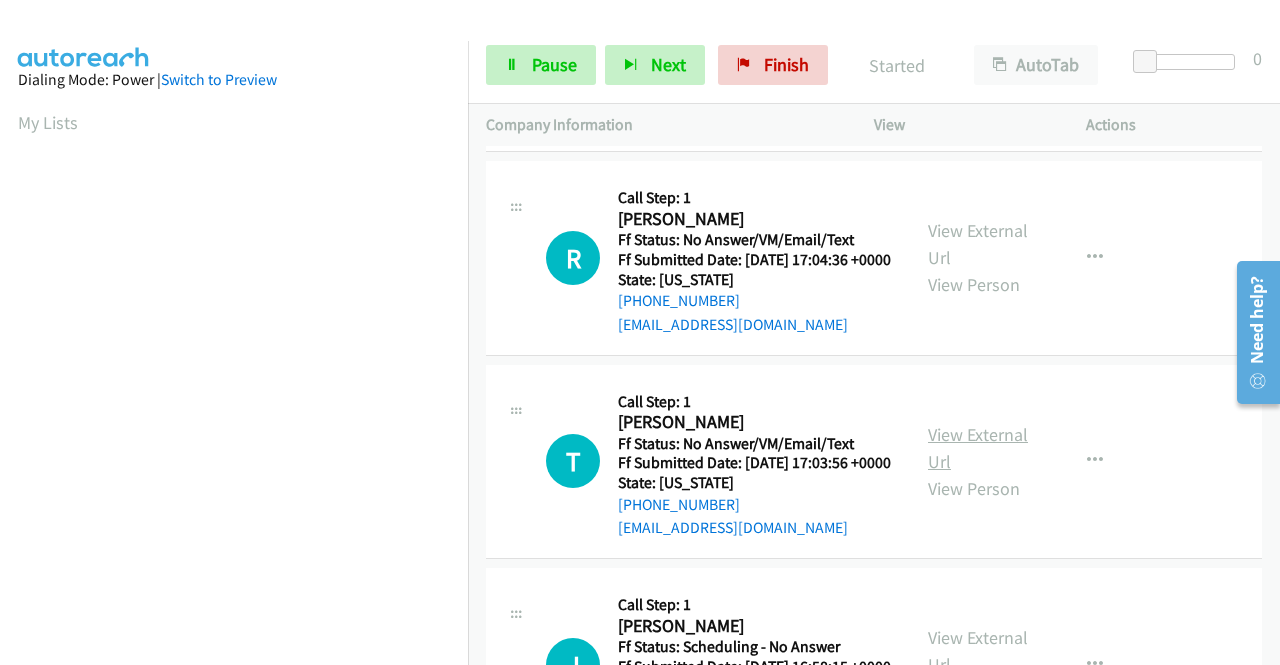 click on "View External Url" at bounding box center [978, 448] 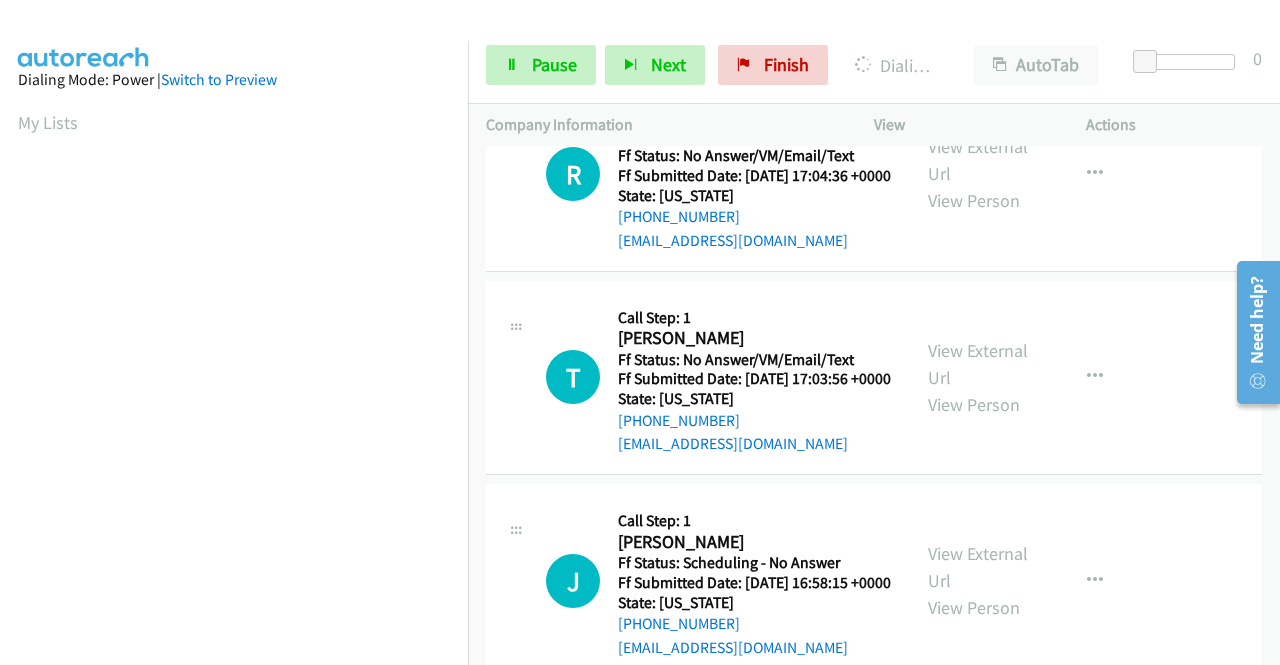scroll, scrollTop: 800, scrollLeft: 0, axis: vertical 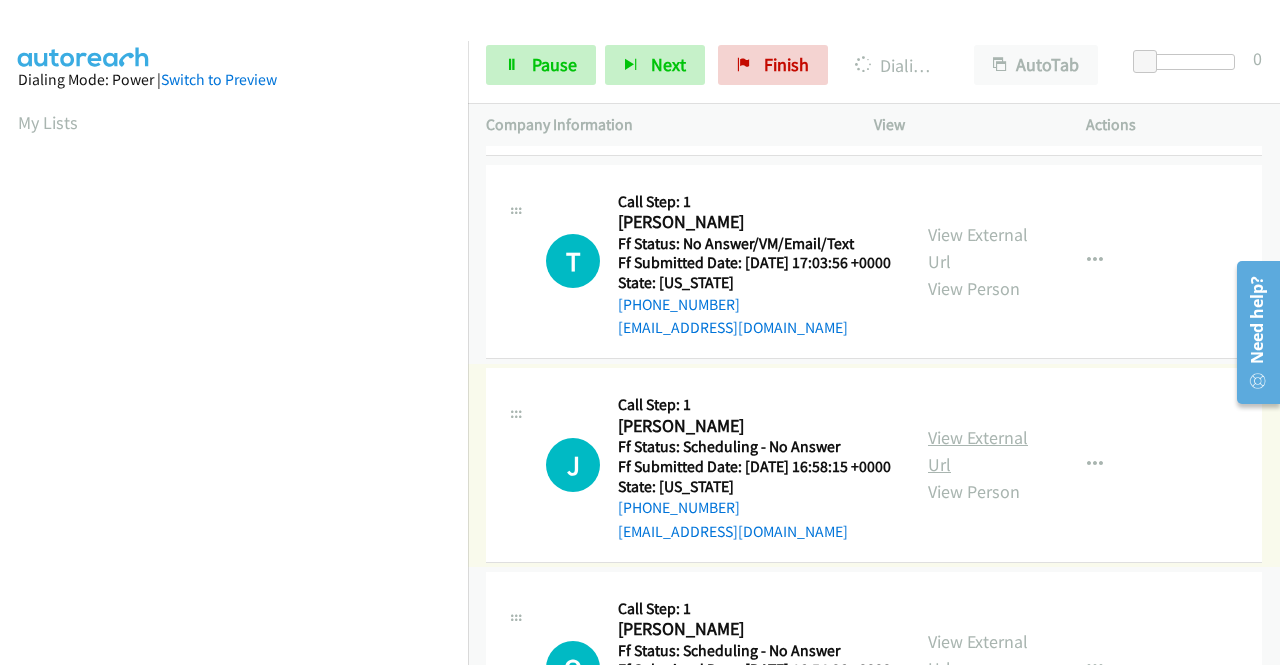 click on "View External Url" at bounding box center [978, 451] 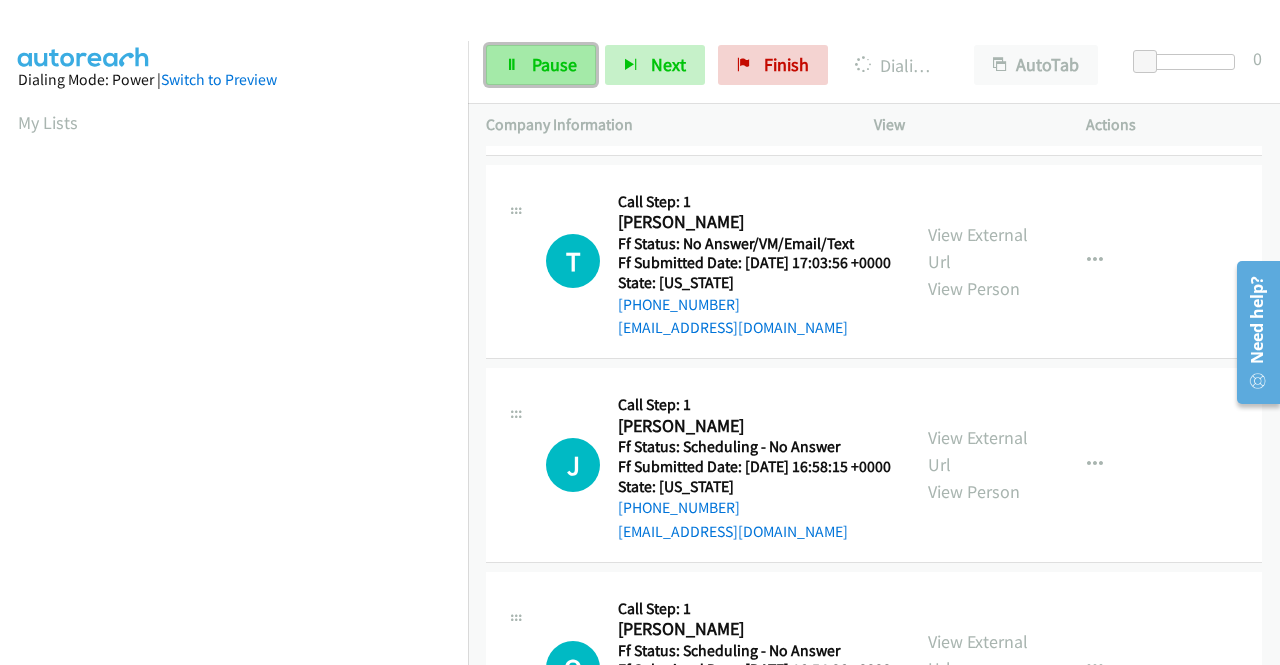 click on "Pause" at bounding box center (541, 65) 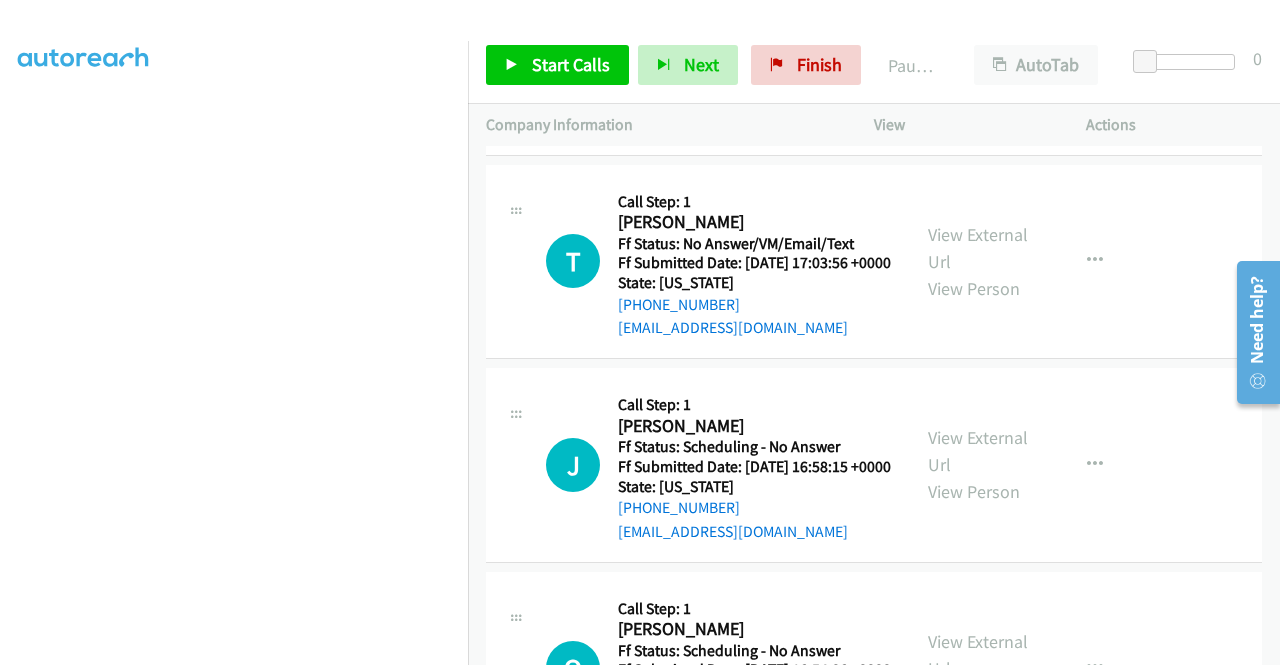 scroll, scrollTop: 200, scrollLeft: 0, axis: vertical 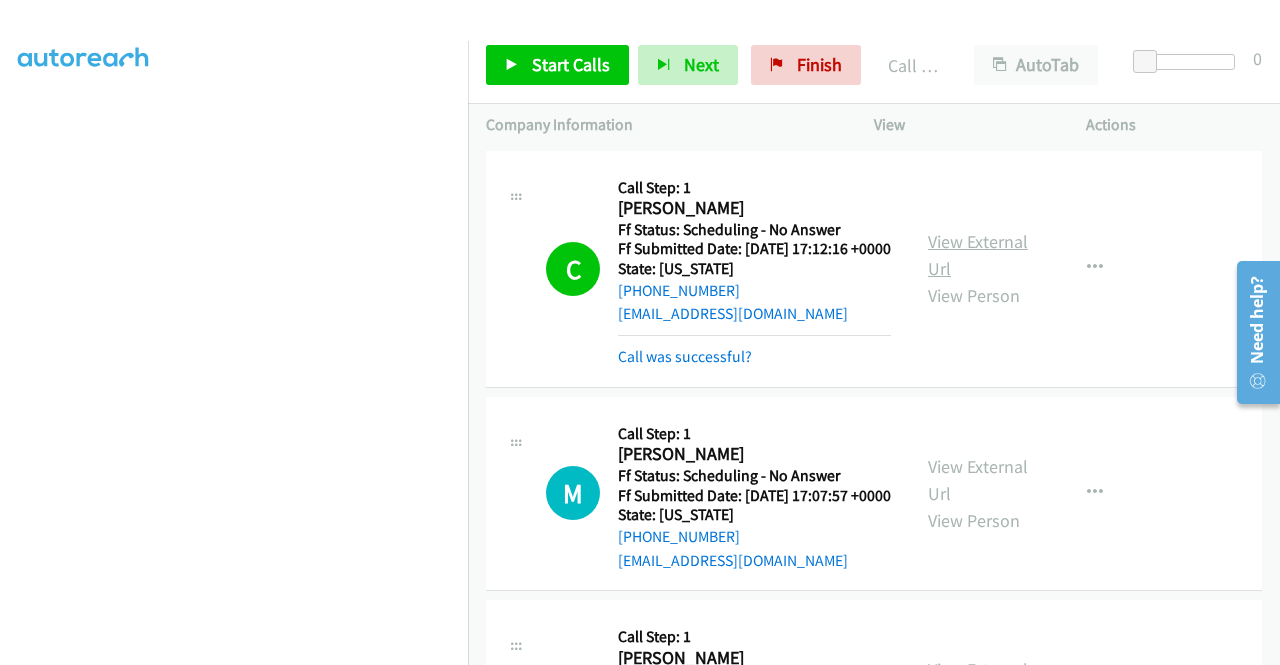 click on "View External Url" at bounding box center [978, 255] 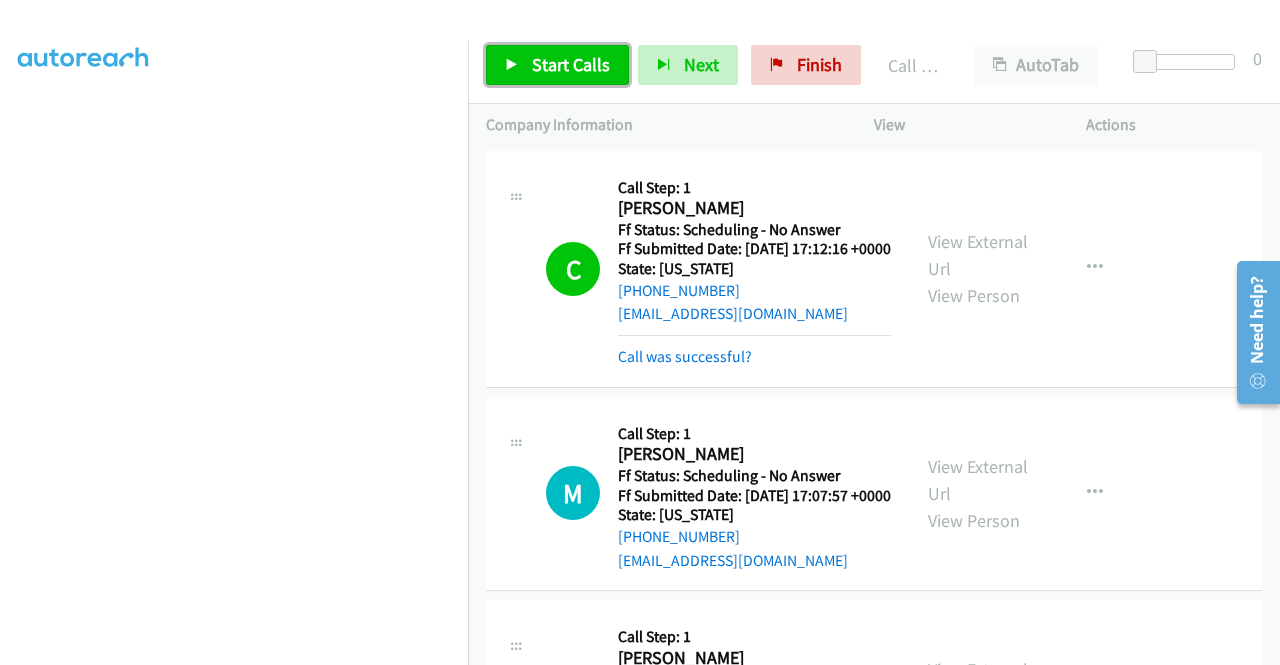 click on "Start Calls" at bounding box center (557, 65) 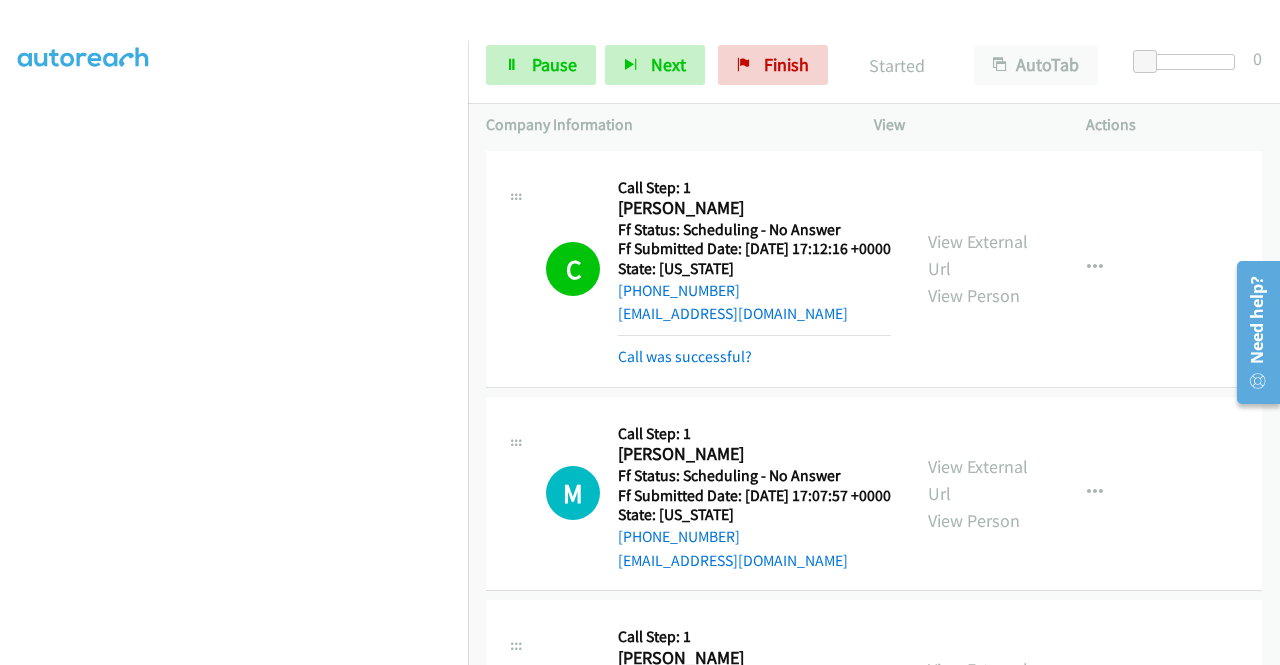 scroll, scrollTop: 100, scrollLeft: 0, axis: vertical 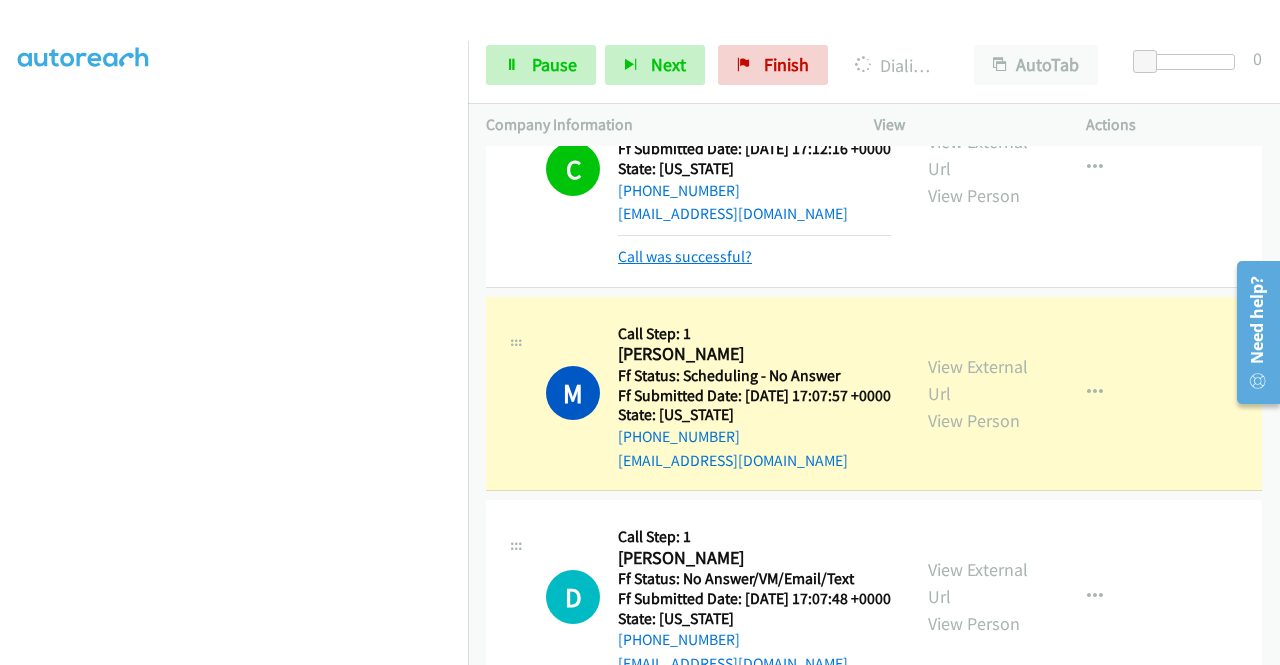 click on "Call was successful?" at bounding box center (685, 256) 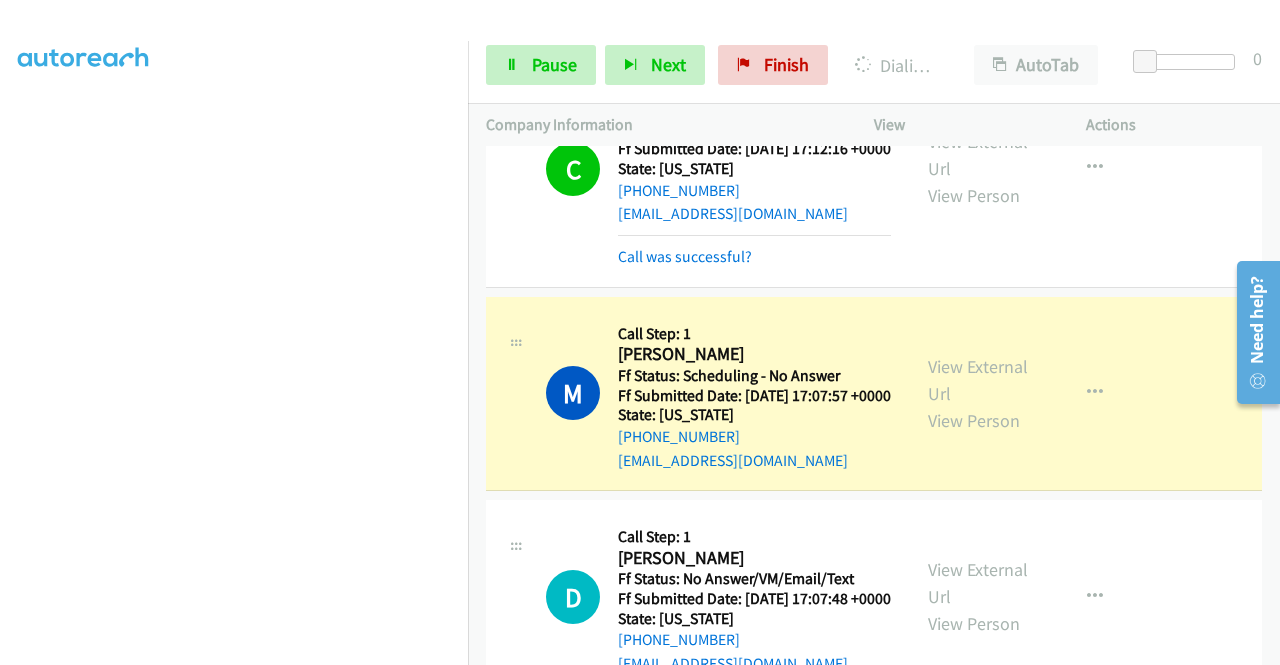 scroll, scrollTop: 78, scrollLeft: 0, axis: vertical 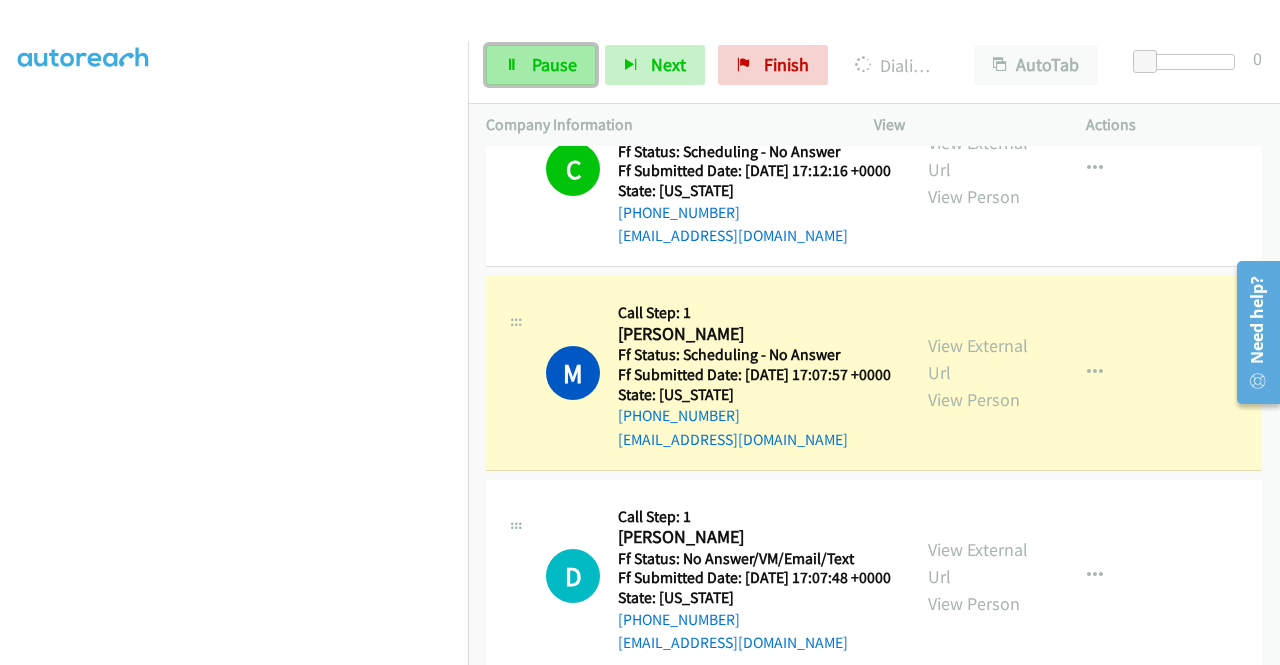 click on "Pause" at bounding box center [554, 64] 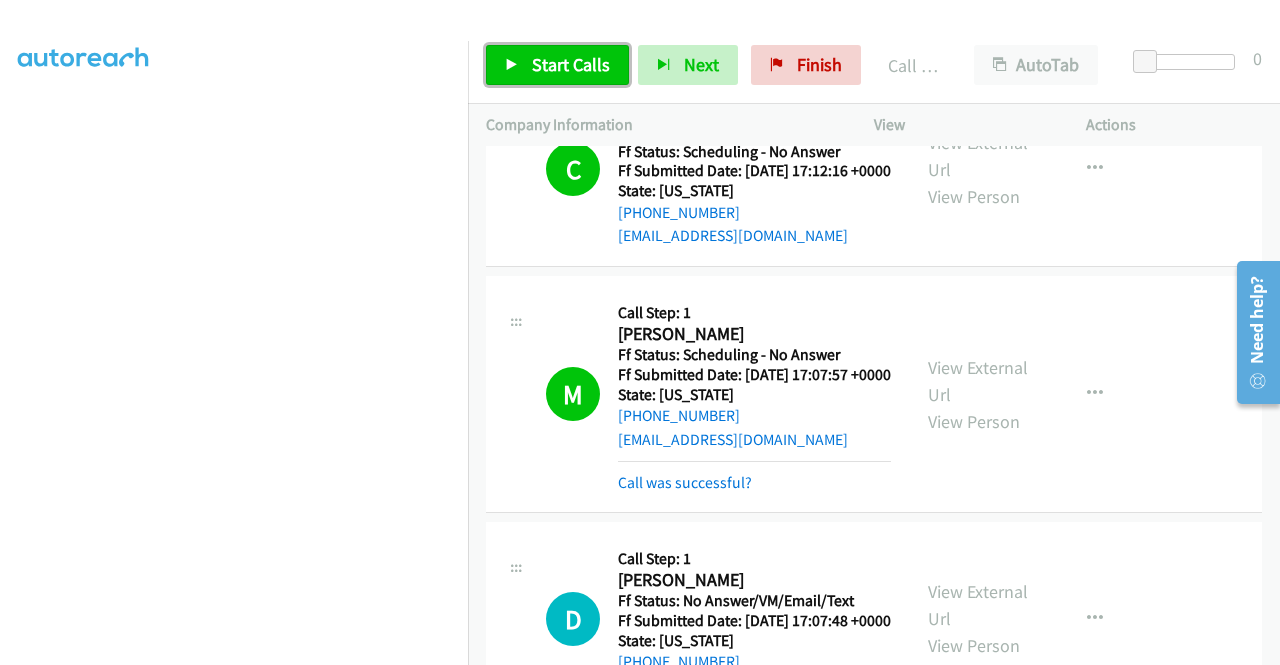 click on "Start Calls" at bounding box center [557, 65] 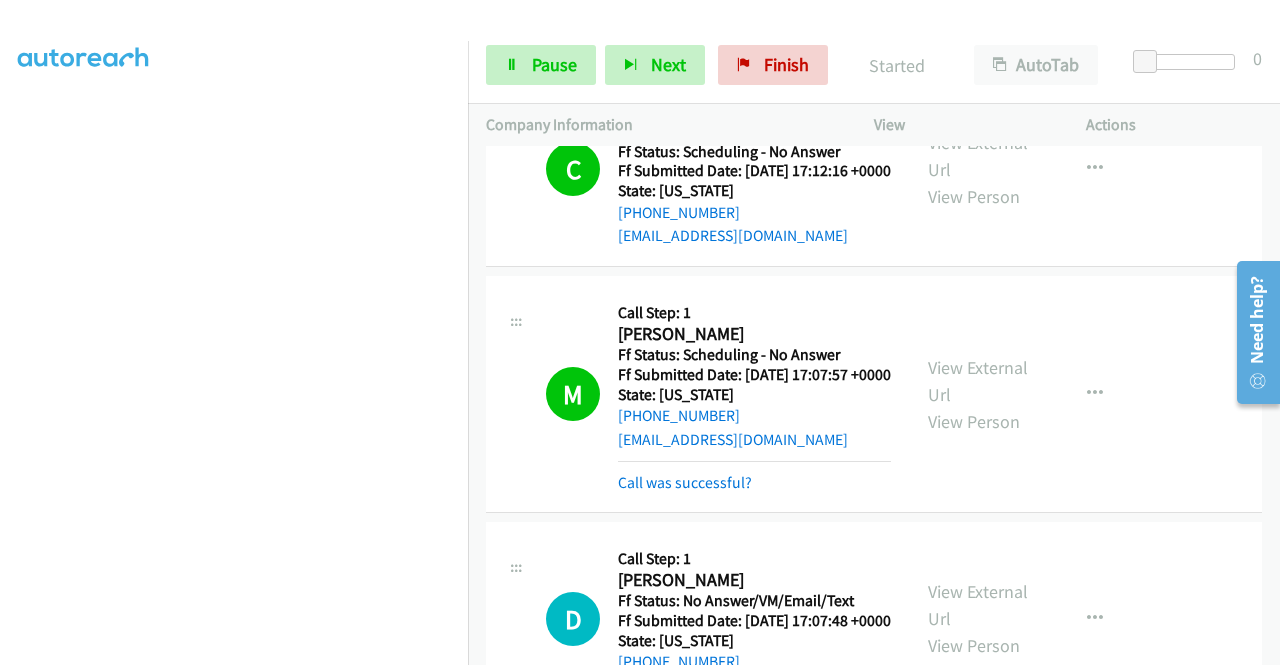 scroll, scrollTop: 278, scrollLeft: 0, axis: vertical 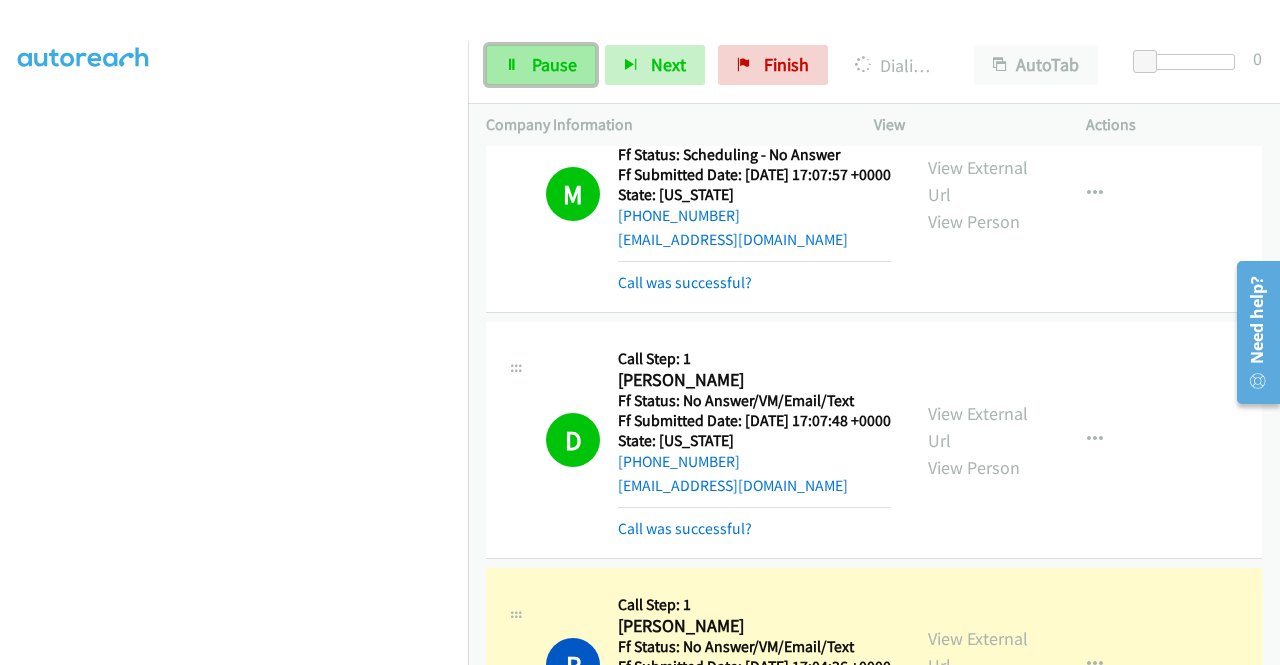 click on "Pause" at bounding box center [541, 65] 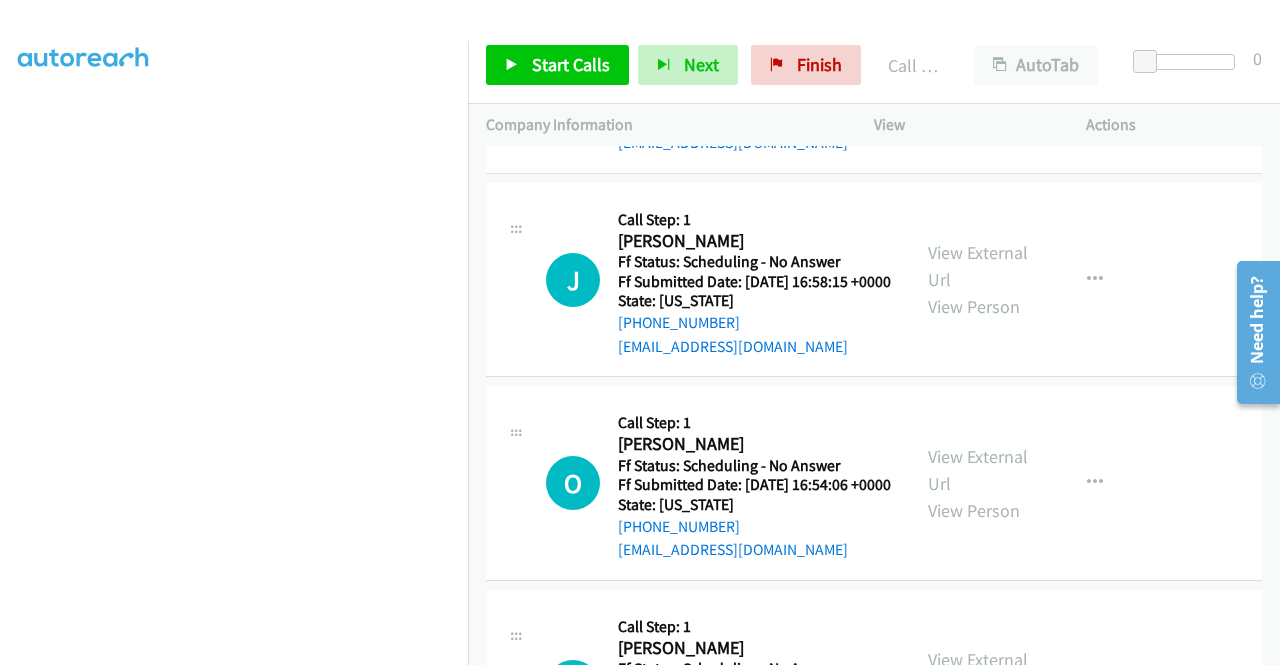 scroll, scrollTop: 1178, scrollLeft: 0, axis: vertical 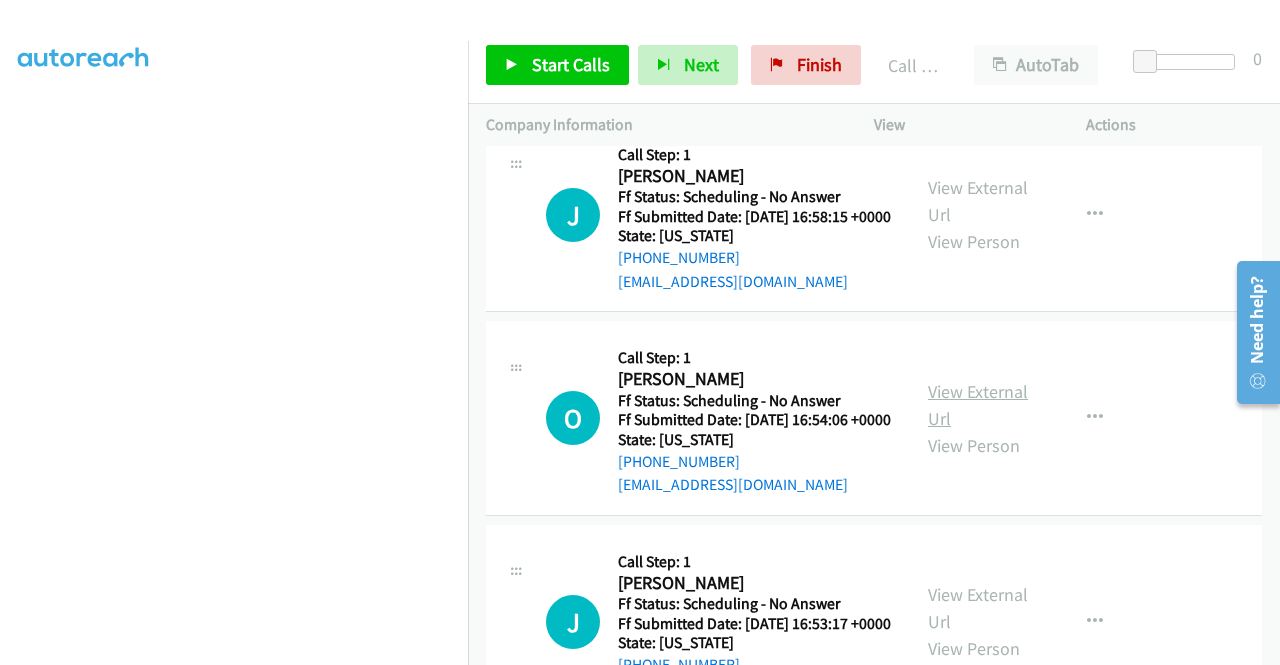 click on "View External Url" at bounding box center [978, 405] 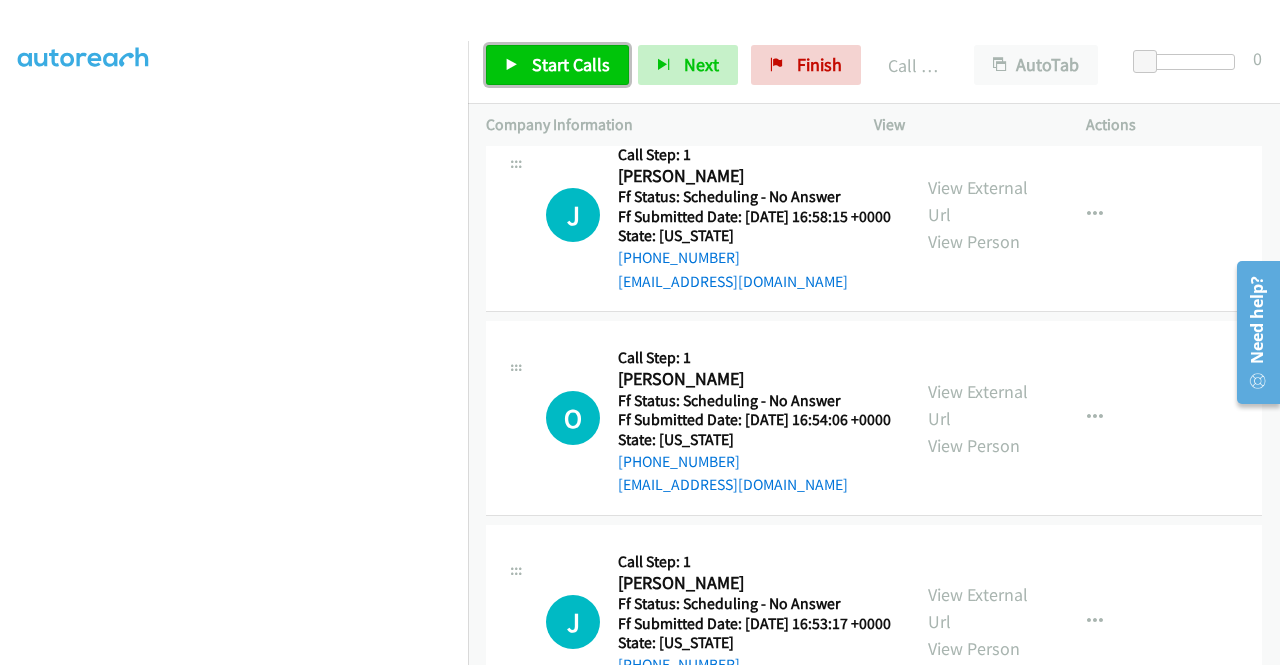 click on "Start Calls" at bounding box center (571, 64) 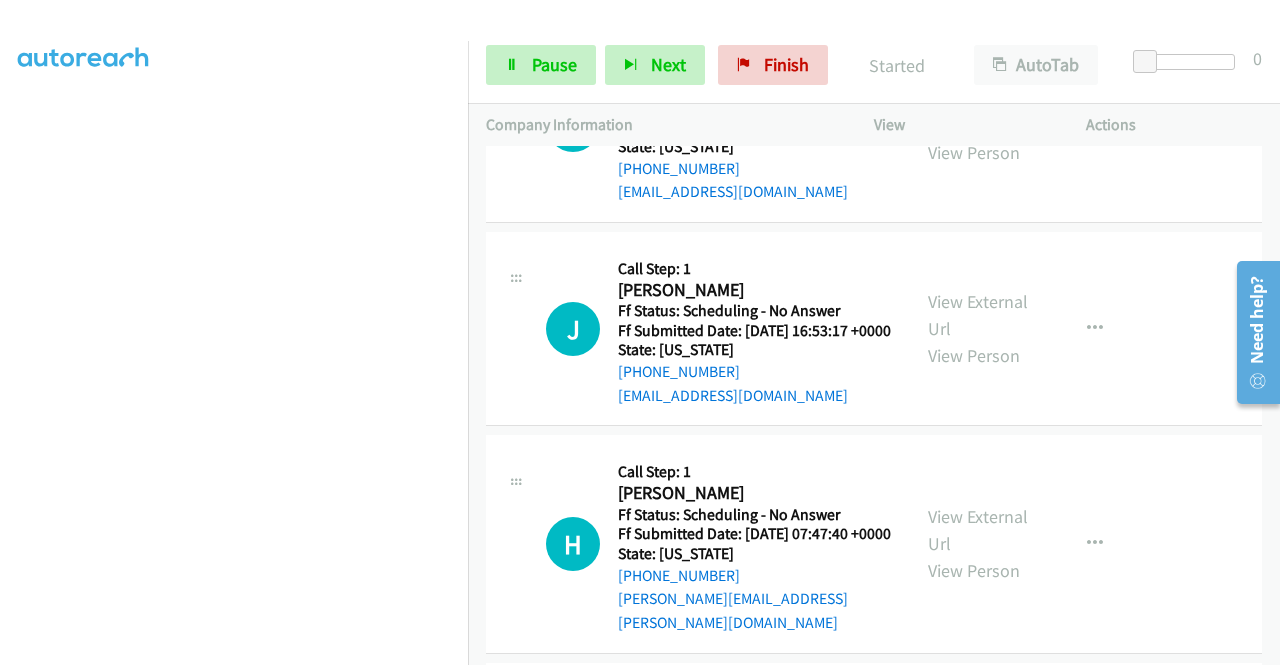 scroll, scrollTop: 1478, scrollLeft: 0, axis: vertical 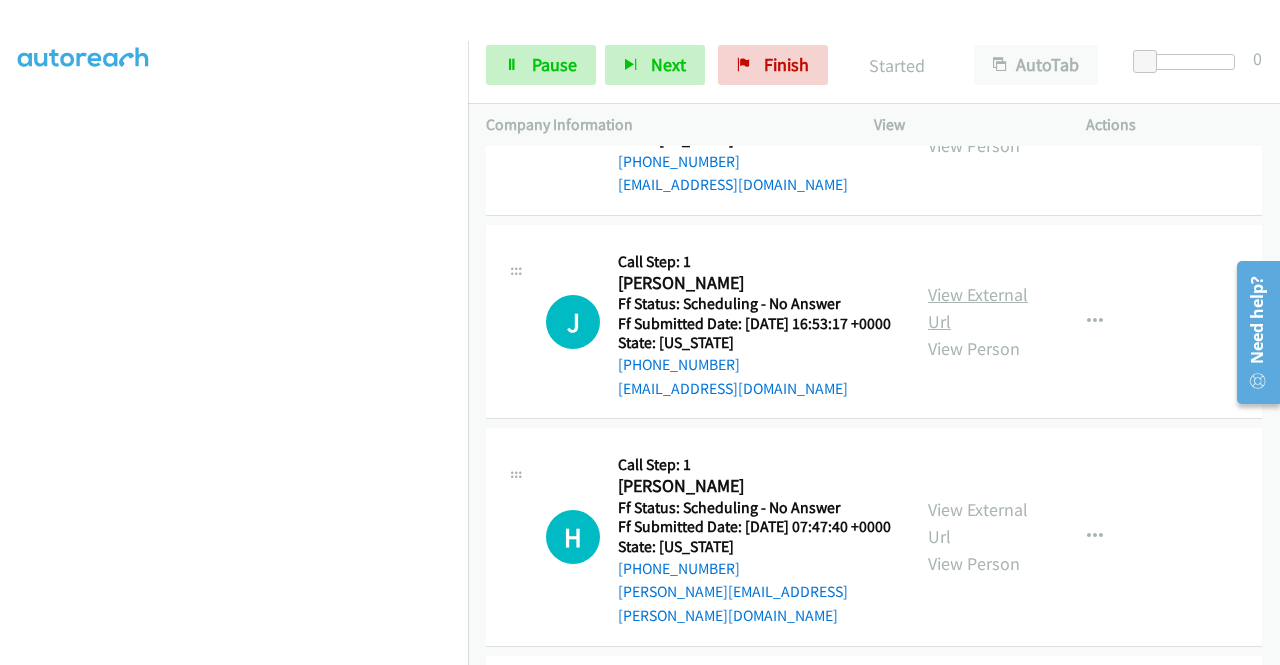 click on "View External Url" at bounding box center [978, 308] 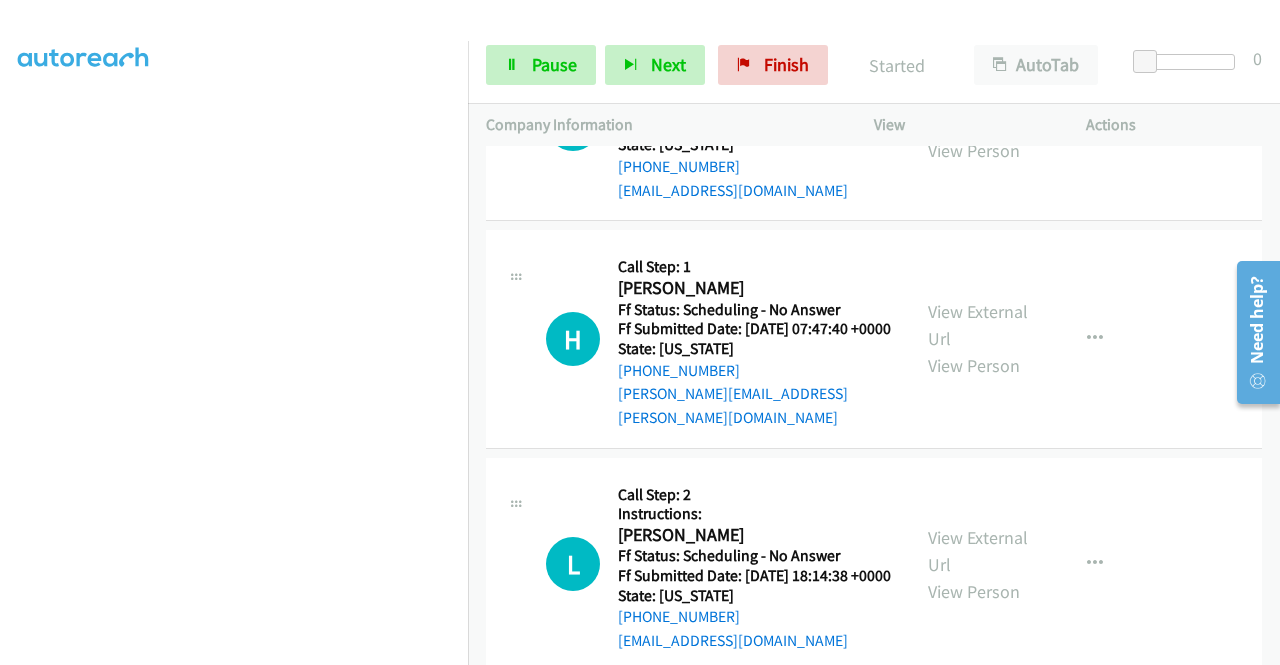 scroll, scrollTop: 1678, scrollLeft: 0, axis: vertical 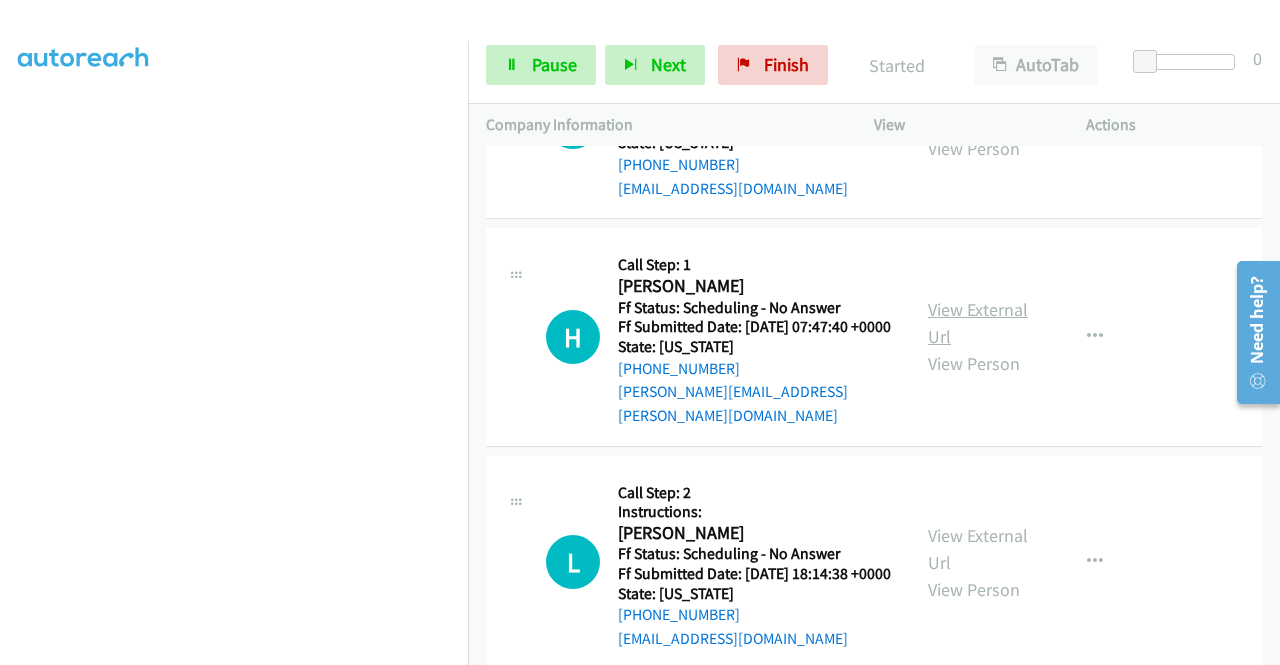 click on "View External Url" at bounding box center [978, 323] 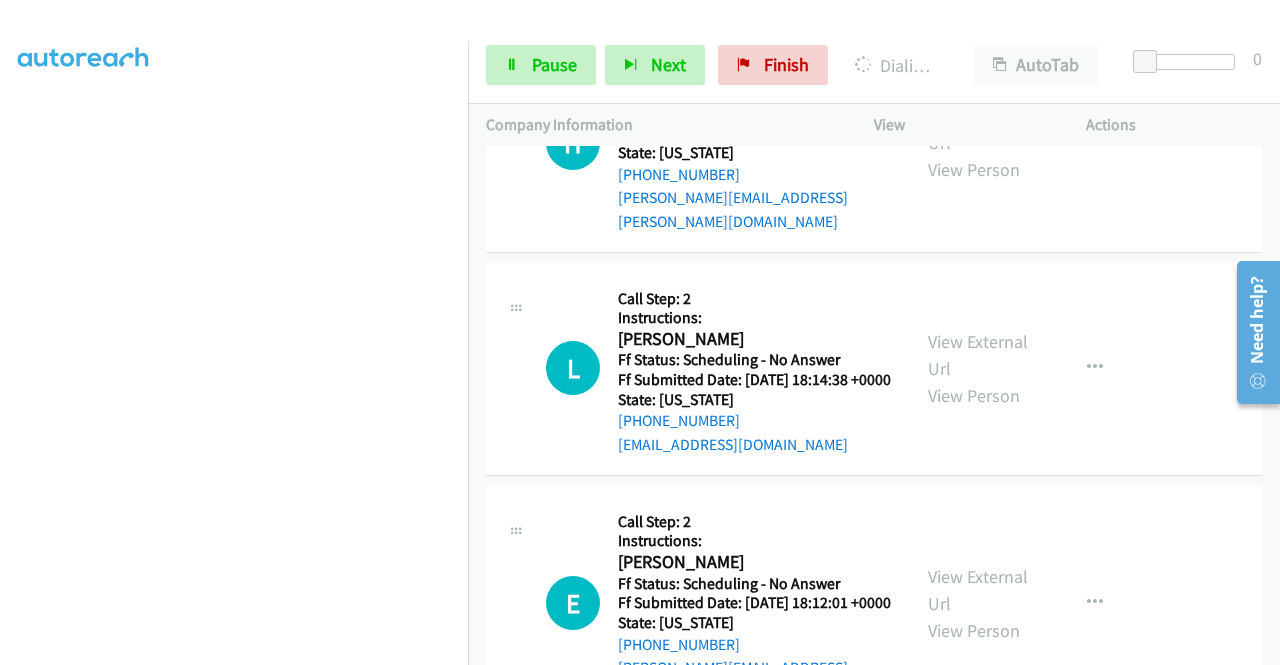 scroll, scrollTop: 1878, scrollLeft: 0, axis: vertical 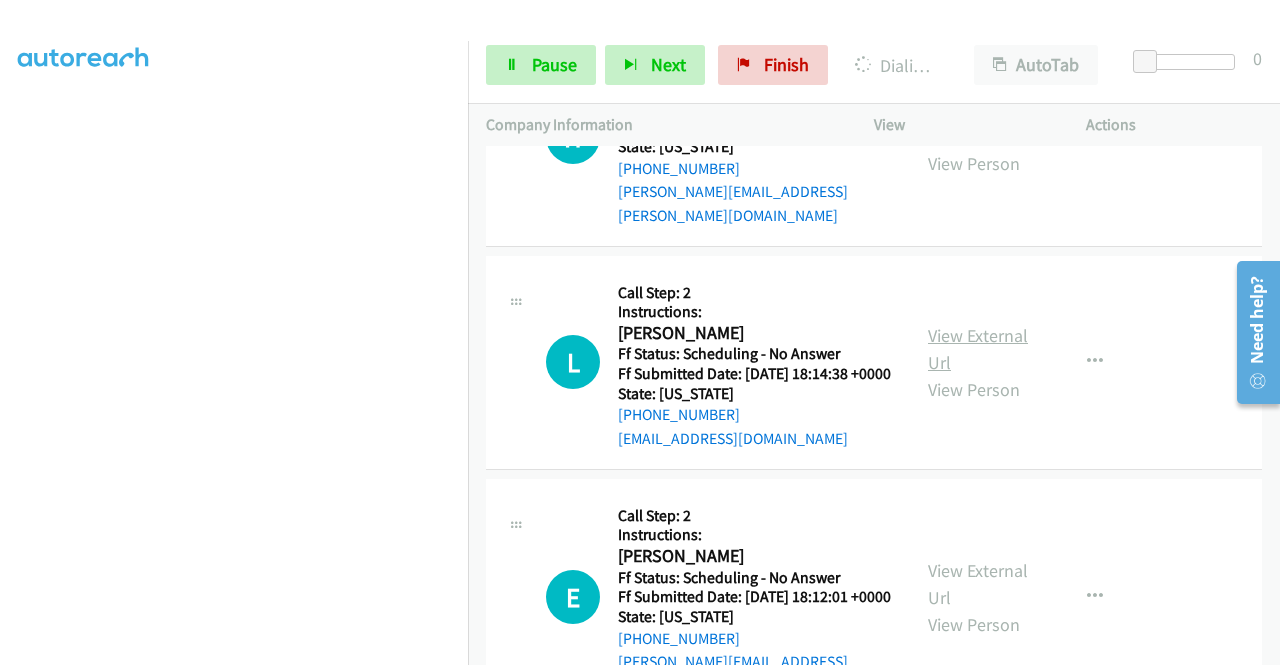 click on "View External Url" at bounding box center [978, 349] 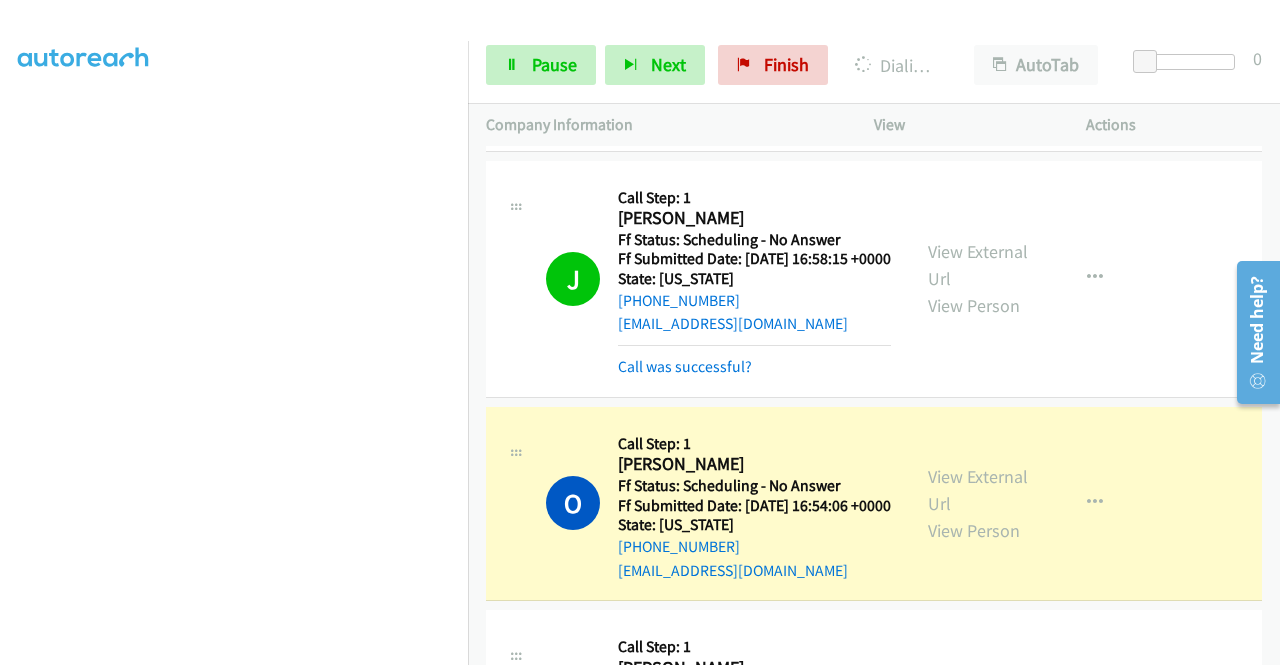 scroll, scrollTop: 1378, scrollLeft: 0, axis: vertical 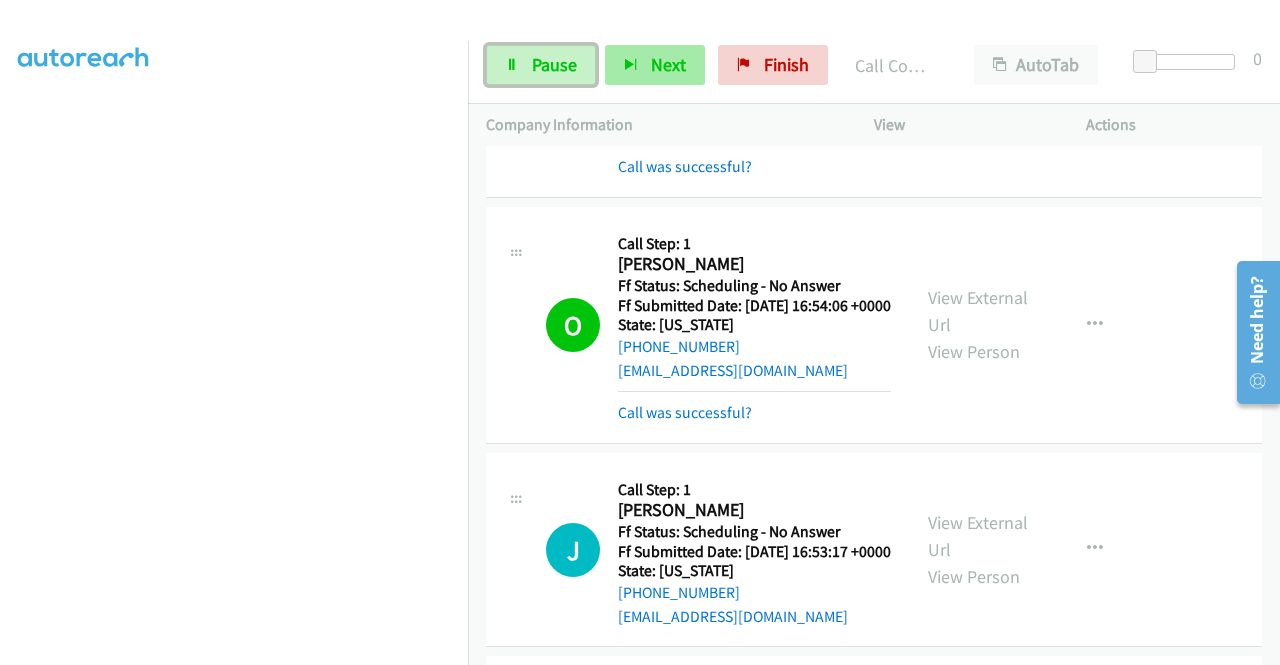 drag, startPoint x: 503, startPoint y: 61, endPoint x: 637, endPoint y: 47, distance: 134.72935 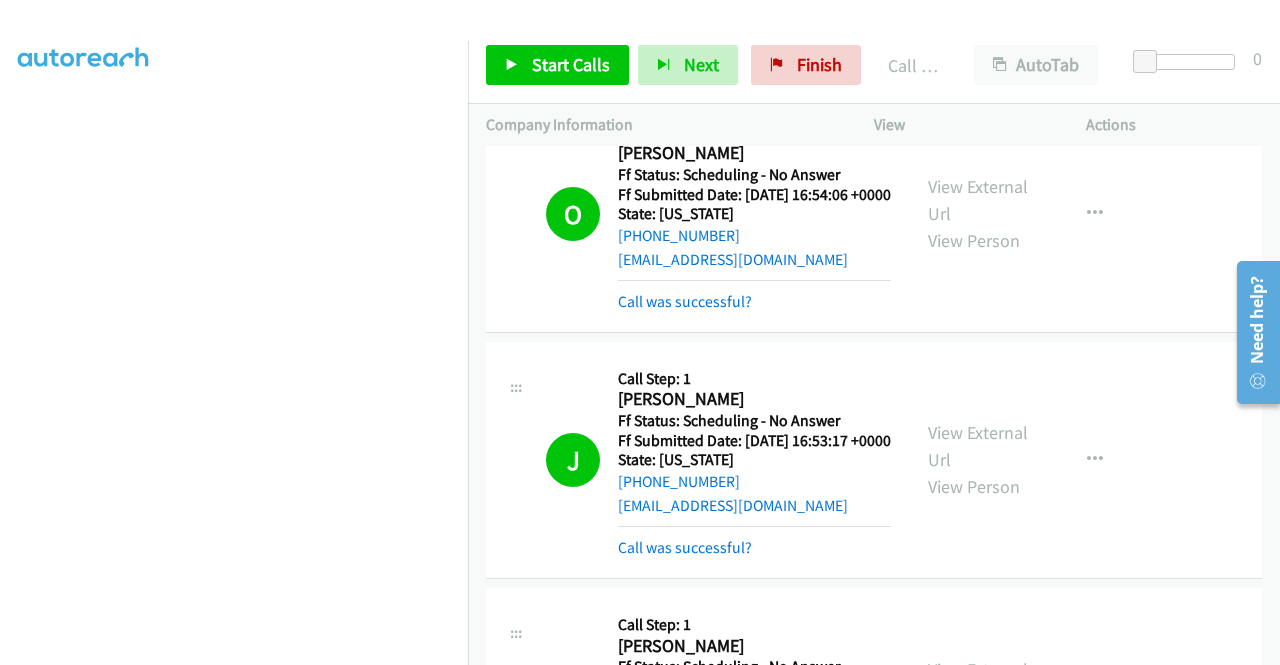 scroll, scrollTop: 1478, scrollLeft: 0, axis: vertical 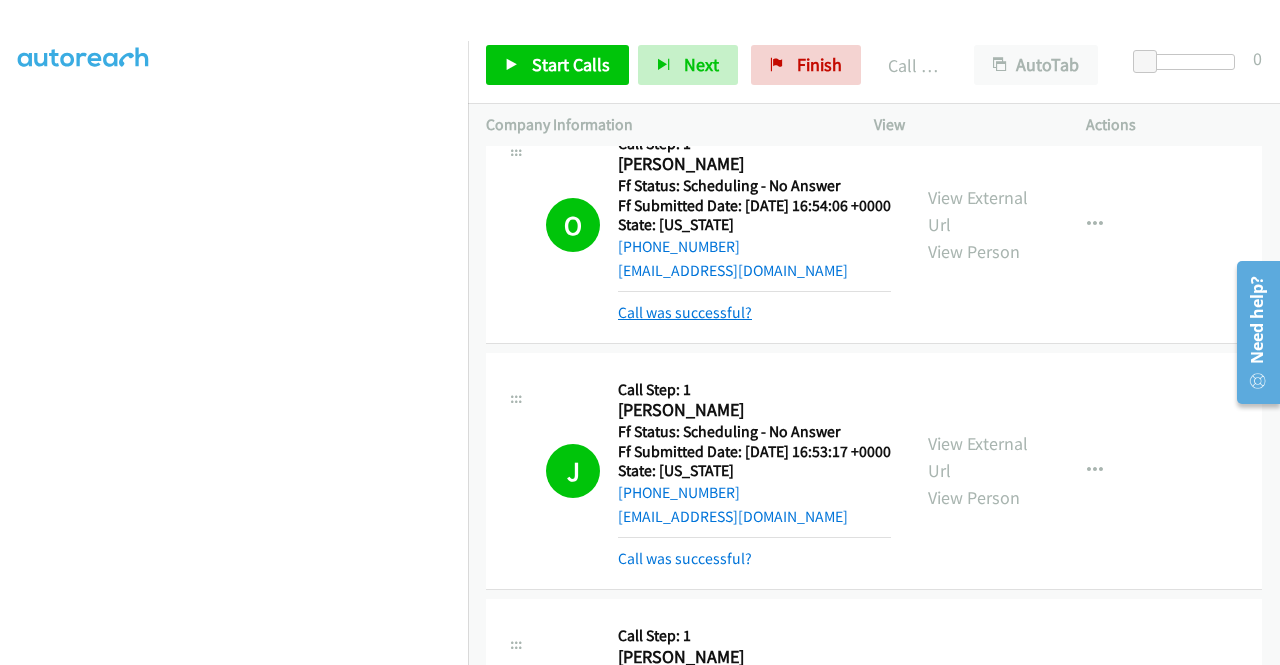 click on "Call was successful?" at bounding box center (685, 312) 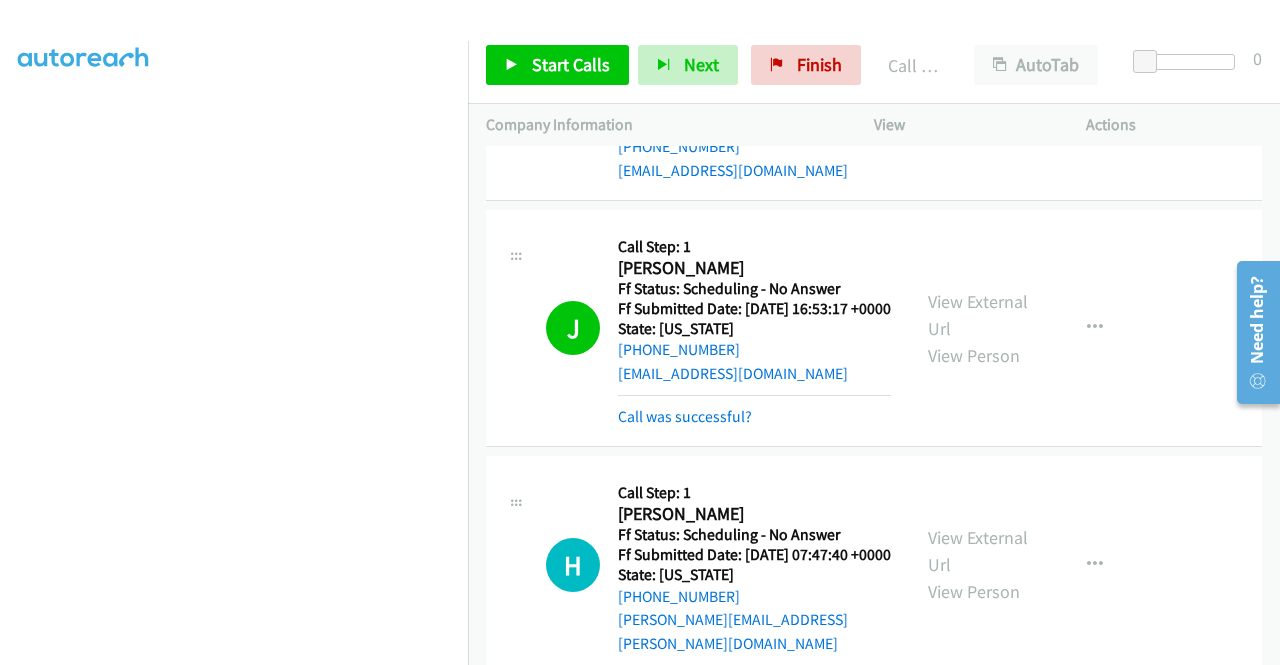 scroll, scrollTop: 1778, scrollLeft: 0, axis: vertical 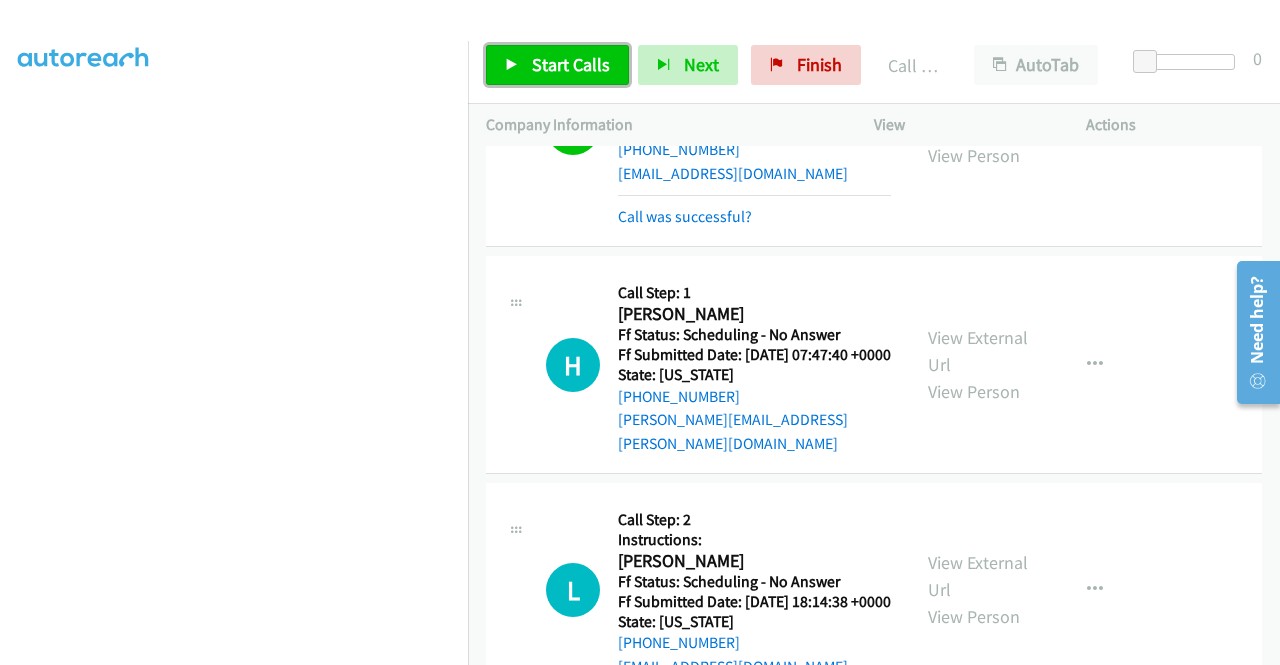 click on "Start Calls" at bounding box center [557, 65] 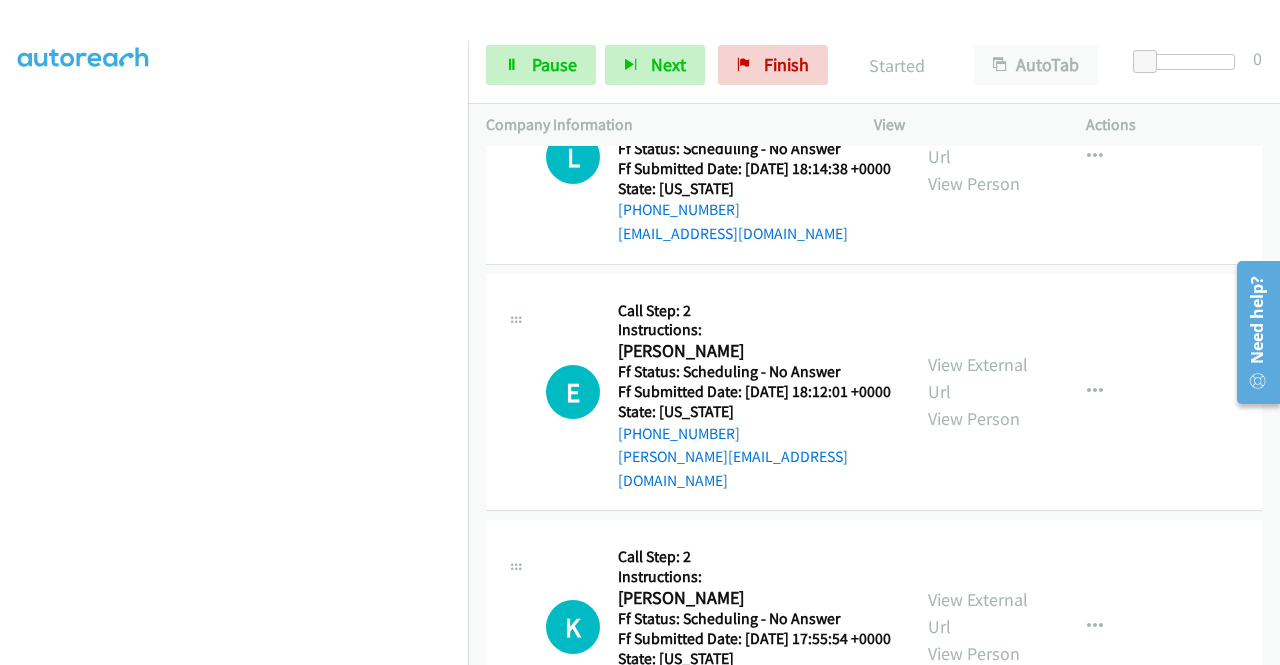 scroll, scrollTop: 2278, scrollLeft: 0, axis: vertical 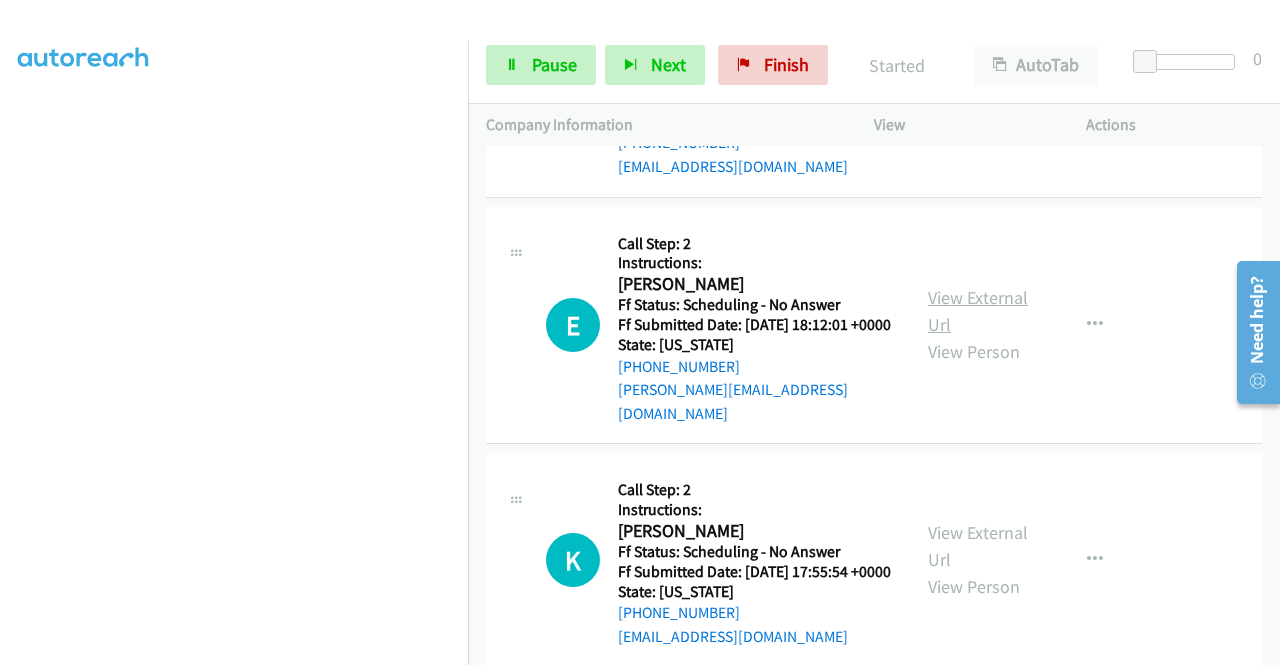 click on "View External Url" at bounding box center (978, 311) 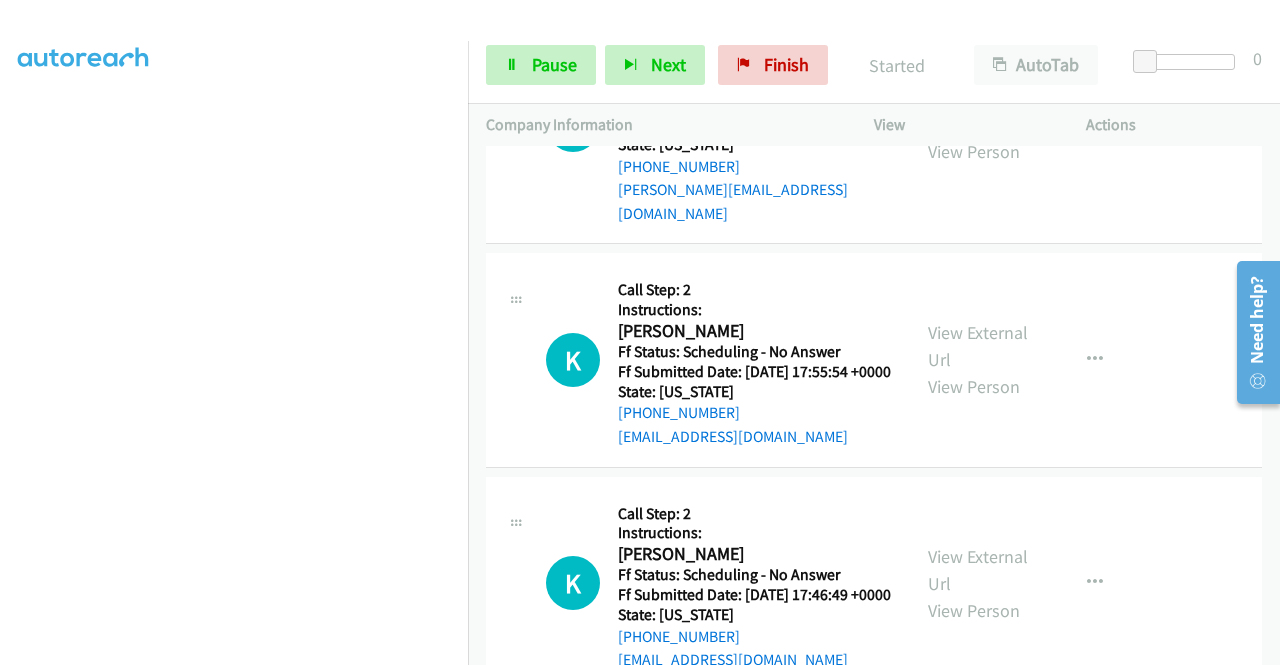 scroll, scrollTop: 2478, scrollLeft: 0, axis: vertical 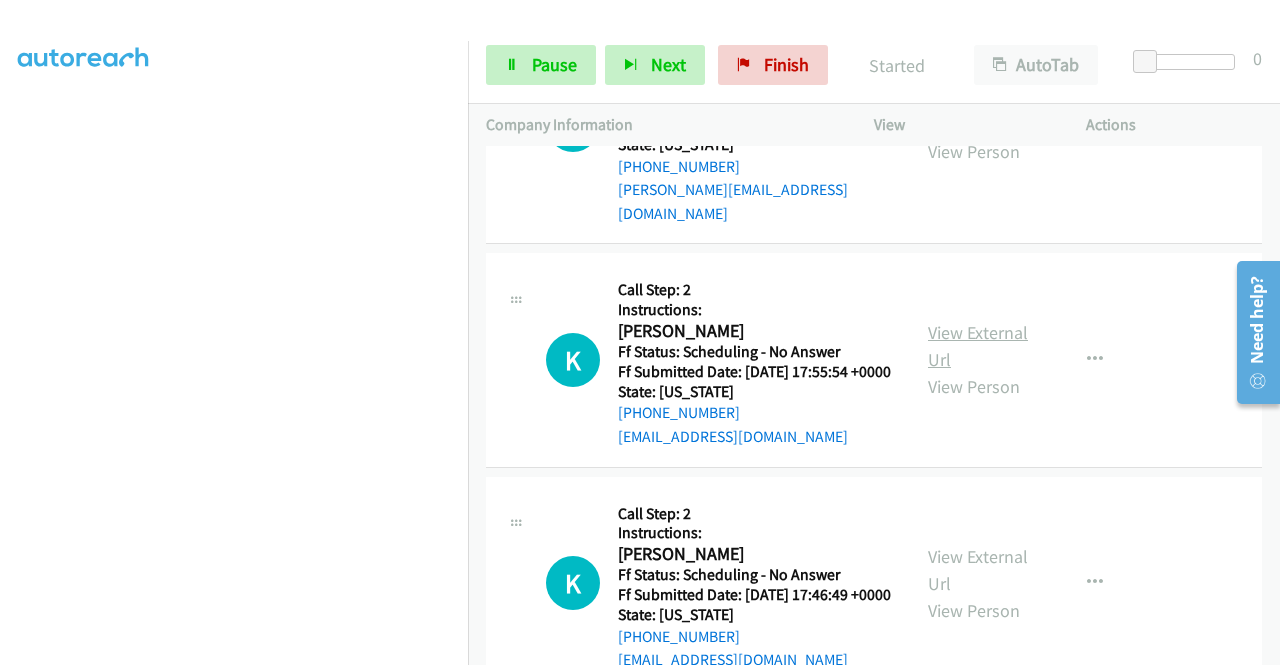 click on "View External Url" at bounding box center [978, 346] 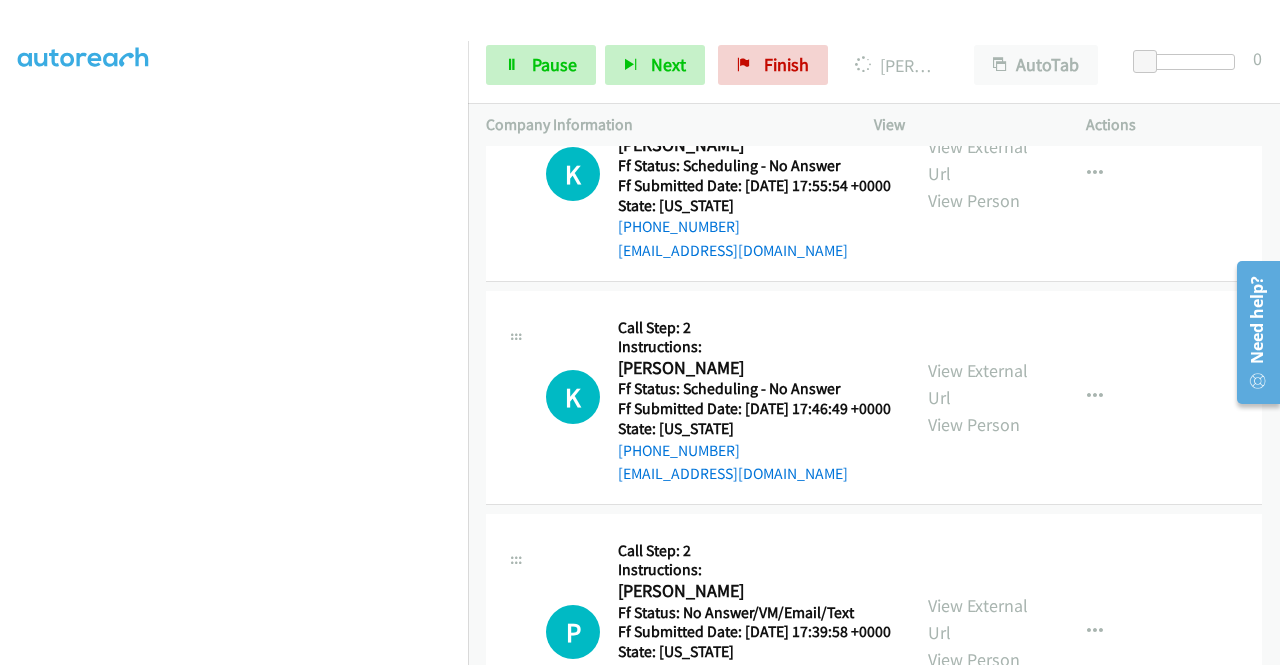 scroll, scrollTop: 2678, scrollLeft: 0, axis: vertical 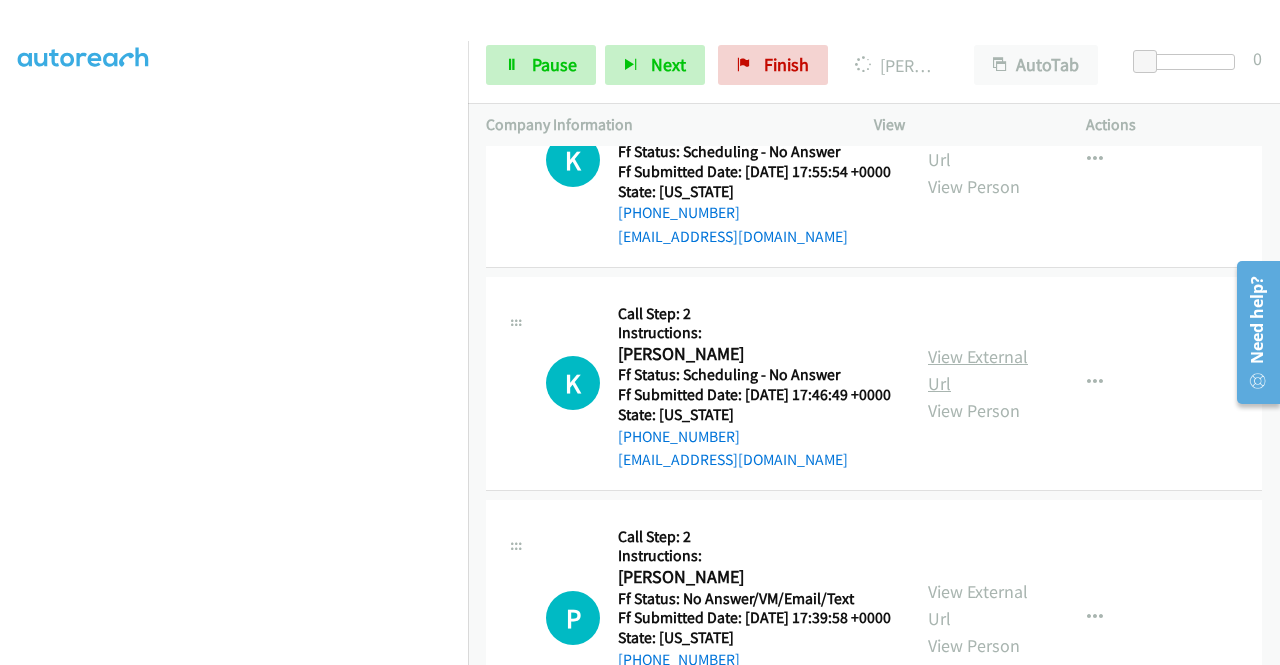 click on "View External Url" at bounding box center (978, 370) 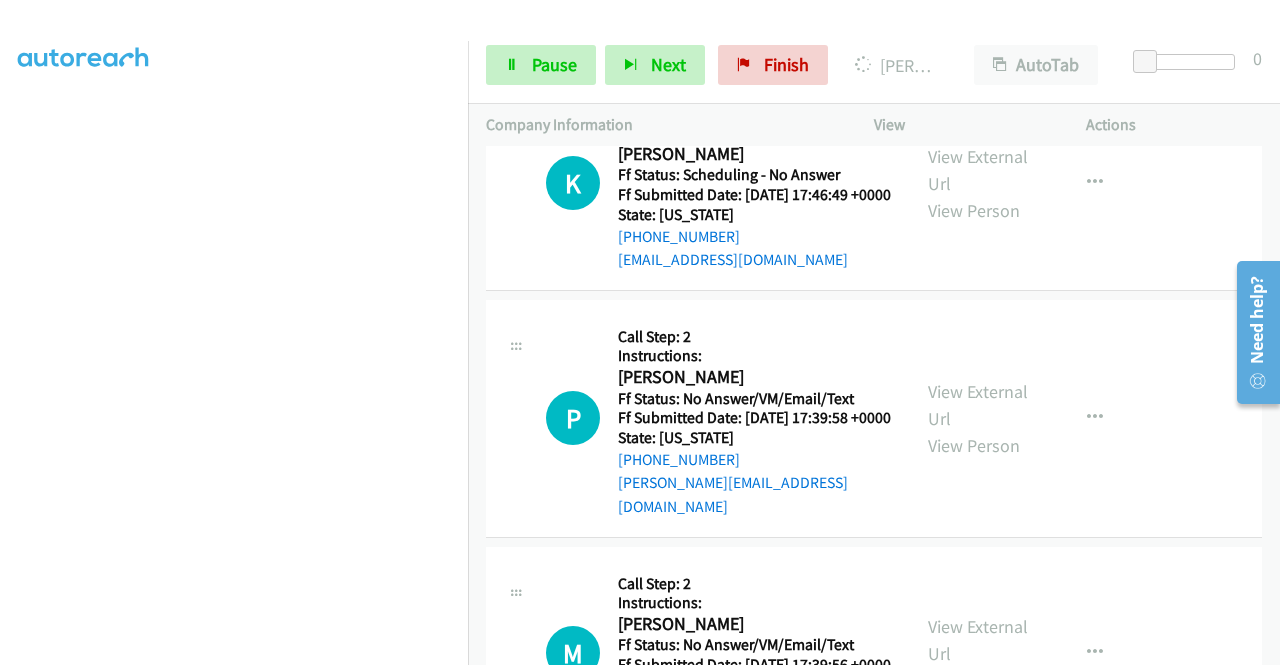 scroll, scrollTop: 2878, scrollLeft: 0, axis: vertical 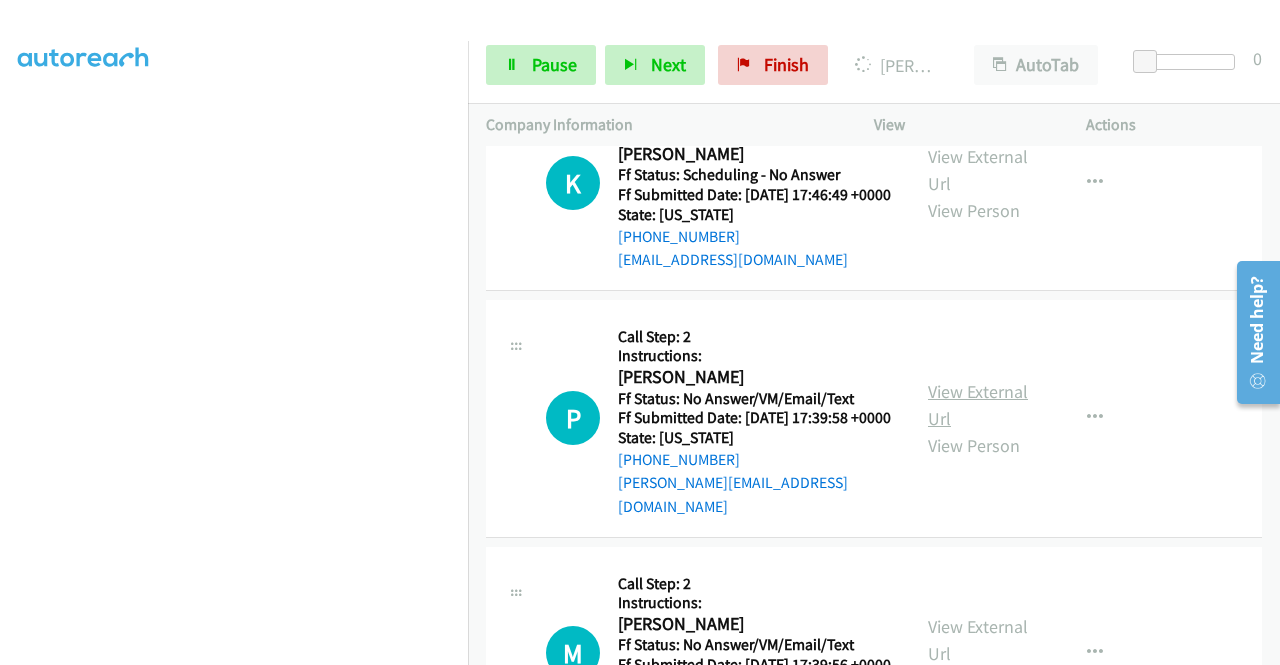 click on "View External Url" at bounding box center [978, 405] 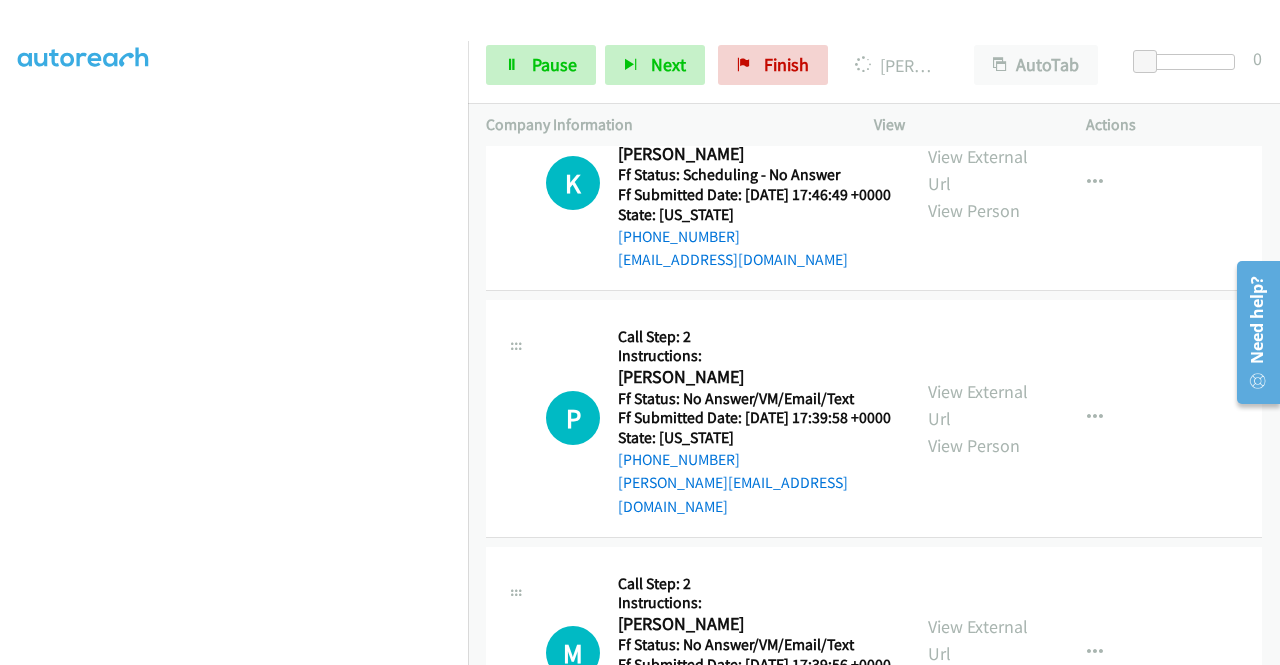 scroll, scrollTop: 2578, scrollLeft: 0, axis: vertical 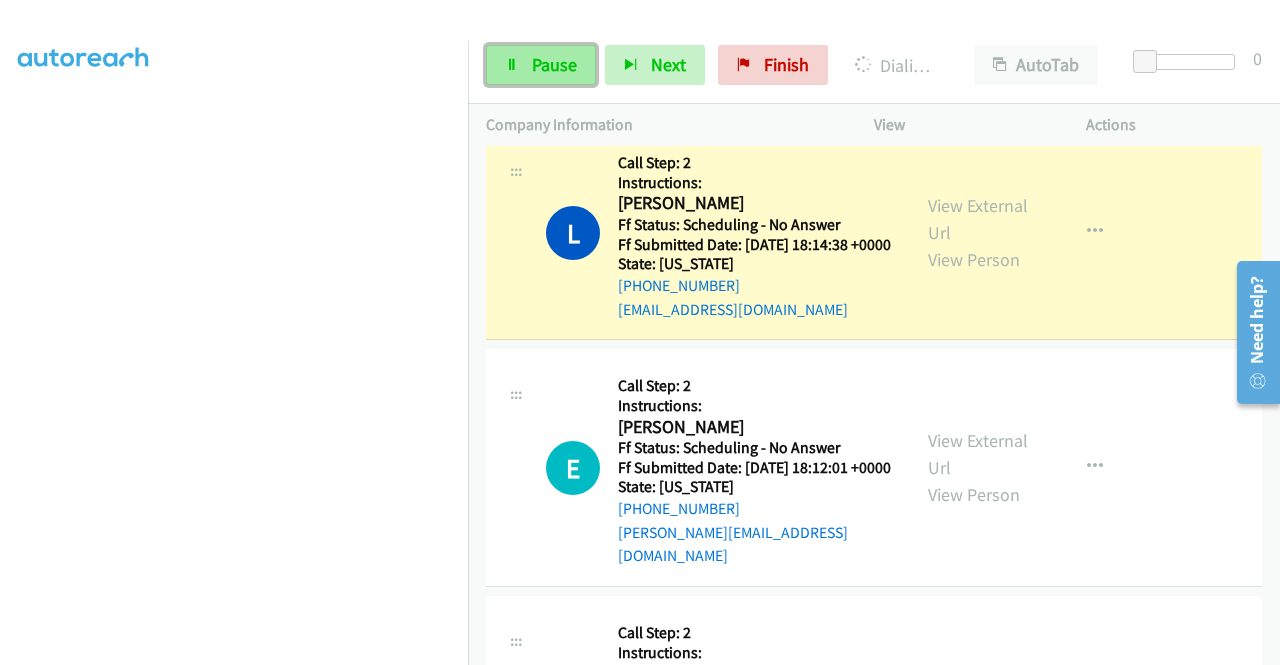 click on "Pause" at bounding box center (541, 65) 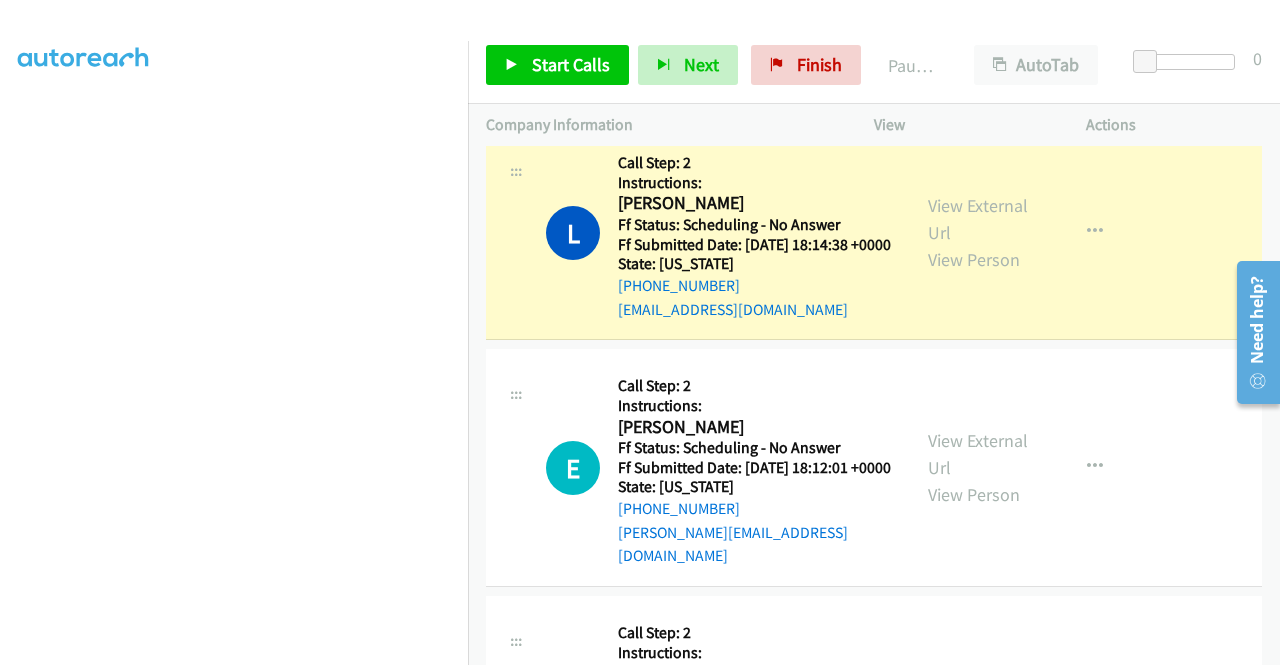 scroll, scrollTop: 456, scrollLeft: 0, axis: vertical 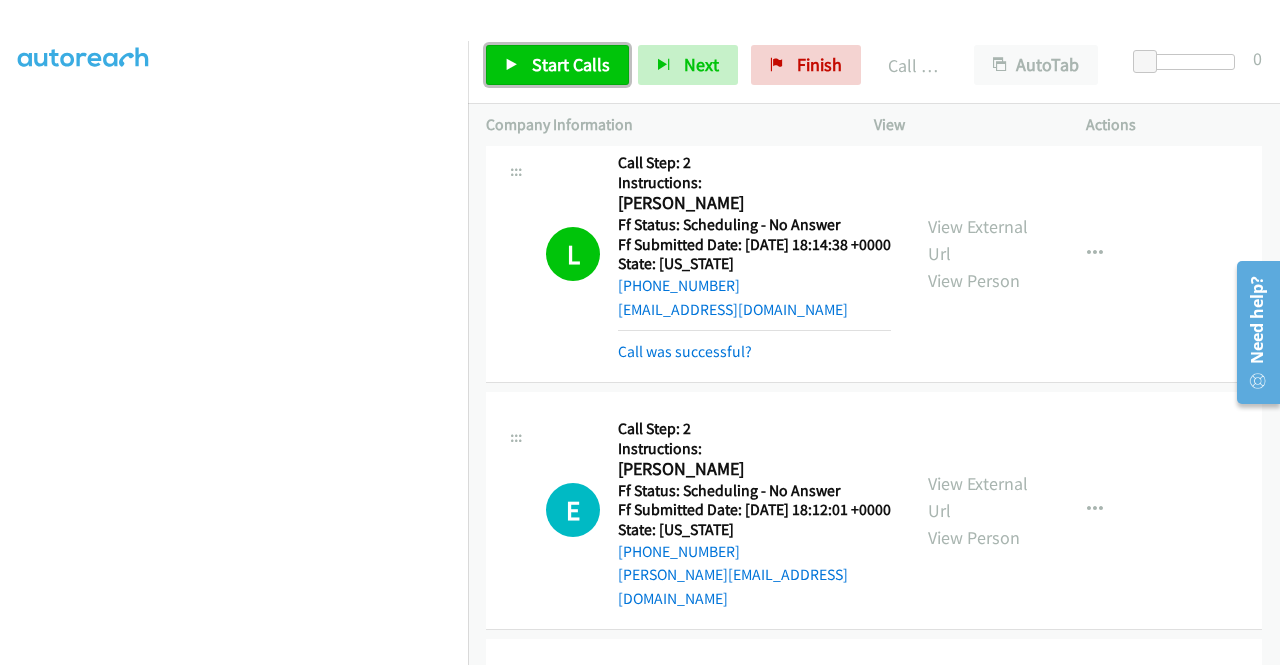 click on "Start Calls" at bounding box center [557, 65] 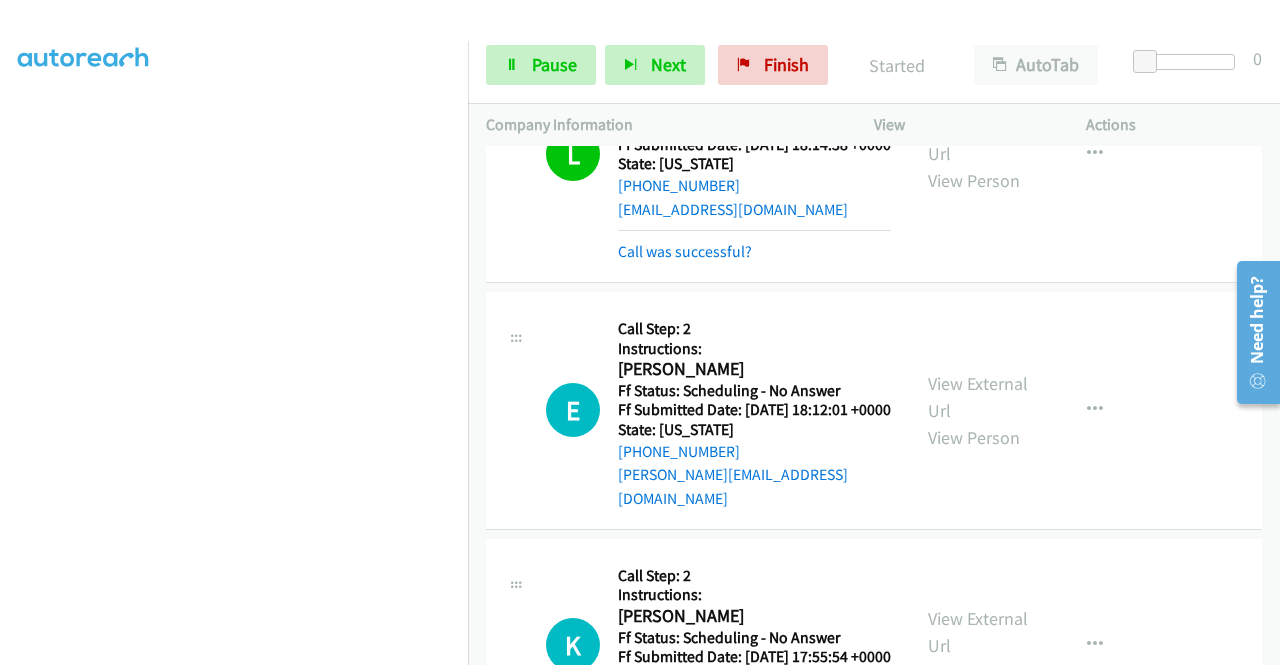 scroll, scrollTop: 2378, scrollLeft: 0, axis: vertical 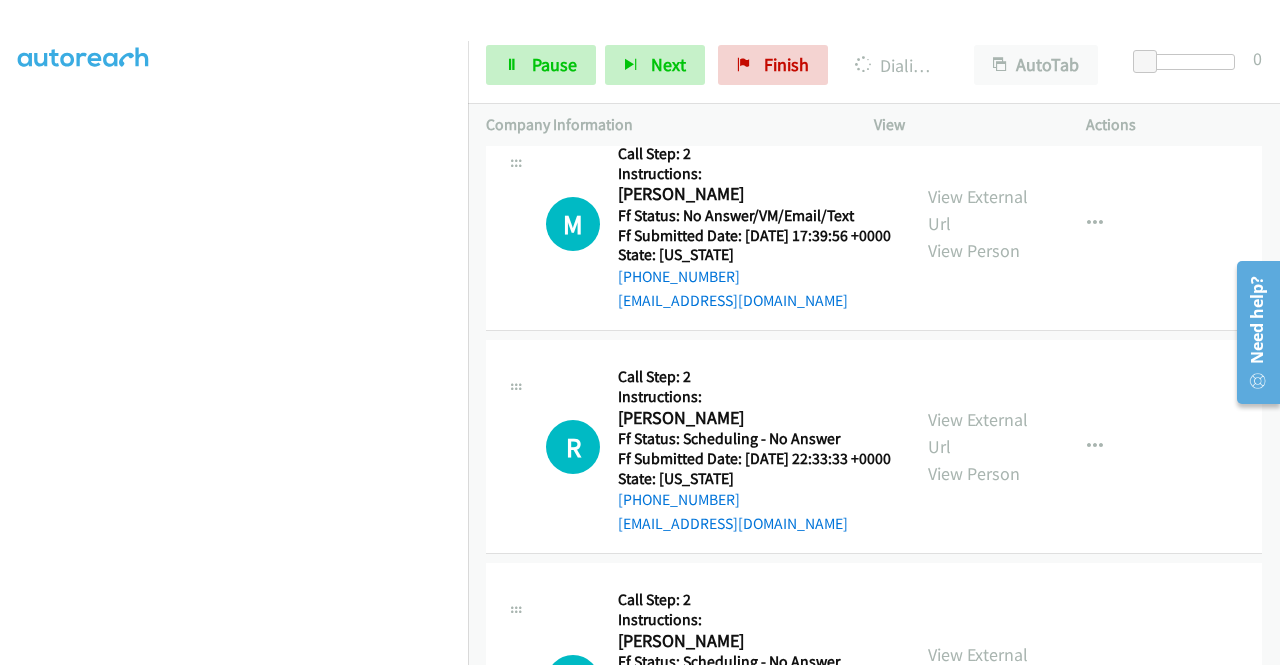 click on "View External Url" at bounding box center (978, 210) 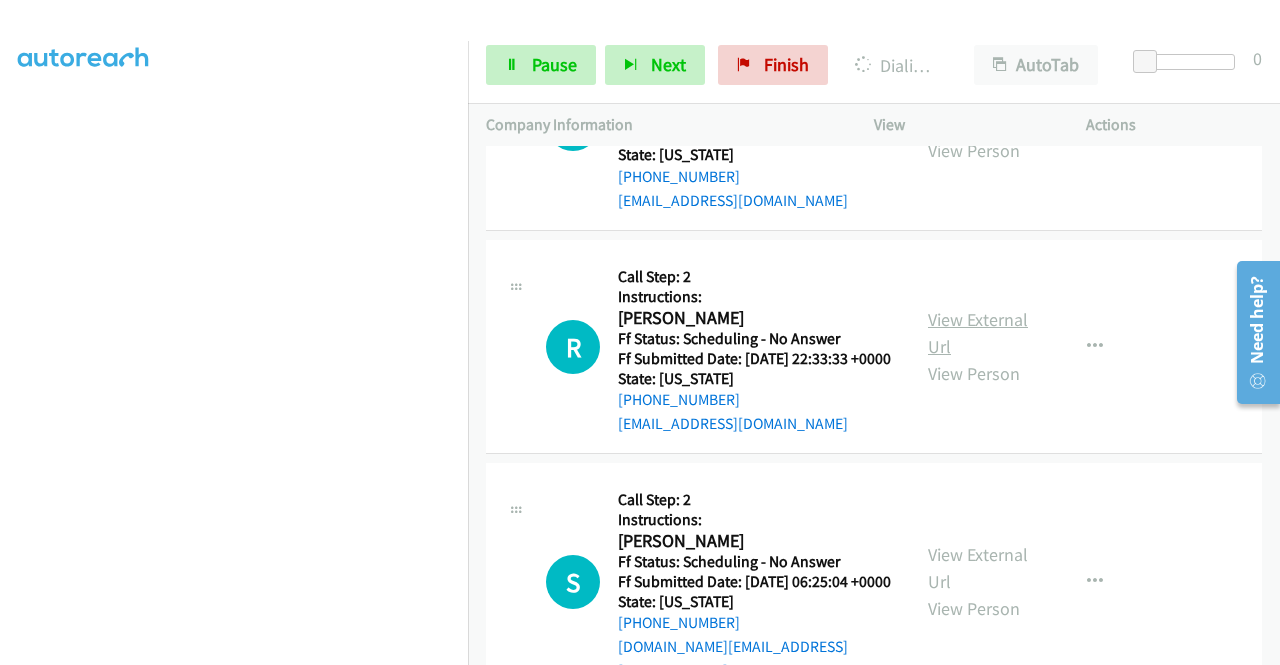 click on "View External Url" at bounding box center (978, 333) 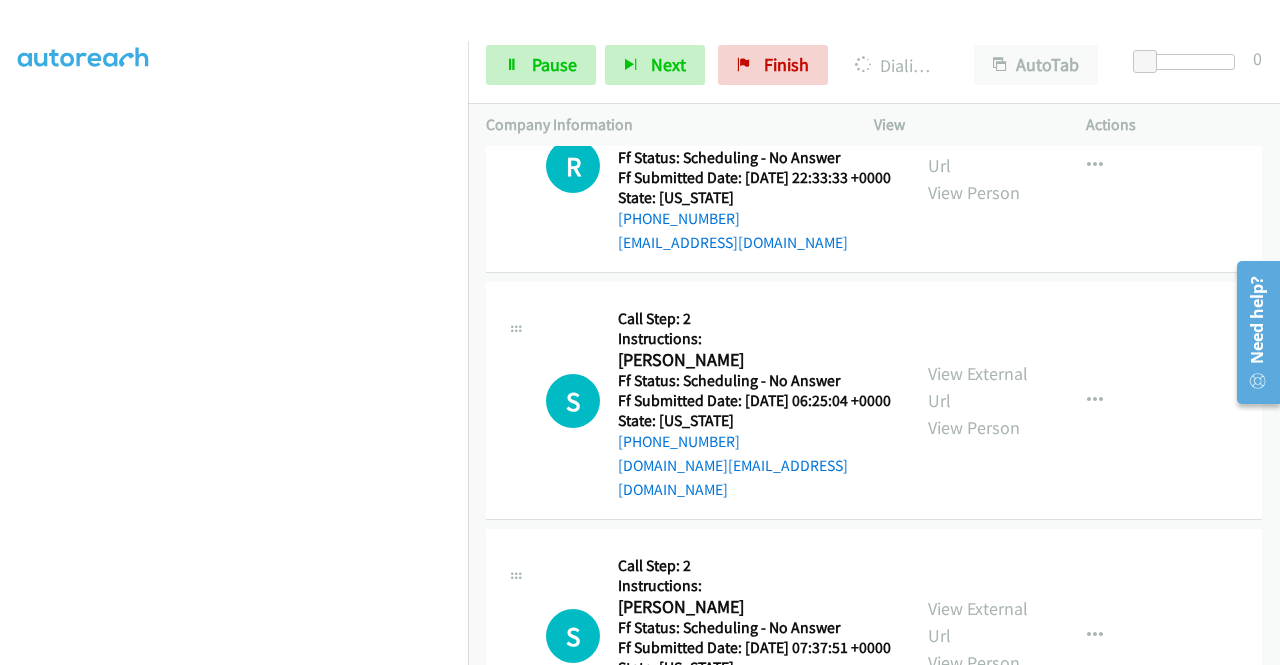 scroll, scrollTop: 3778, scrollLeft: 0, axis: vertical 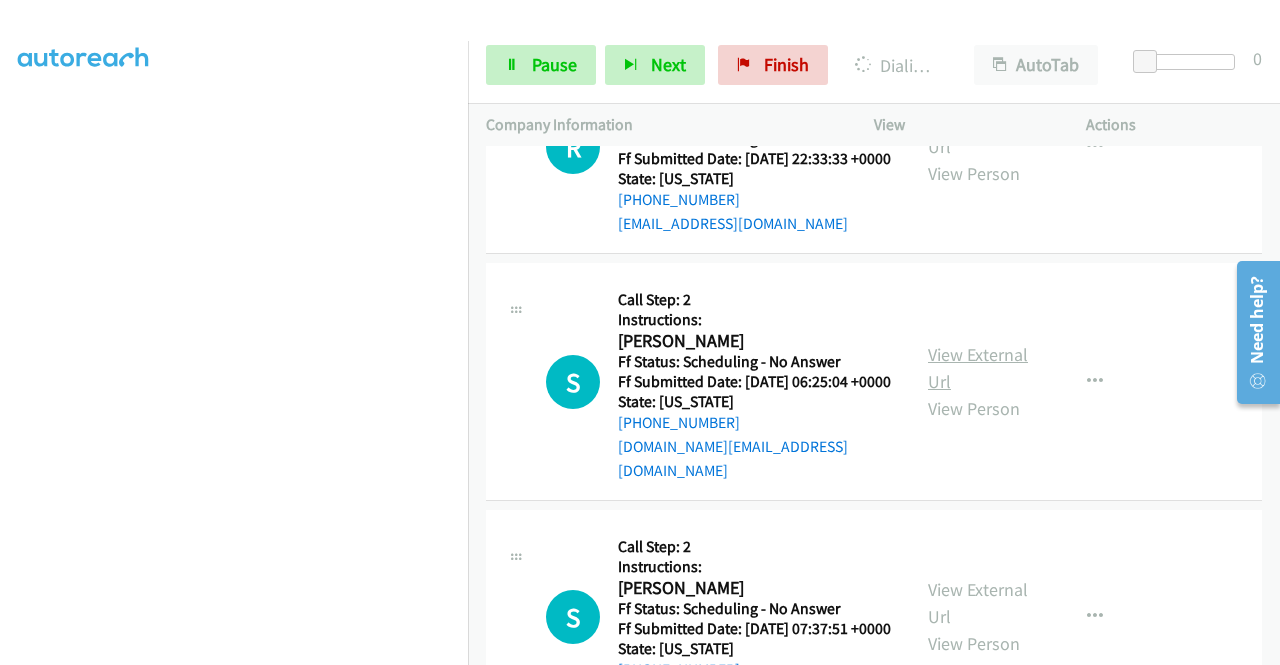 click on "View External Url" at bounding box center (978, 368) 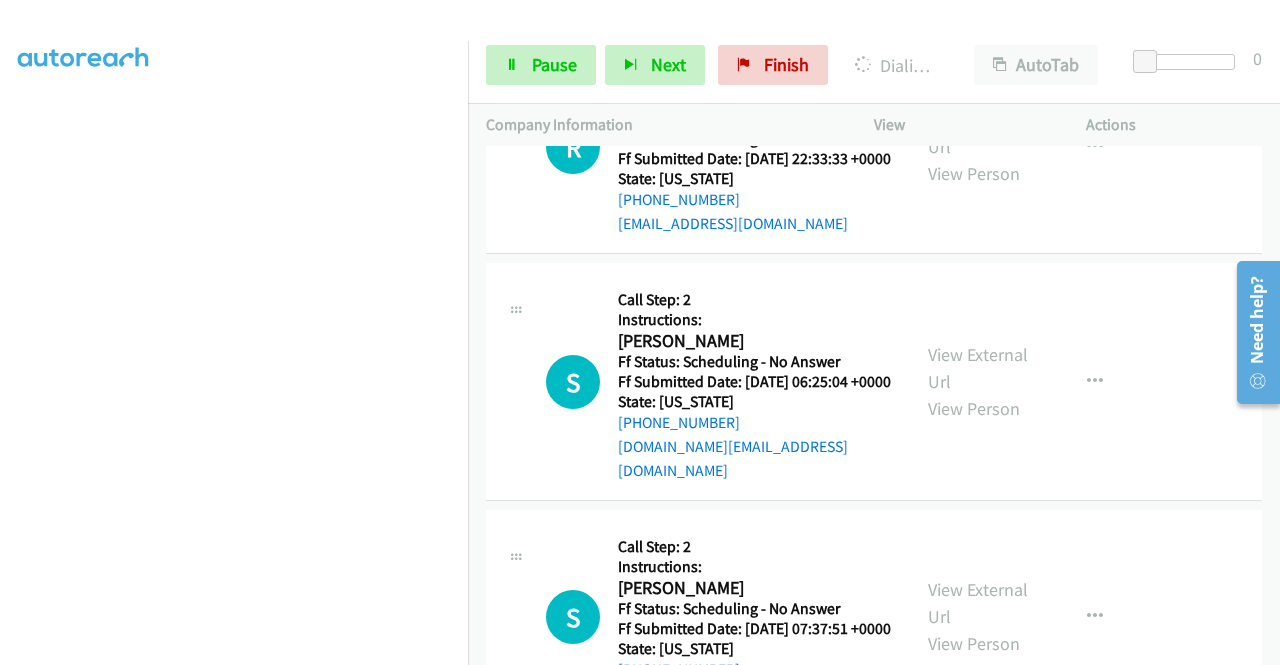 scroll, scrollTop: 3978, scrollLeft: 0, axis: vertical 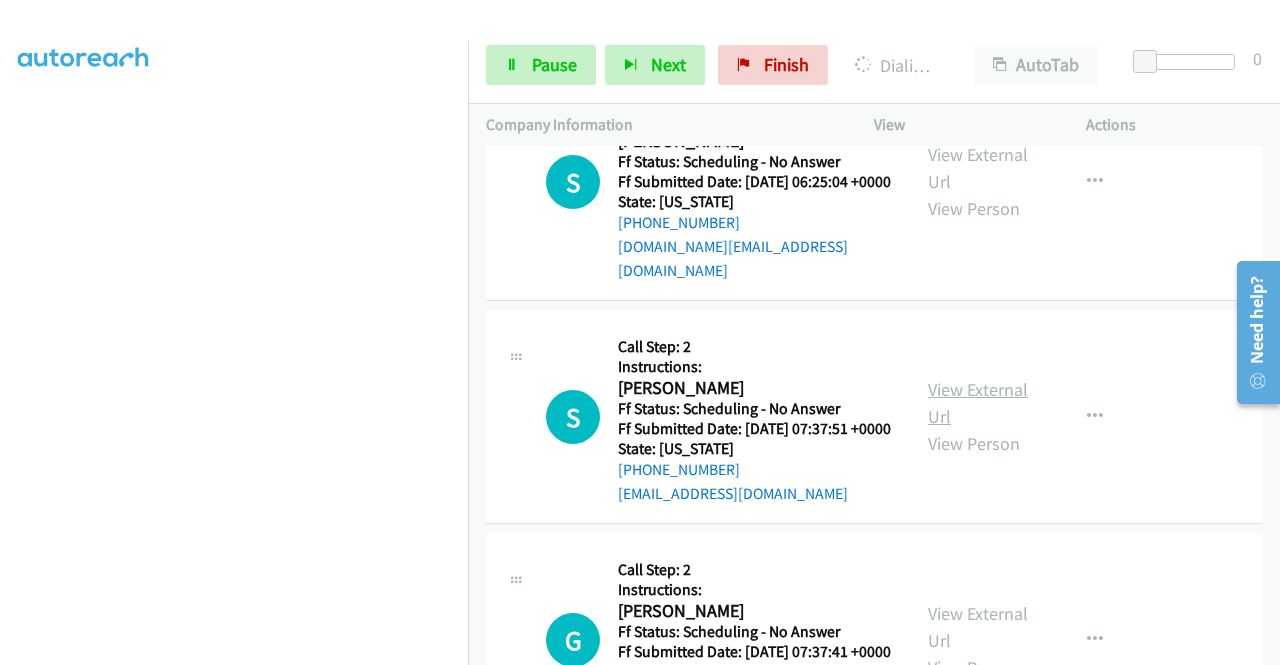 click on "View External Url" at bounding box center (978, 403) 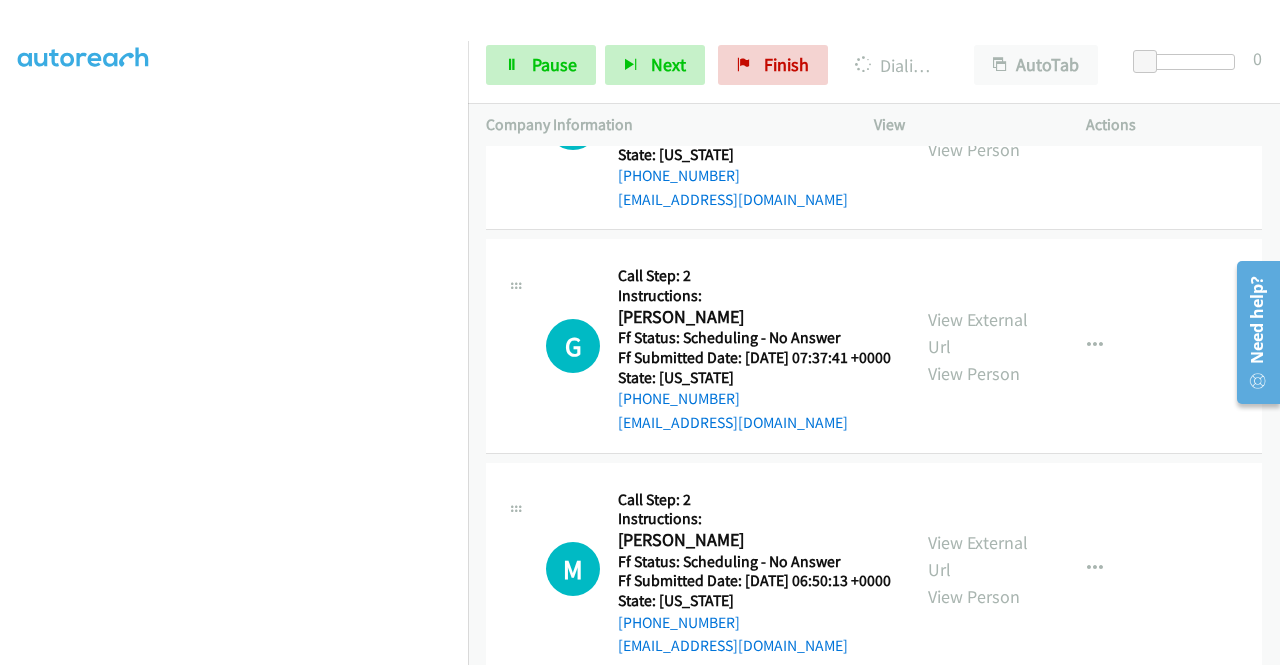 scroll, scrollTop: 4278, scrollLeft: 0, axis: vertical 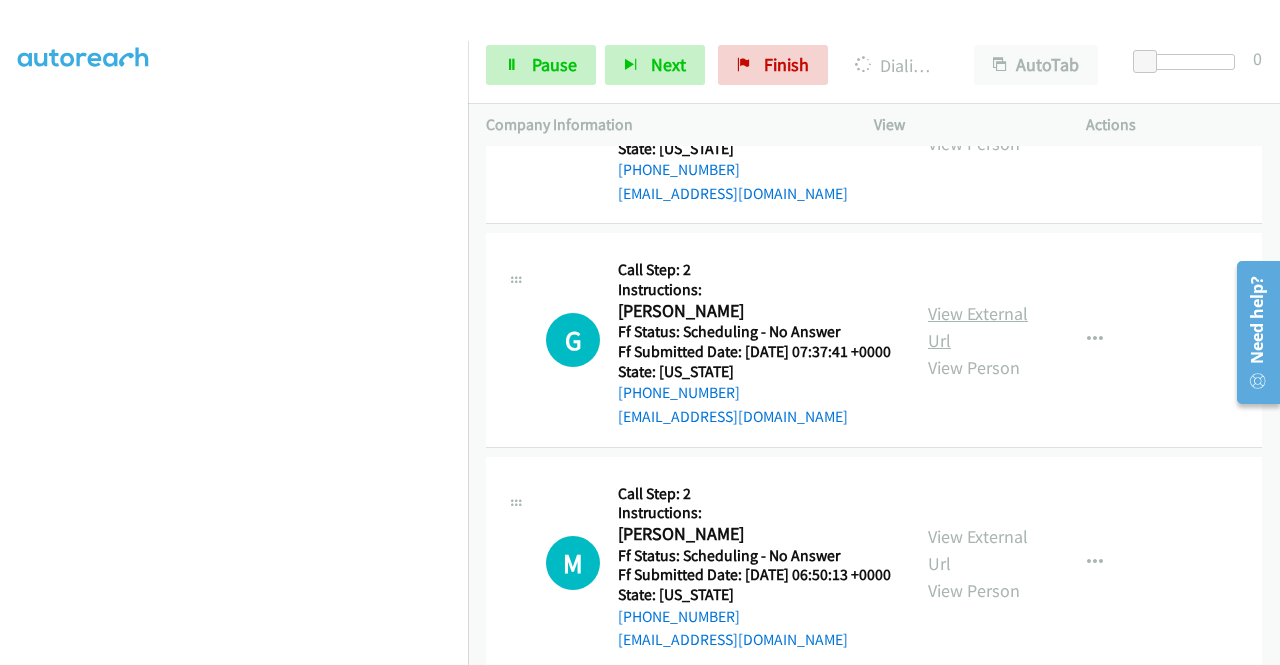click on "View External Url" at bounding box center (978, 327) 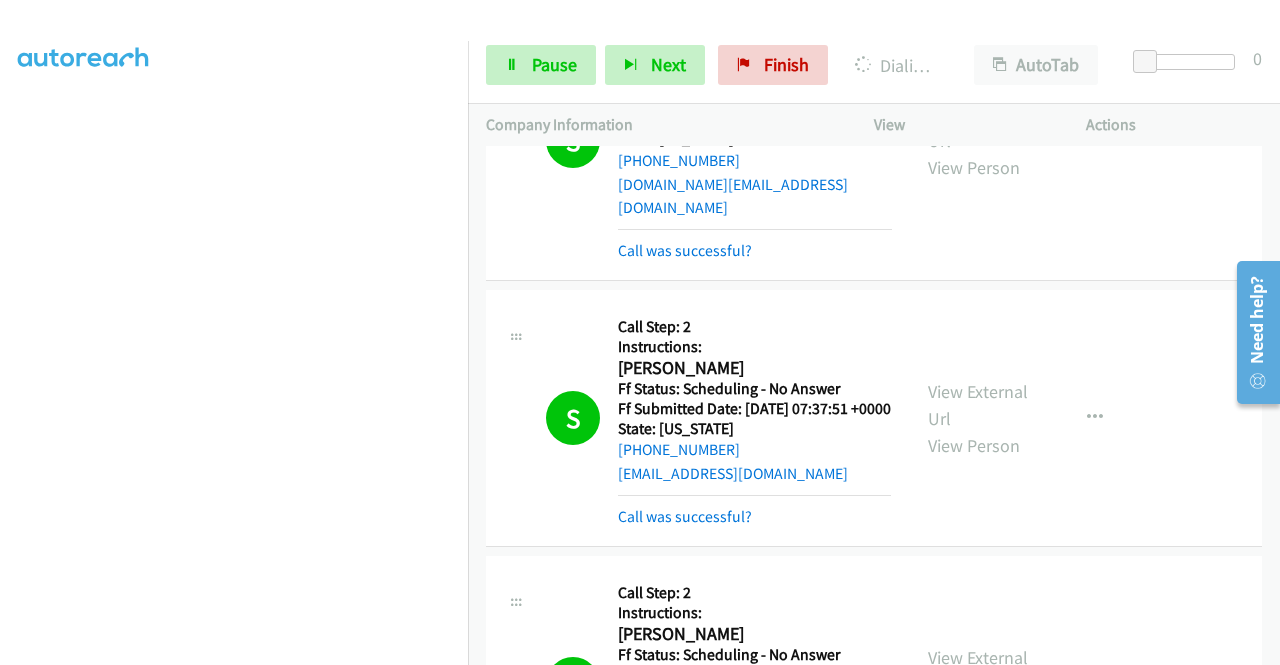 scroll, scrollTop: 4284, scrollLeft: 0, axis: vertical 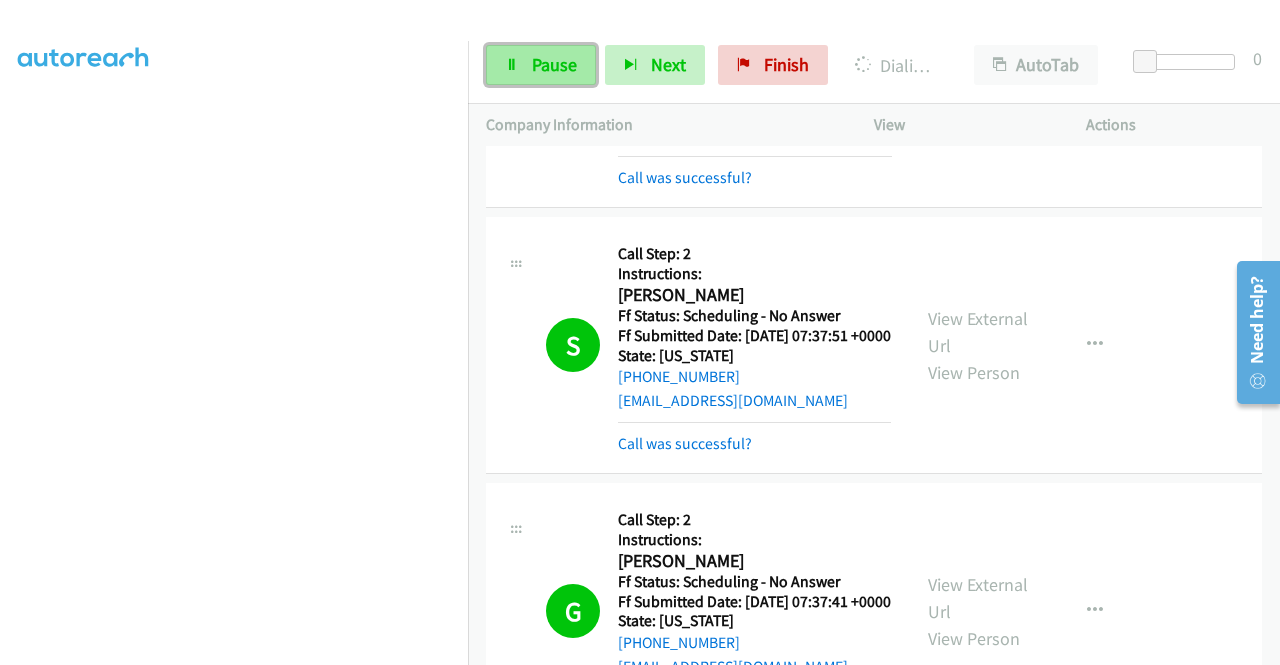 click on "Pause" at bounding box center (554, 64) 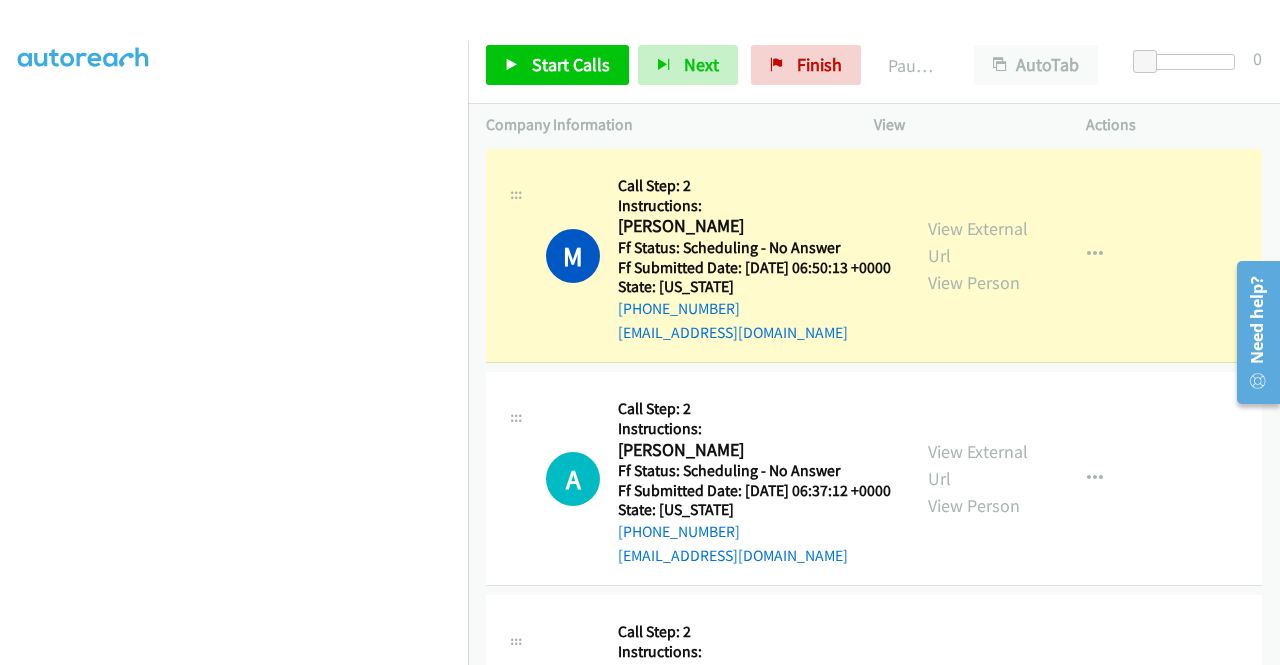 scroll, scrollTop: 4984, scrollLeft: 0, axis: vertical 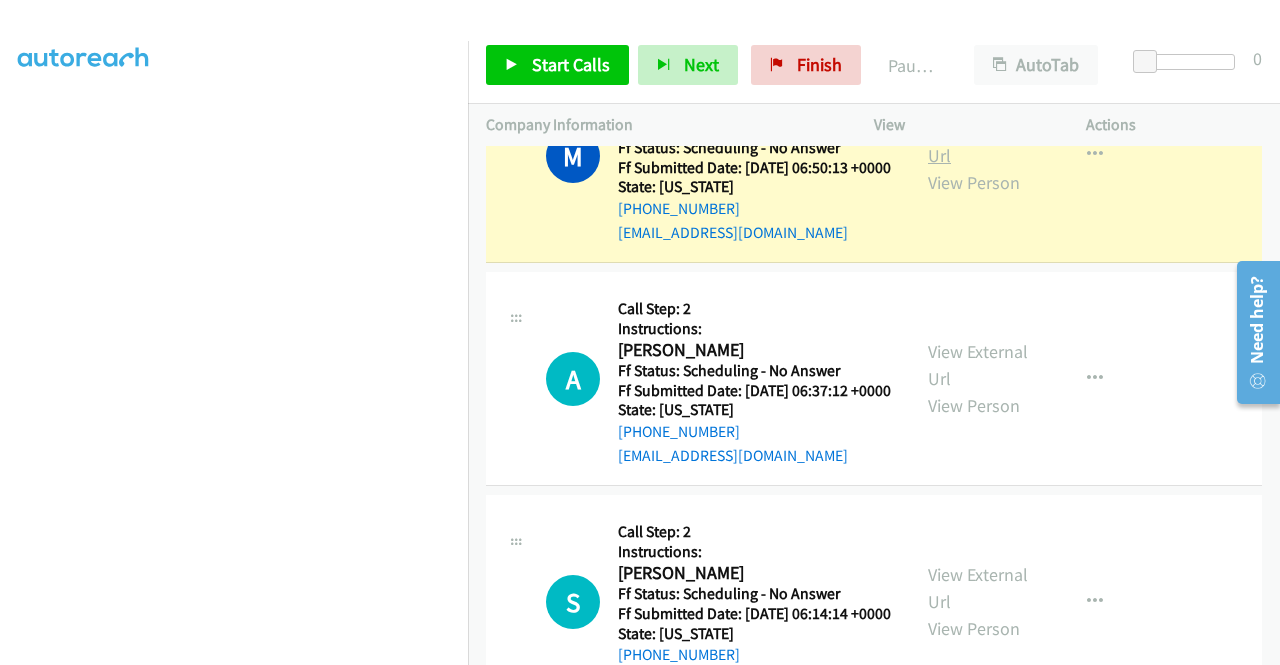 click on "View External Url" at bounding box center (978, 142) 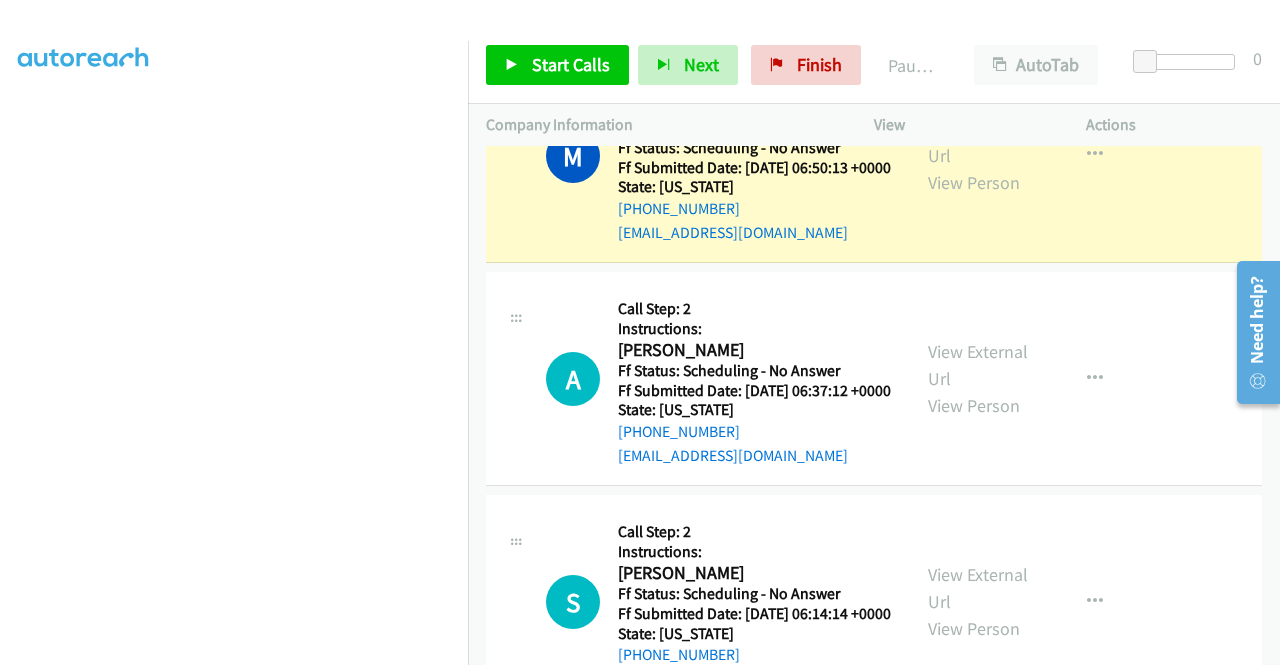 scroll, scrollTop: 456, scrollLeft: 0, axis: vertical 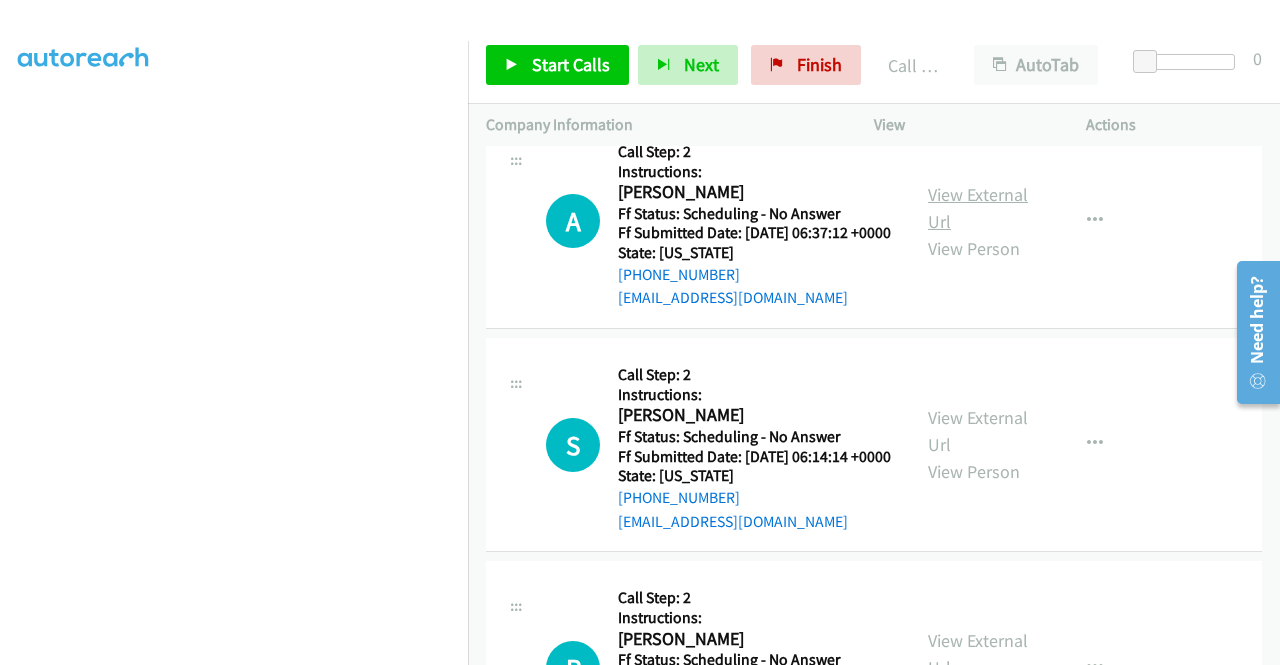 click on "View External Url" at bounding box center (978, 208) 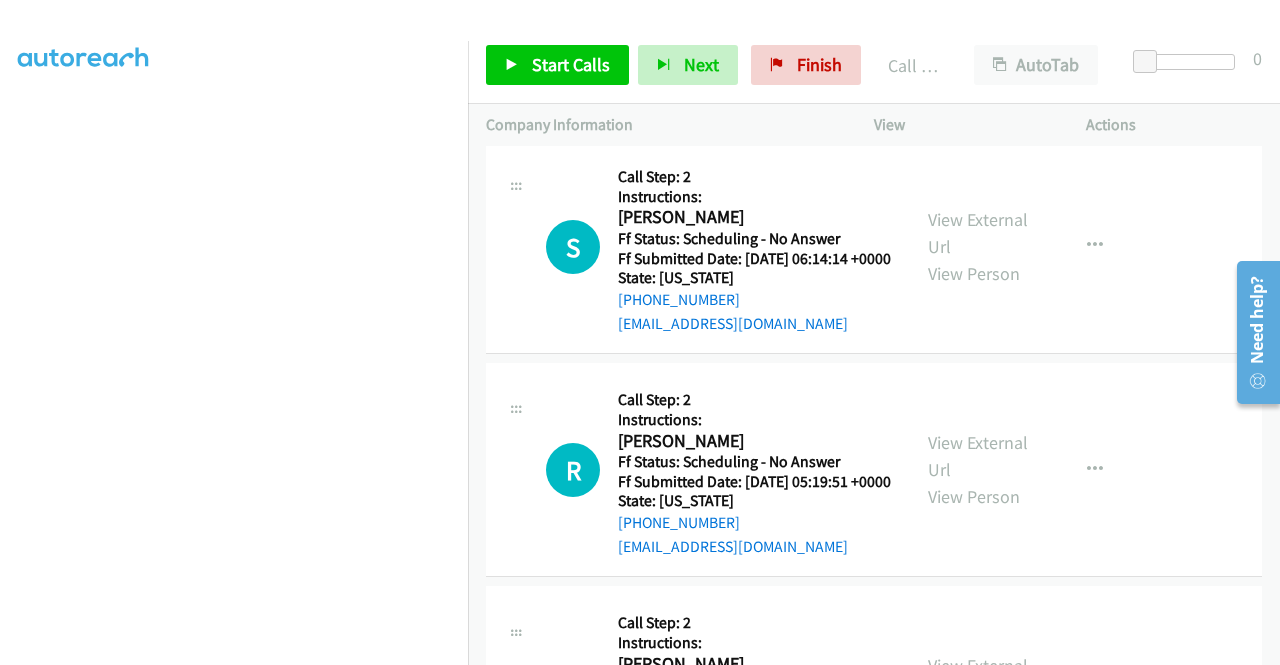 scroll, scrollTop: 5384, scrollLeft: 0, axis: vertical 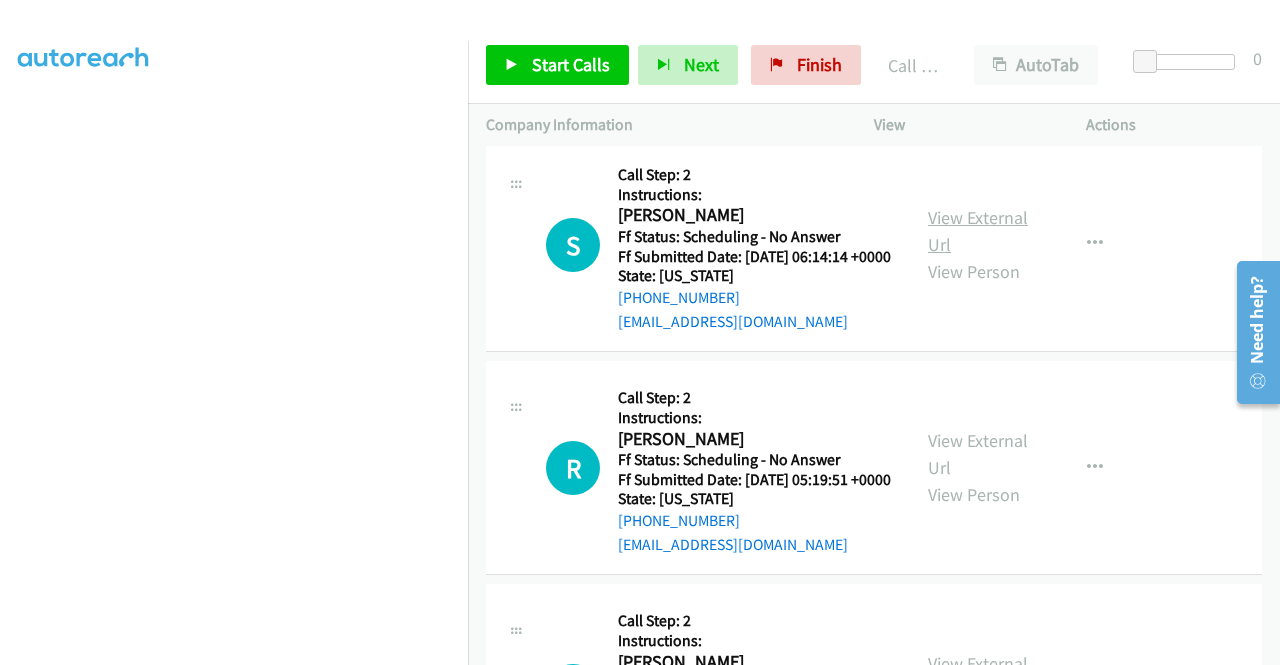 click on "View External Url" at bounding box center [978, 231] 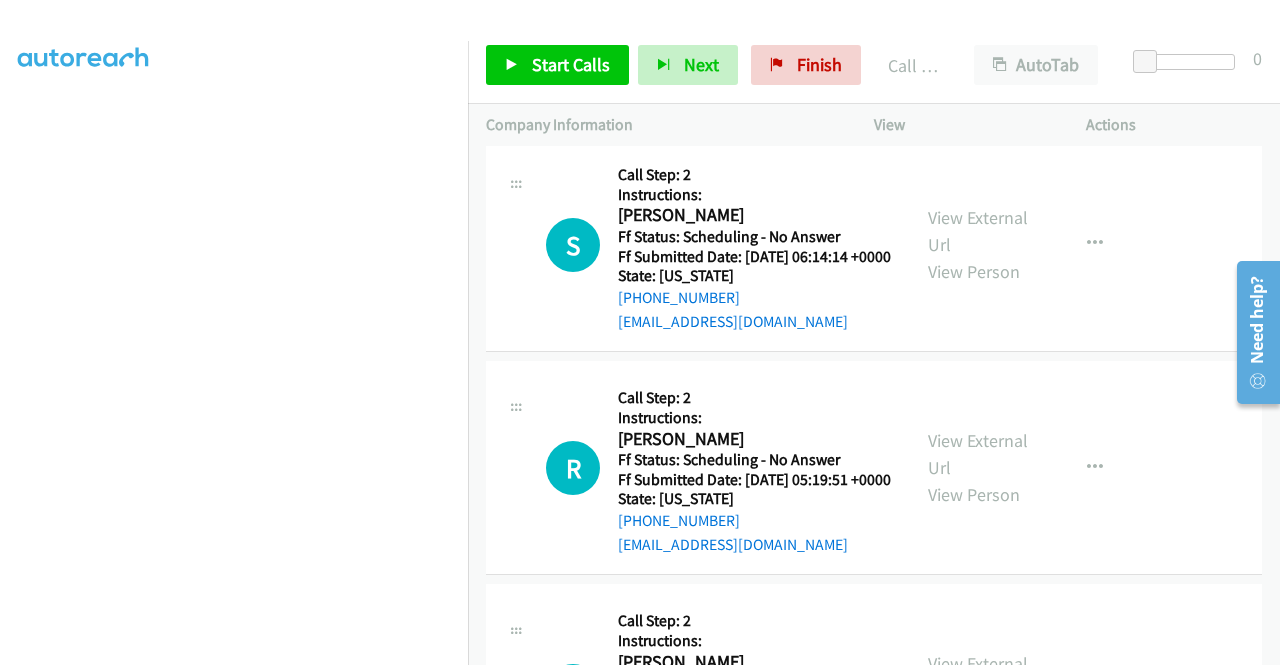 scroll, scrollTop: 5584, scrollLeft: 0, axis: vertical 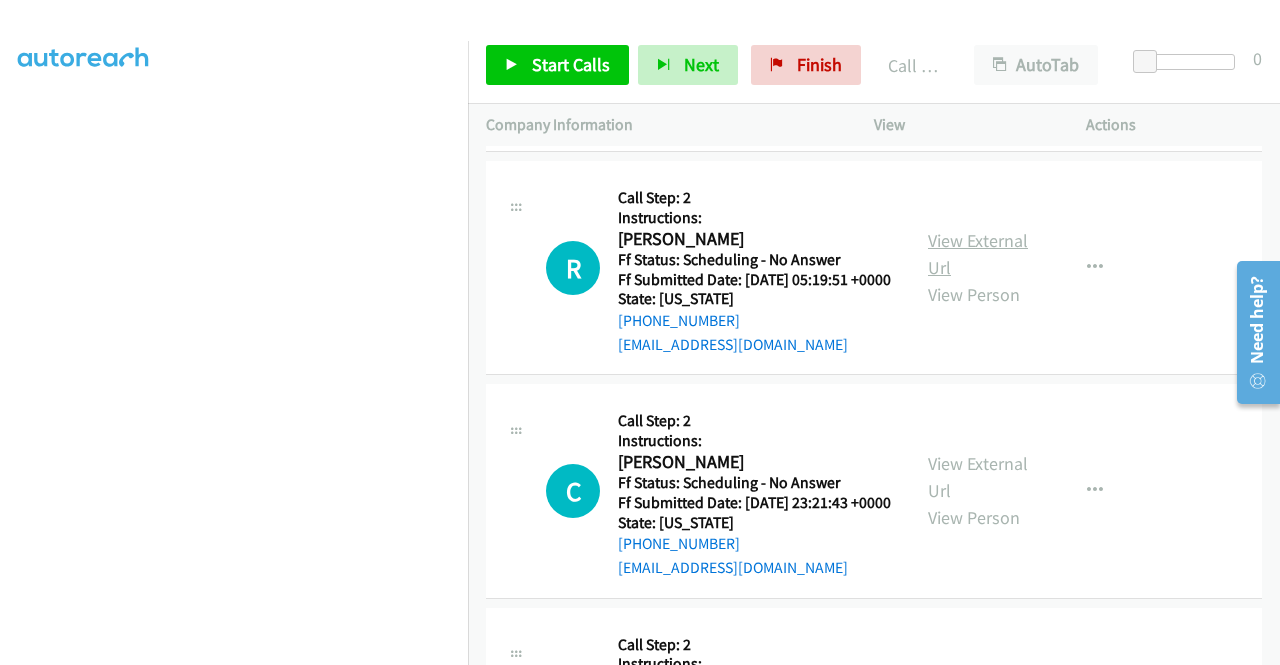 click on "View External Url" at bounding box center [978, 254] 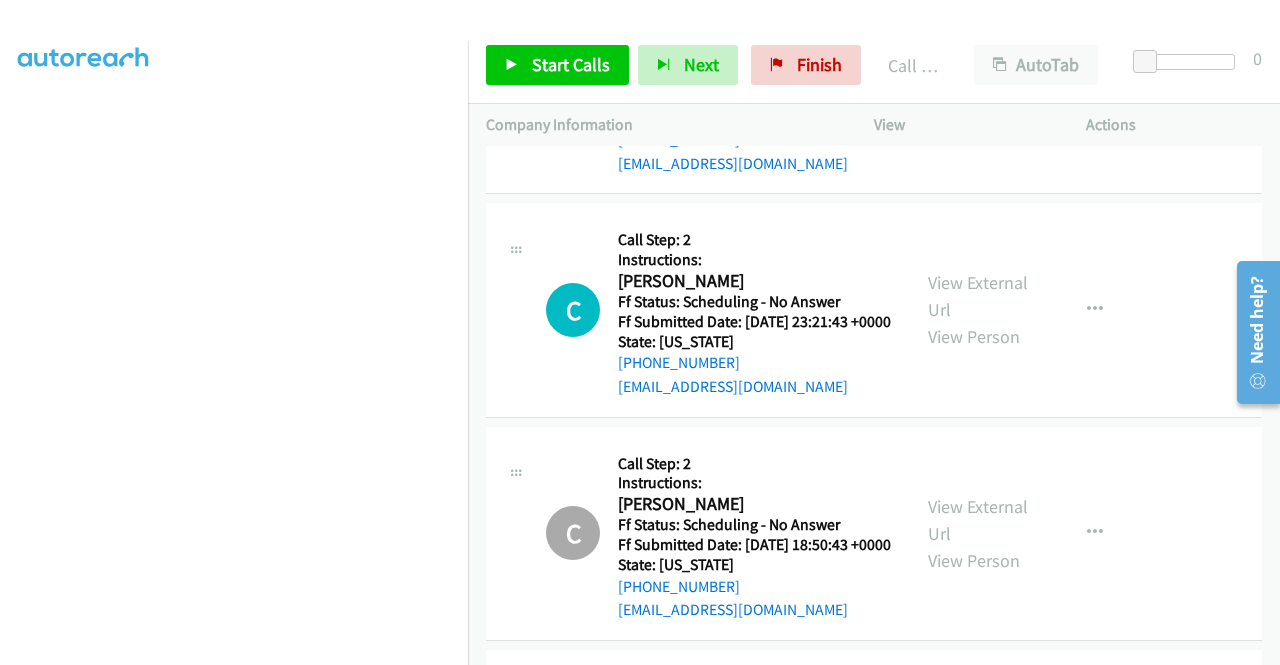 scroll, scrollTop: 5784, scrollLeft: 0, axis: vertical 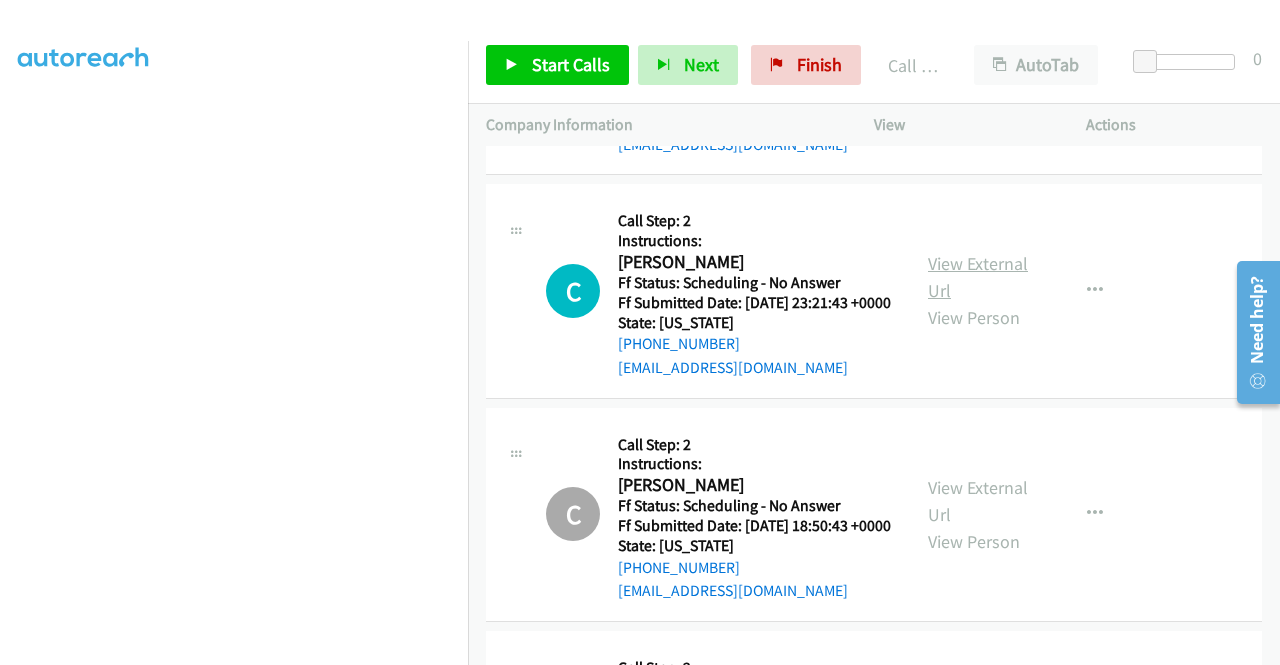 click on "View External Url" at bounding box center [978, 277] 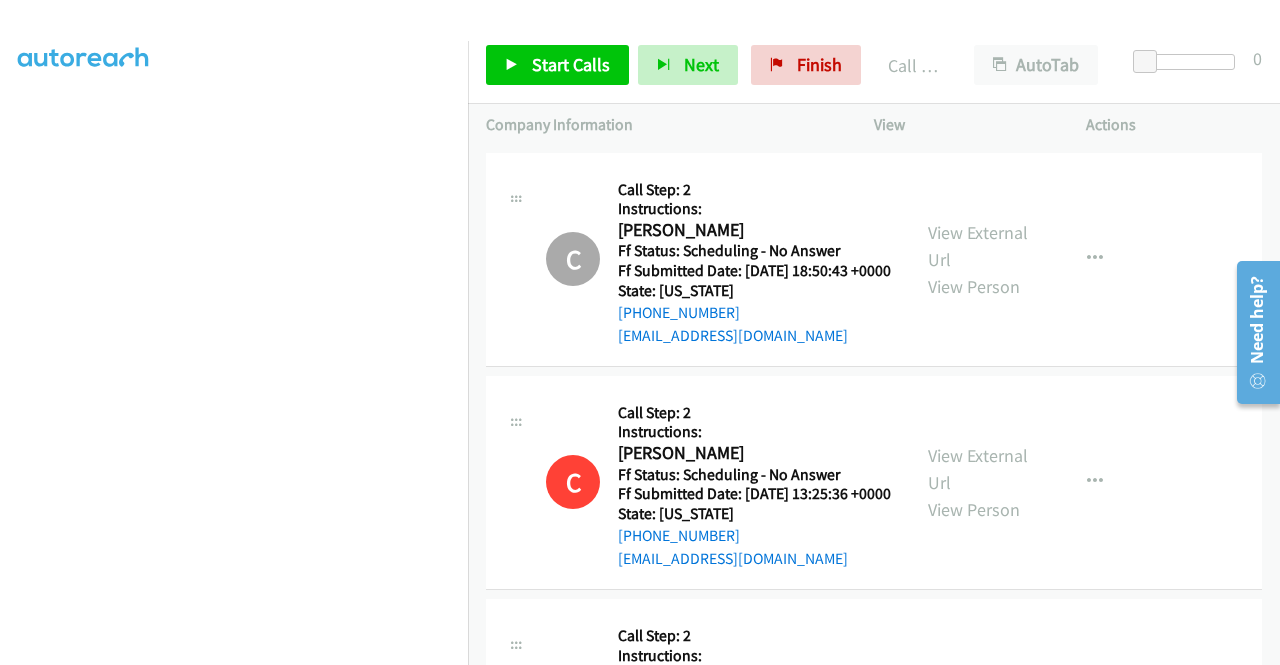 scroll, scrollTop: 6084, scrollLeft: 0, axis: vertical 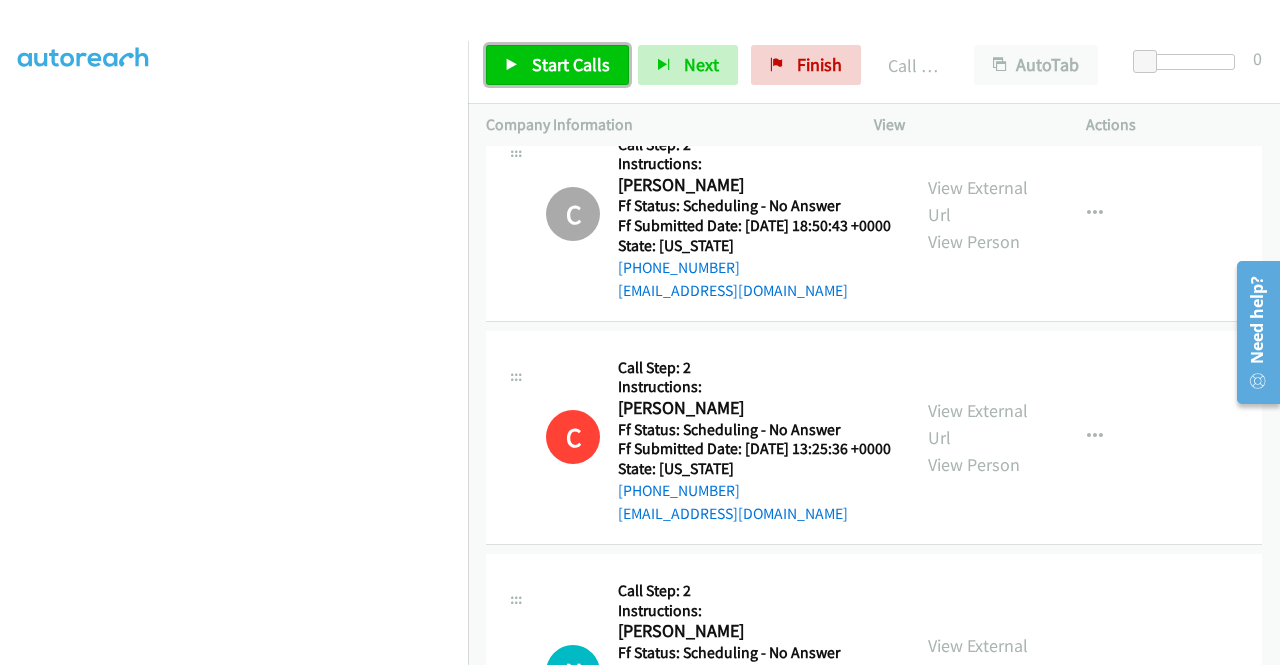 click on "Start Calls" at bounding box center [571, 64] 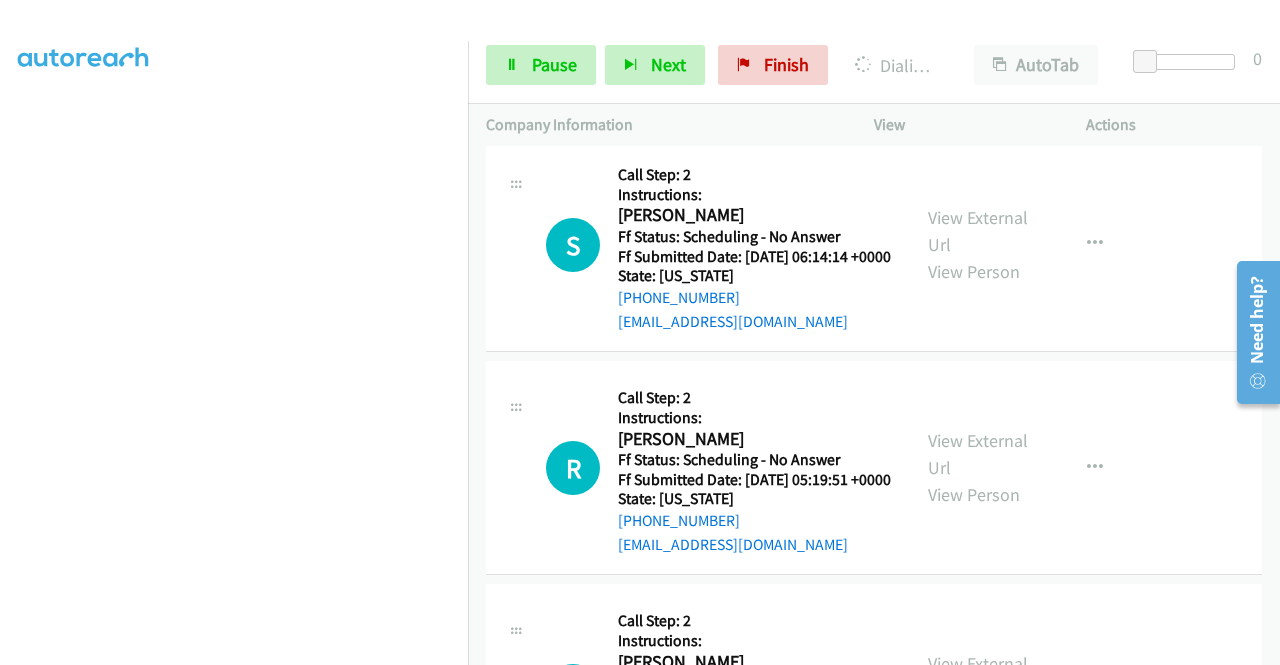 scroll, scrollTop: 5184, scrollLeft: 0, axis: vertical 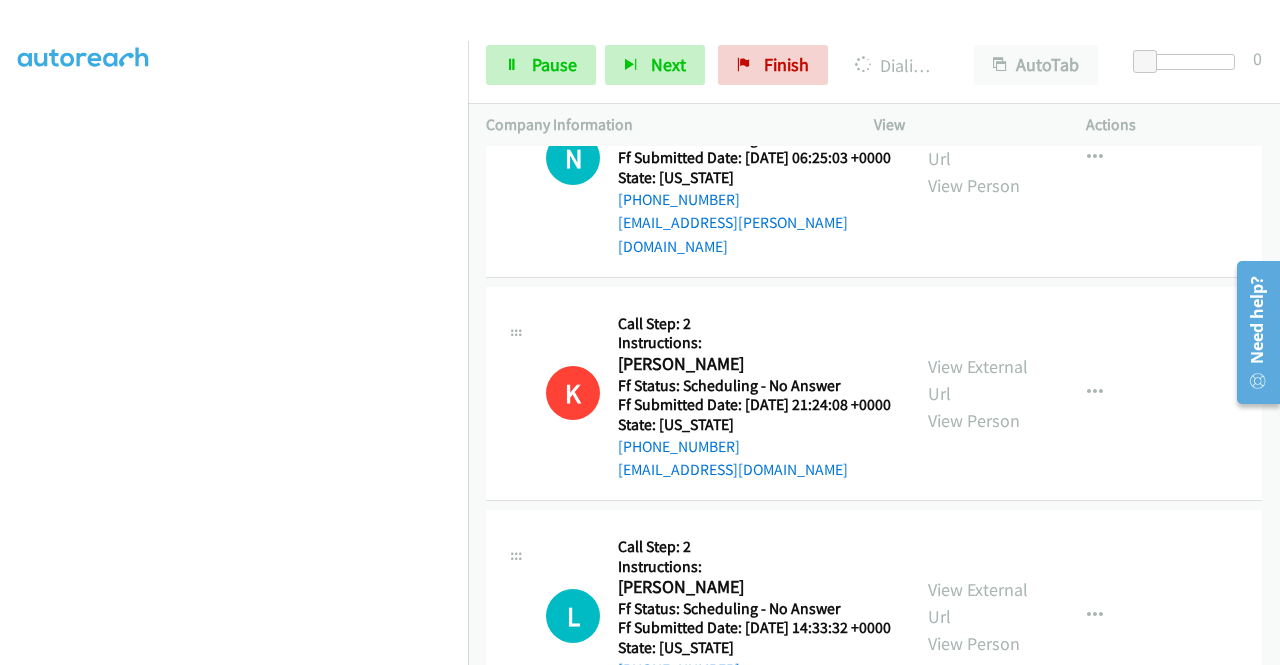 click on "View External Url" at bounding box center (978, -90) 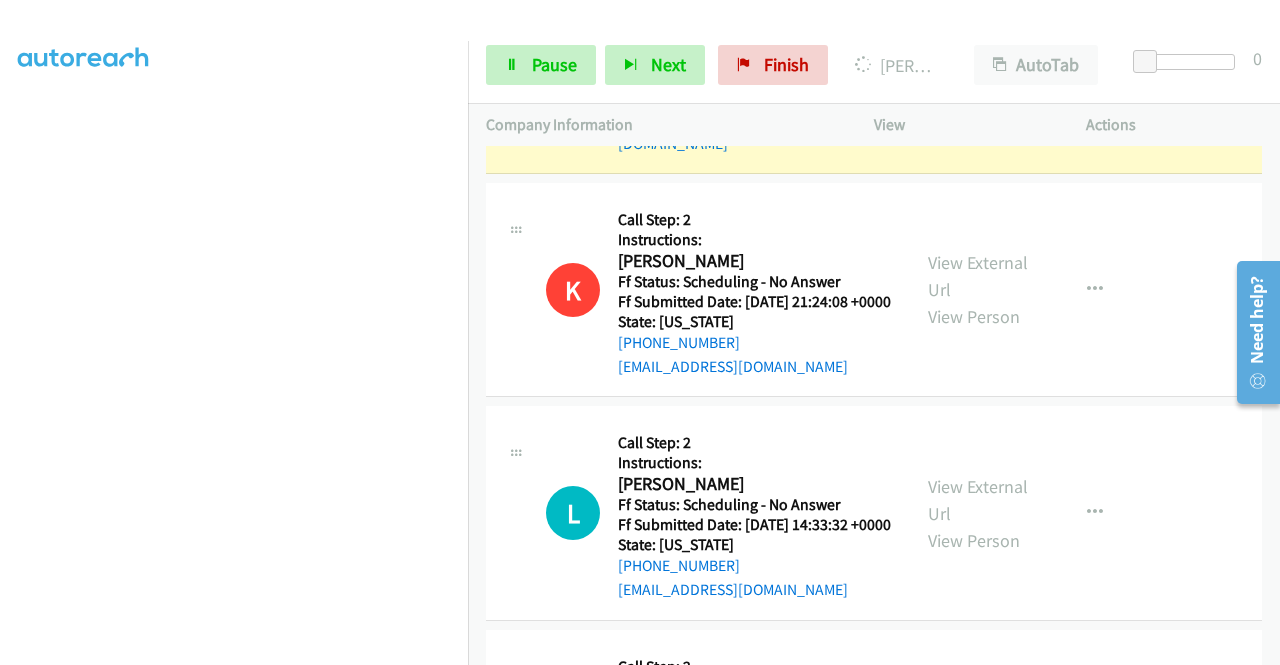 scroll, scrollTop: 6969, scrollLeft: 0, axis: vertical 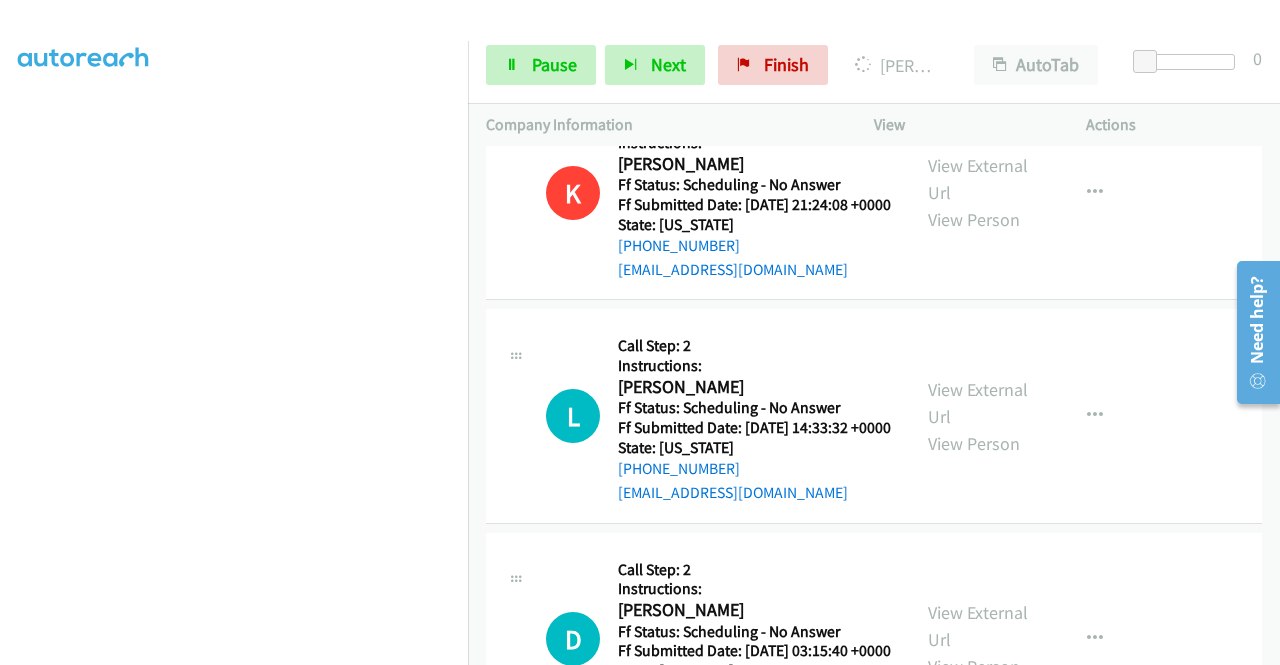 click on "View External Url" at bounding box center (978, -56) 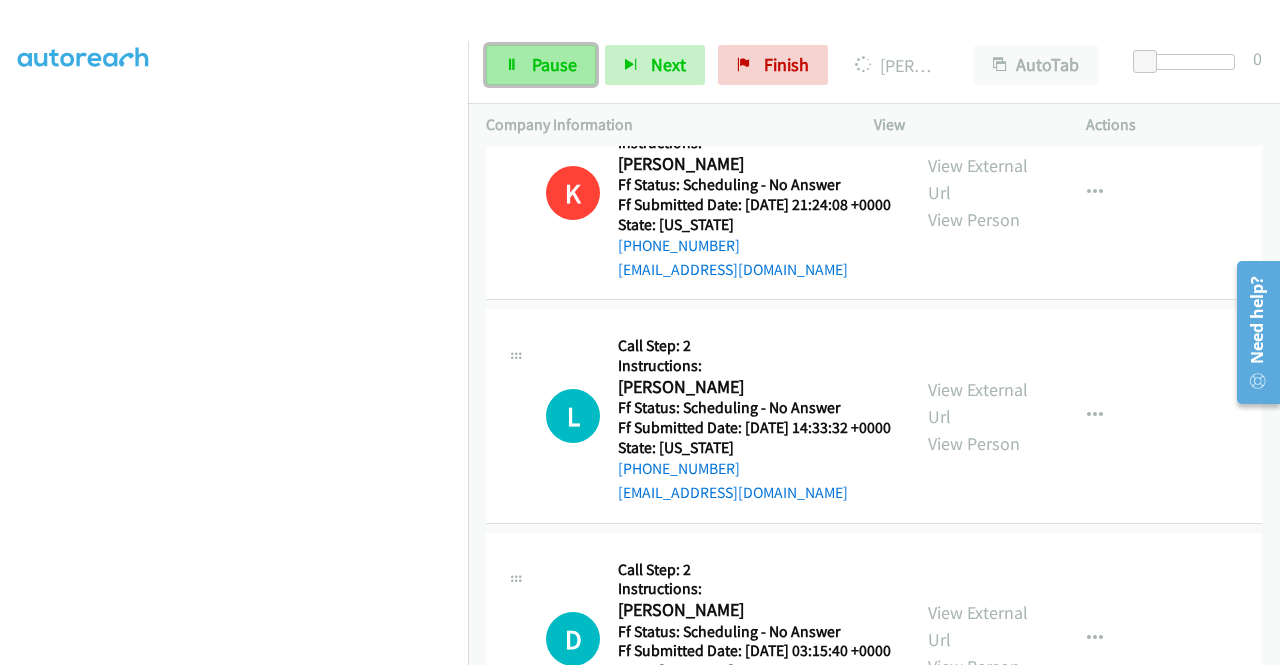 click on "Pause" at bounding box center [541, 65] 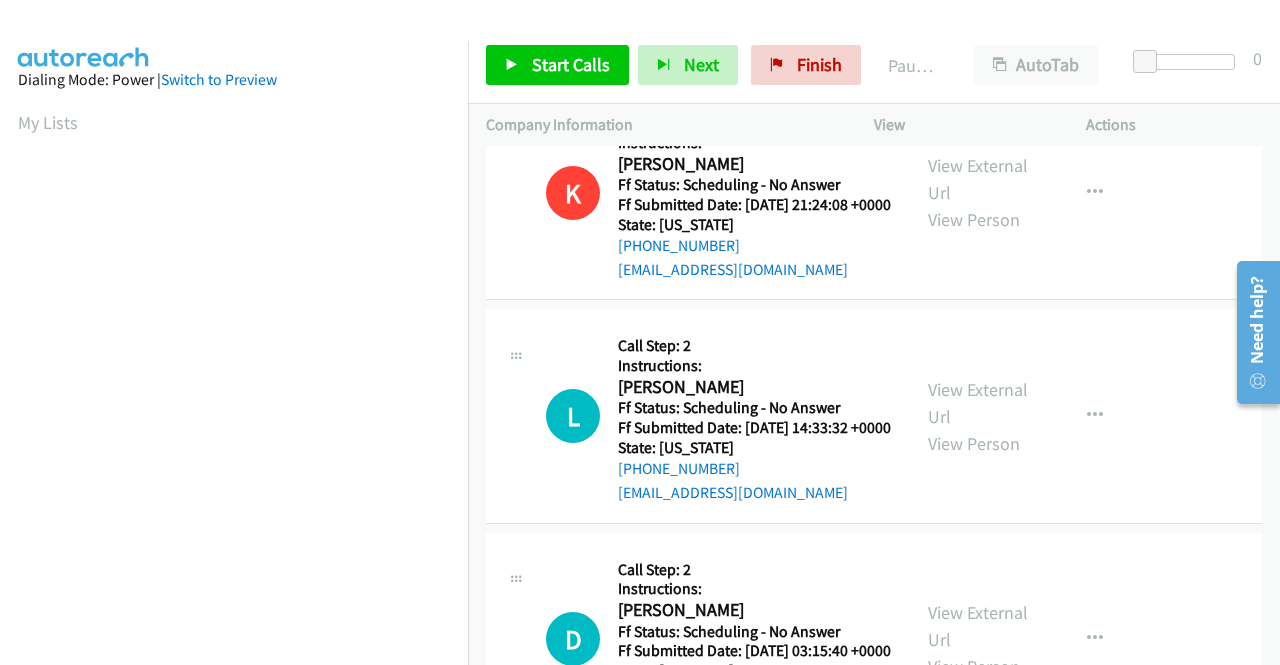 scroll, scrollTop: 456, scrollLeft: 0, axis: vertical 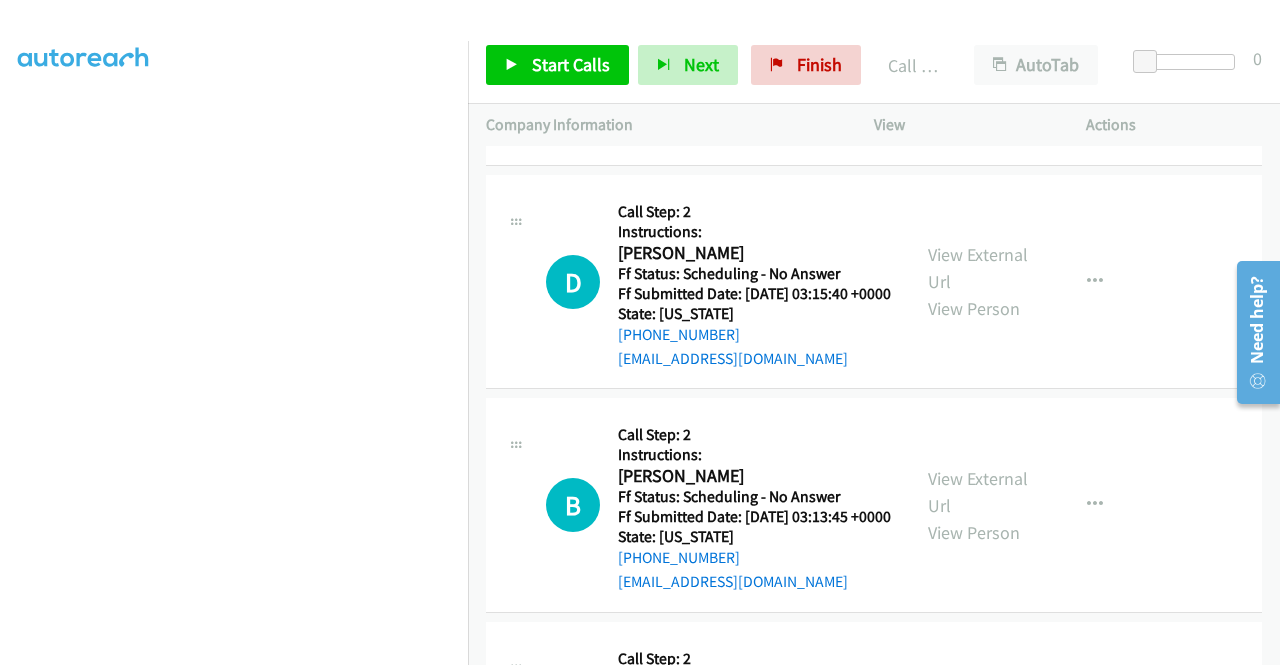 click on "K
Callback Scheduled
Call Step: 2
Instructions:
[PERSON_NAME]
America/New_York
Ff Status: Scheduling - No Answer
Ff Submitted Date: [DATE] 21:24:08 +0000
State: [US_STATE]
[PHONE_NUMBER]
[EMAIL_ADDRESS][DOMAIN_NAME]
Call was successful?
View External Url
View Person
View External Url
Email
Schedule/Manage Callback
Skip Call" at bounding box center (874, -165) 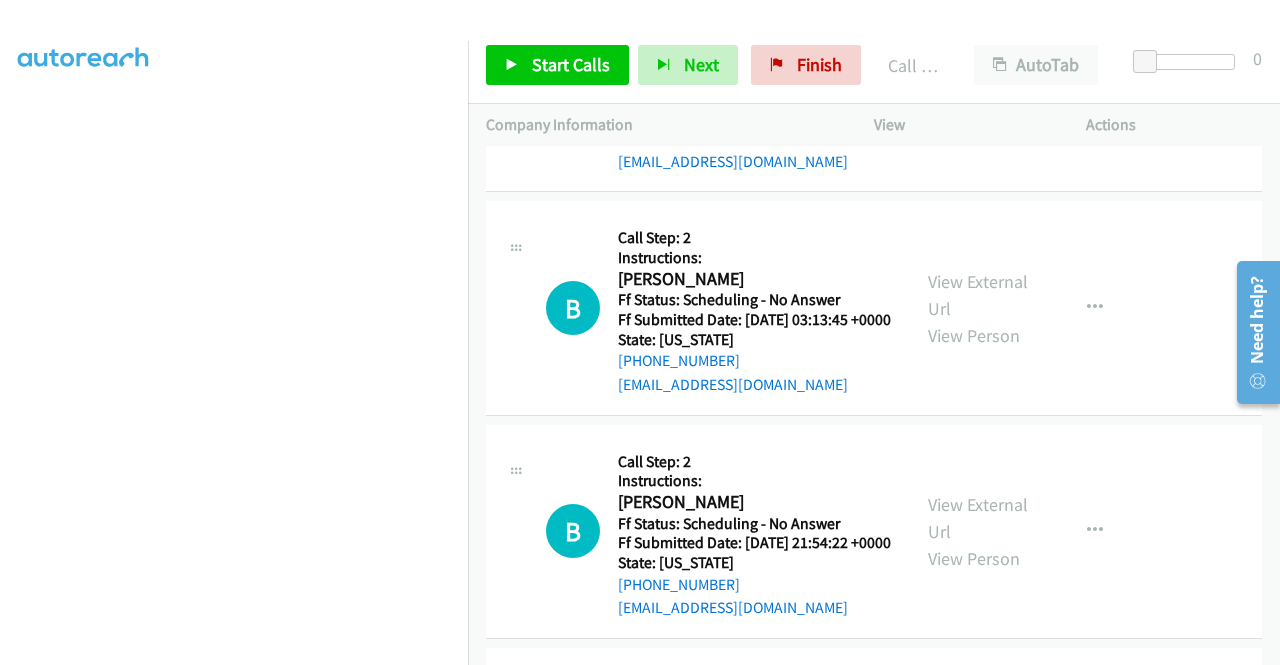 scroll, scrollTop: 7569, scrollLeft: 0, axis: vertical 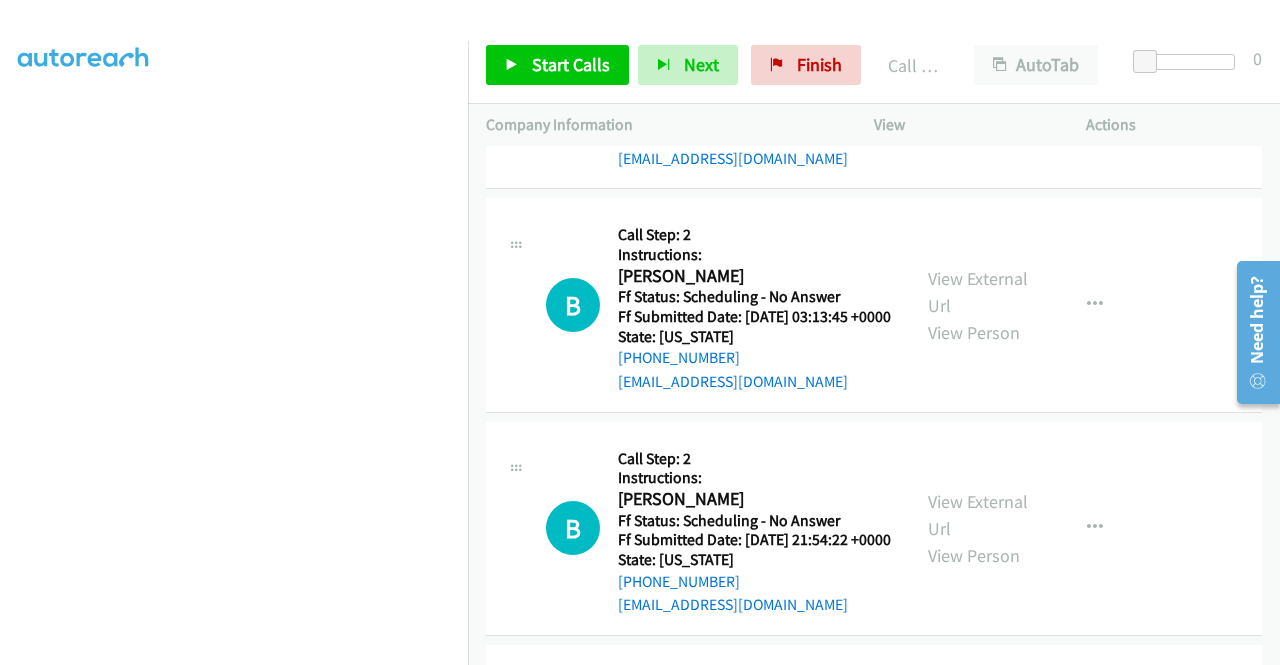 click on "View External Url" at bounding box center (978, -155) 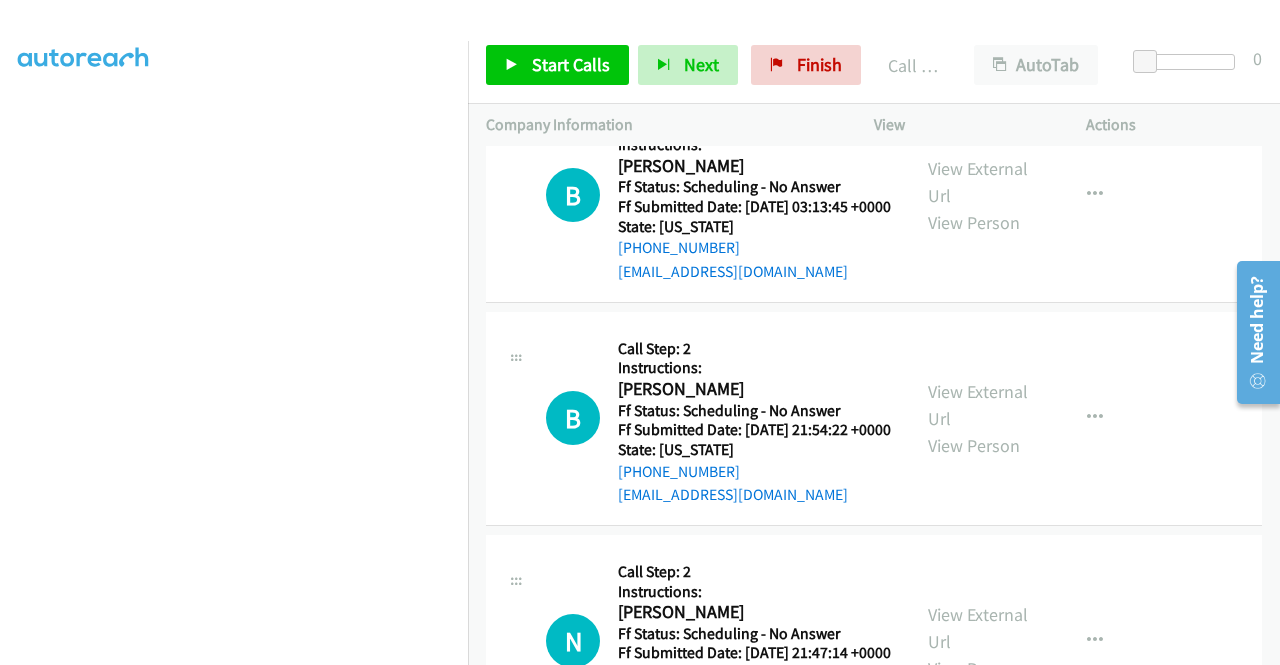 scroll, scrollTop: 7769, scrollLeft: 0, axis: vertical 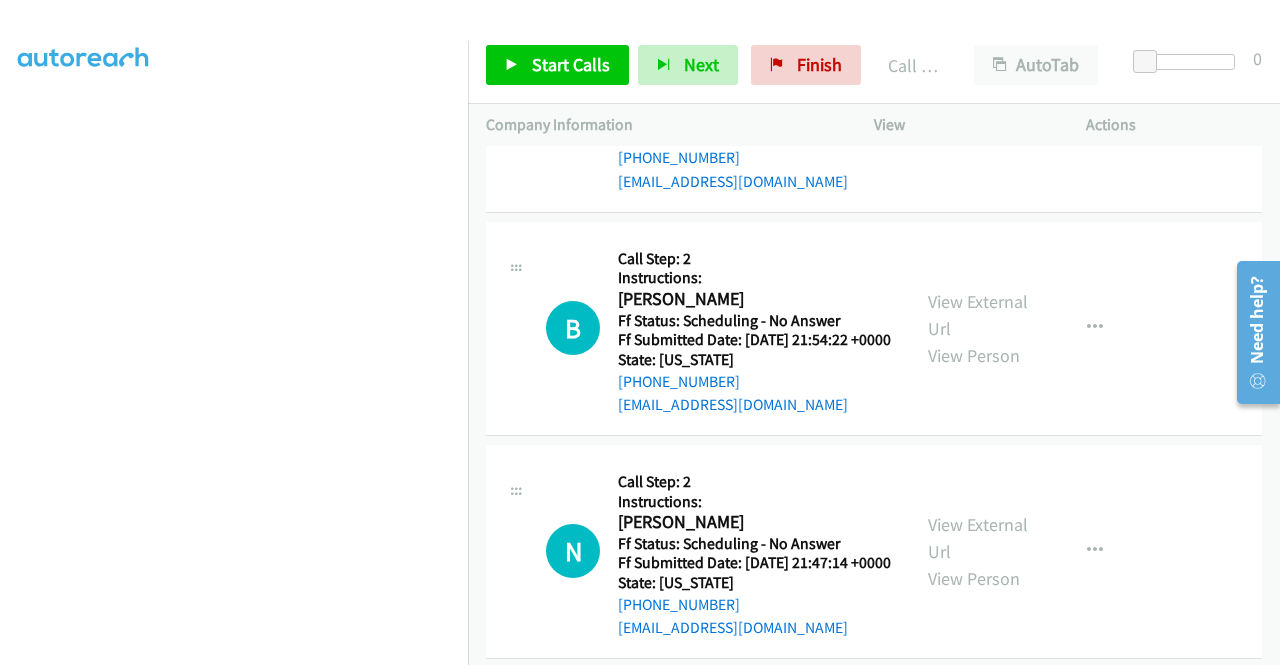 click on "View External Url" at bounding box center (978, 92) 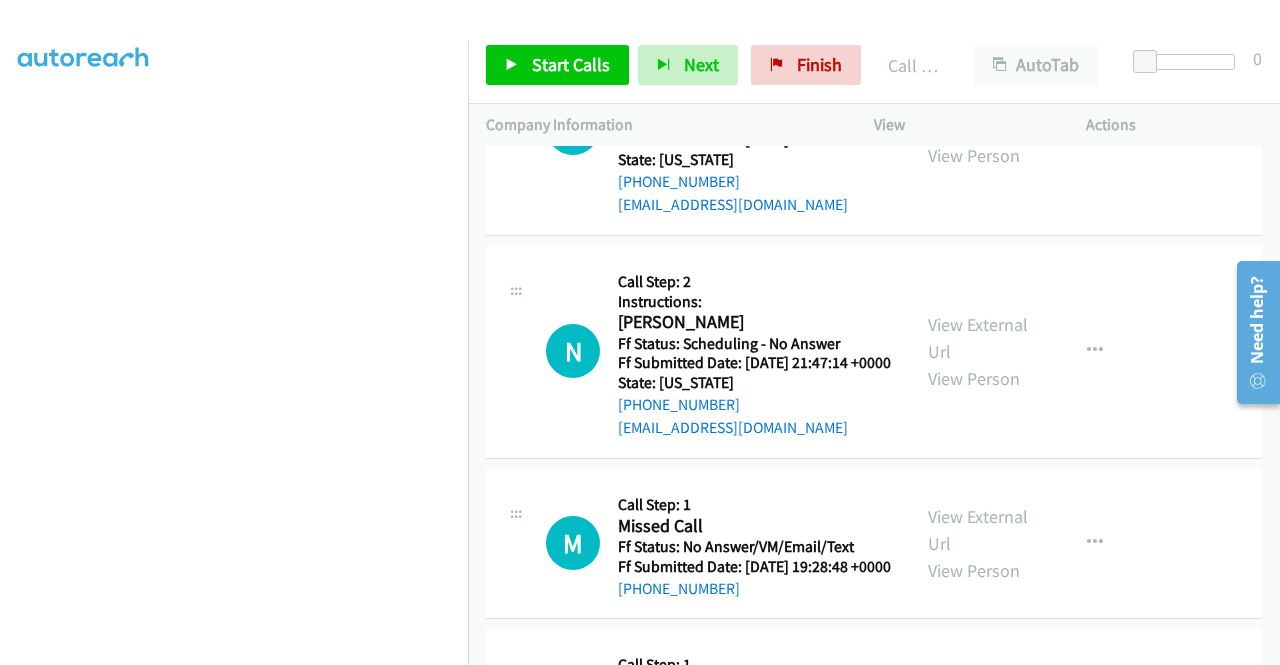 click on "View External Url" at bounding box center [978, 115] 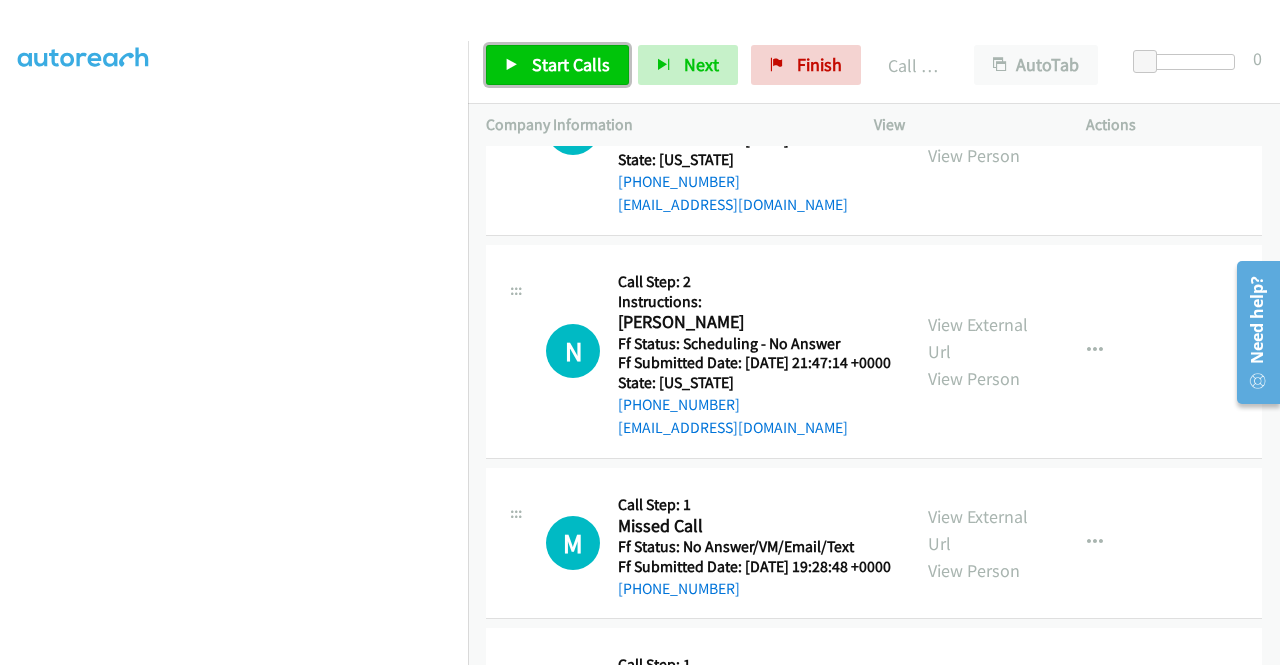 click on "Start Calls" at bounding box center (571, 64) 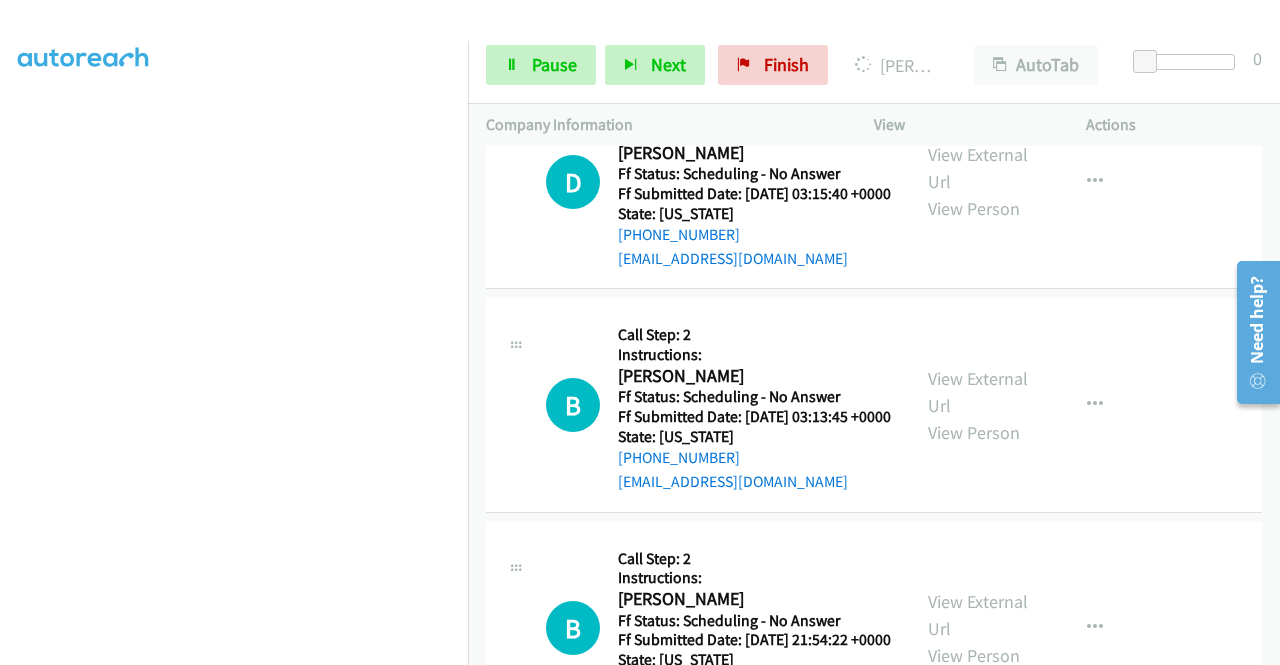 scroll, scrollTop: 7569, scrollLeft: 0, axis: vertical 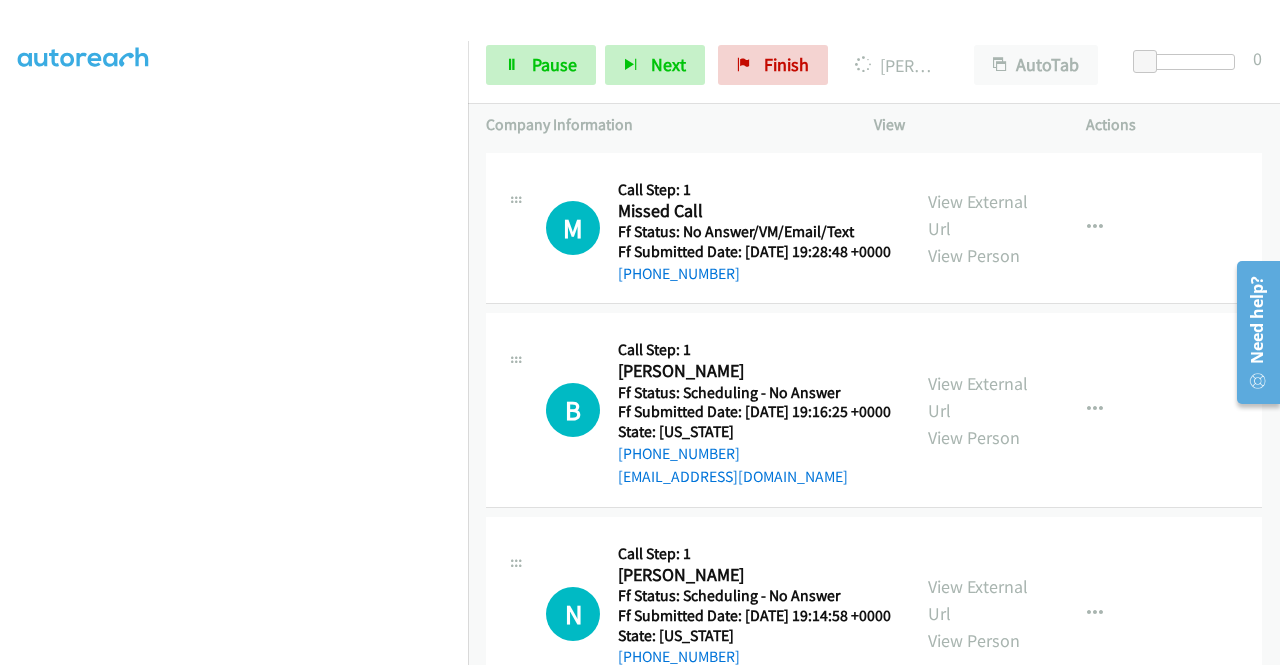 click on "View External Url" at bounding box center (978, 23) 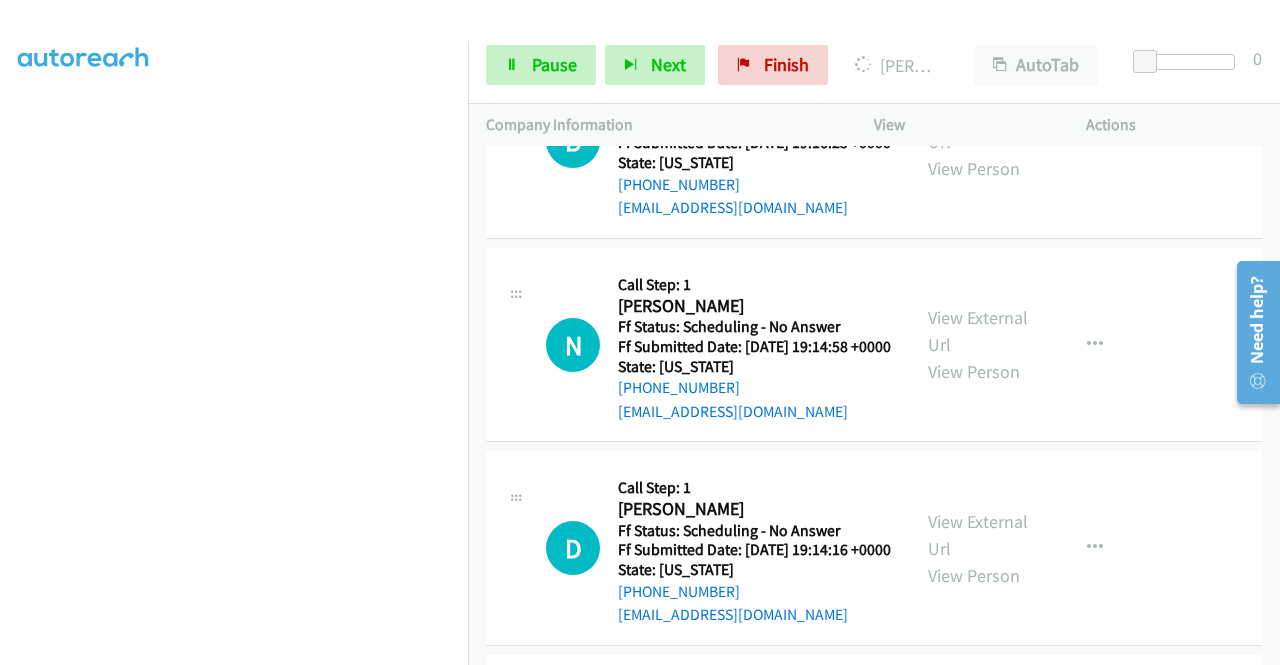 scroll, scrollTop: 8669, scrollLeft: 0, axis: vertical 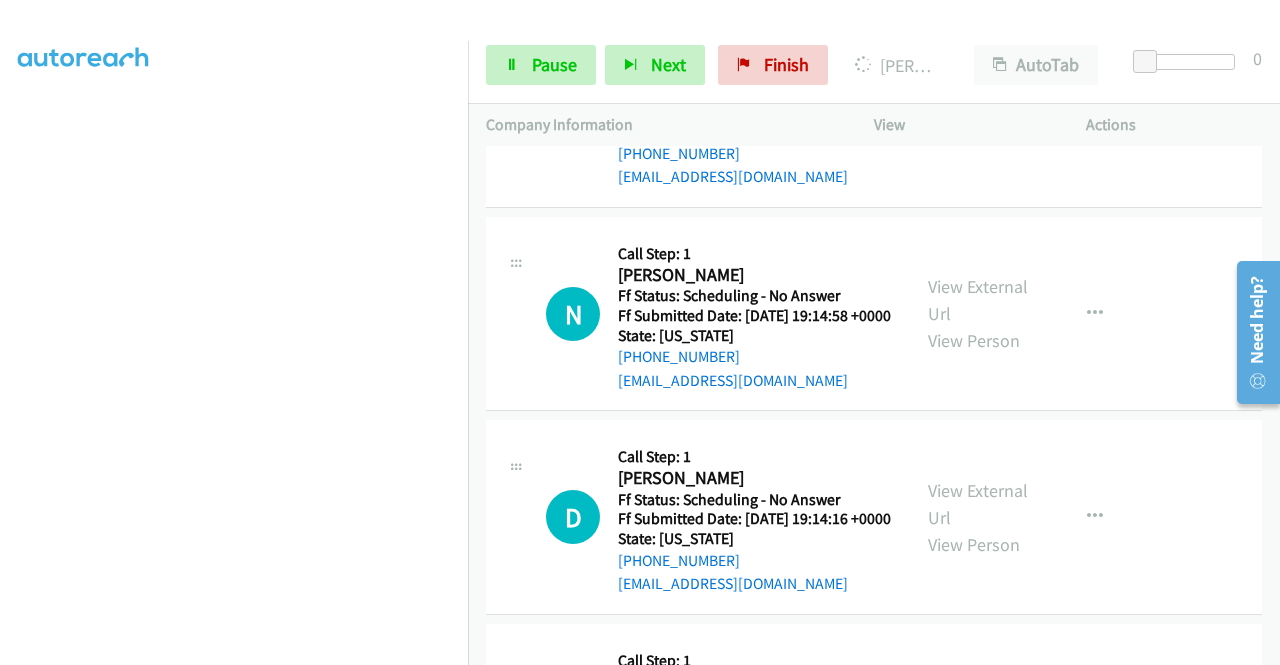 click on "View External Url" at bounding box center (978, -85) 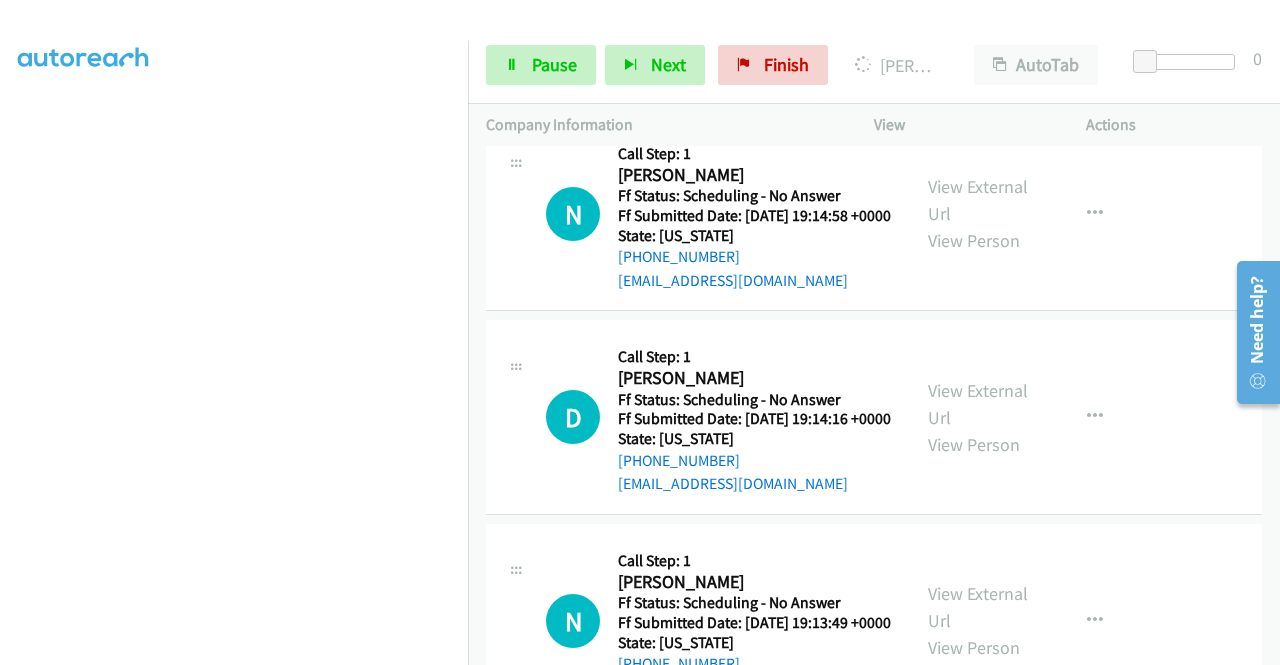 click on "View External Url" at bounding box center (978, -3) 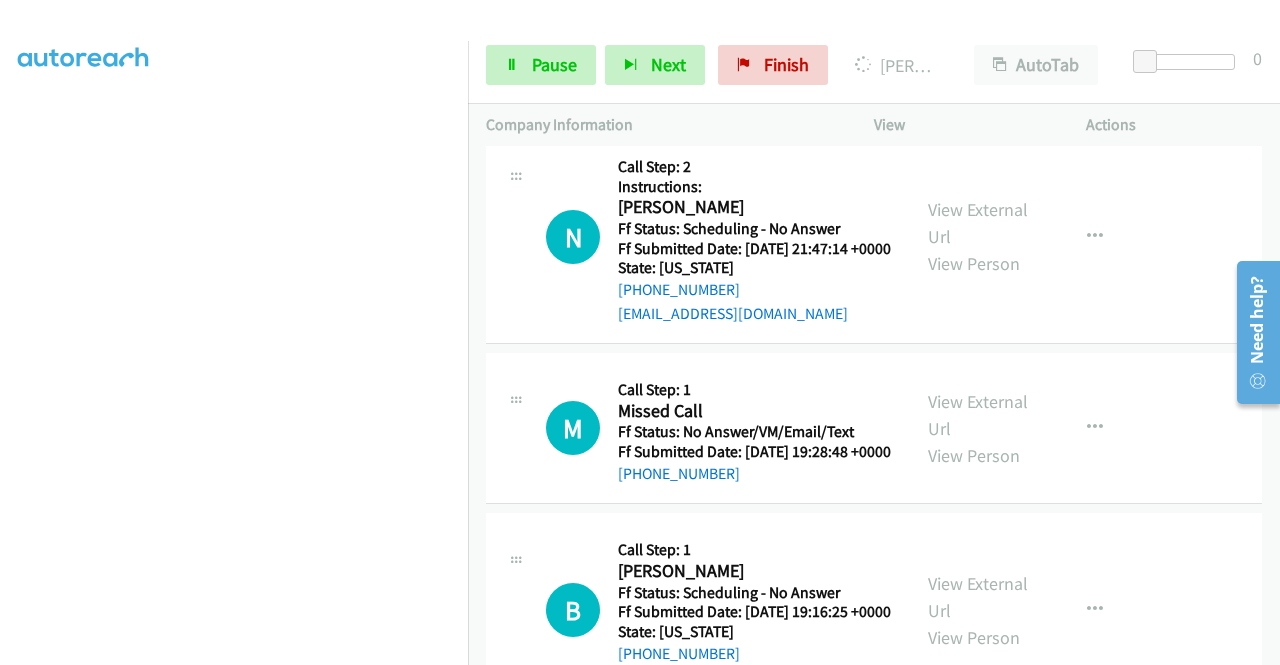 scroll, scrollTop: 456, scrollLeft: 0, axis: vertical 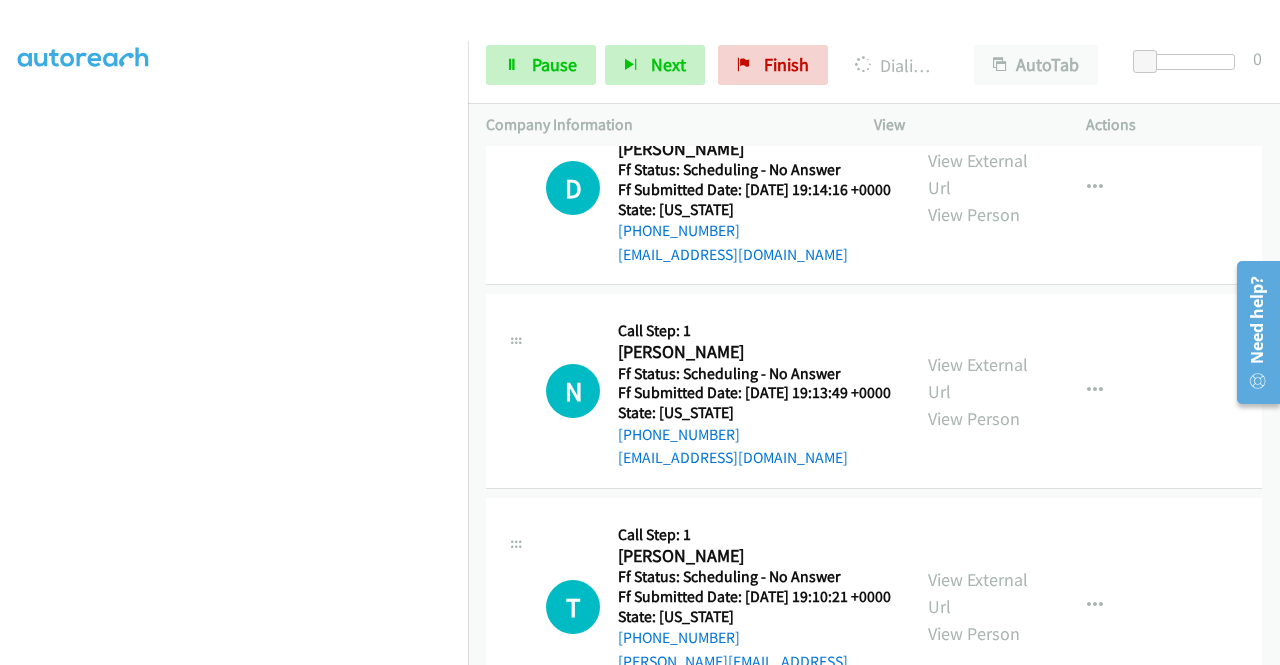 click on "View External Url" at bounding box center [978, -29] 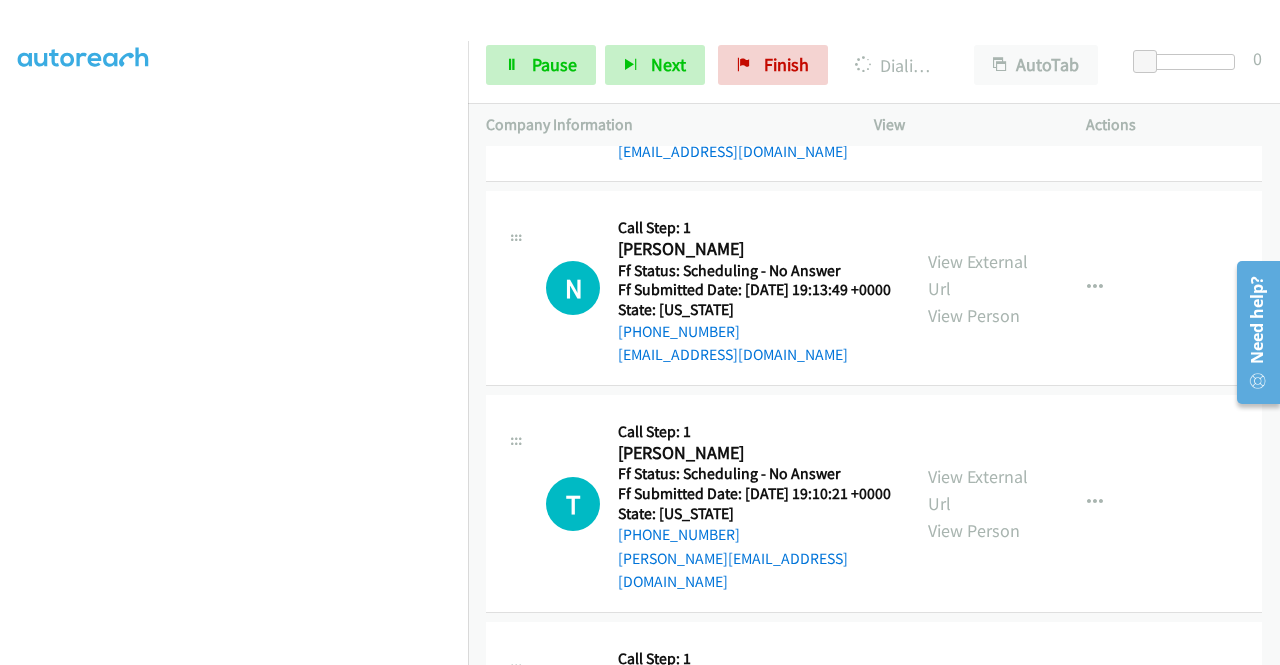 scroll, scrollTop: 9369, scrollLeft: 0, axis: vertical 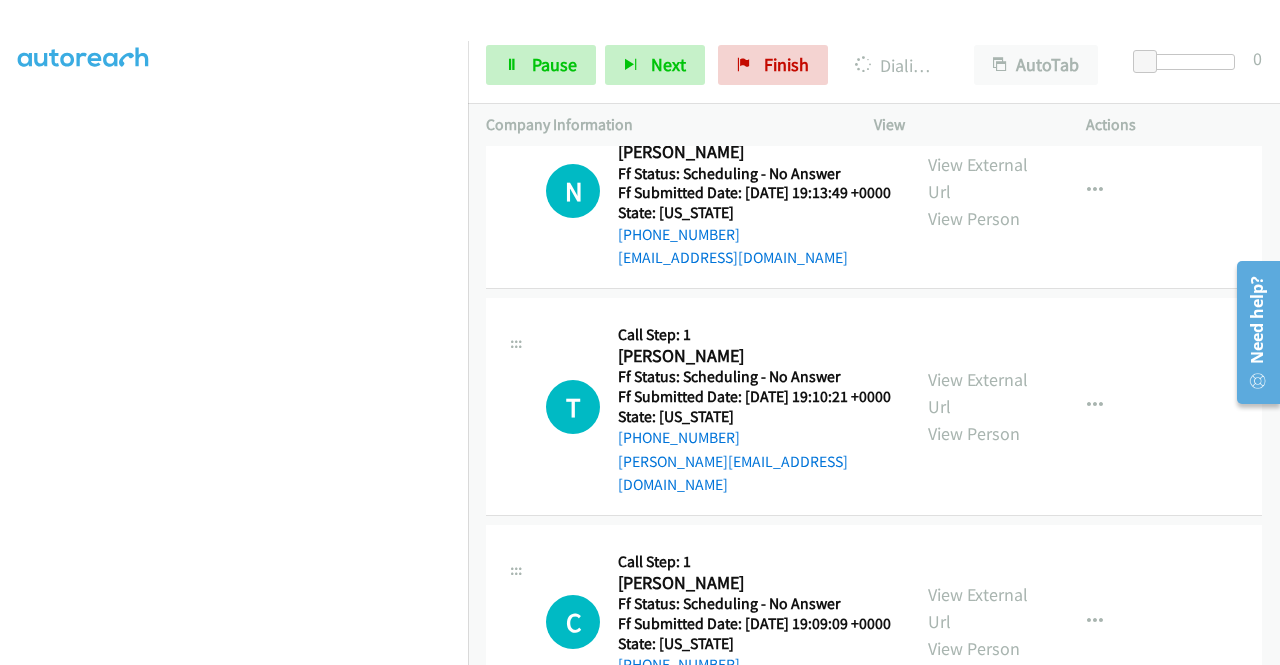 click on "View External Url" at bounding box center (978, -26) 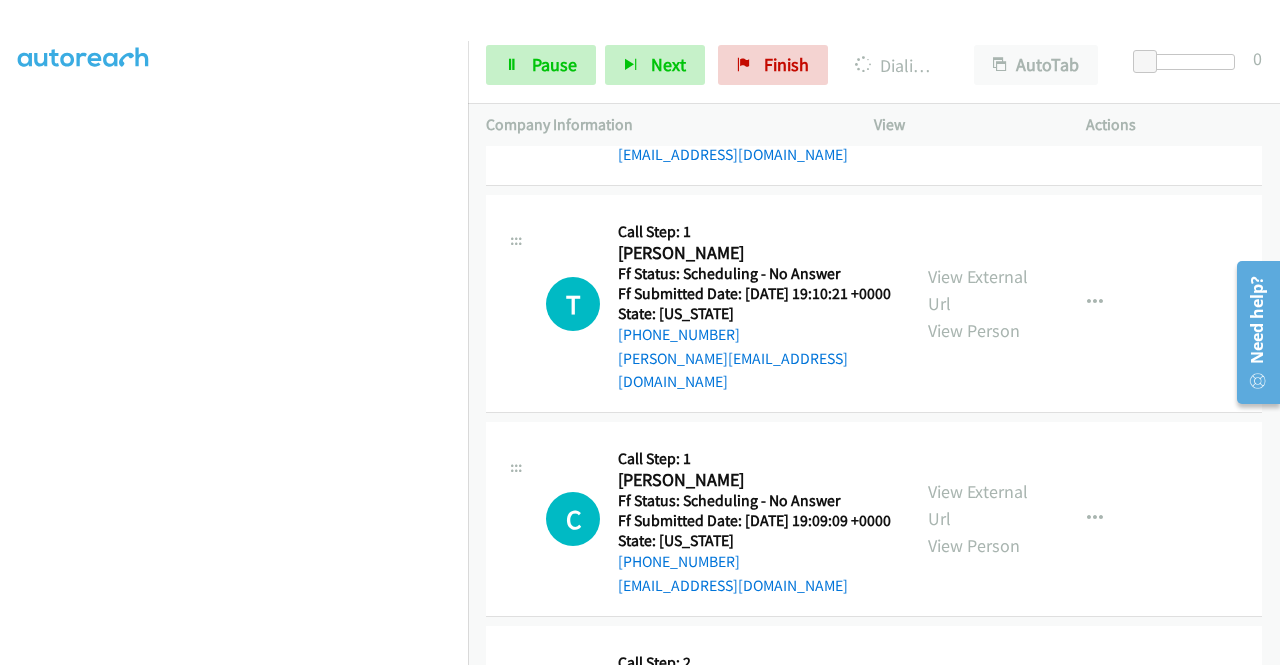 scroll, scrollTop: 9669, scrollLeft: 0, axis: vertical 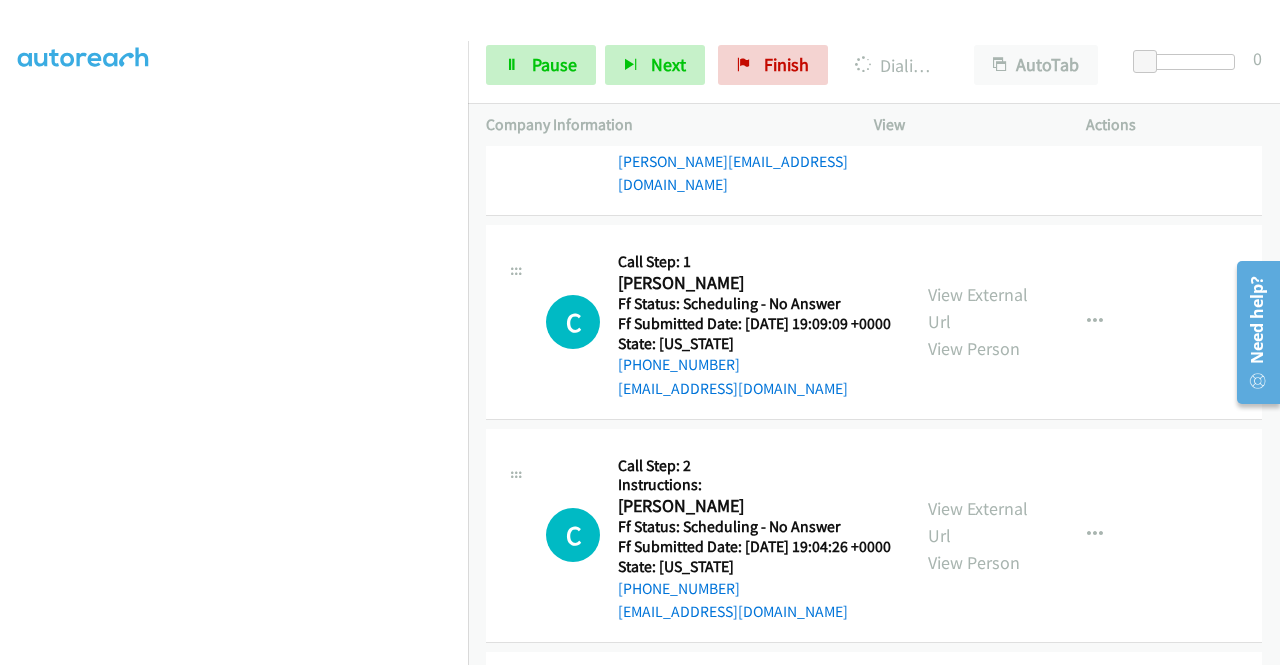click on "View External Url" at bounding box center (978, -122) 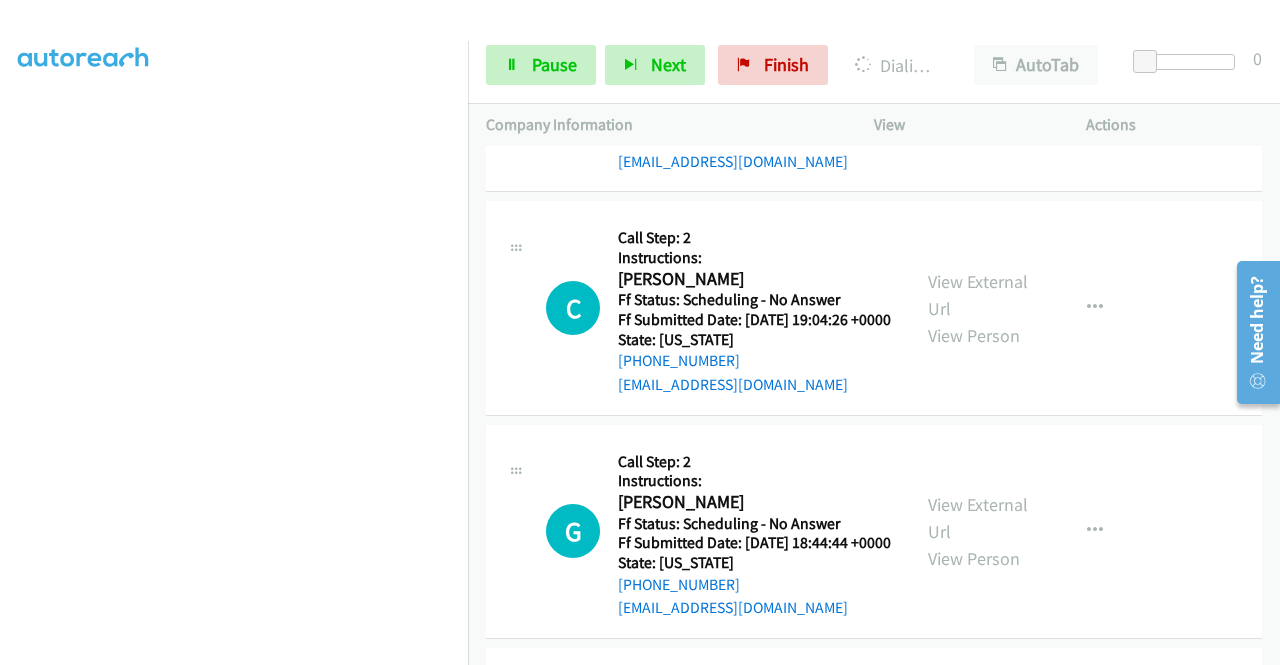 scroll, scrollTop: 10112, scrollLeft: 0, axis: vertical 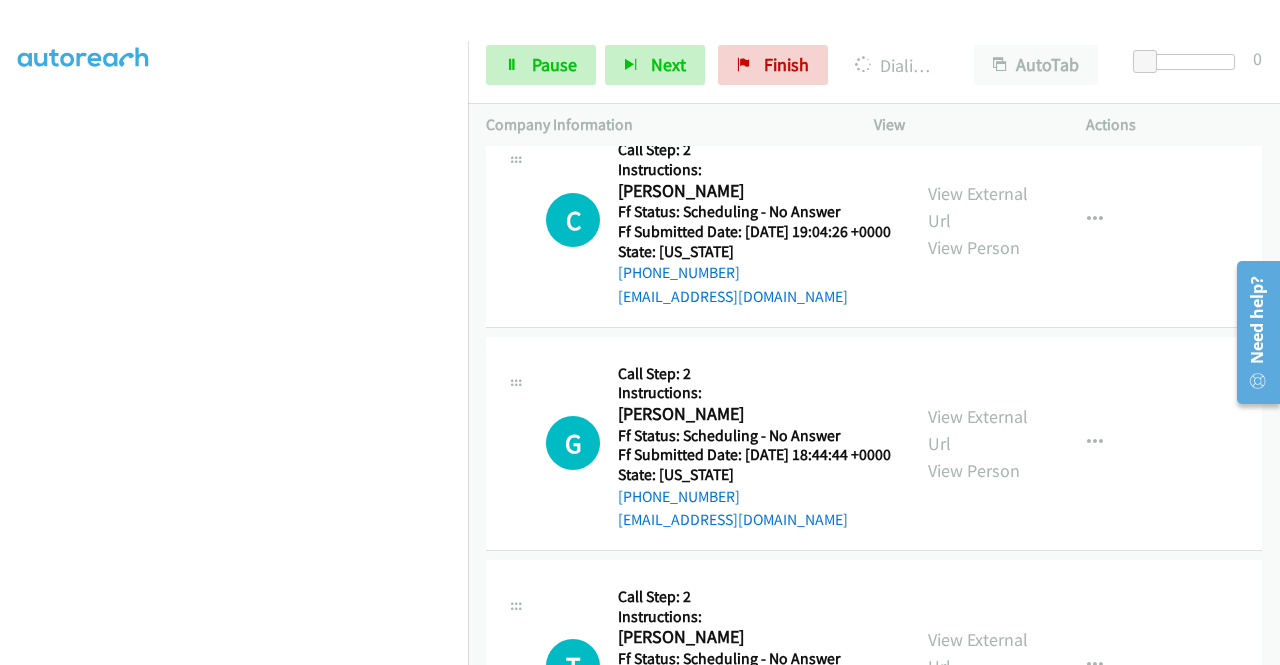 click on "View External Url" at bounding box center (978, -222) 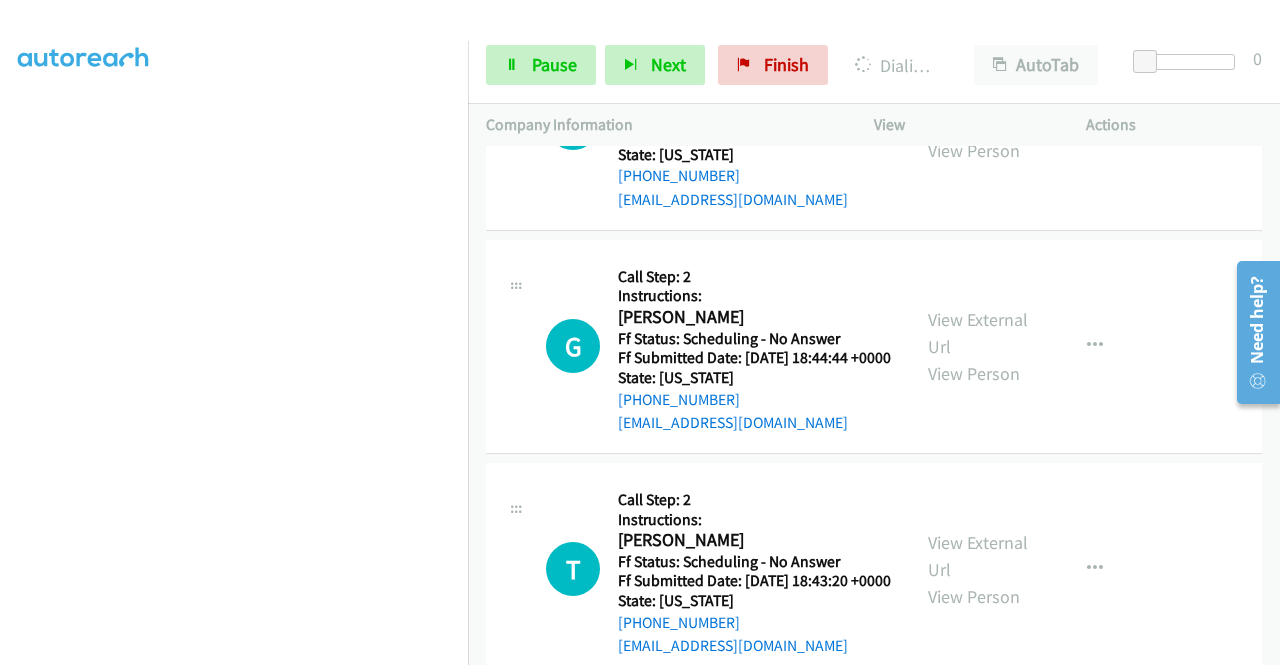 scroll, scrollTop: 10312, scrollLeft: 0, axis: vertical 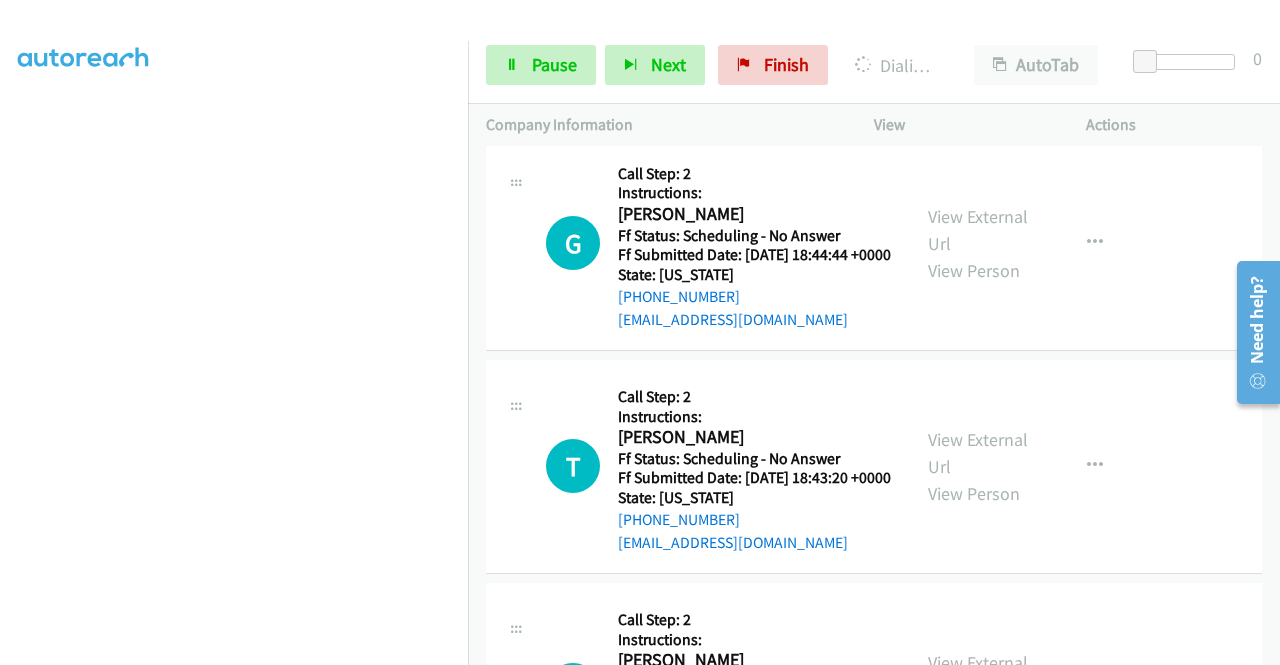 click on "View External Url" at bounding box center [978, -207] 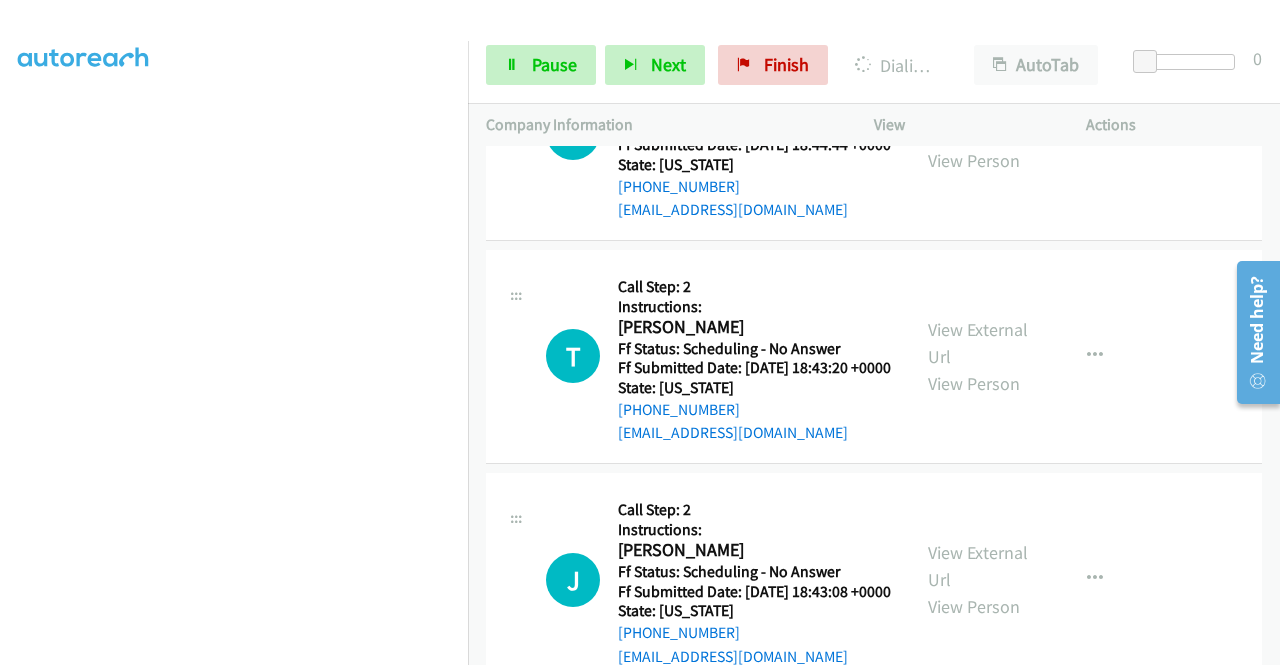 scroll, scrollTop: 10512, scrollLeft: 0, axis: vertical 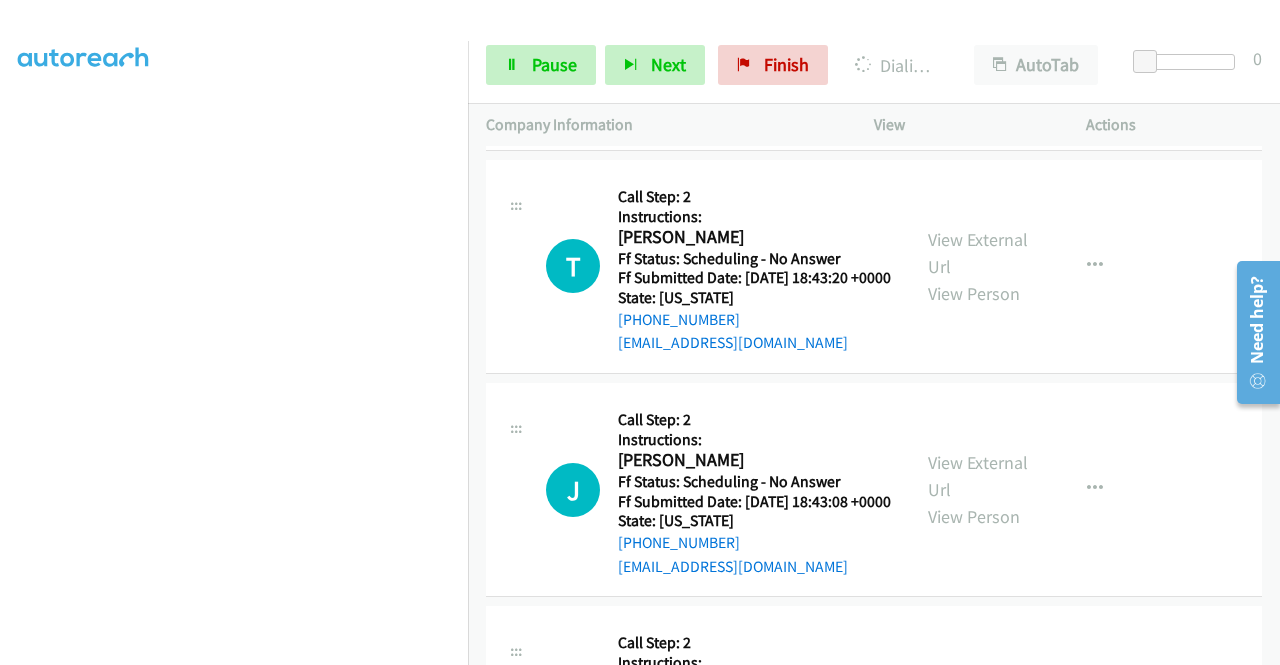 click on "View External Url" at bounding box center [978, -193] 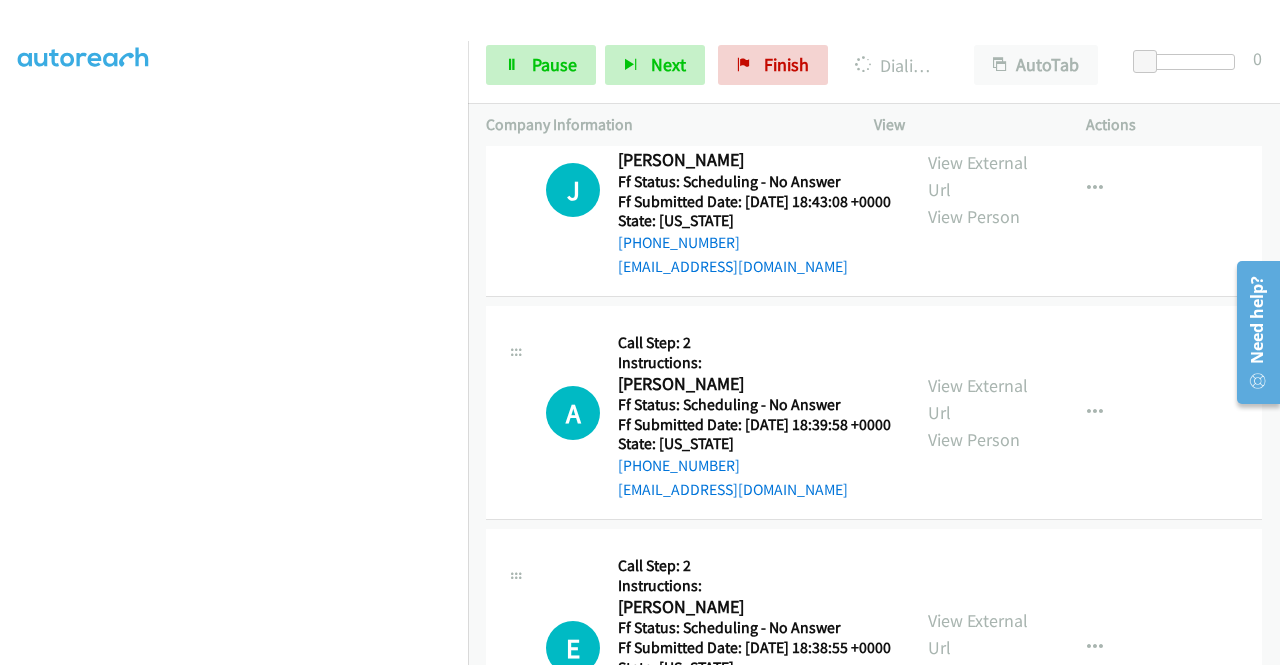 scroll, scrollTop: 10212, scrollLeft: 0, axis: vertical 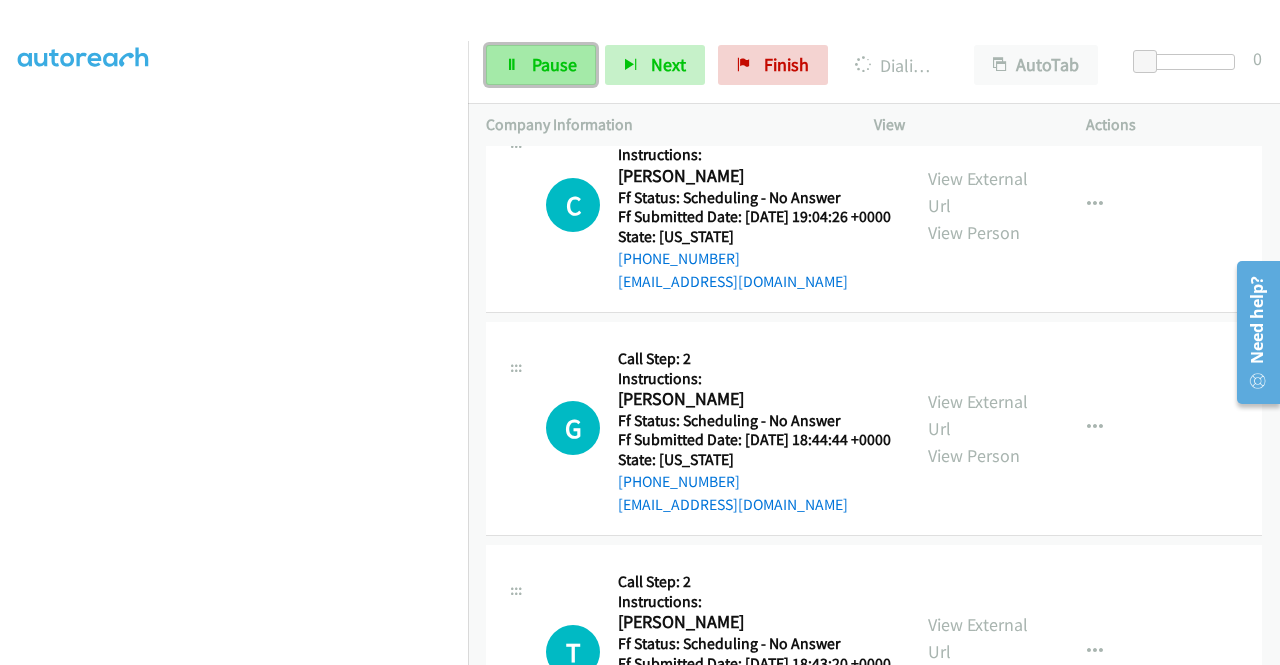 click on "Pause" at bounding box center (554, 64) 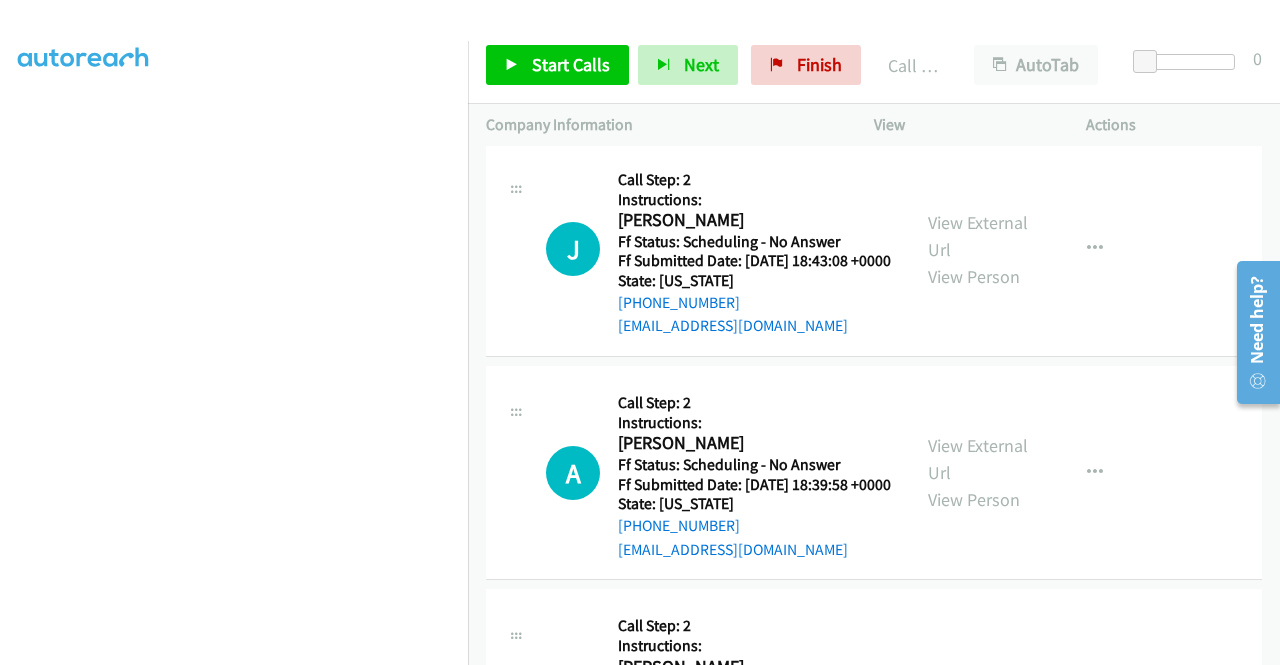 scroll, scrollTop: 10912, scrollLeft: 0, axis: vertical 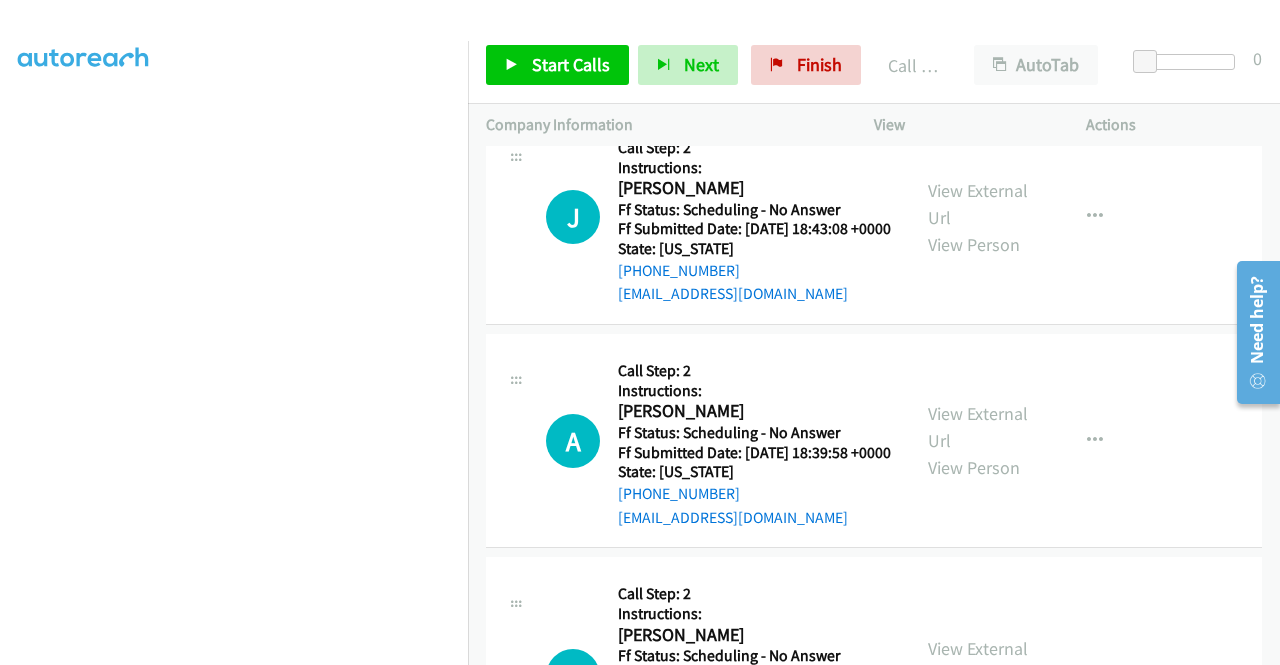 click on "View External Url" at bounding box center (978, -242) 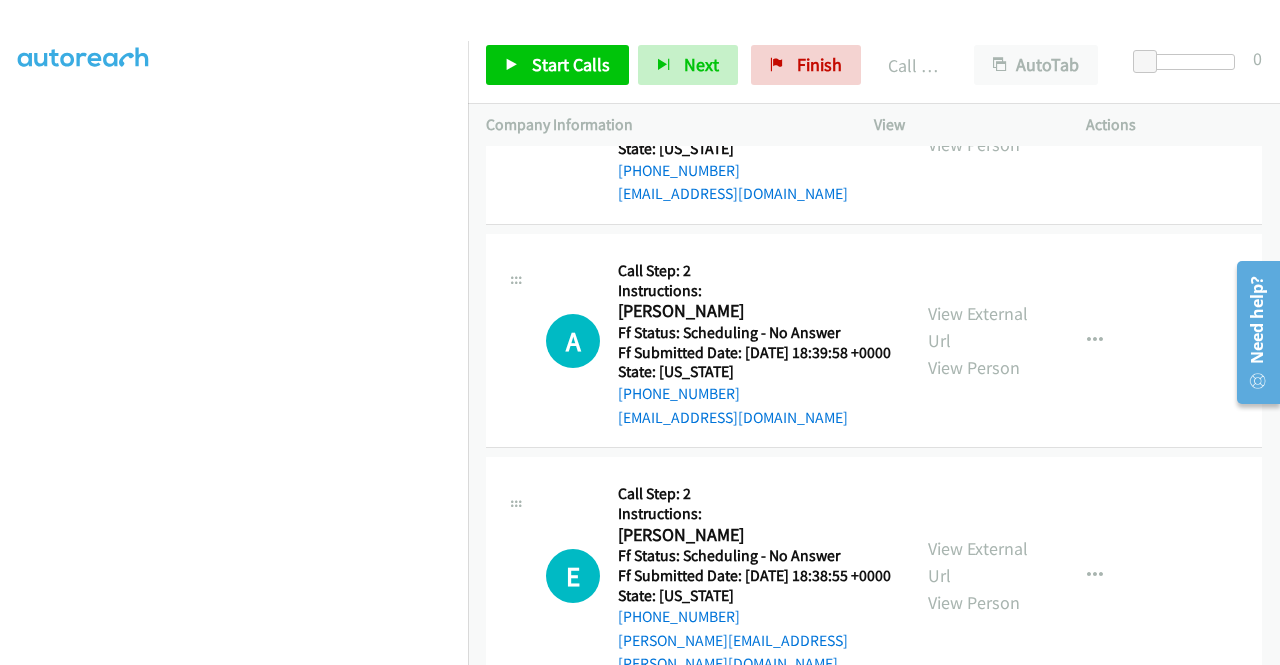 click on "View External Url" at bounding box center [978, -119] 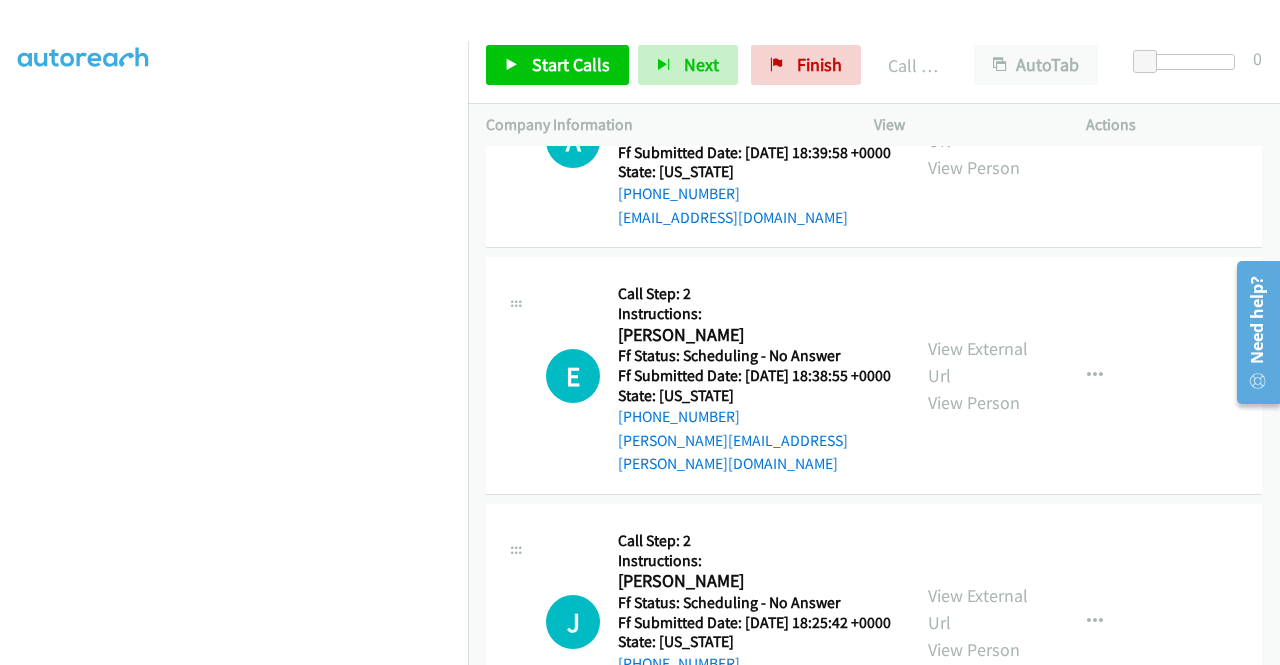 click on "View External Url" at bounding box center (978, -96) 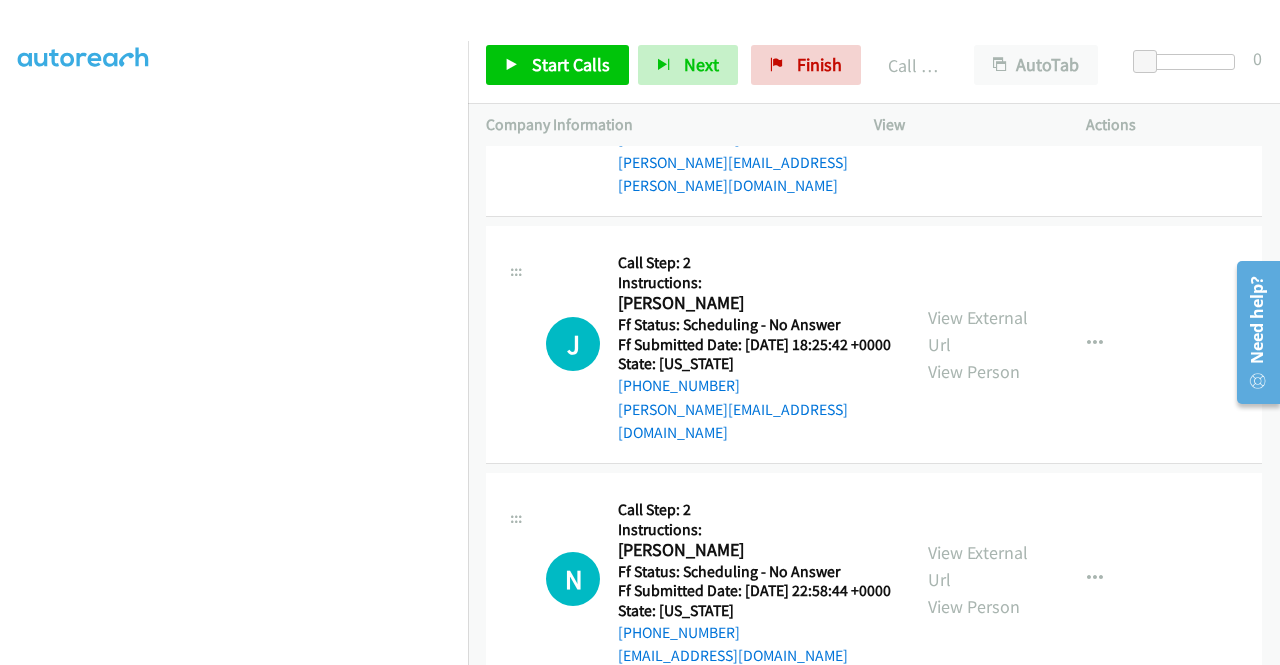scroll, scrollTop: 11512, scrollLeft: 0, axis: vertical 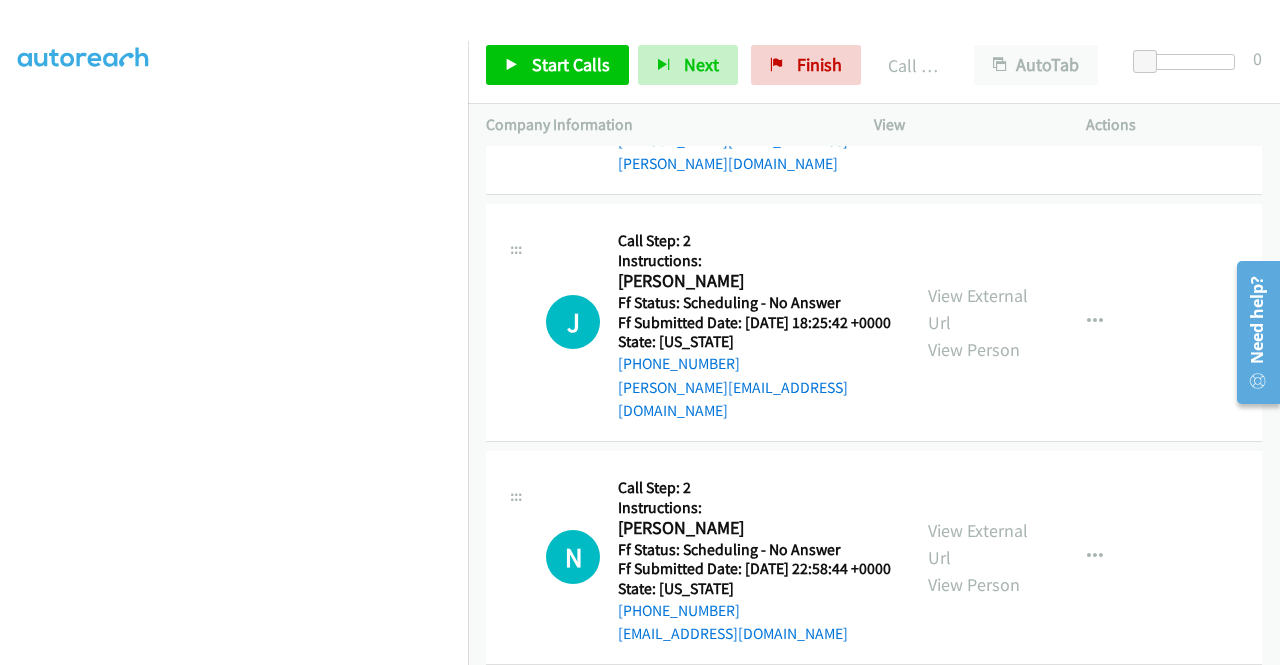 click on "View External Url" at bounding box center [978, -173] 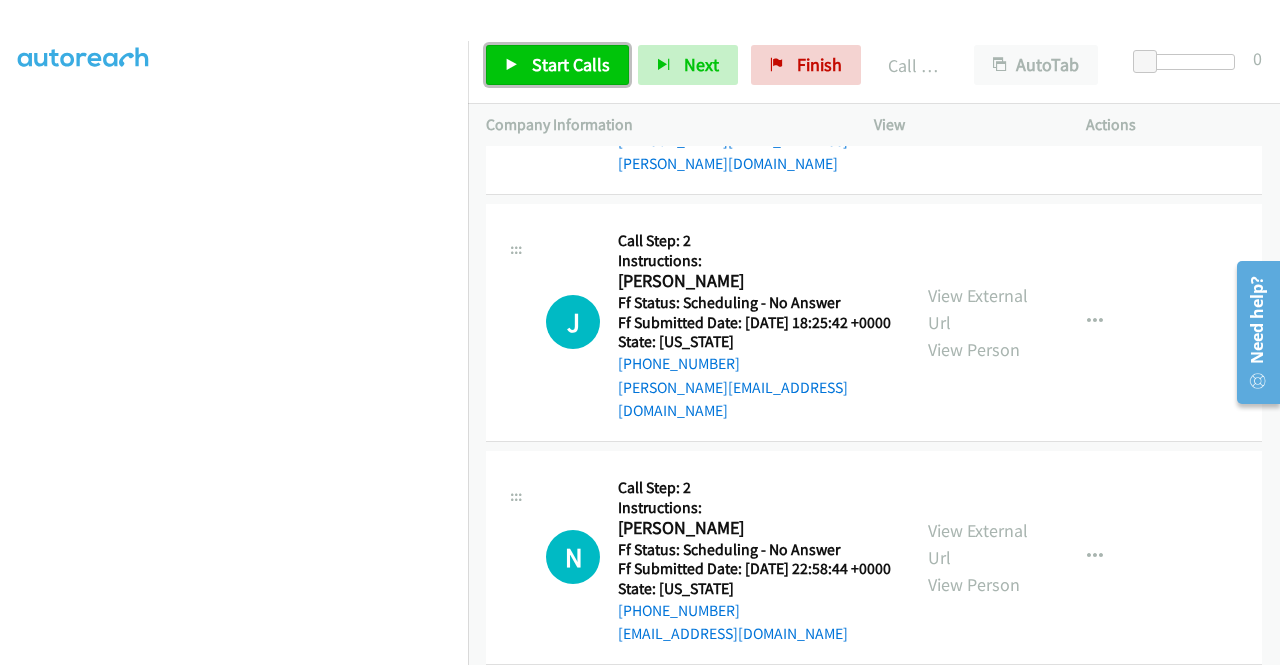click on "Start Calls" at bounding box center (571, 64) 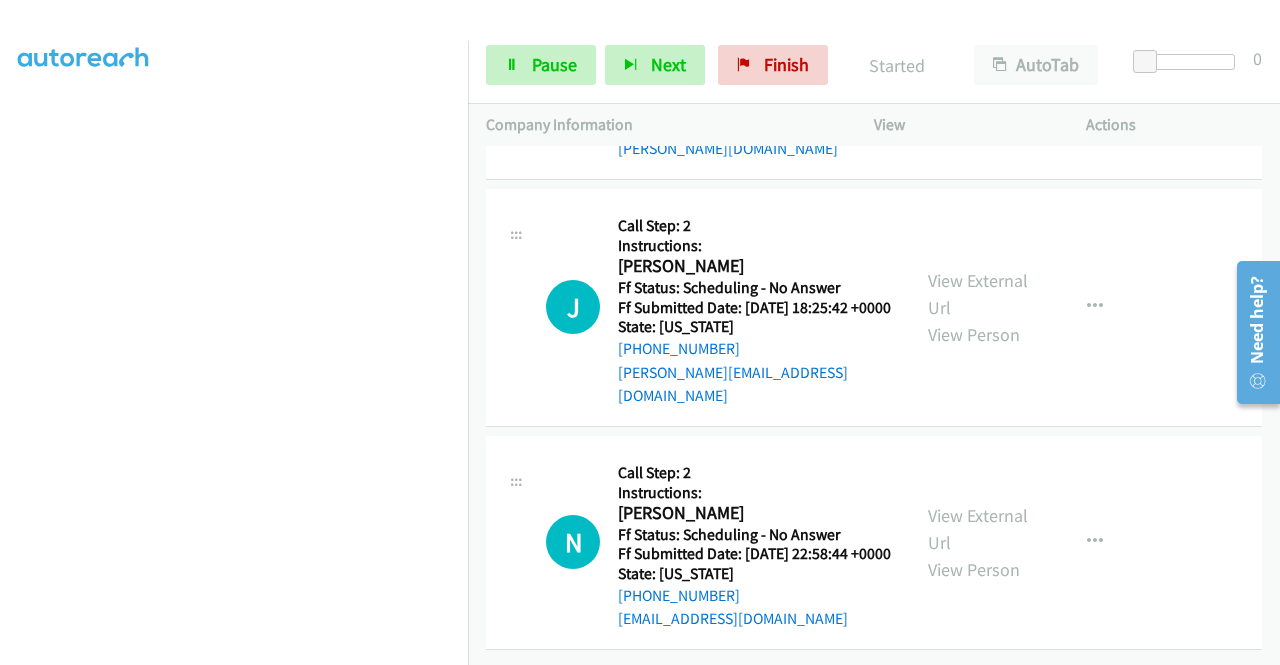 scroll, scrollTop: 11712, scrollLeft: 0, axis: vertical 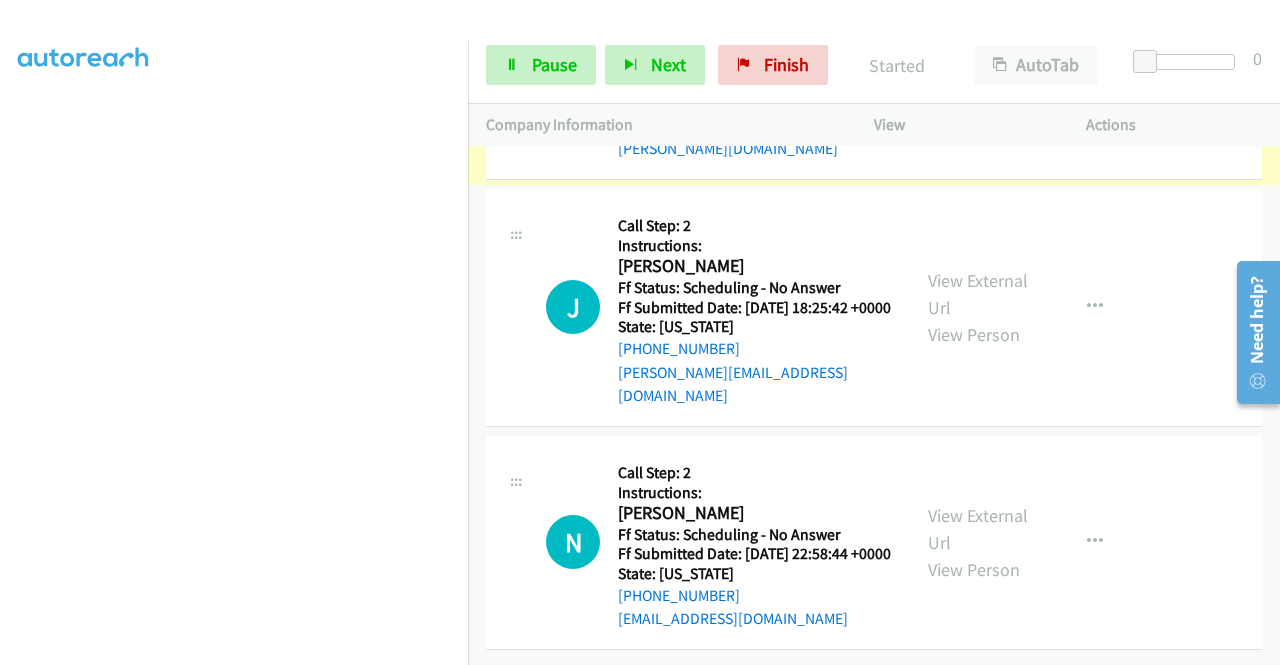 click on "View External Url" at bounding box center [978, 47] 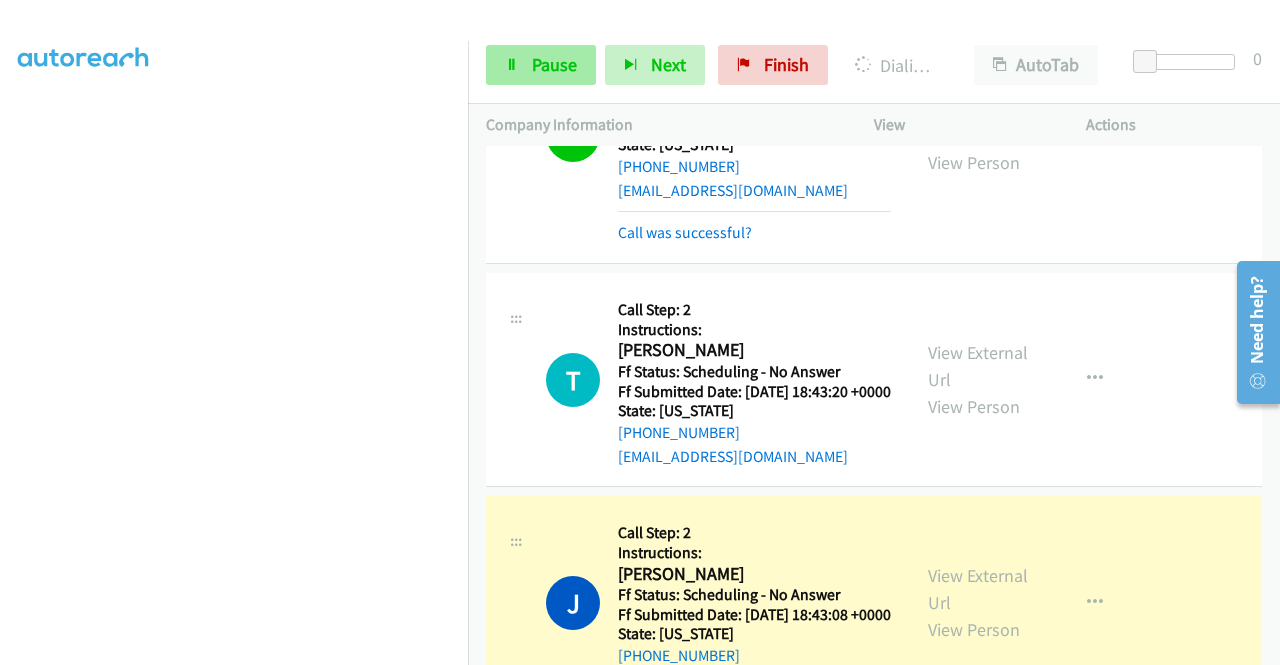 scroll, scrollTop: 11512, scrollLeft: 0, axis: vertical 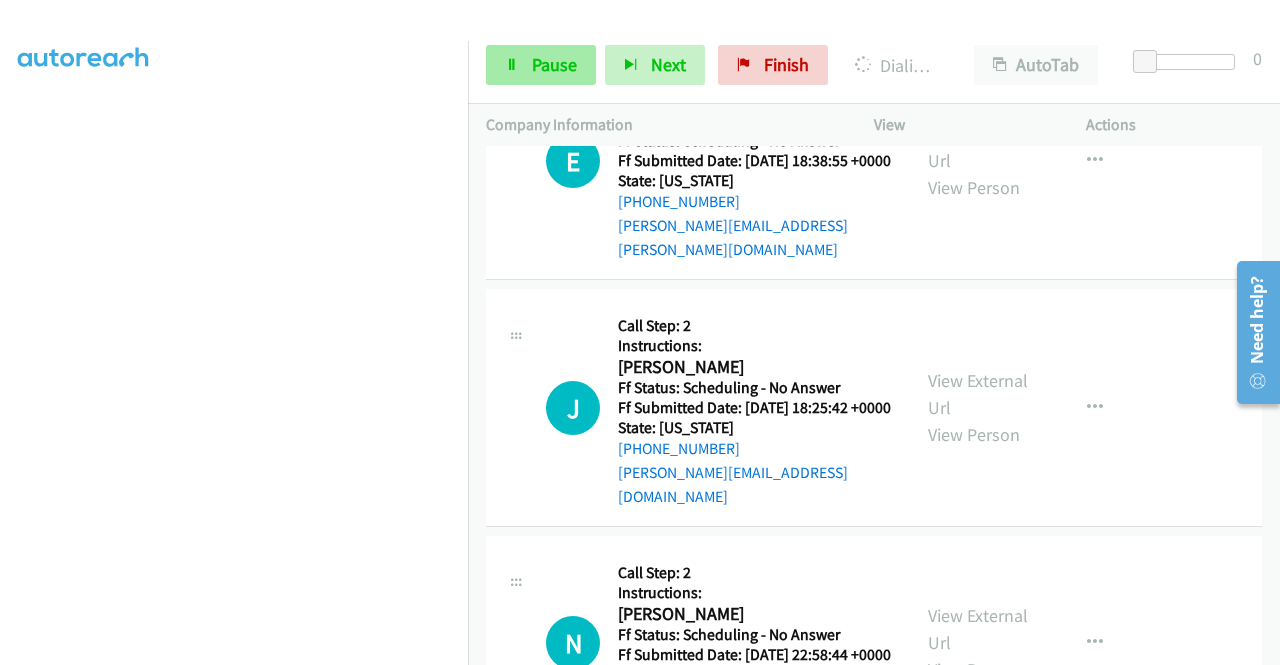 drag, startPoint x: 528, startPoint y: 34, endPoint x: 537, endPoint y: 57, distance: 24.698177 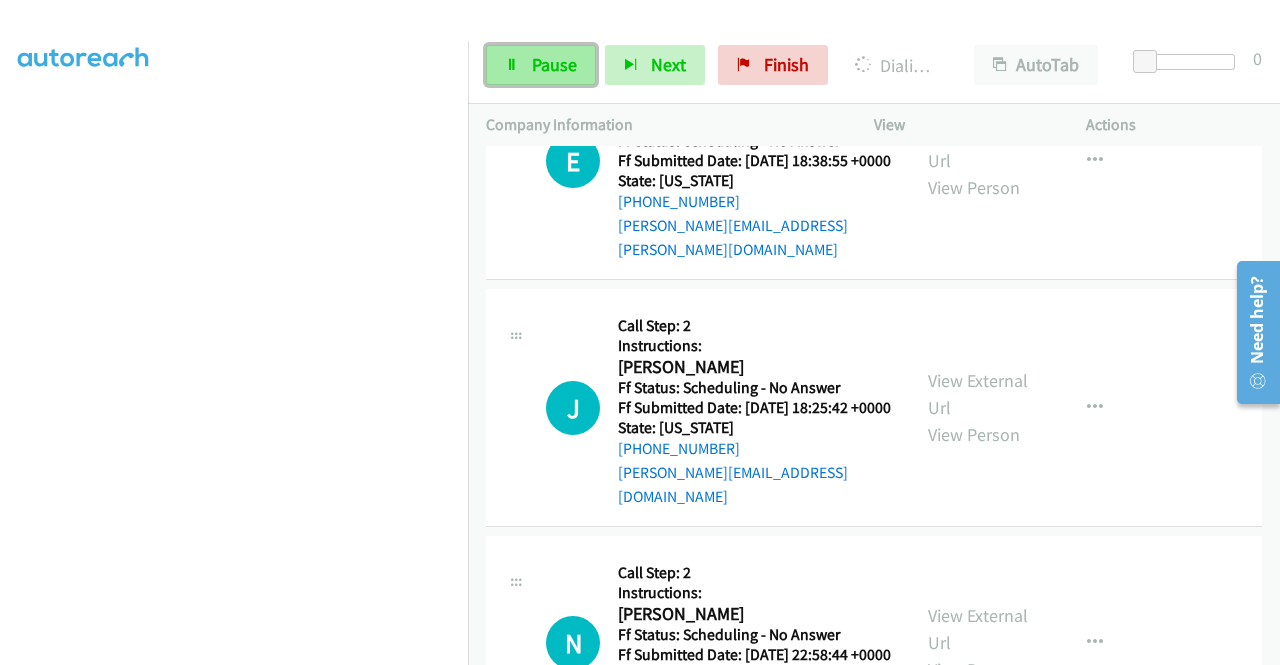 click on "Pause" at bounding box center [554, 64] 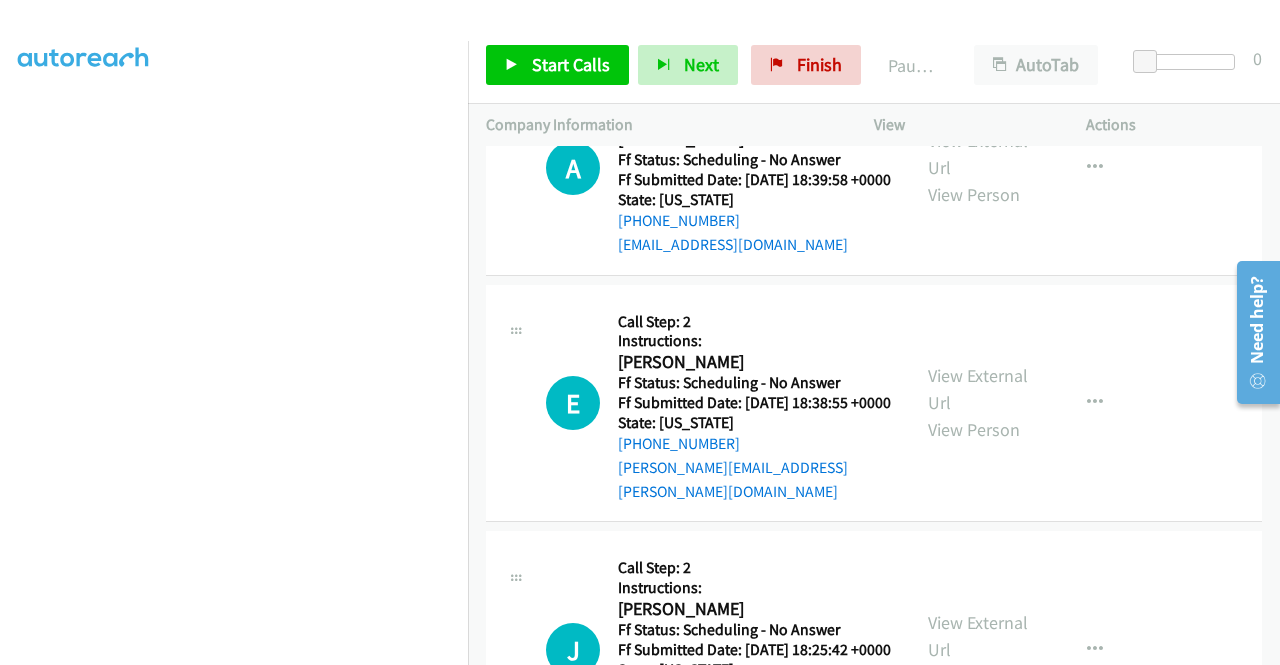 scroll, scrollTop: 11412, scrollLeft: 0, axis: vertical 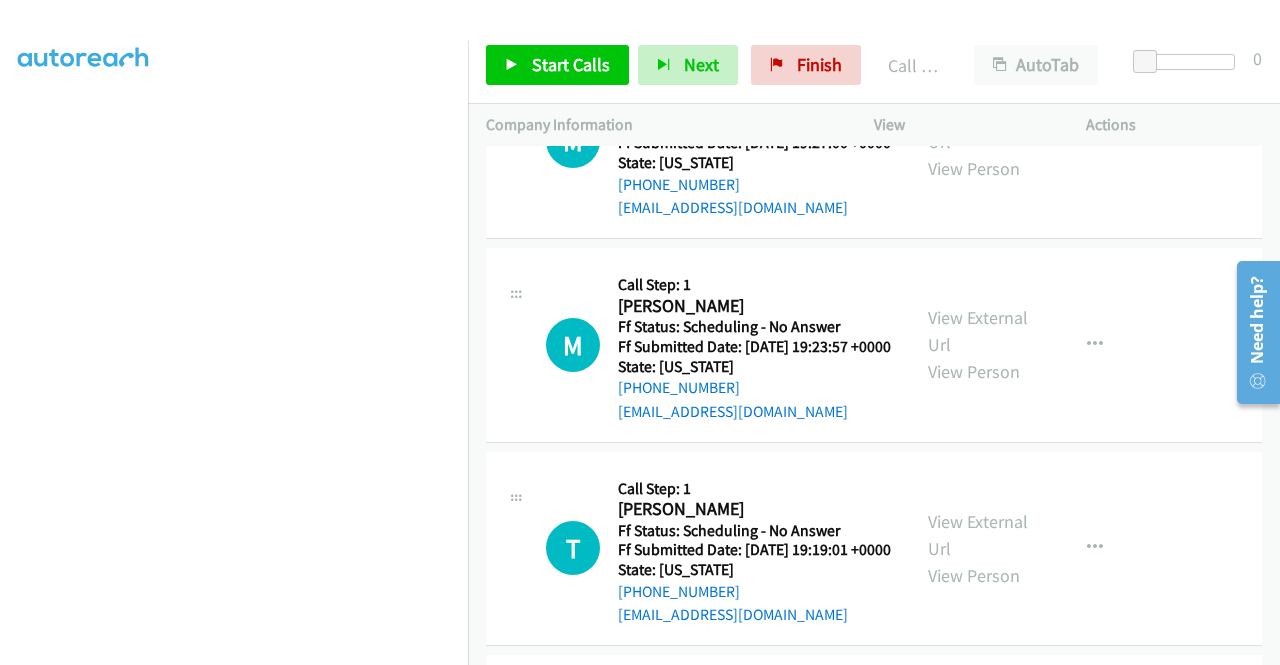 click on "View External Url" at bounding box center [978, -321] 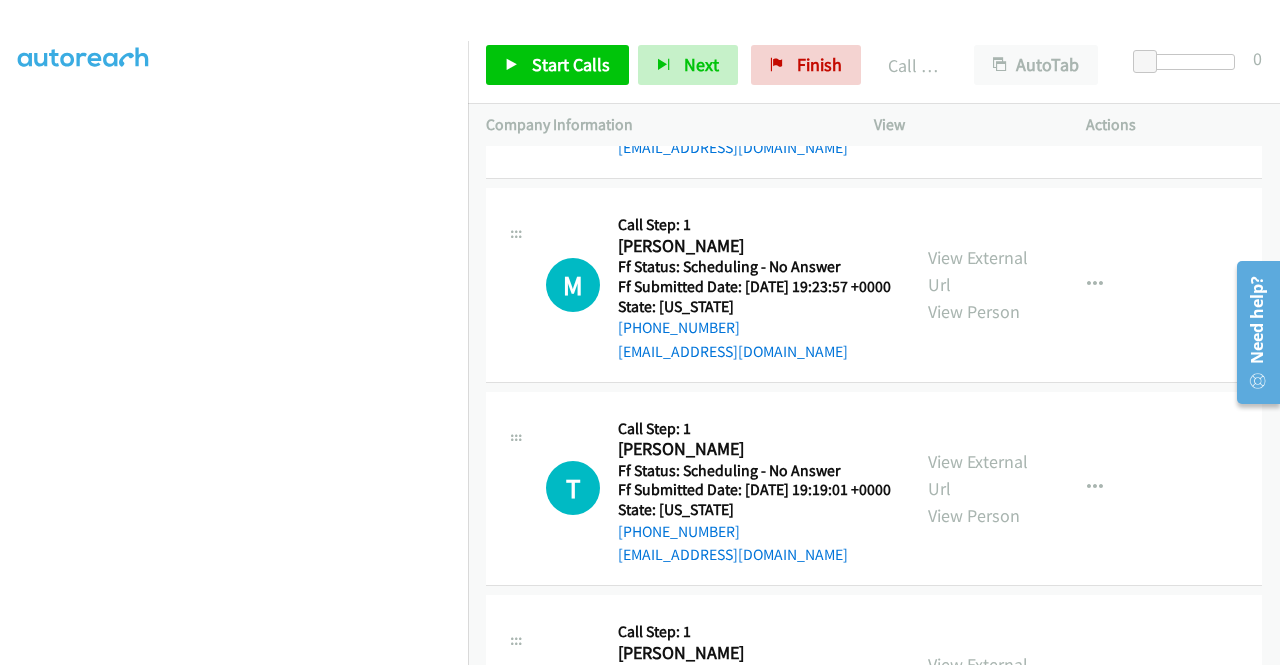 scroll, scrollTop: 12412, scrollLeft: 0, axis: vertical 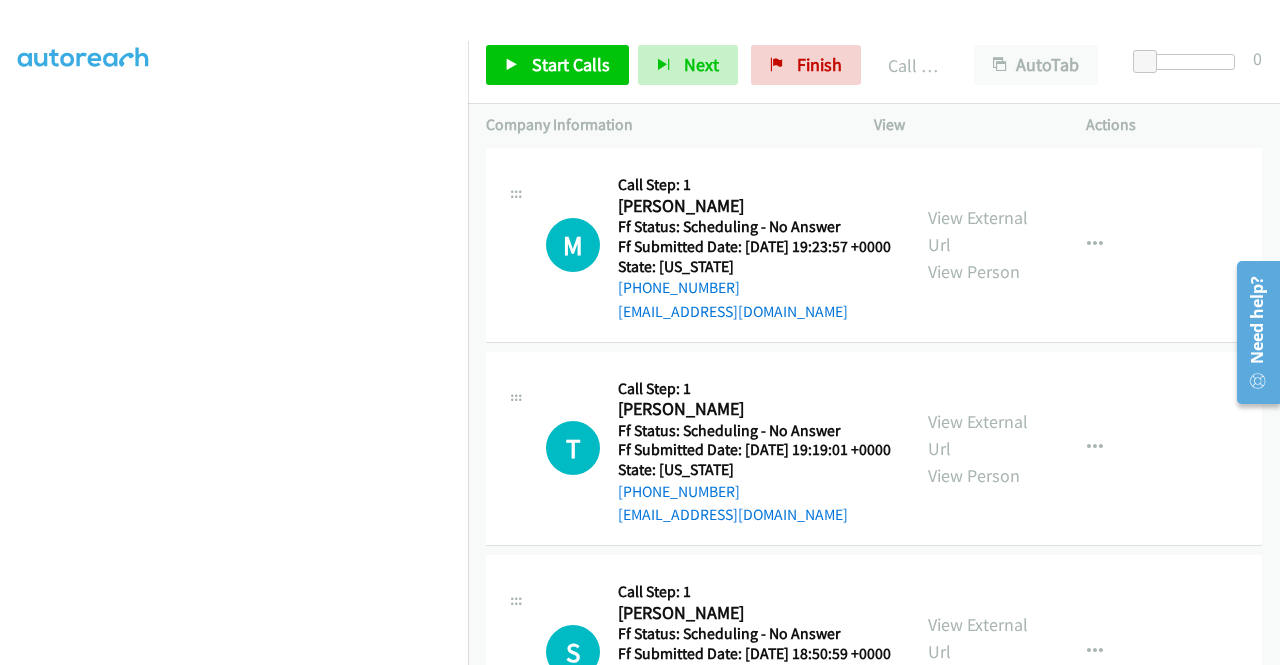 click on "View External Url" at bounding box center [978, -186] 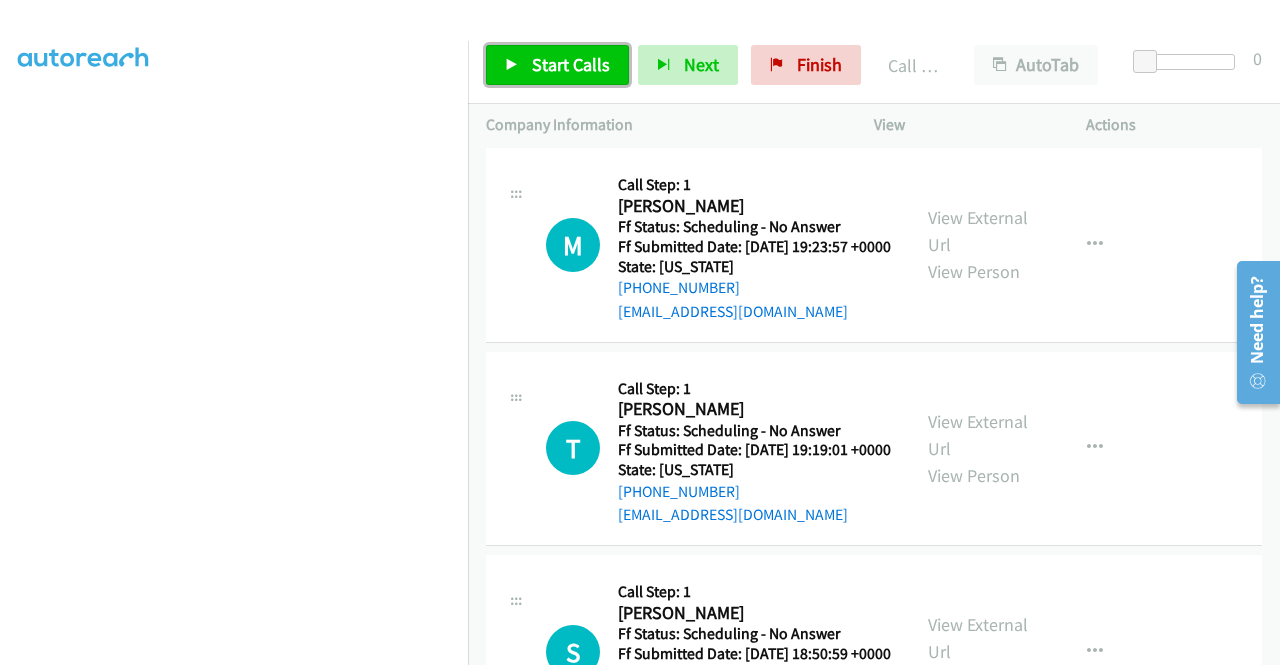 click on "Start Calls" at bounding box center [571, 64] 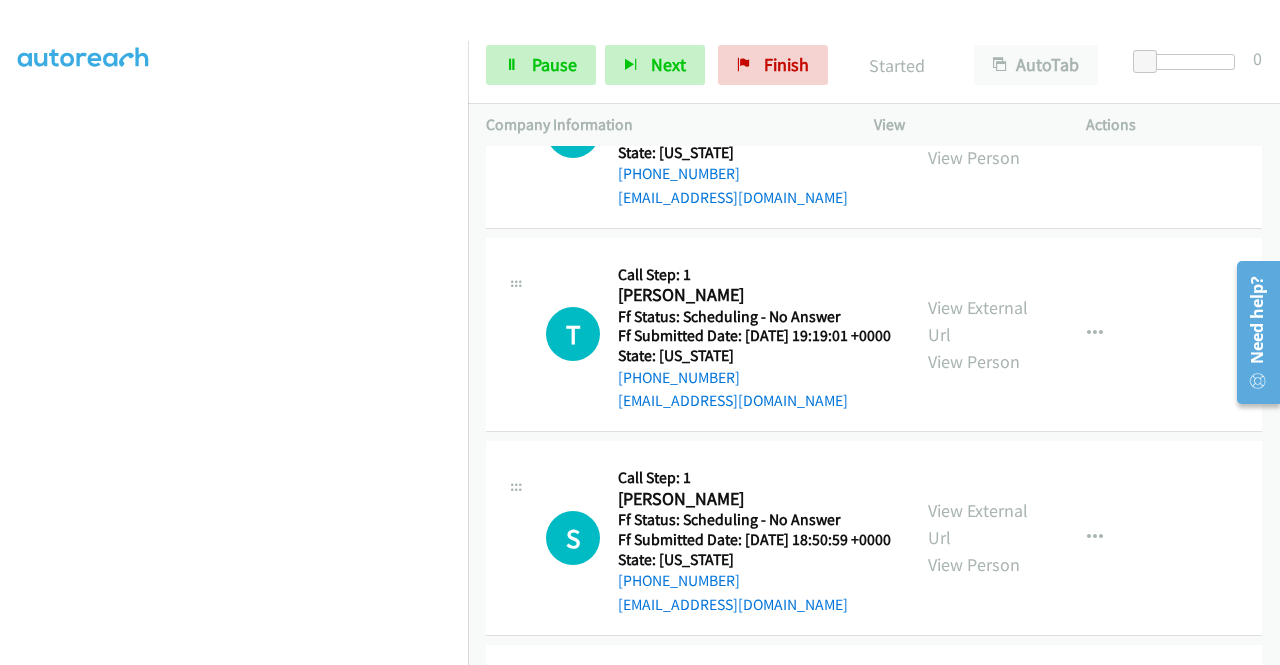 scroll, scrollTop: 12612, scrollLeft: 0, axis: vertical 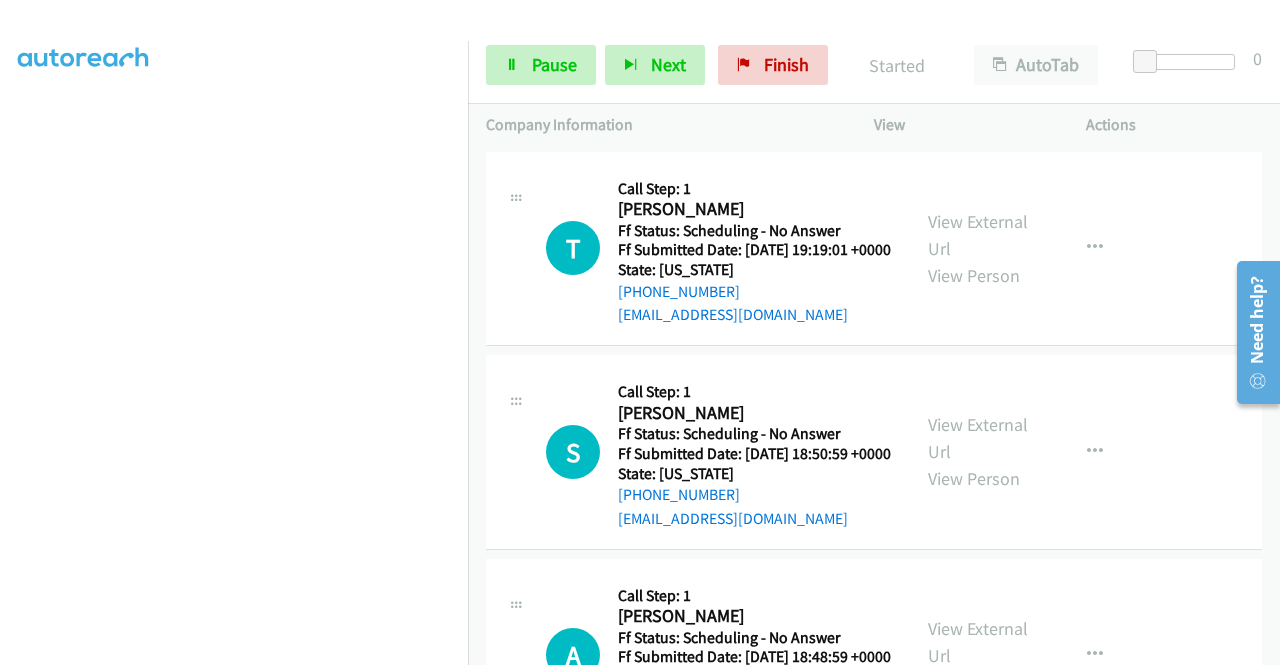 click on "View External Url" at bounding box center (978, -172) 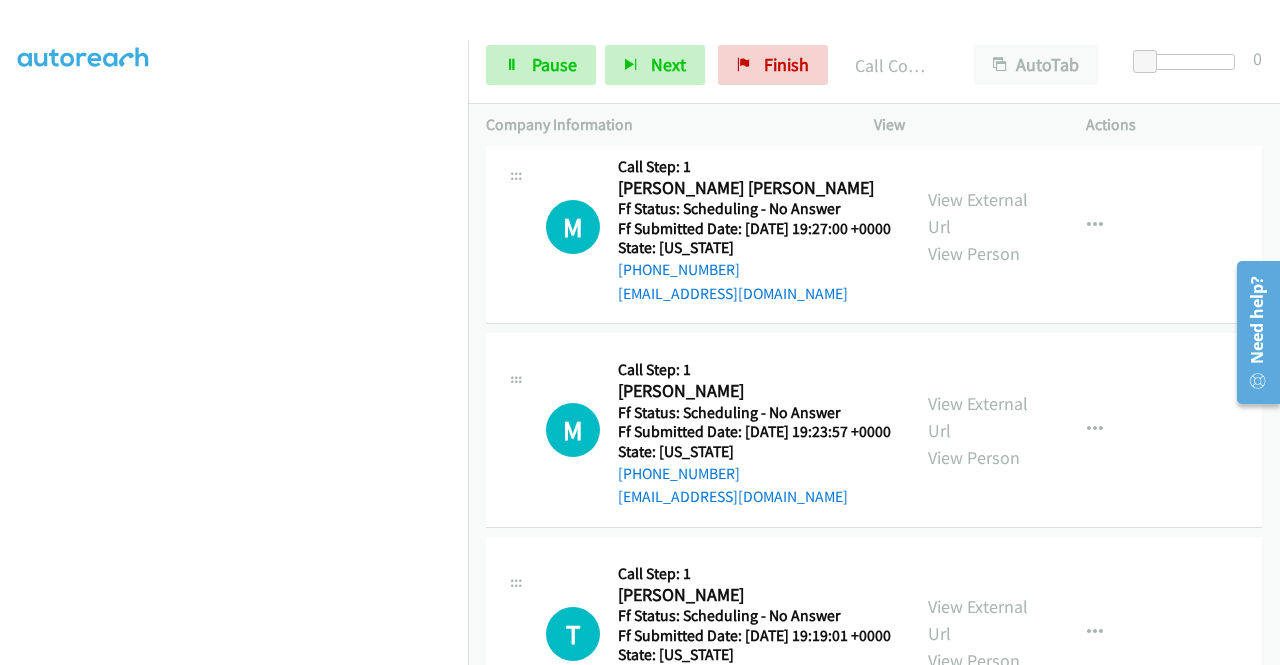 scroll, scrollTop: 12512, scrollLeft: 0, axis: vertical 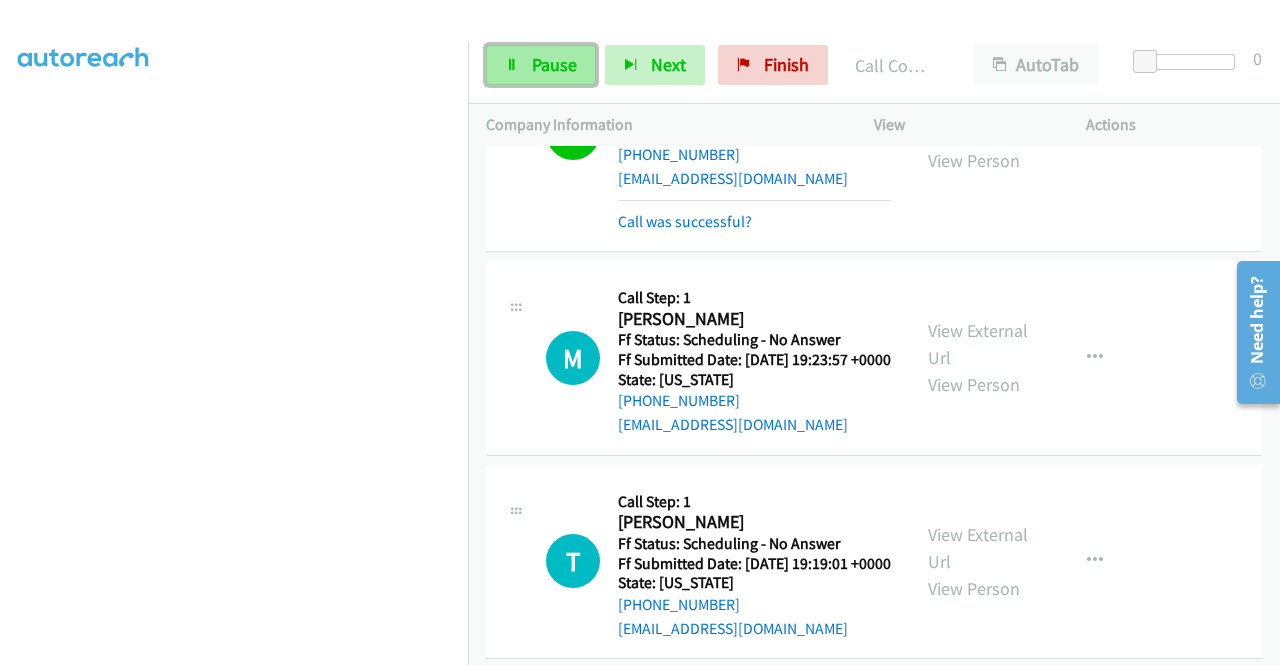 click on "Pause" at bounding box center (554, 64) 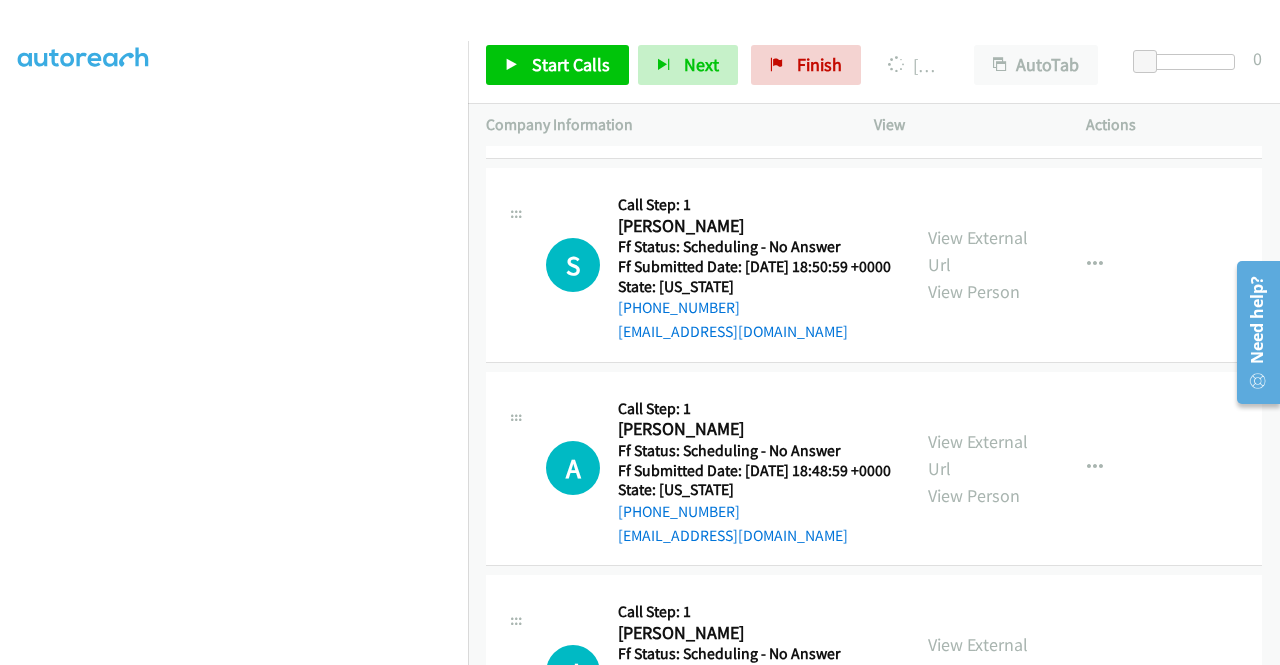 scroll, scrollTop: 13212, scrollLeft: 0, axis: vertical 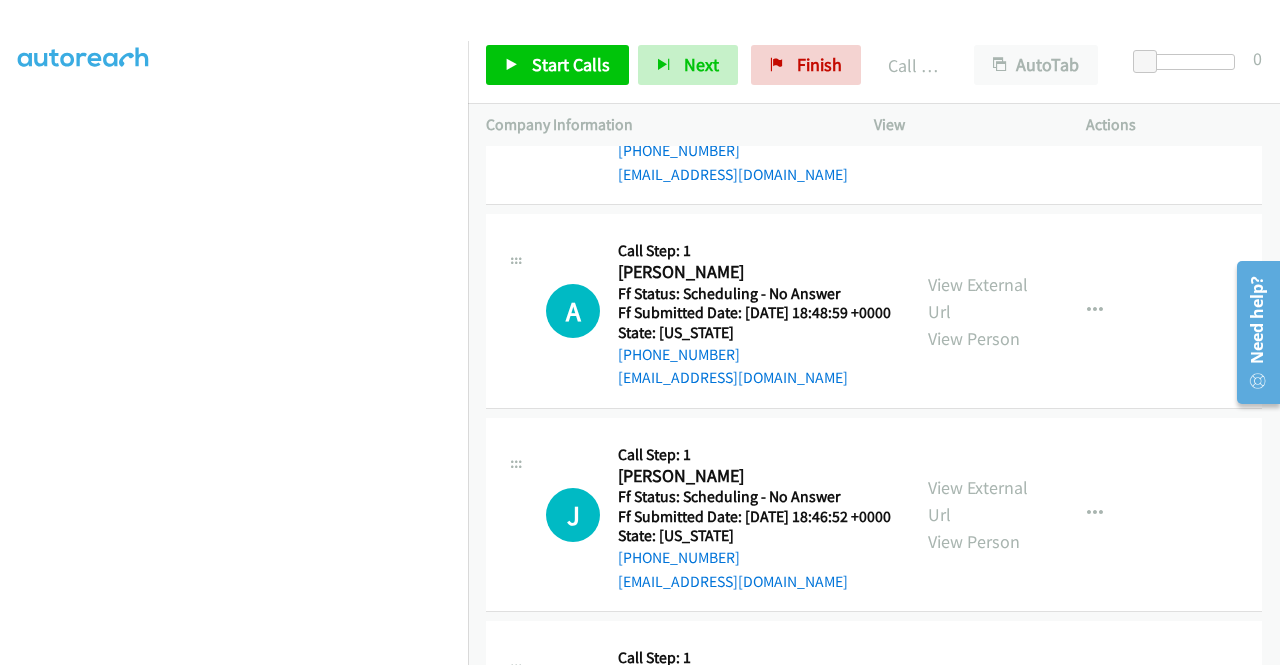 click on "View External Url" at bounding box center [978, -334] 